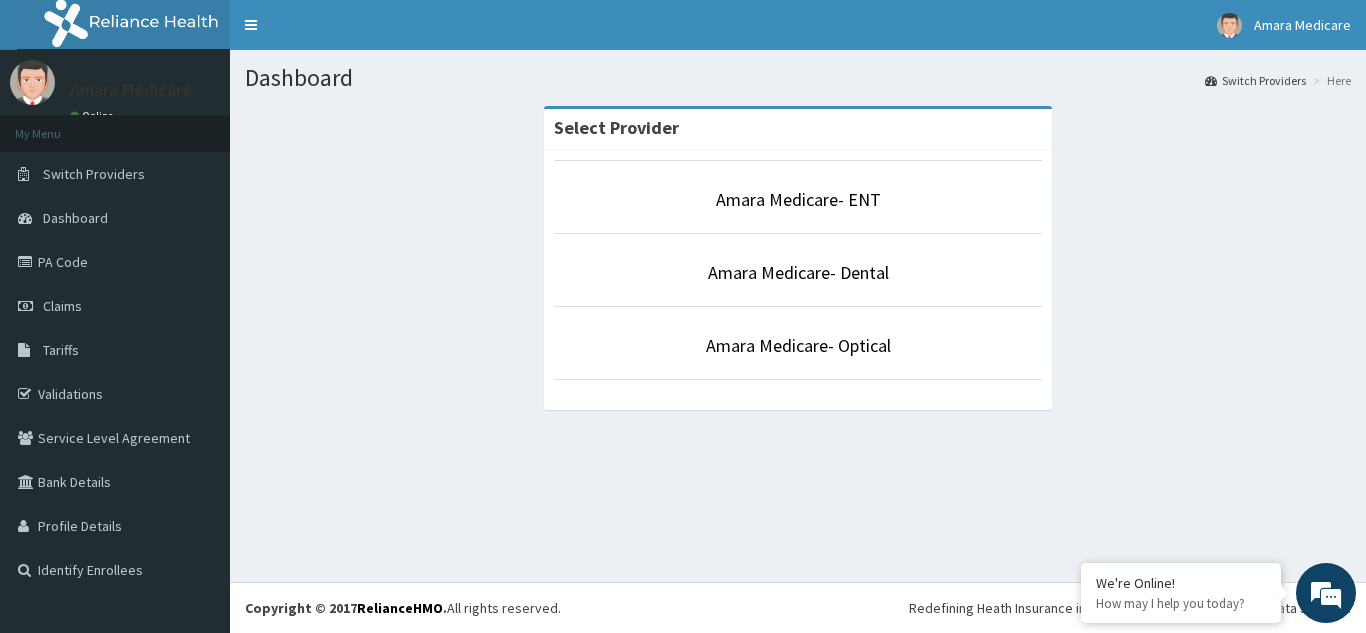 scroll, scrollTop: 0, scrollLeft: 0, axis: both 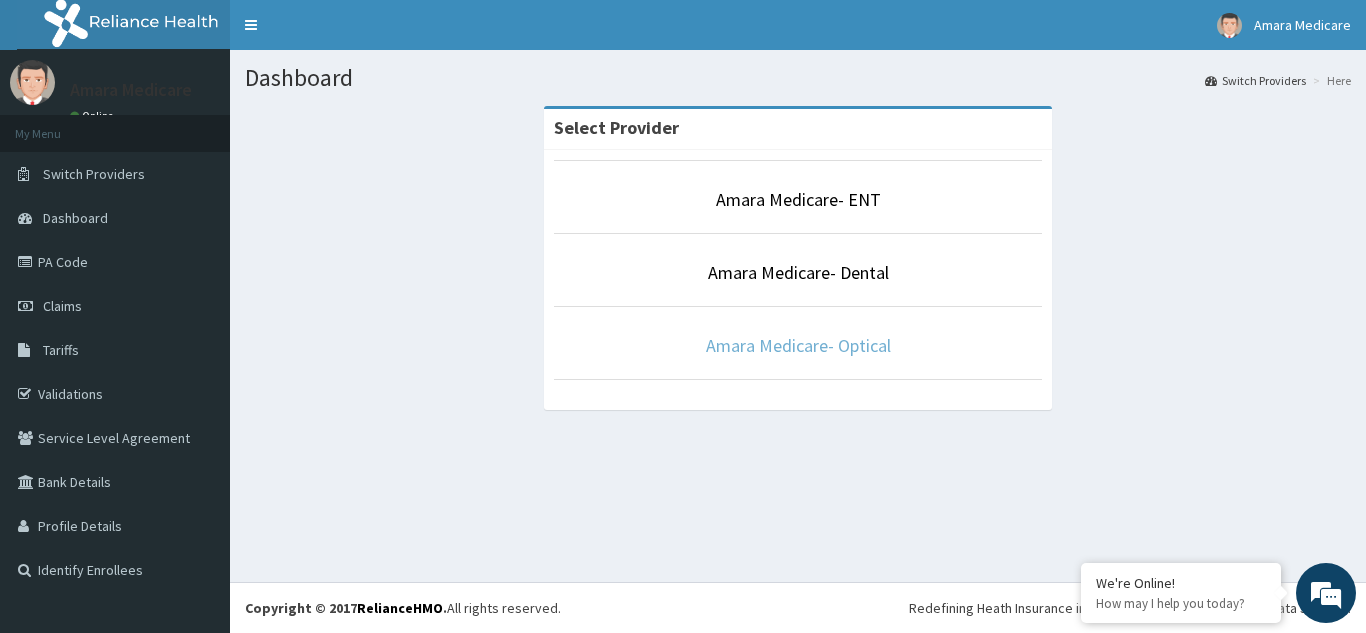 click on "Amara Medicare- Optical" at bounding box center (798, 345) 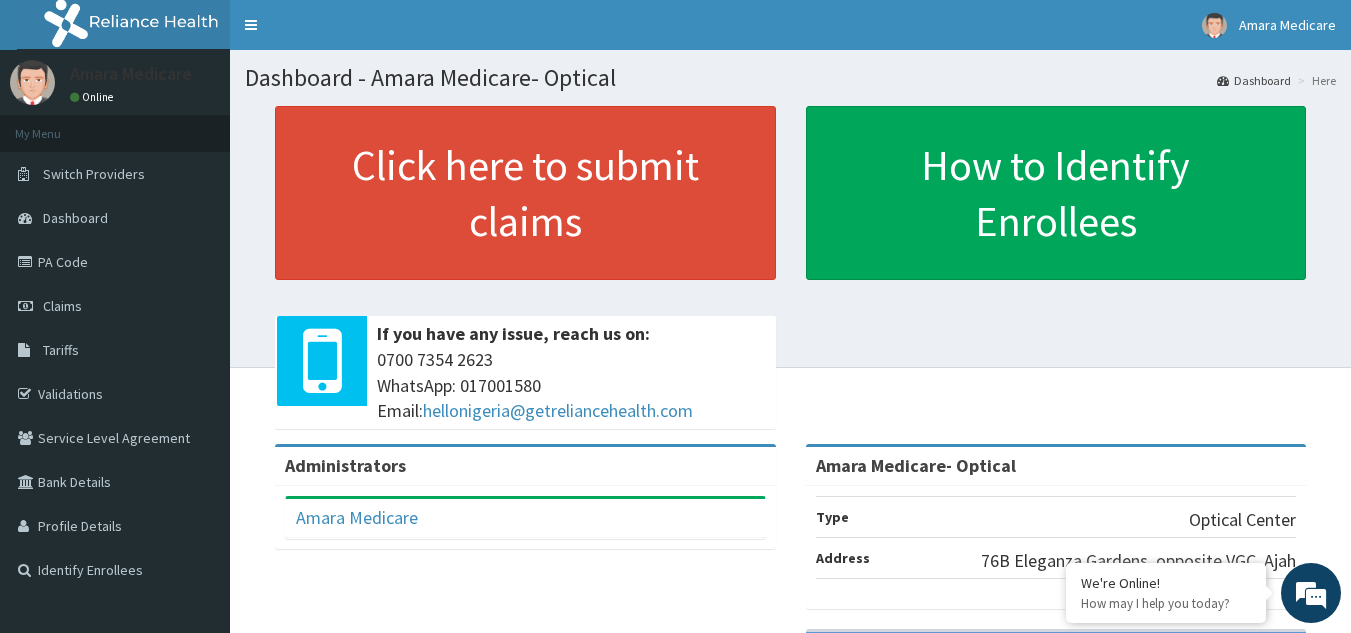 scroll, scrollTop: 0, scrollLeft: 0, axis: both 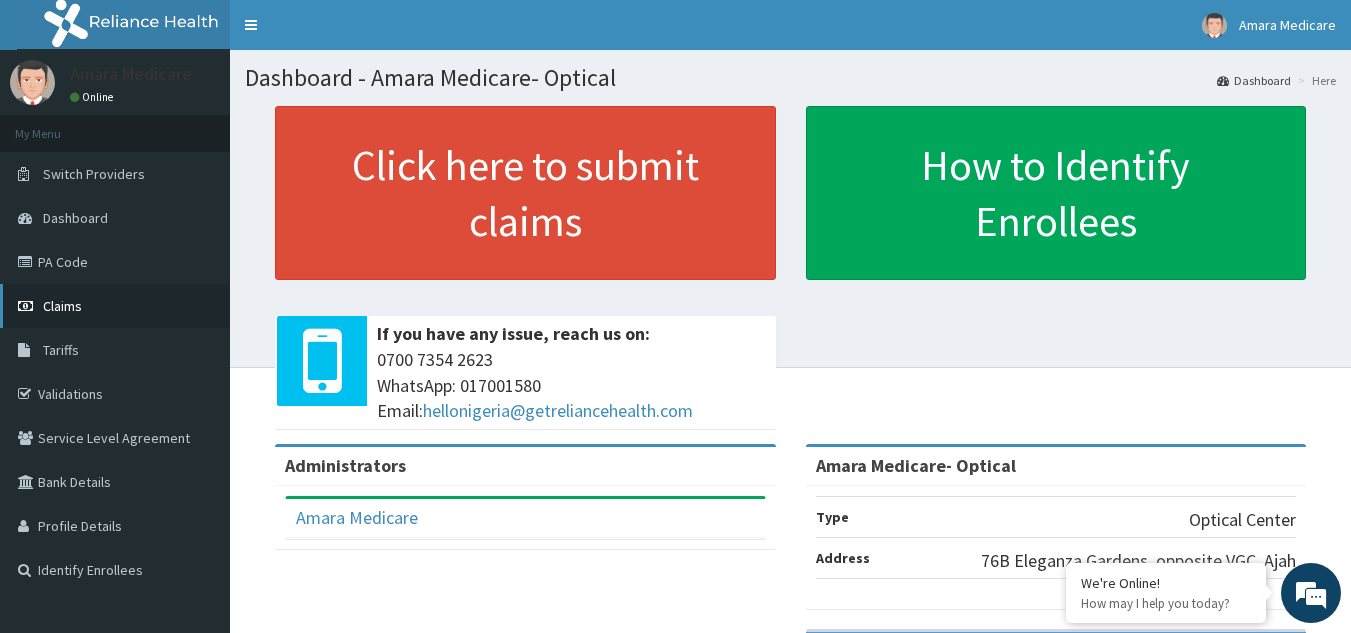 click on "Claims" at bounding box center [62, 306] 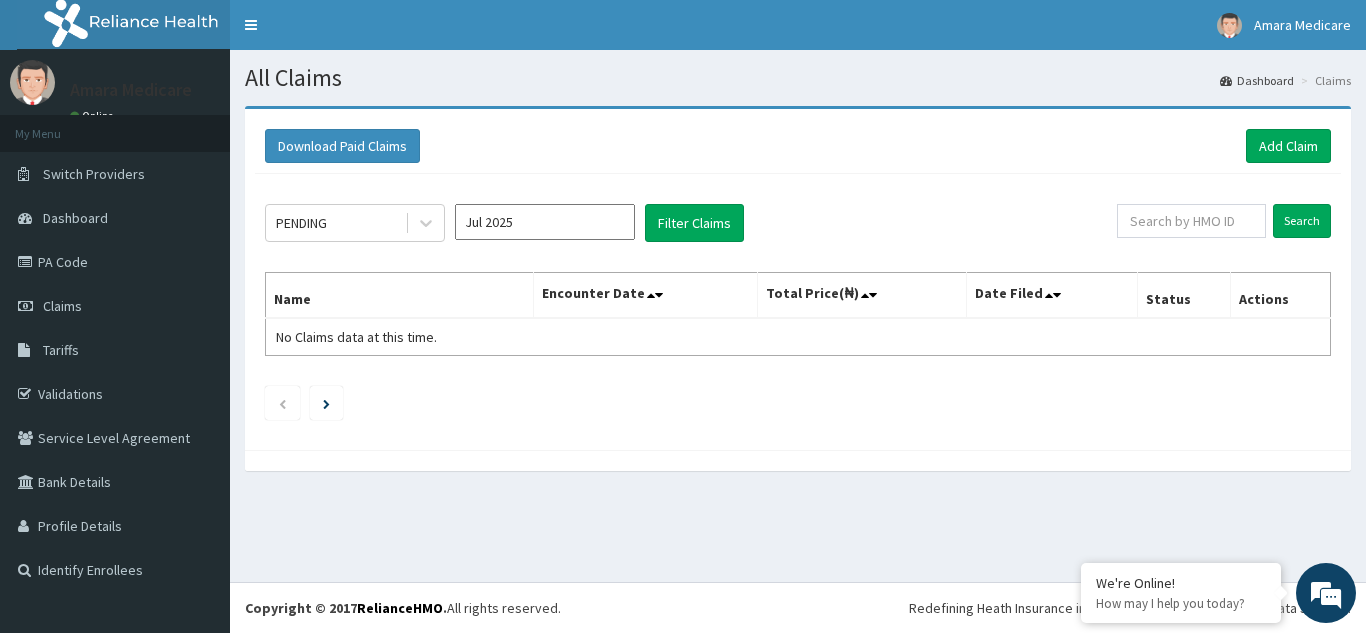 scroll, scrollTop: 0, scrollLeft: 0, axis: both 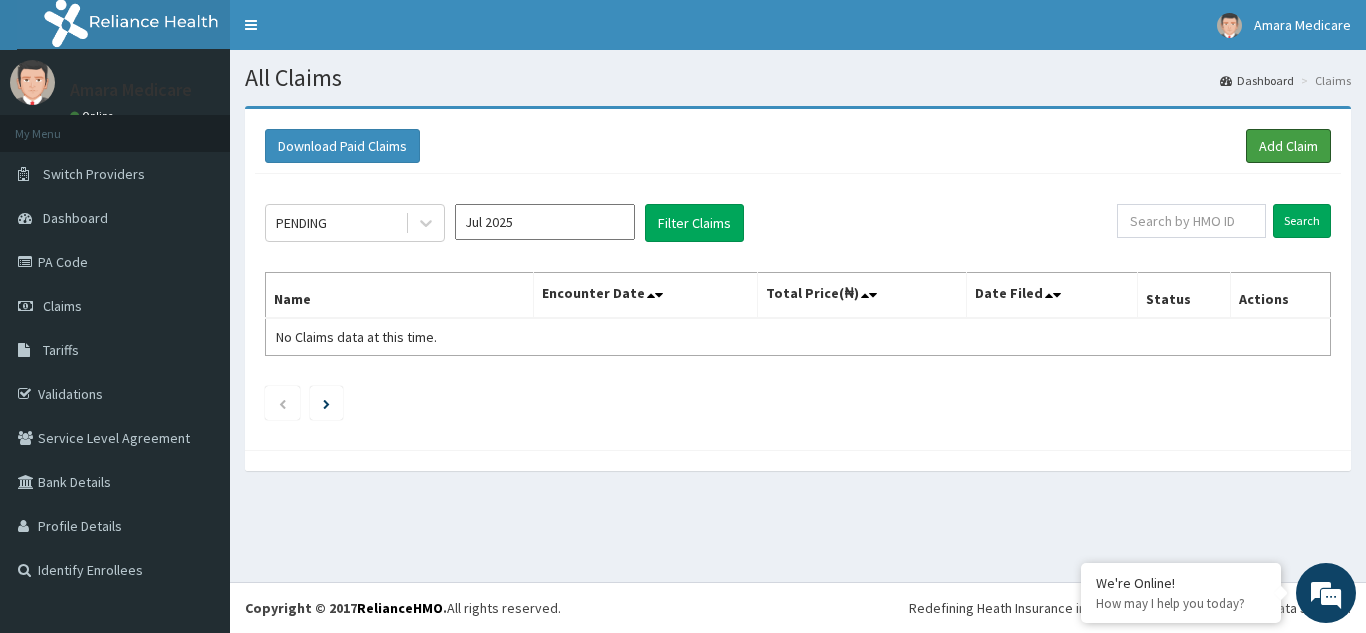 drag, startPoint x: 1299, startPoint y: 139, endPoint x: 998, endPoint y: 150, distance: 301.20093 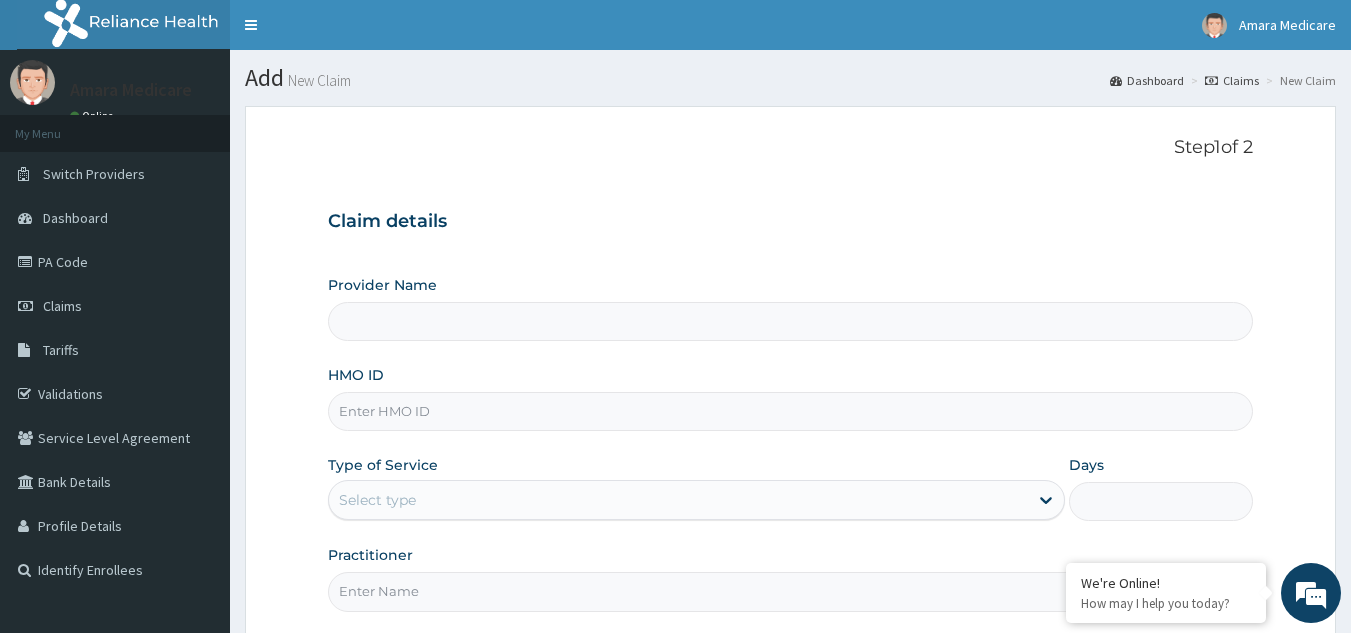 type on "Amara Medicare- Optical" 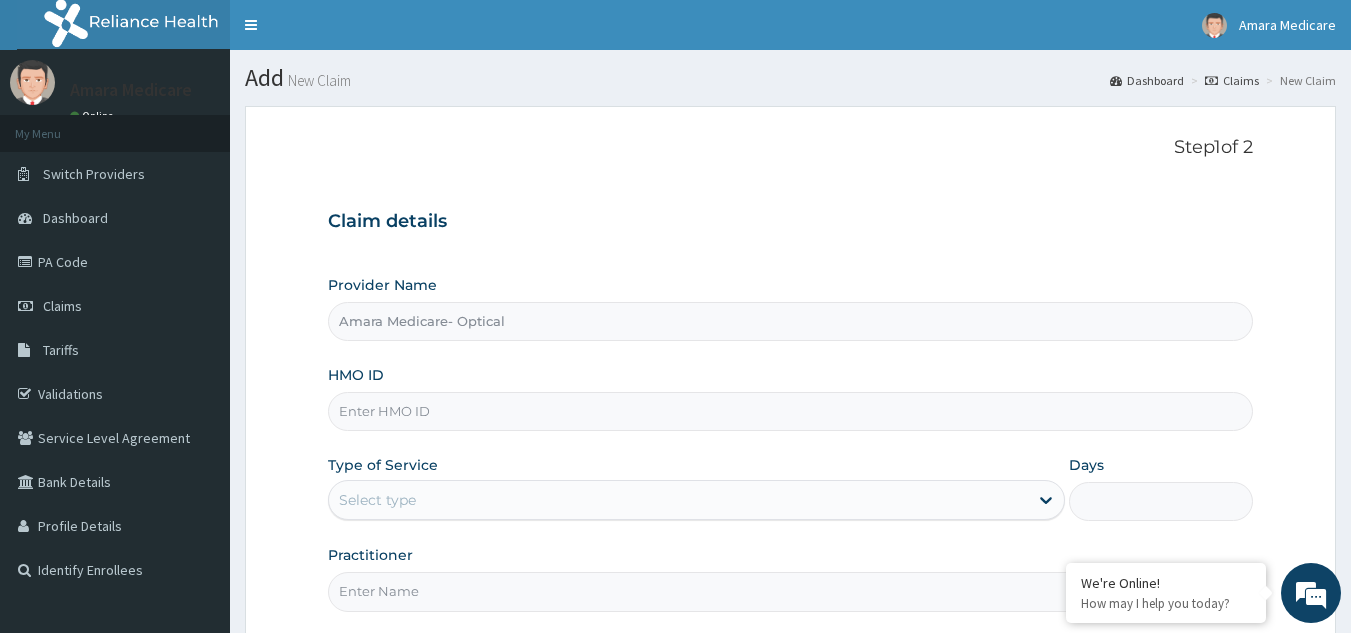scroll, scrollTop: 0, scrollLeft: 0, axis: both 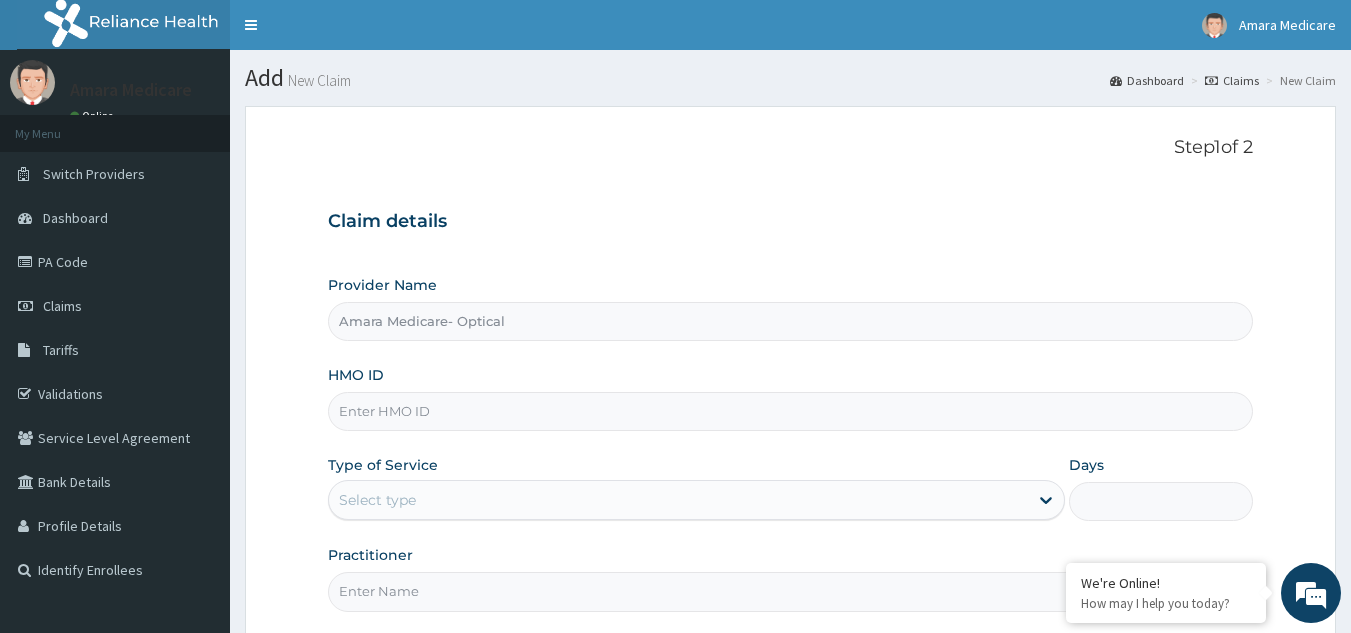 click on "HMO ID" at bounding box center [791, 411] 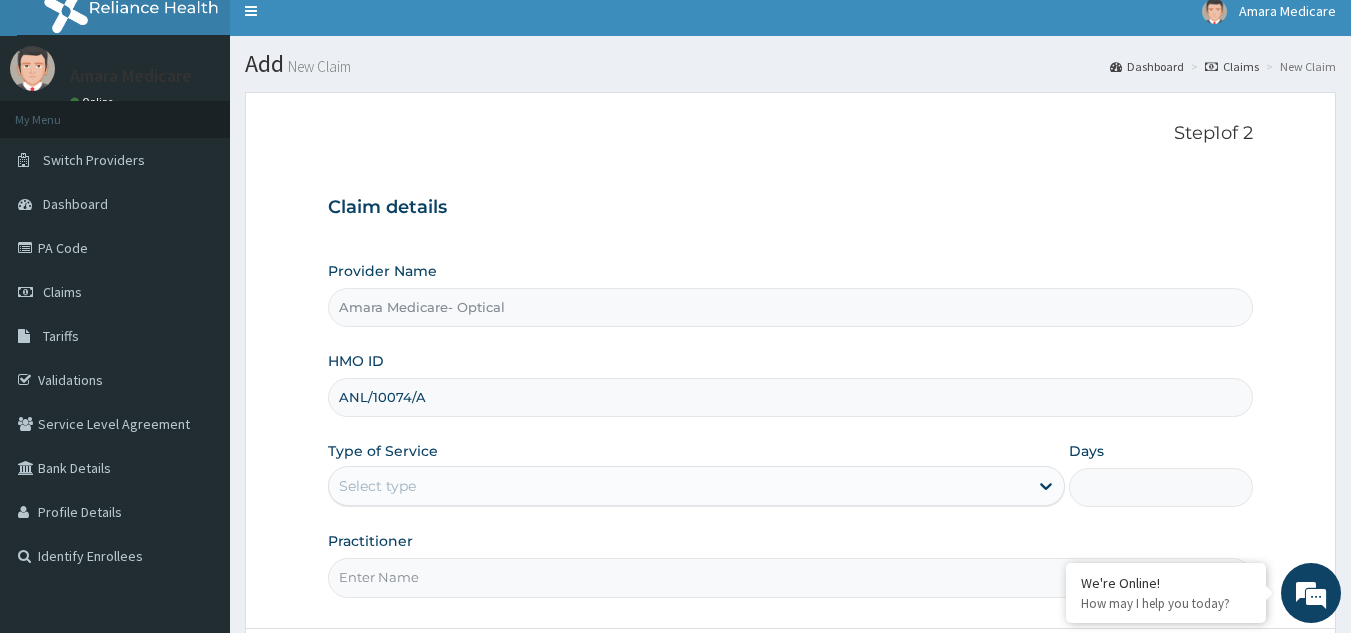 scroll, scrollTop: 189, scrollLeft: 0, axis: vertical 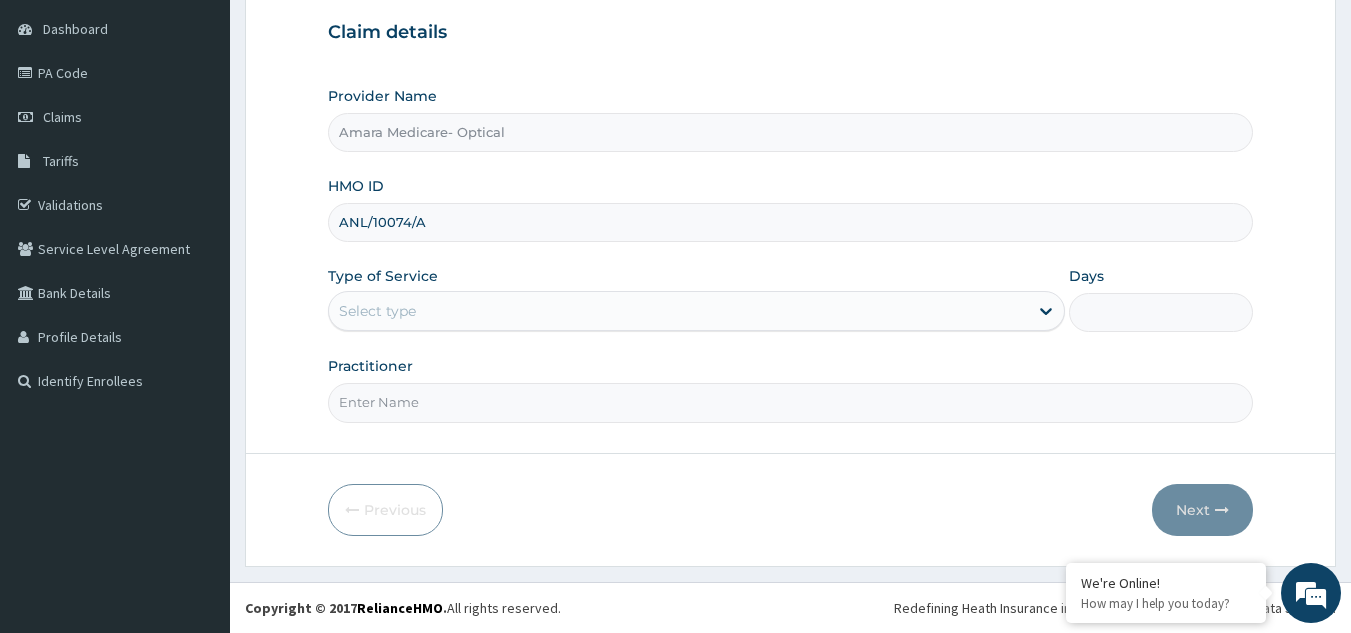type on "ANL/10074/A" 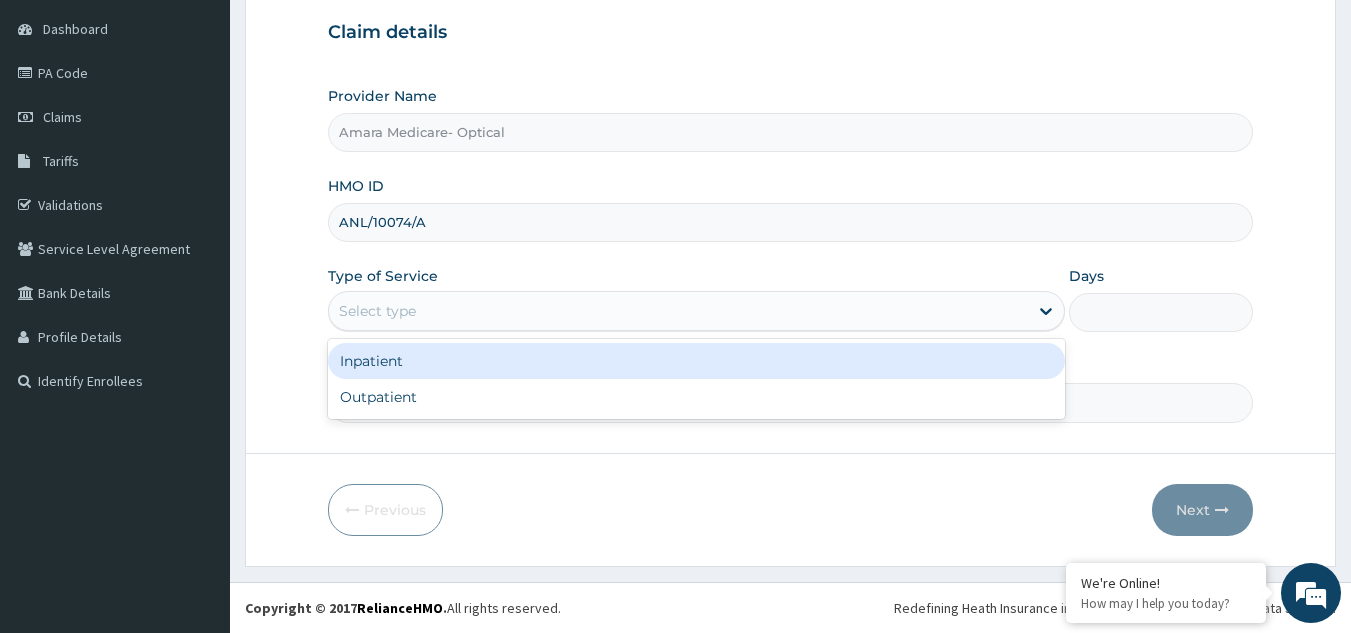click on "Select type" at bounding box center [678, 311] 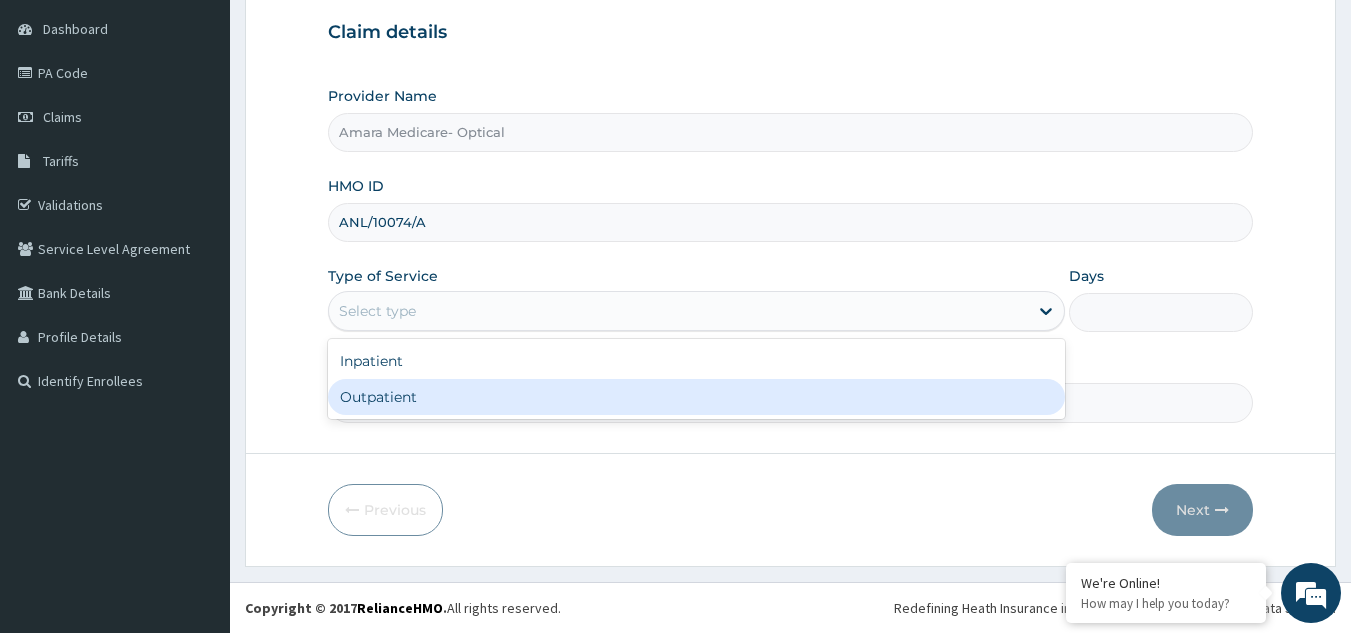 click on "Outpatient" at bounding box center [696, 397] 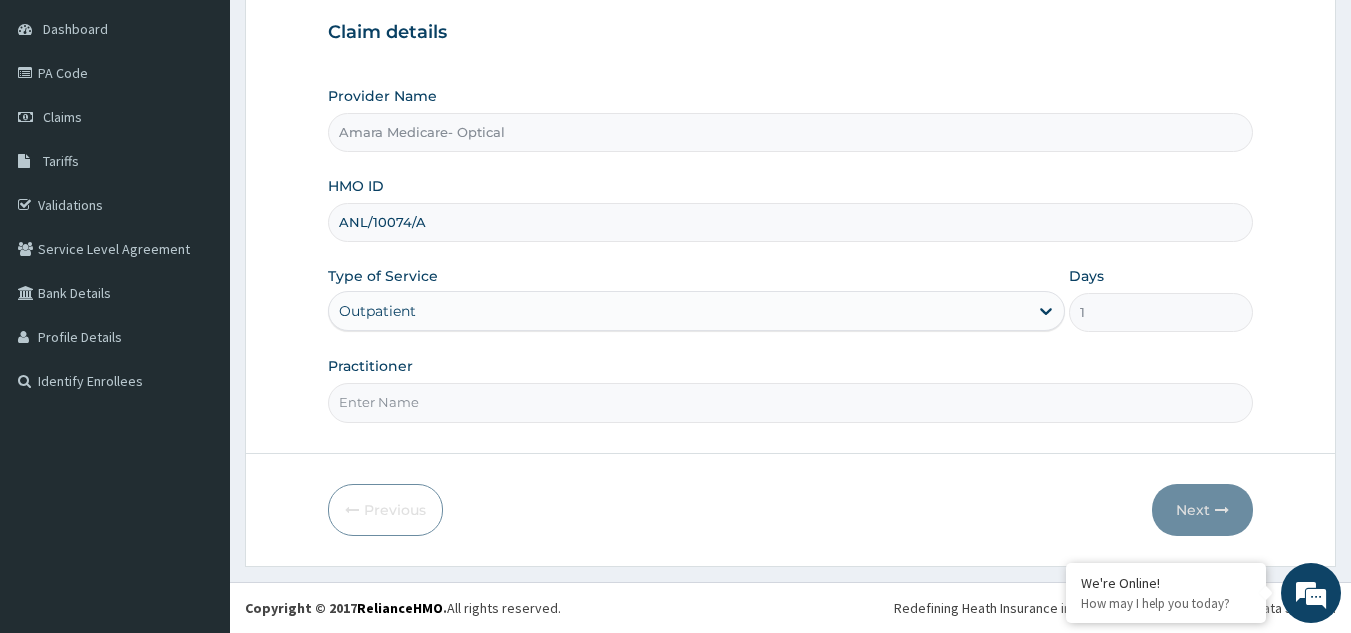 click on "Practitioner" at bounding box center (791, 402) 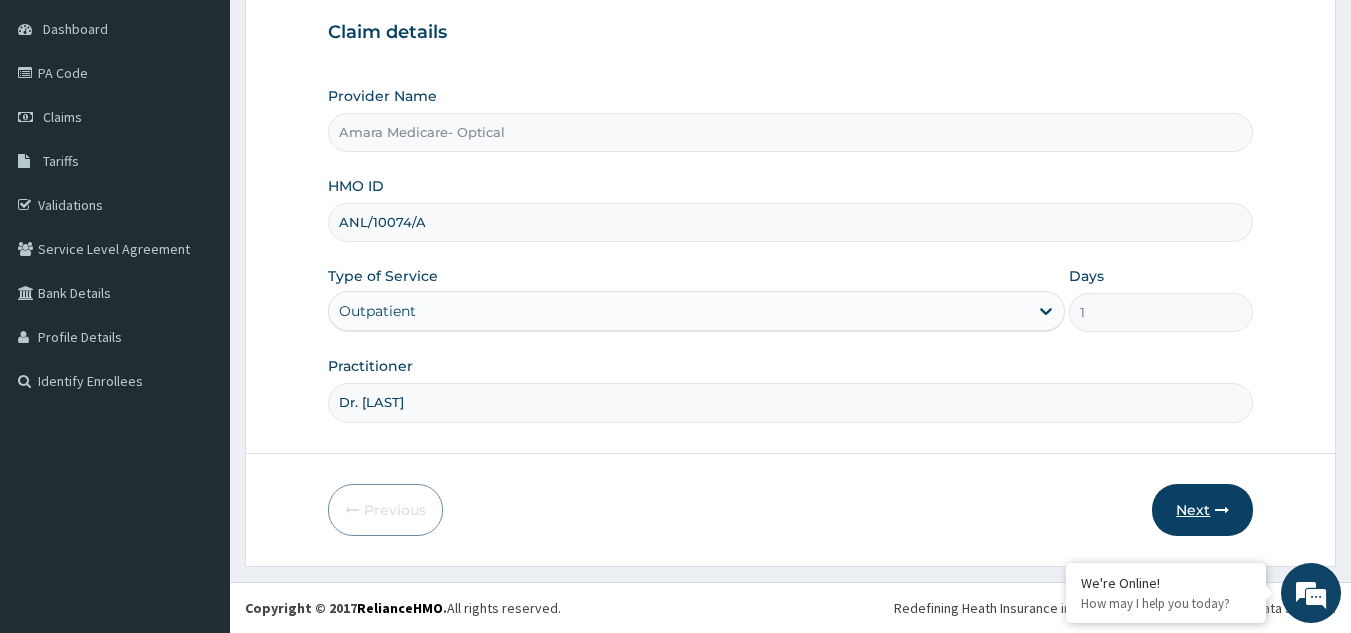 type on "Dr. Chukwujindu" 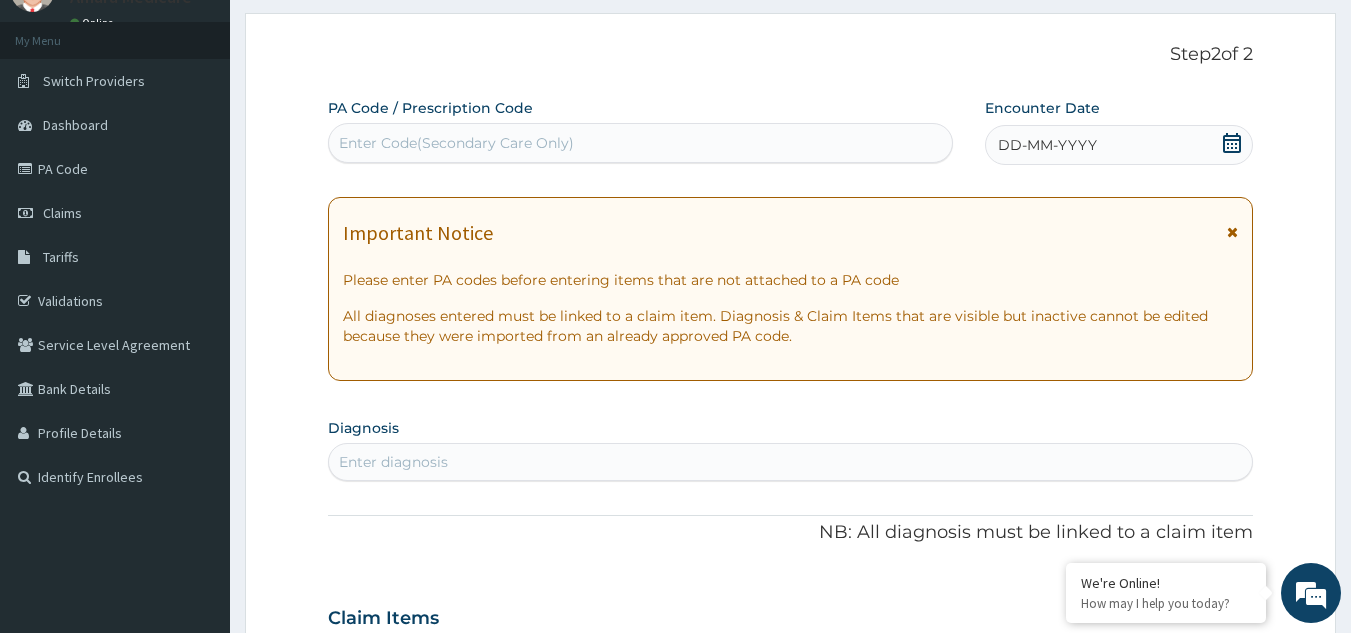 scroll, scrollTop: 0, scrollLeft: 0, axis: both 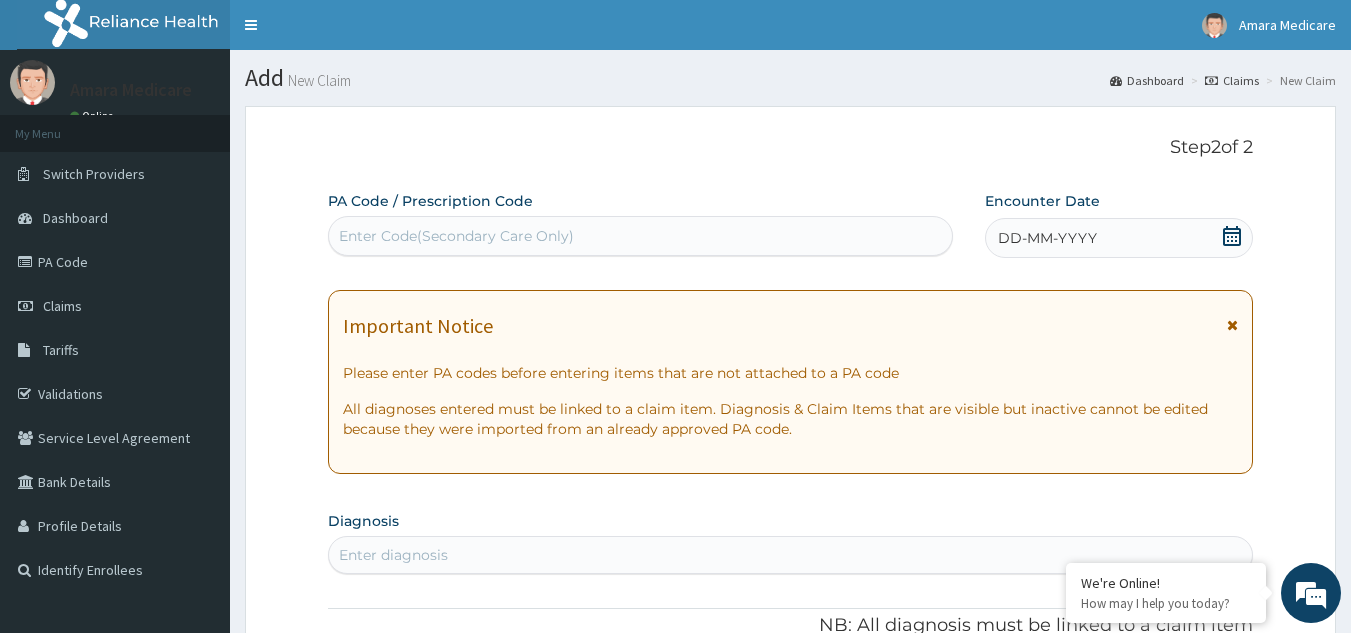 click on "Enter Code(Secondary Care Only)" at bounding box center [456, 236] 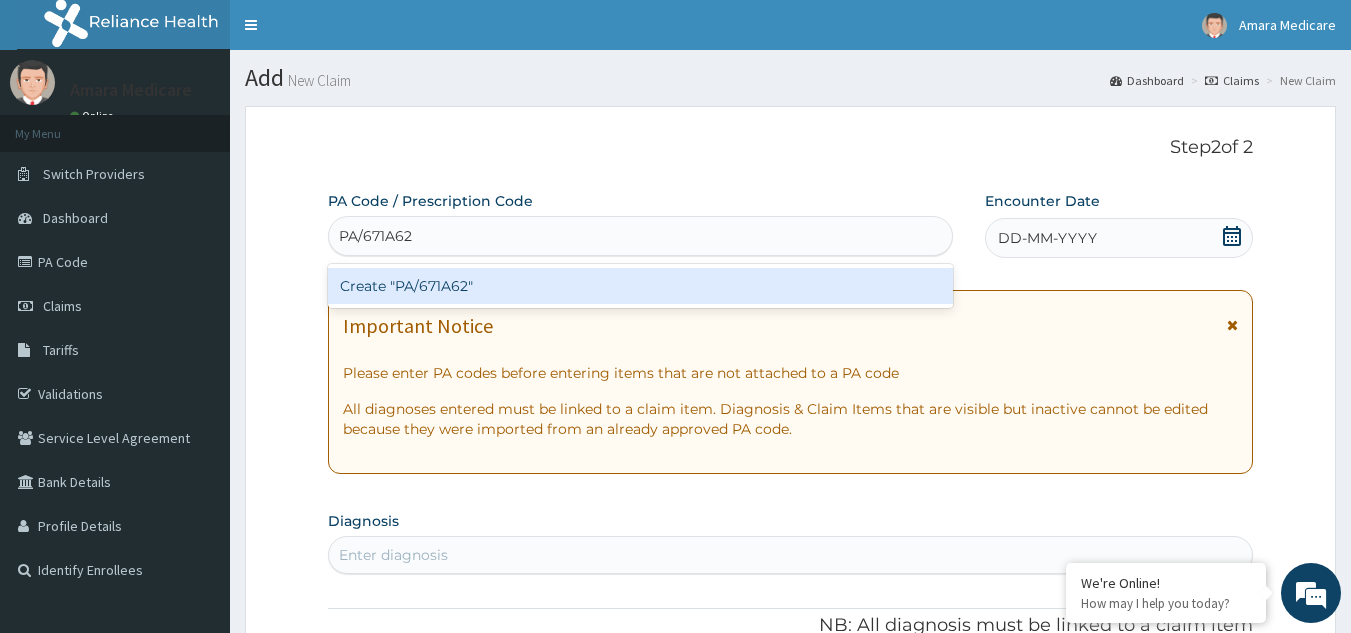 click on "Create "PA/671A62"" at bounding box center [641, 286] 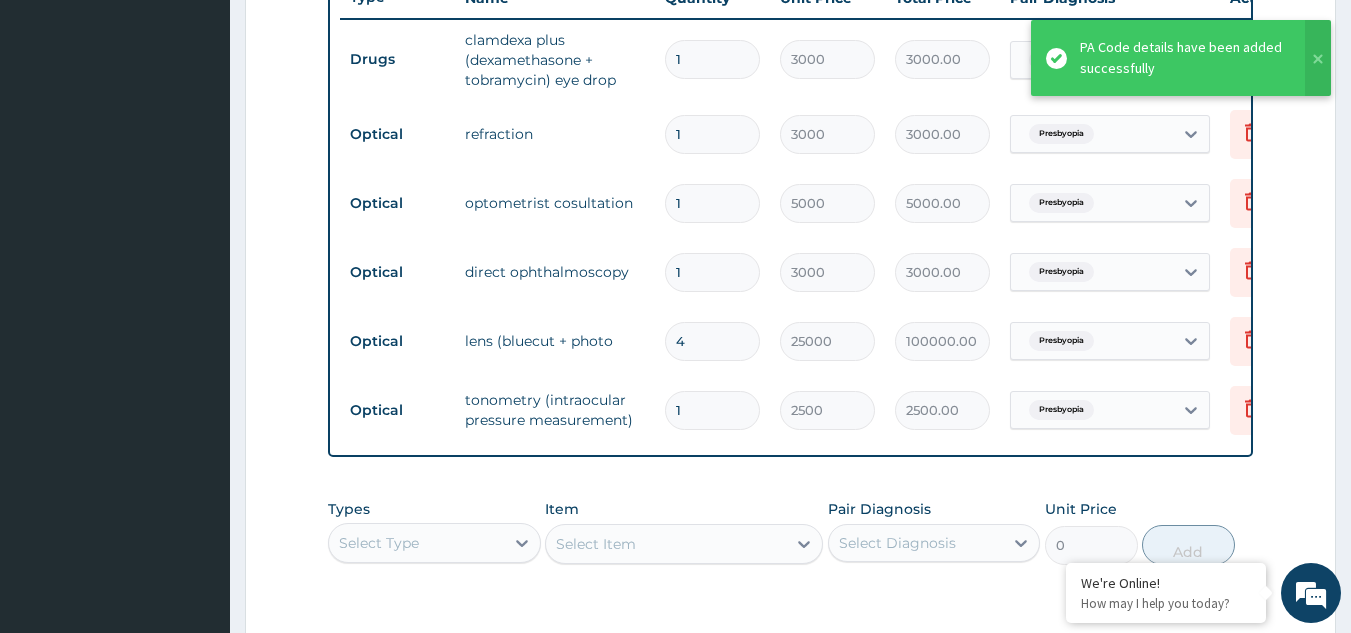 scroll, scrollTop: 672, scrollLeft: 0, axis: vertical 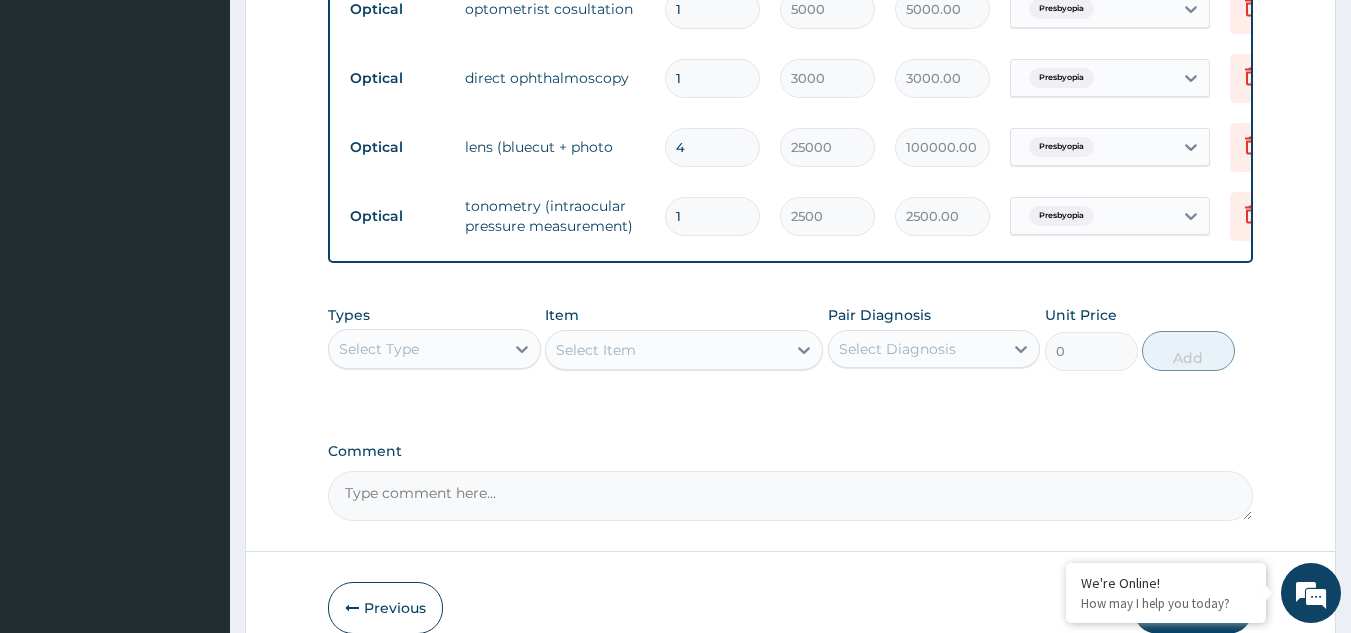 click on "Comment" at bounding box center [791, 496] 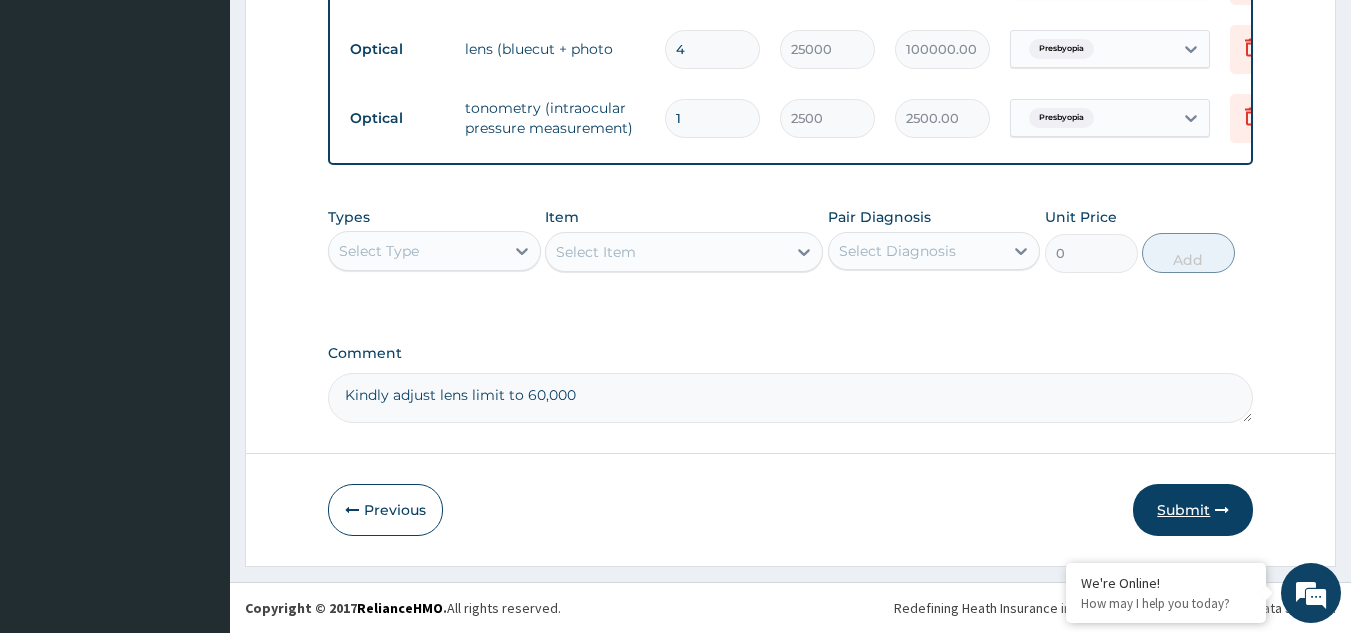 type on "Kindly adjust lens limit to 60,000" 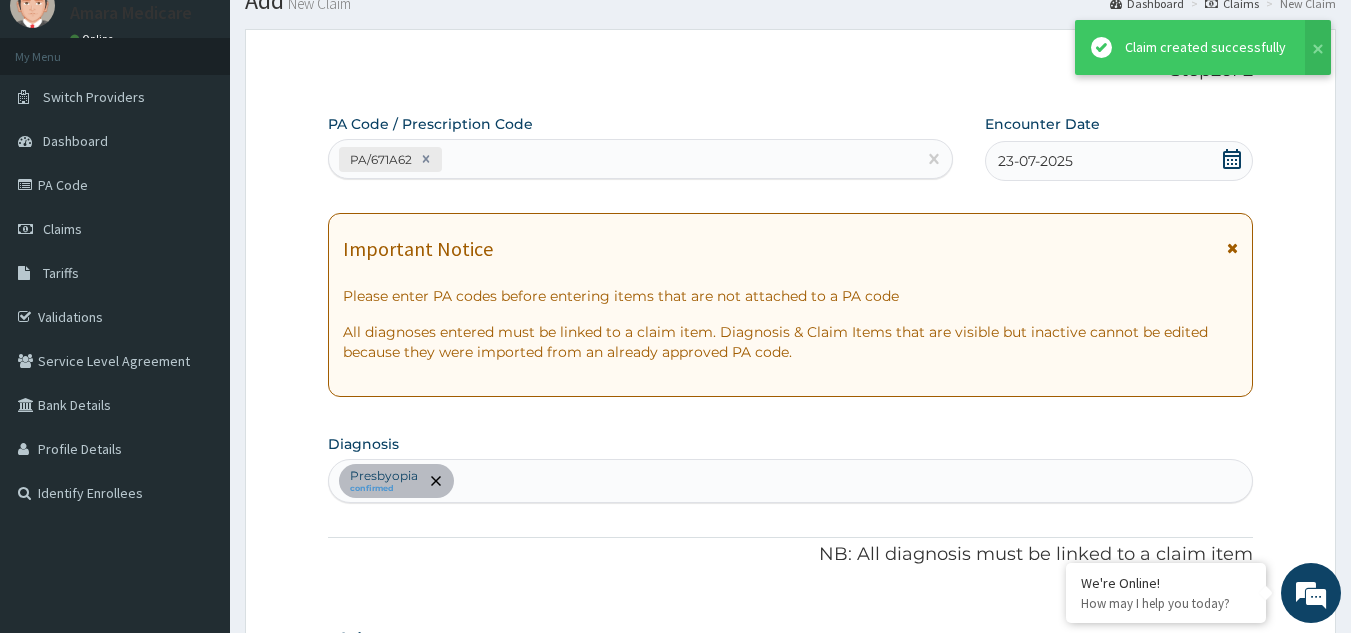 scroll, scrollTop: 1085, scrollLeft: 0, axis: vertical 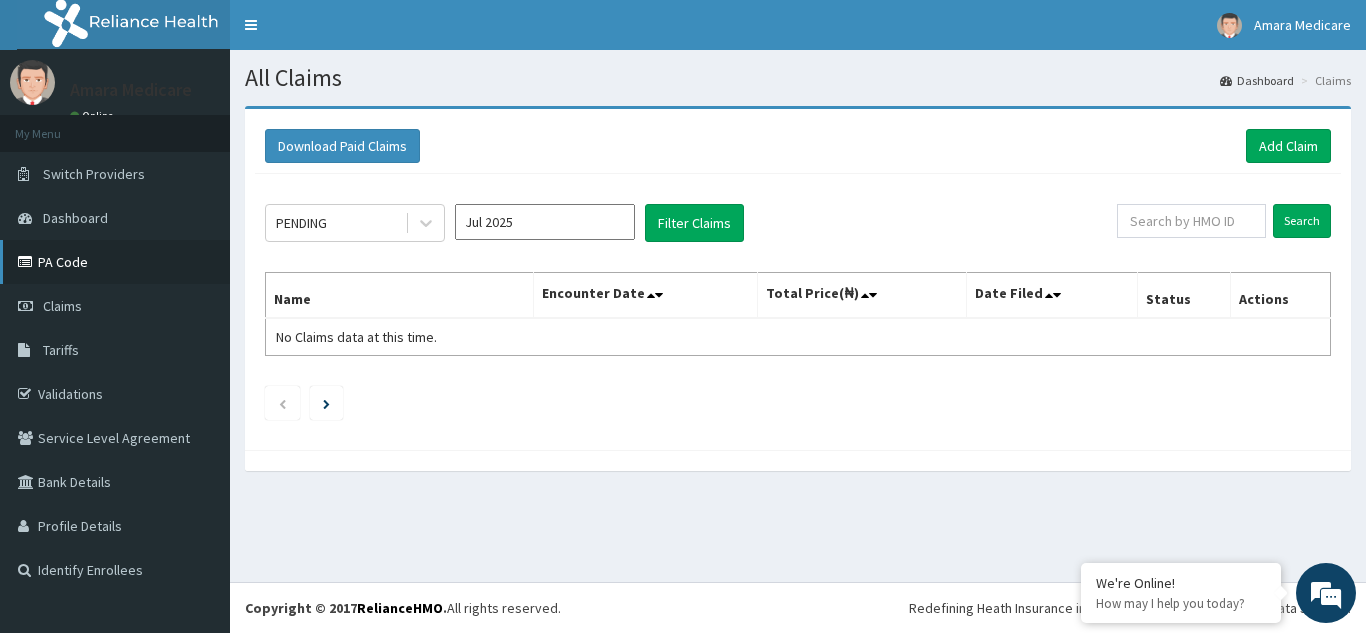 click on "PA Code" at bounding box center [115, 262] 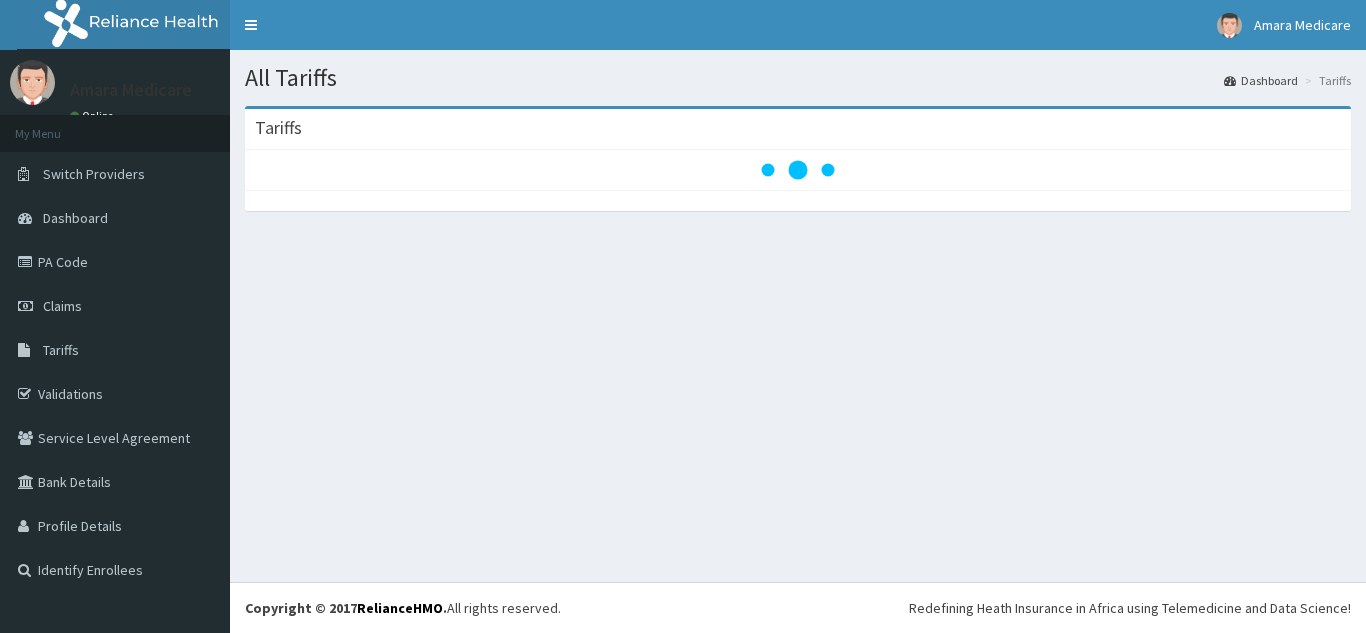 scroll, scrollTop: 0, scrollLeft: 0, axis: both 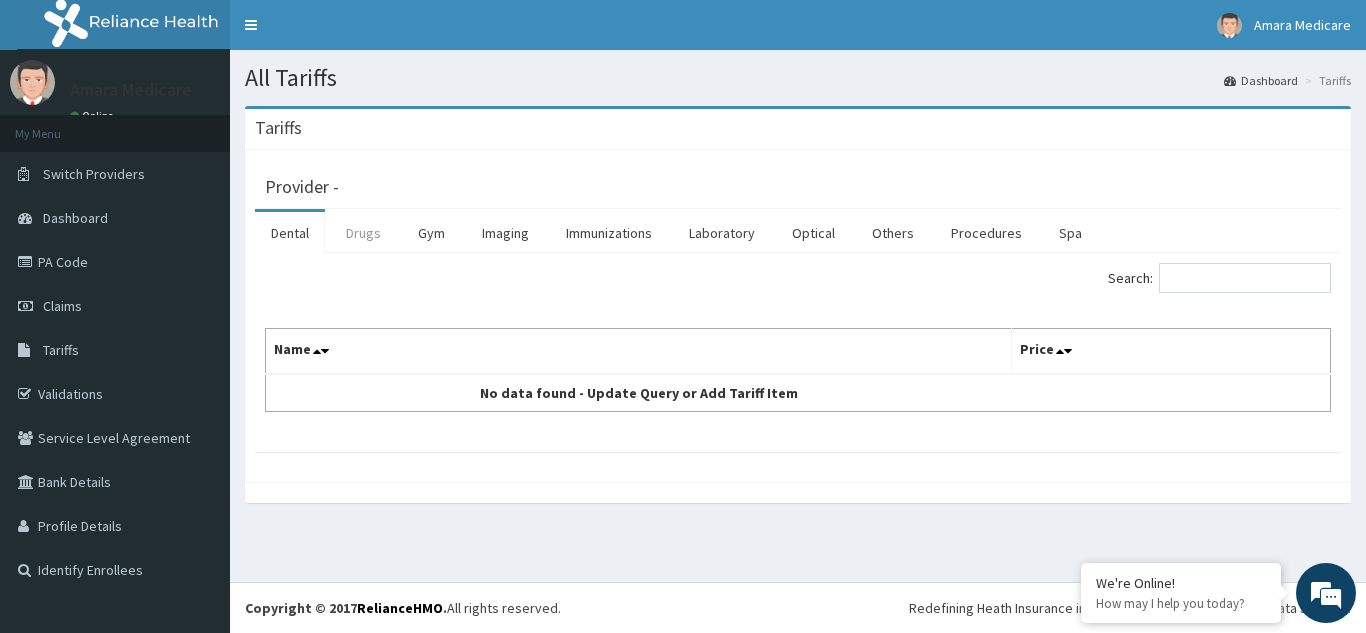 click on "Drugs" at bounding box center (363, 233) 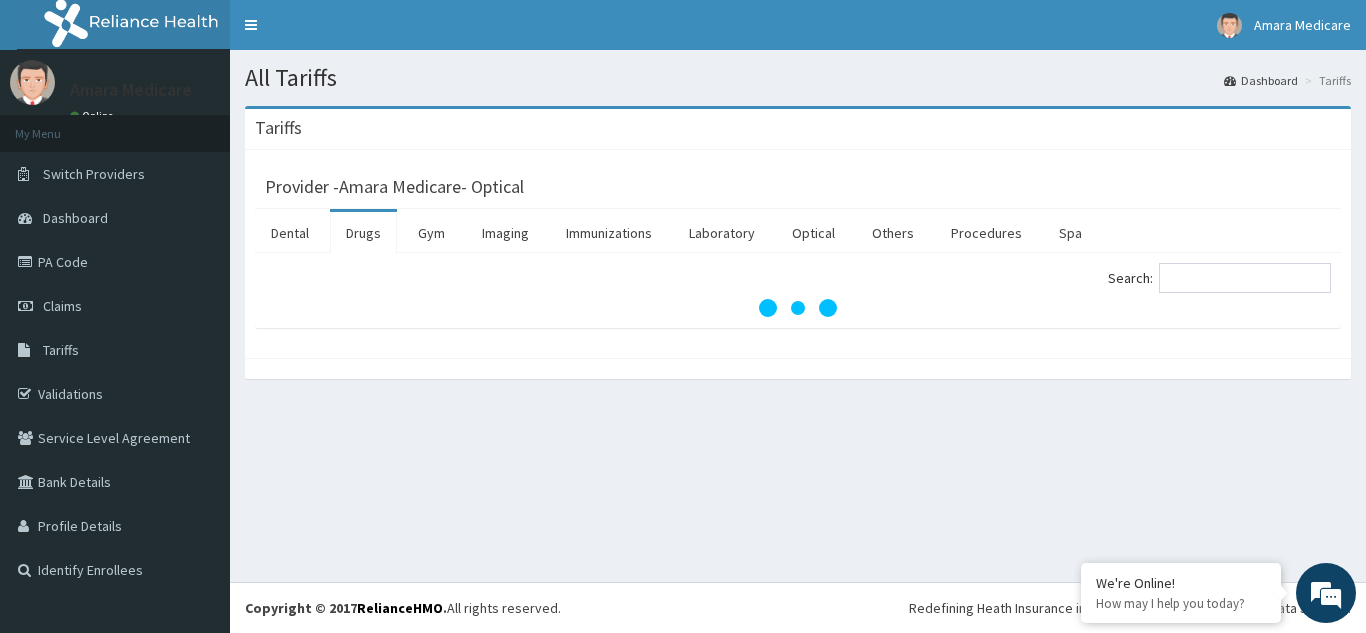 click on "Search:" at bounding box center (1219, 278) 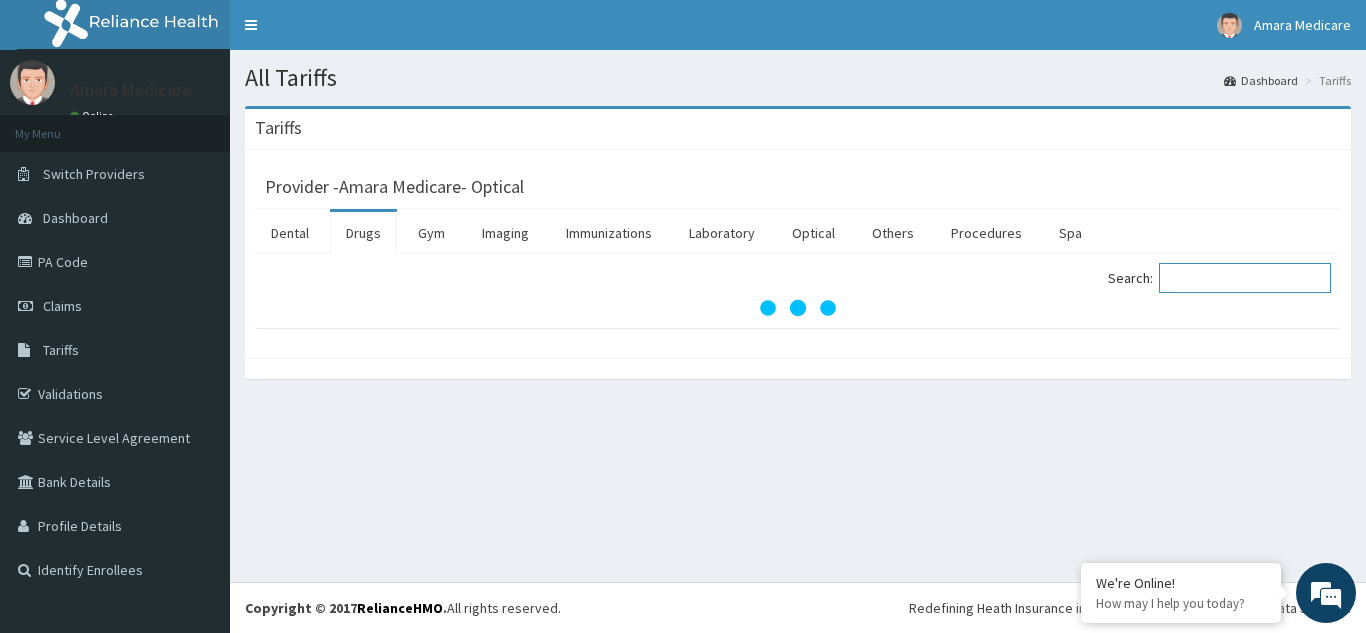 click on "Search:" at bounding box center (1245, 278) 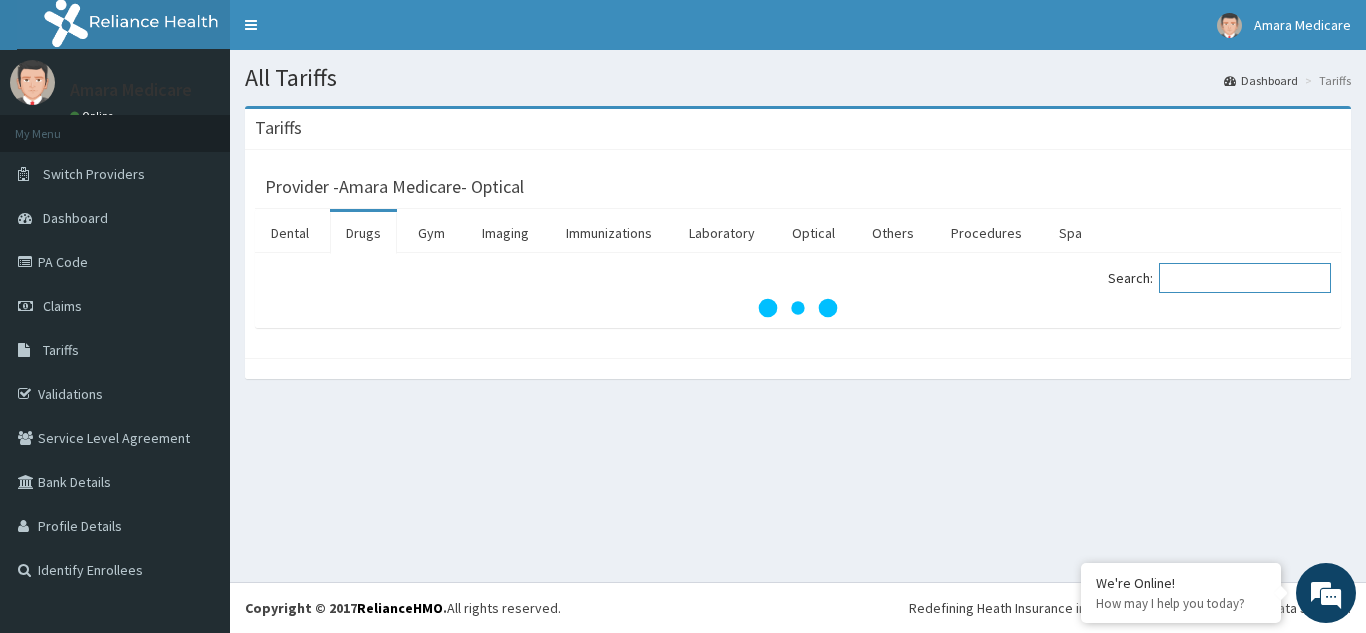 click on "Search:" at bounding box center (1245, 278) 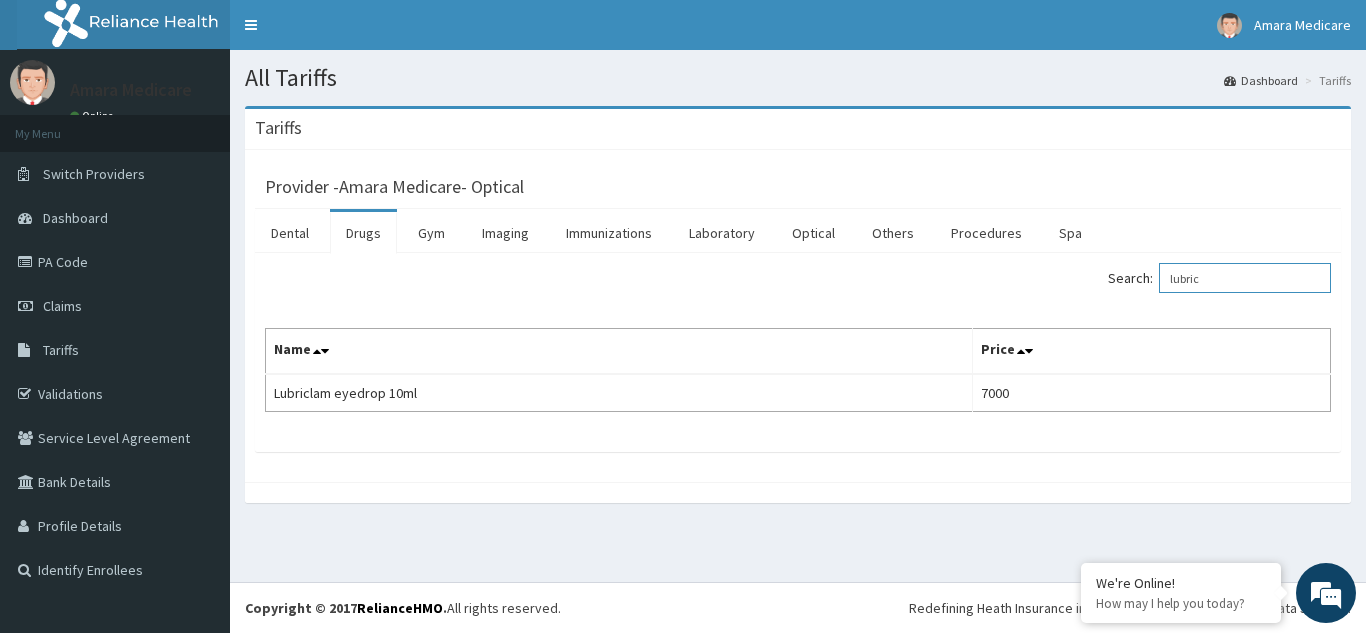 type on "lubric" 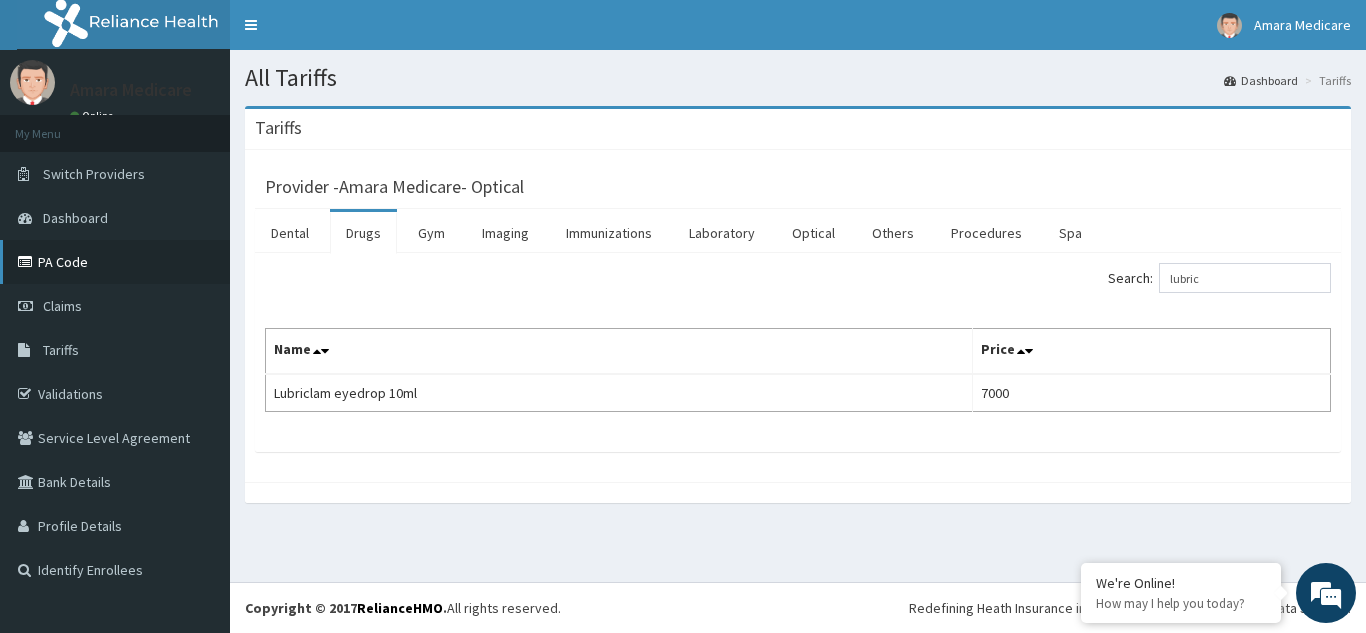 click on "PA Code" at bounding box center [115, 262] 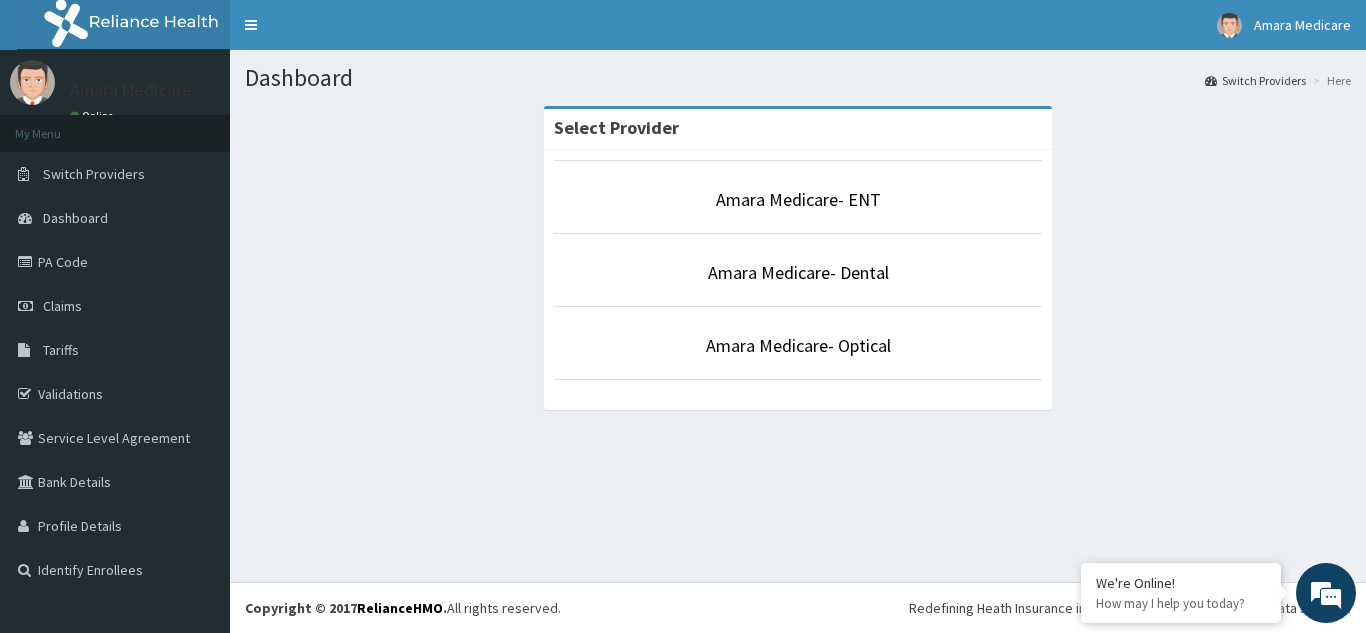 scroll, scrollTop: 0, scrollLeft: 0, axis: both 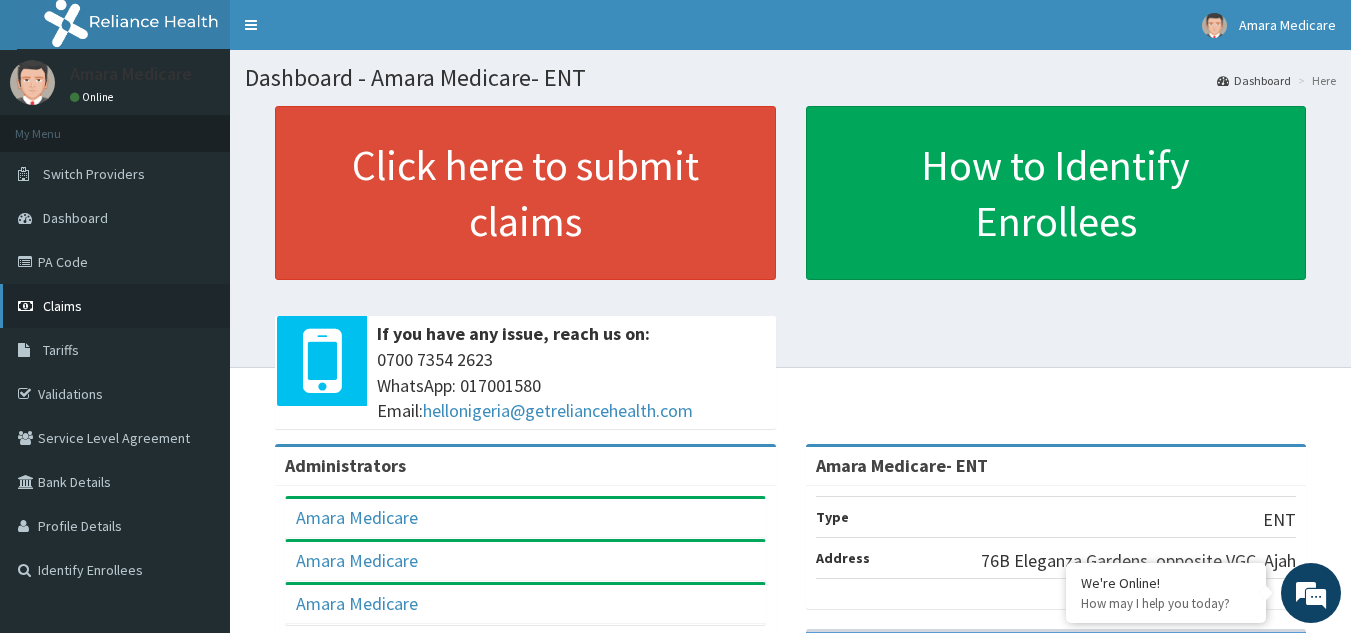 click on "Claims" at bounding box center (62, 306) 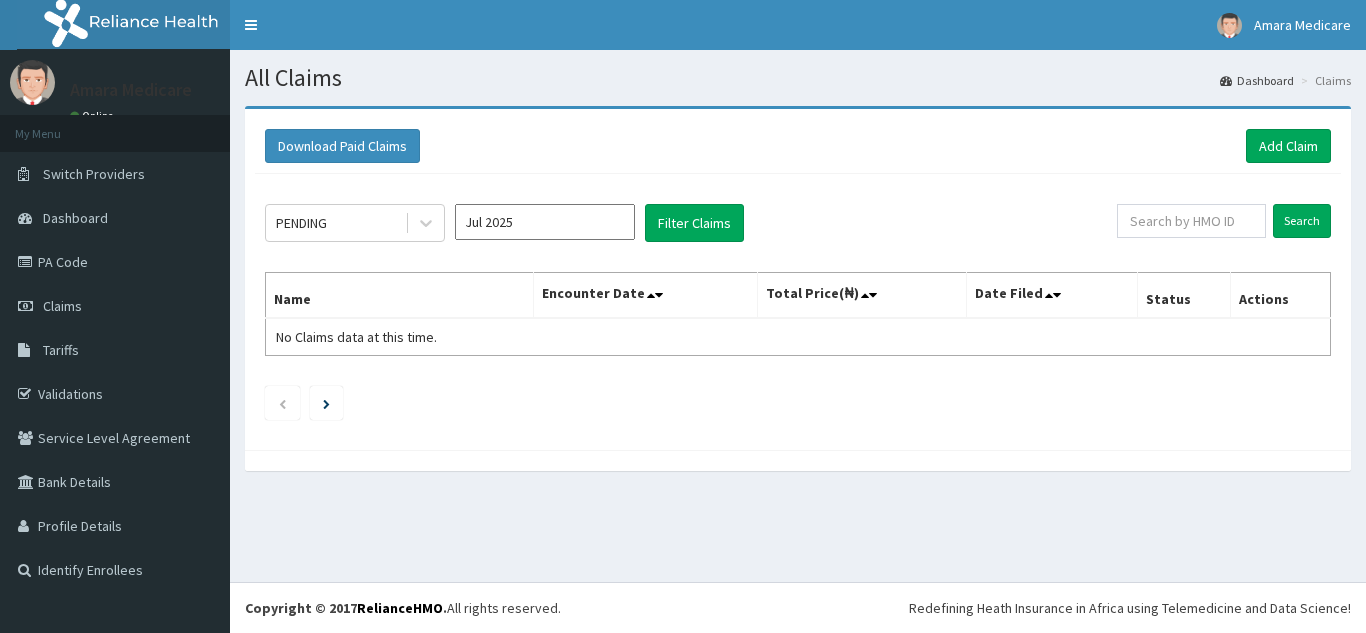 scroll, scrollTop: 0, scrollLeft: 0, axis: both 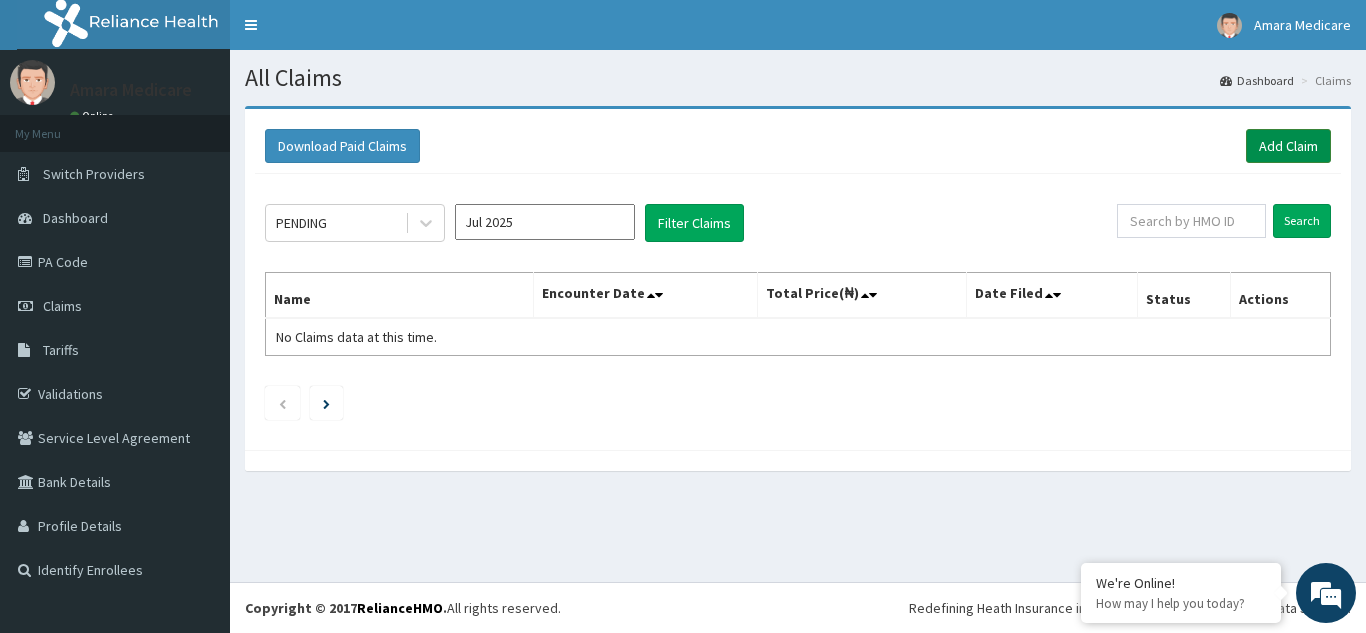 click on "Add Claim" at bounding box center (1288, 146) 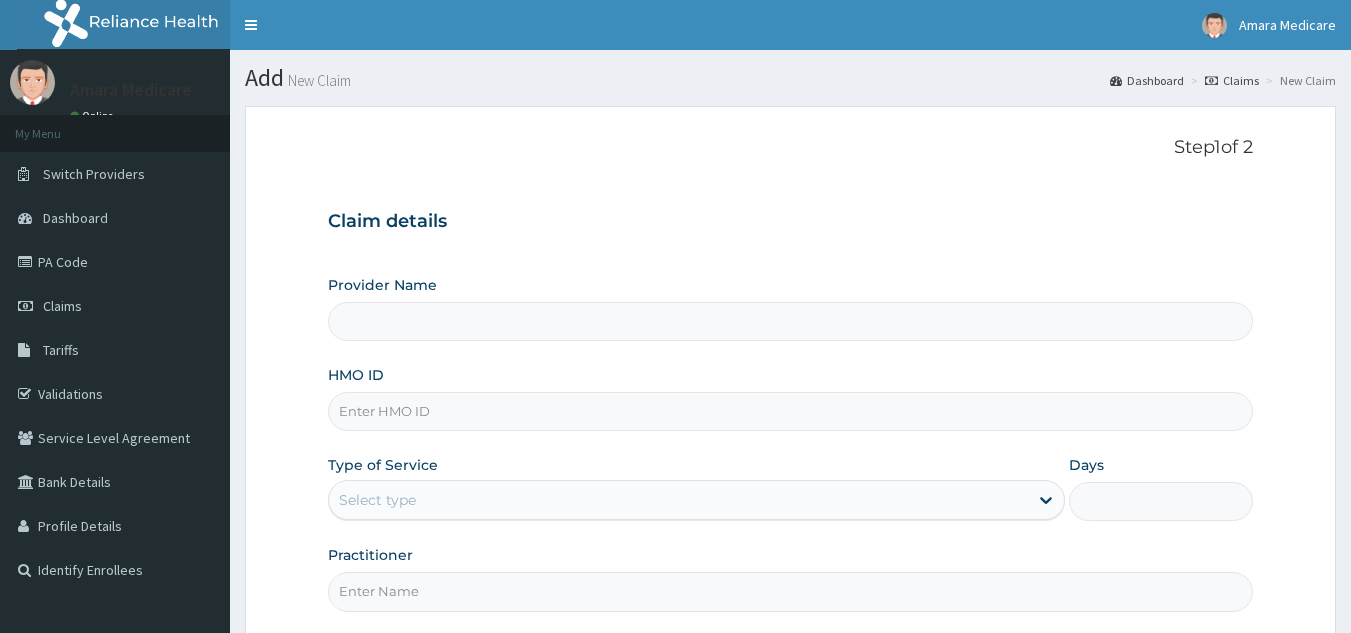 scroll, scrollTop: 0, scrollLeft: 0, axis: both 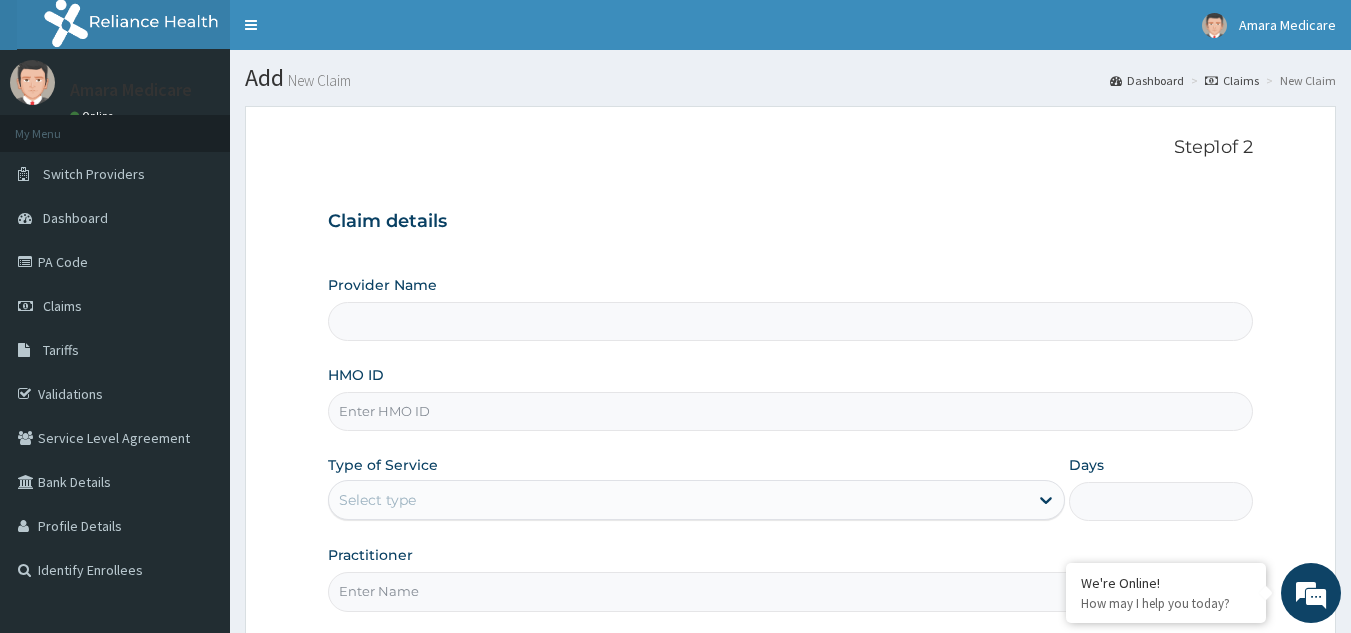 type on "Amara Medicare- ENT" 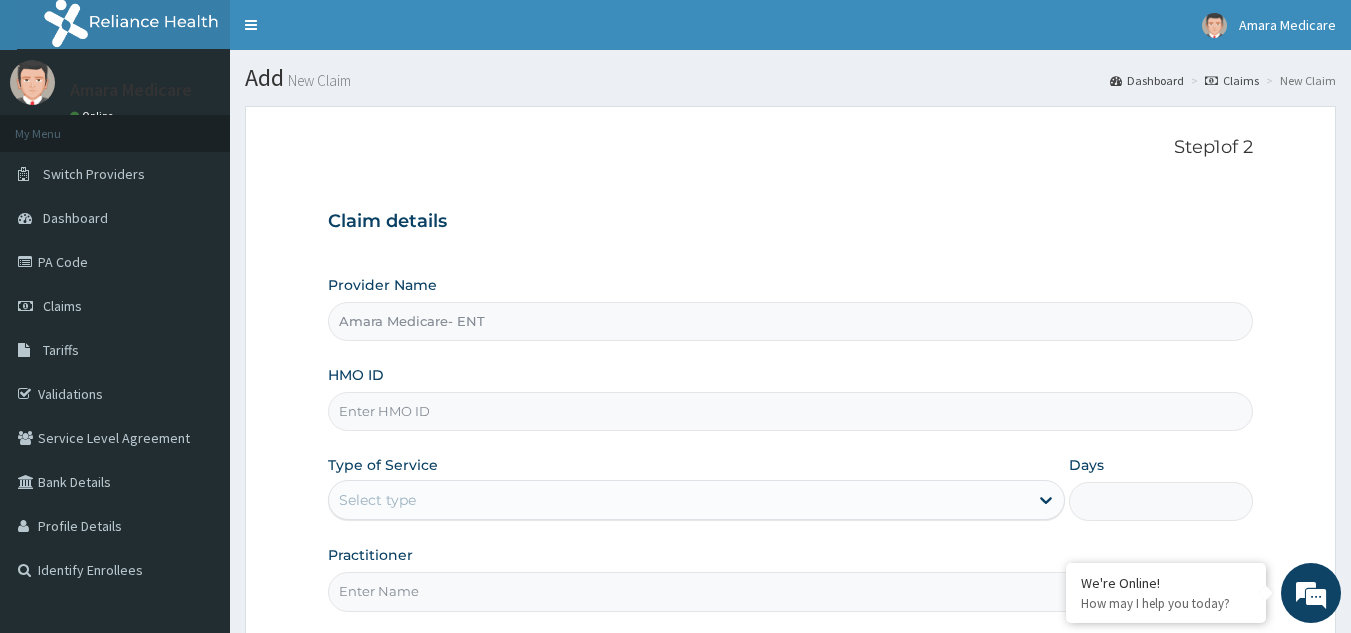 click on "HMO ID" at bounding box center (791, 411) 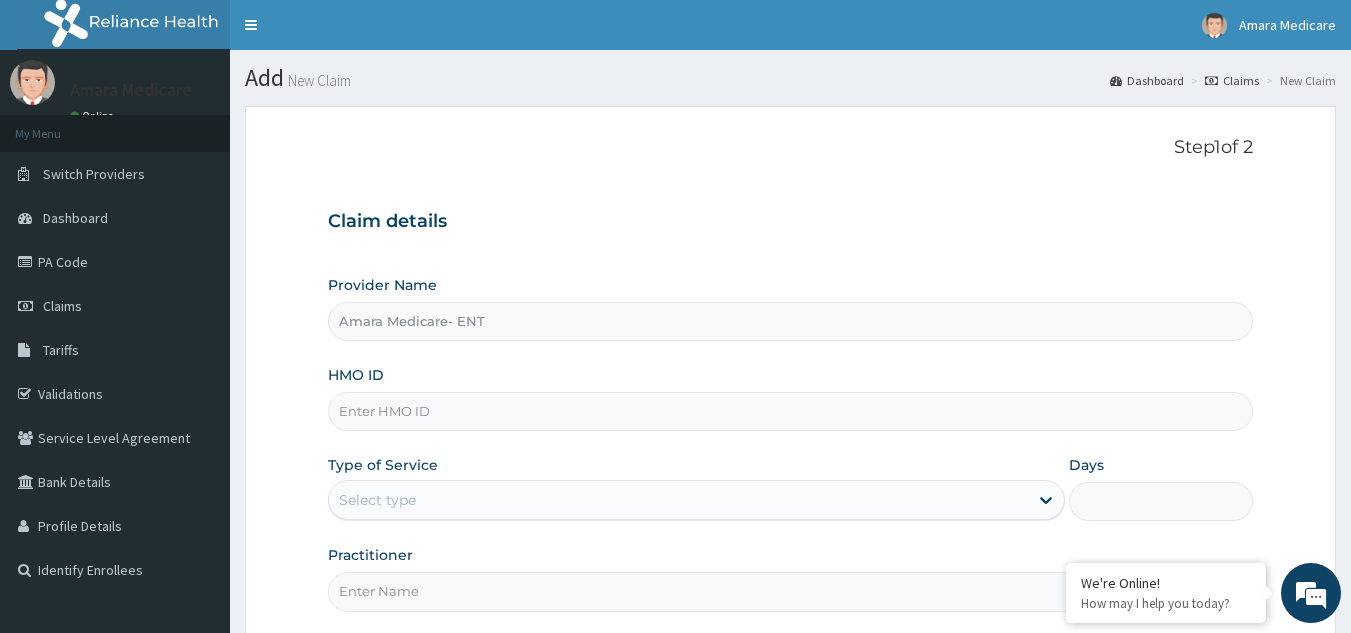 scroll, scrollTop: 0, scrollLeft: 0, axis: both 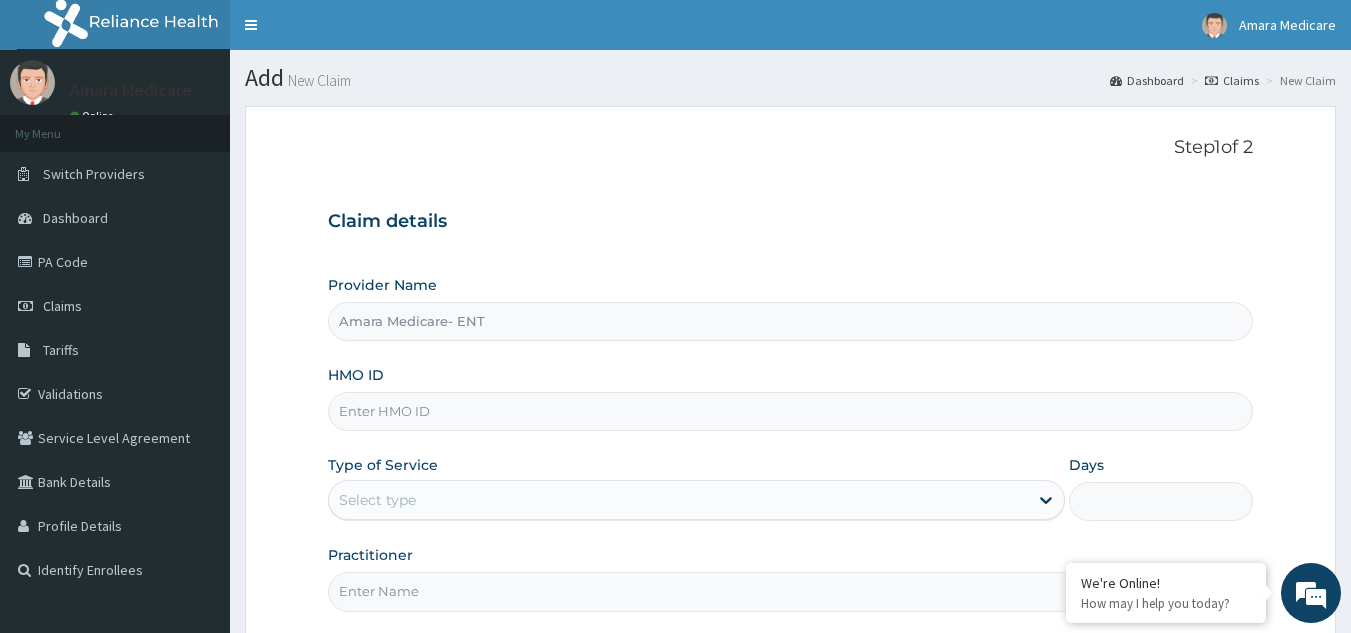 paste on "WAK/10091/A" 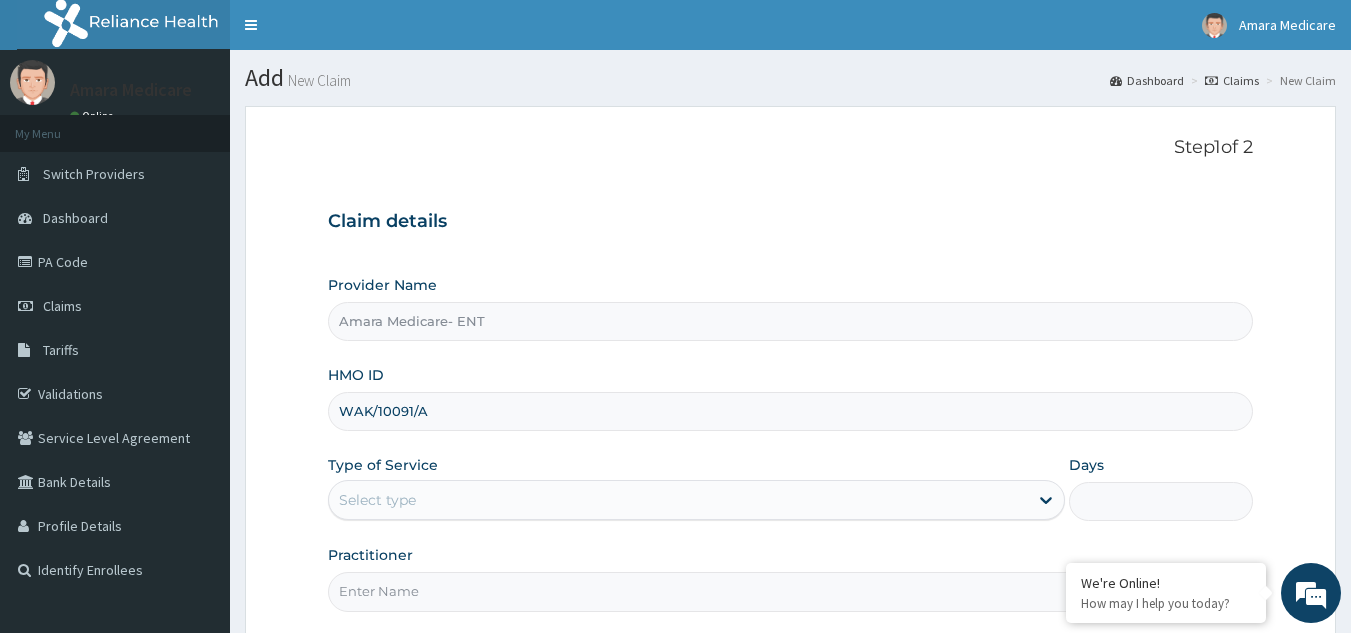 type on "WAK/10091/A" 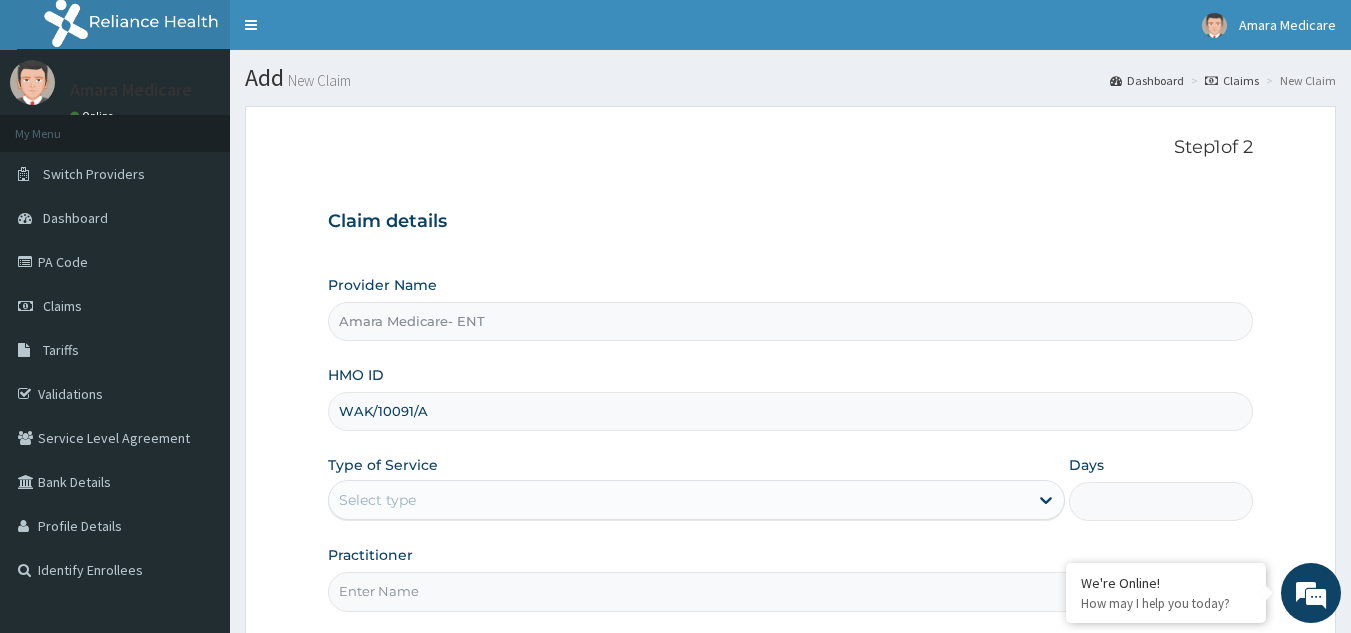 click on "Select type" at bounding box center (678, 500) 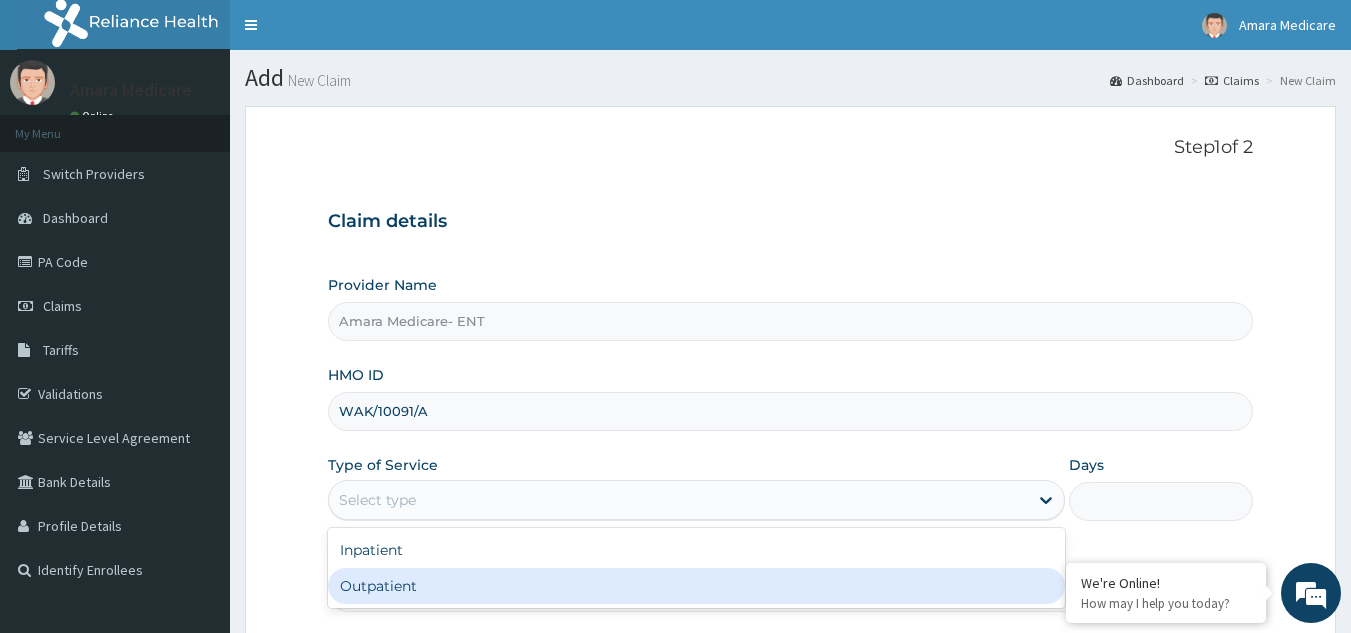 click on "Outpatient" at bounding box center [696, 586] 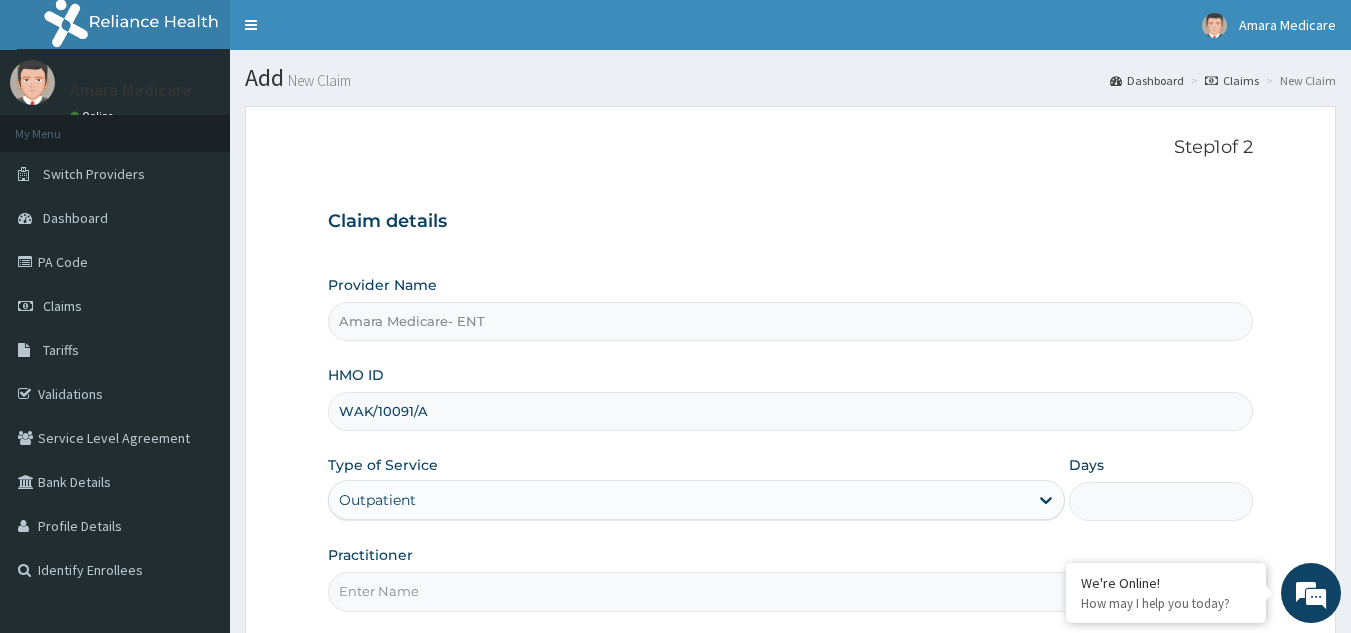 type on "1" 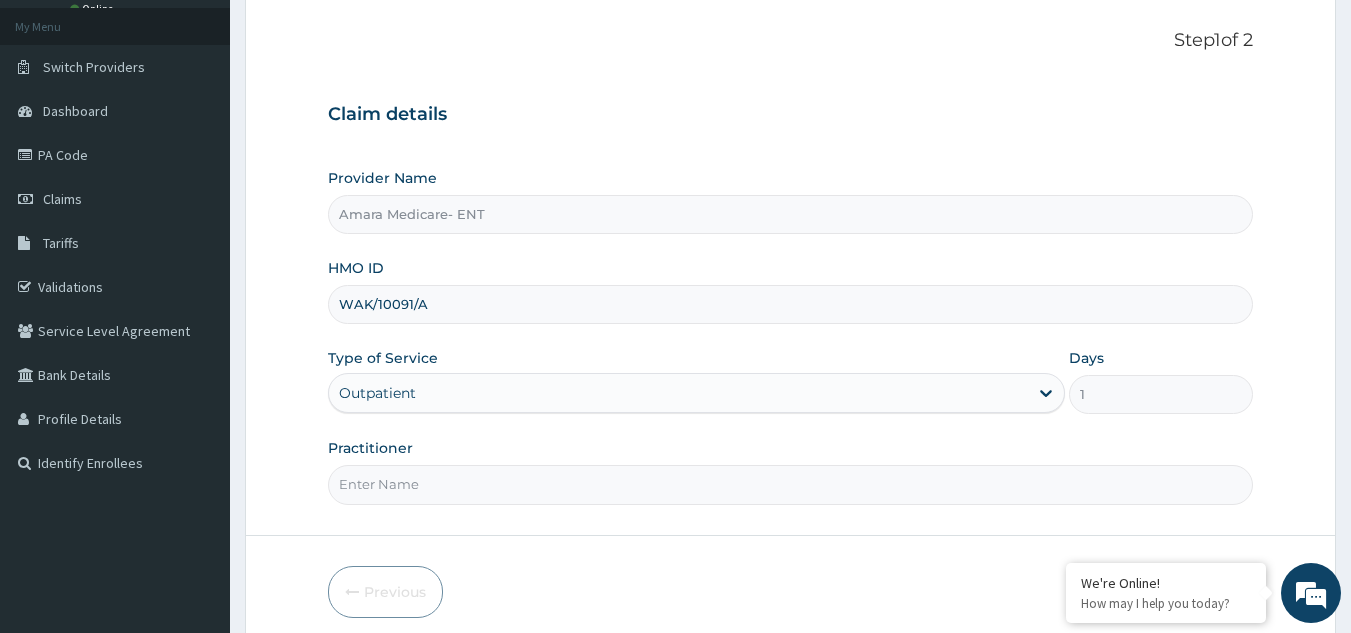 scroll, scrollTop: 189, scrollLeft: 0, axis: vertical 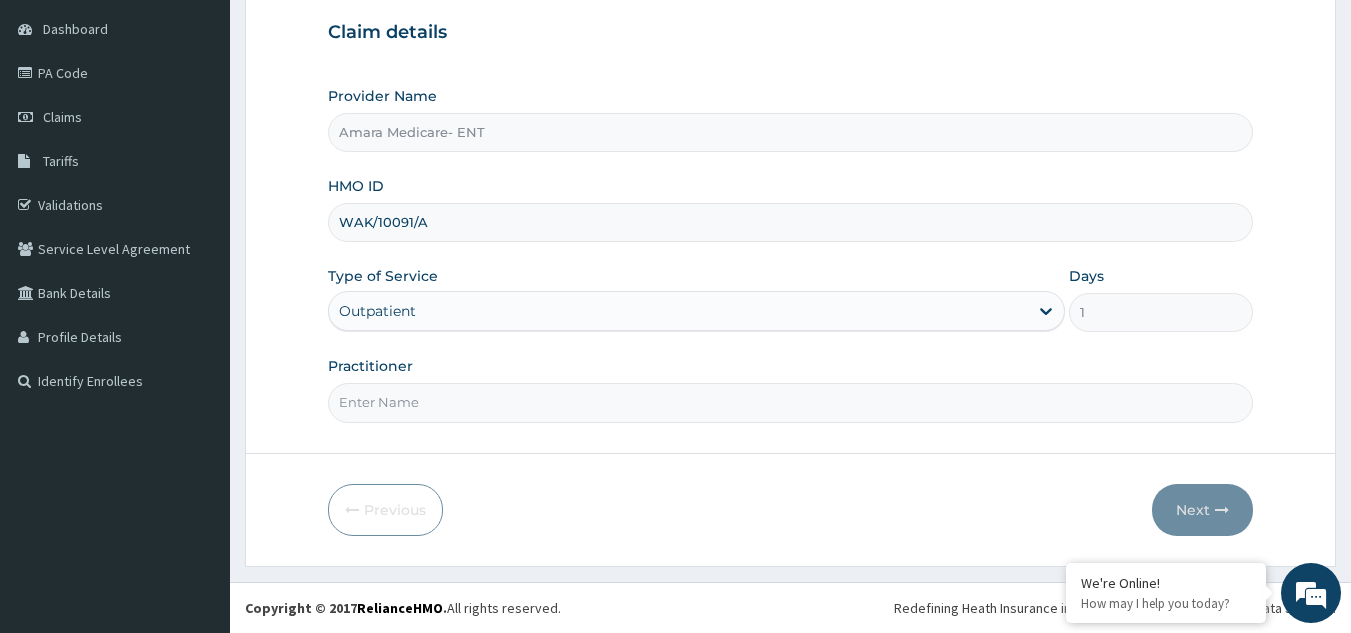 click on "Practitioner" at bounding box center [791, 402] 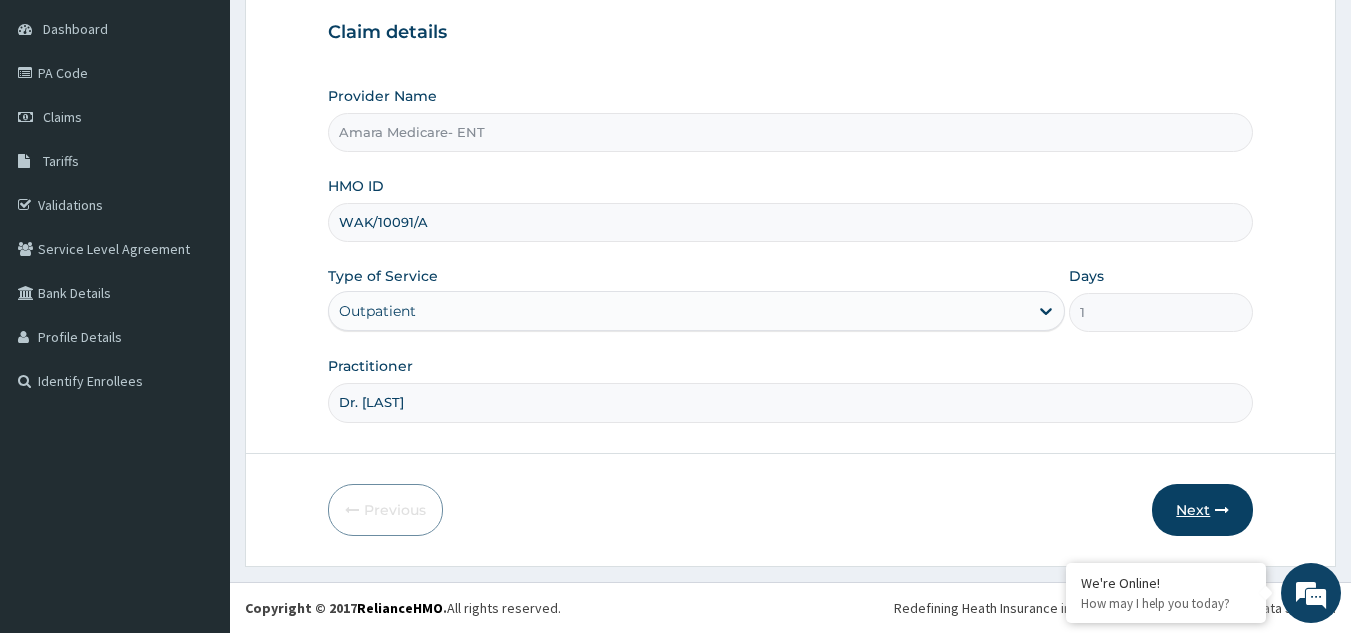 type on "Dr. Osuji" 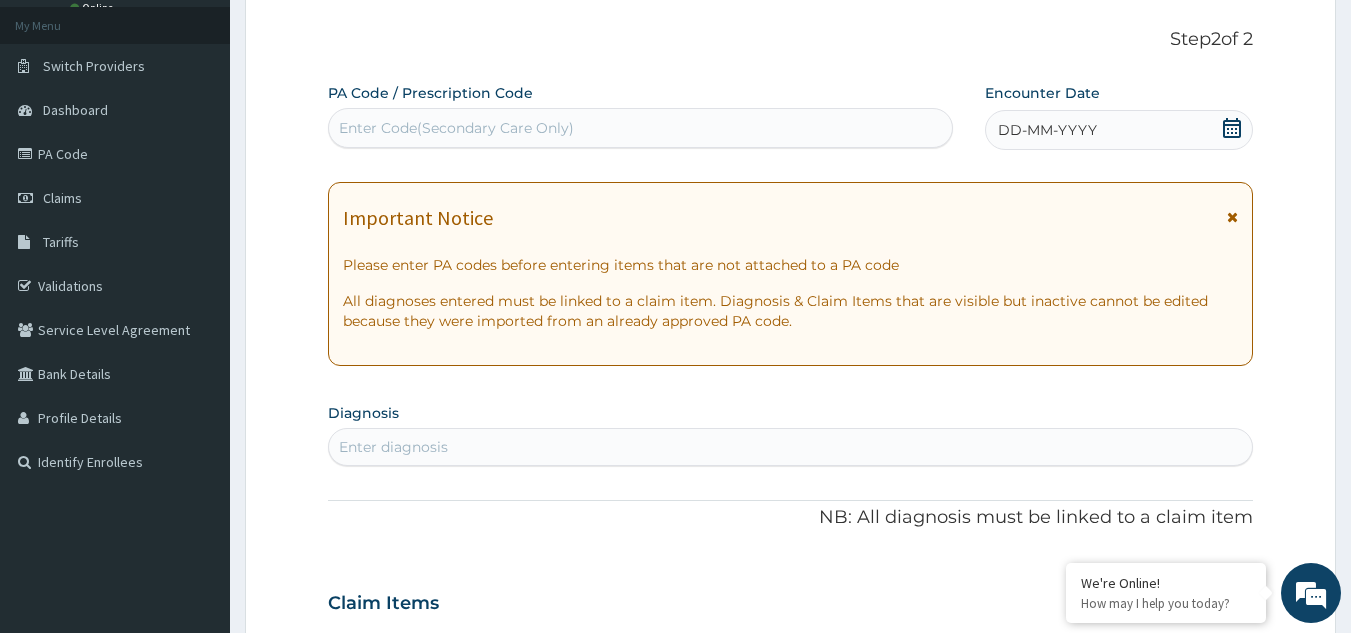 scroll, scrollTop: 0, scrollLeft: 0, axis: both 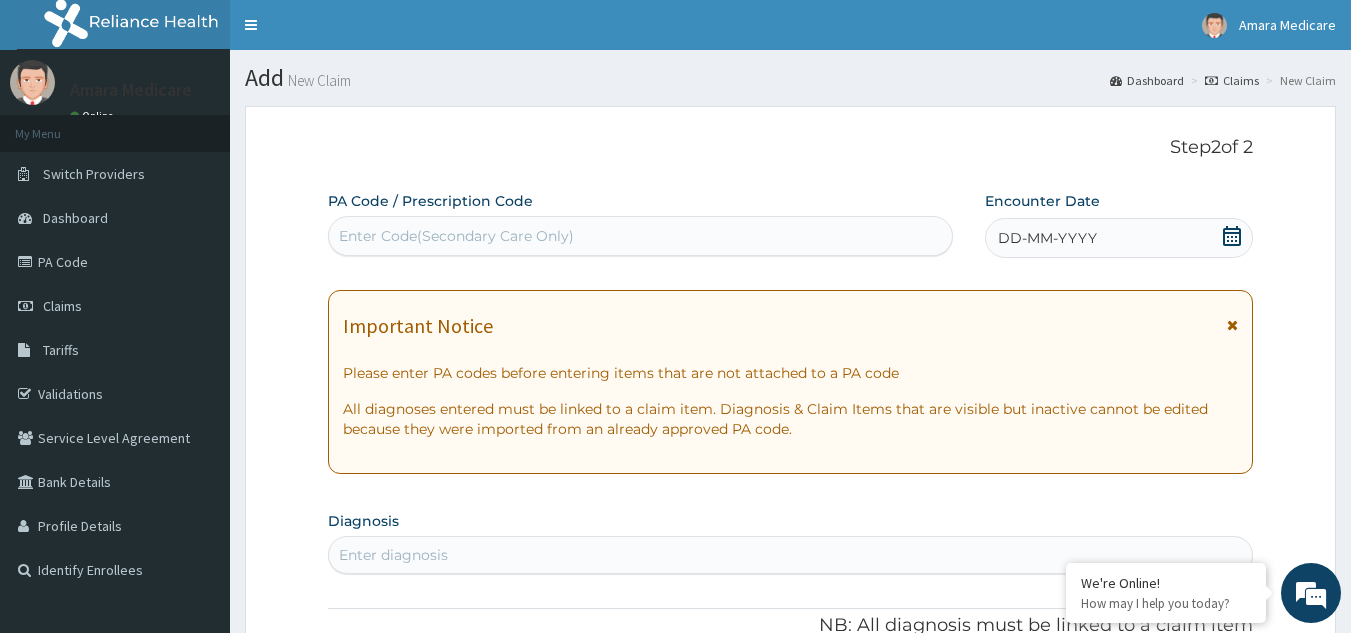 click on "Enter Code(Secondary Care Only)" at bounding box center [456, 236] 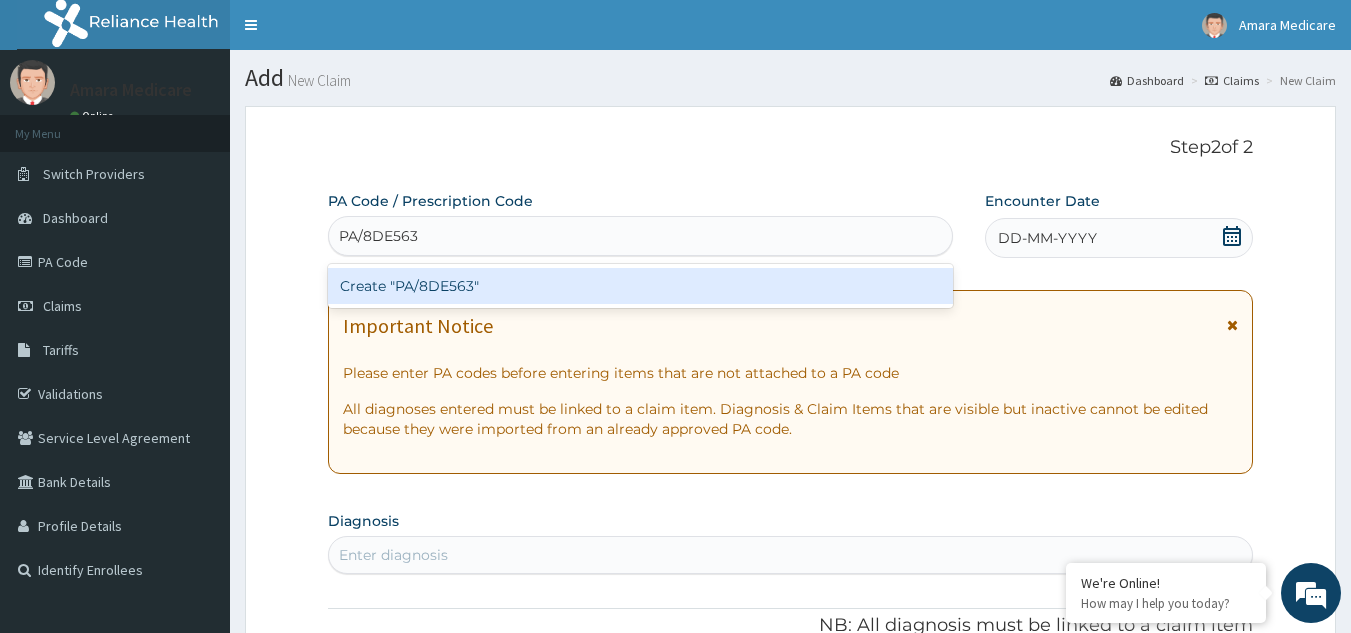 click on "Create "PA/8DE563"" at bounding box center [641, 286] 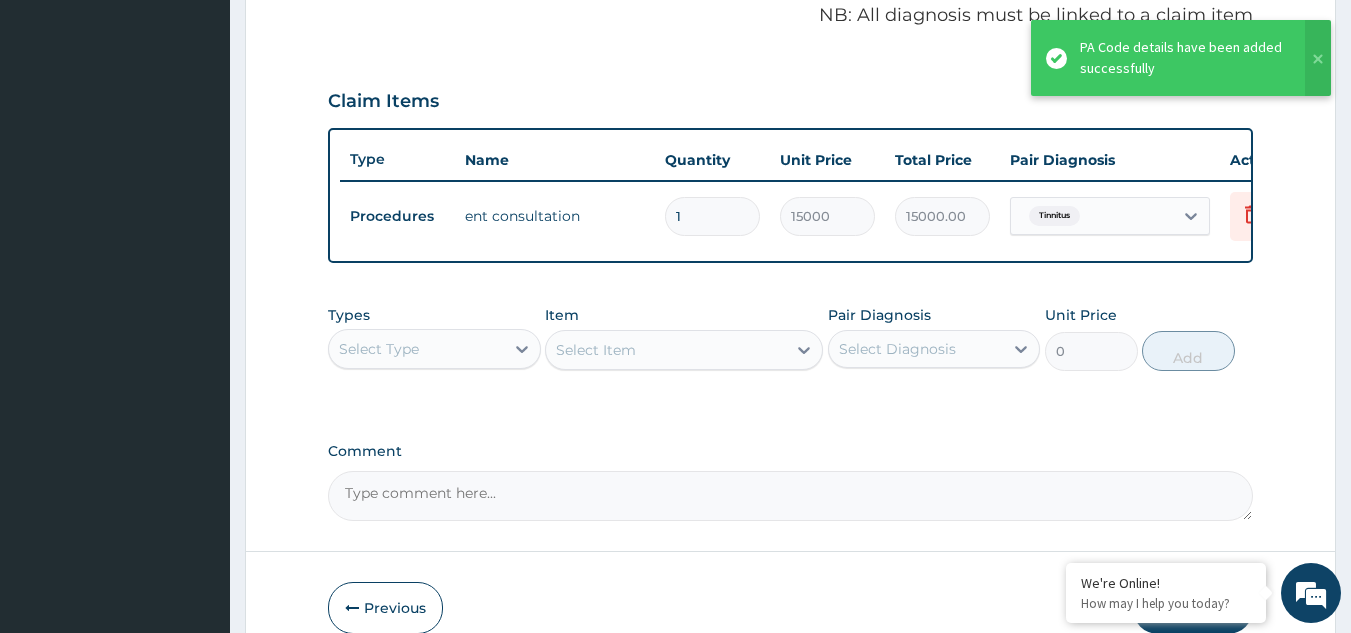scroll, scrollTop: 729, scrollLeft: 0, axis: vertical 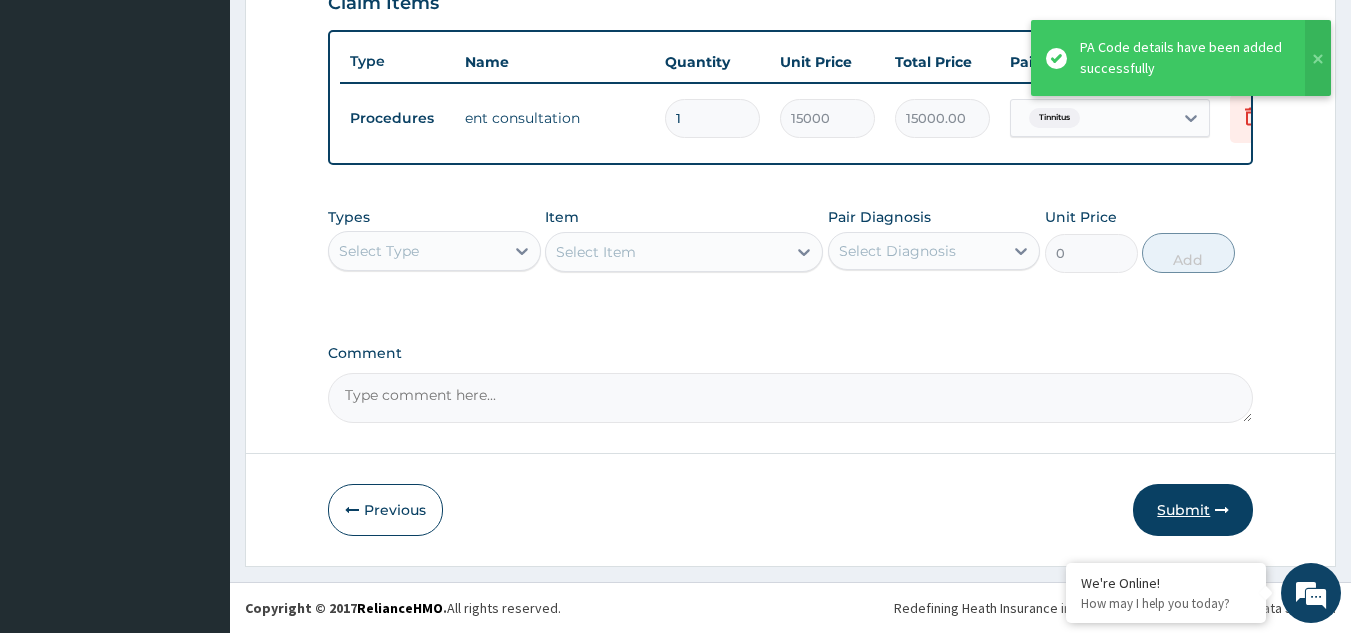 click on "Submit" at bounding box center (1193, 510) 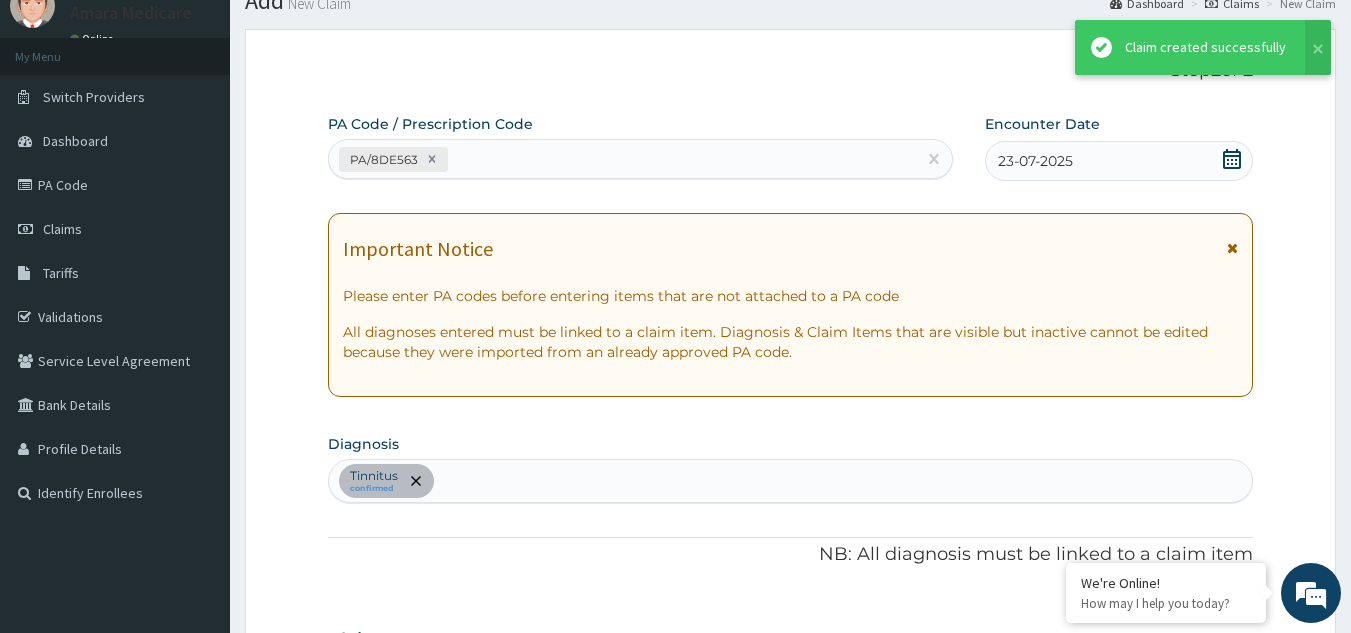 scroll, scrollTop: 729, scrollLeft: 0, axis: vertical 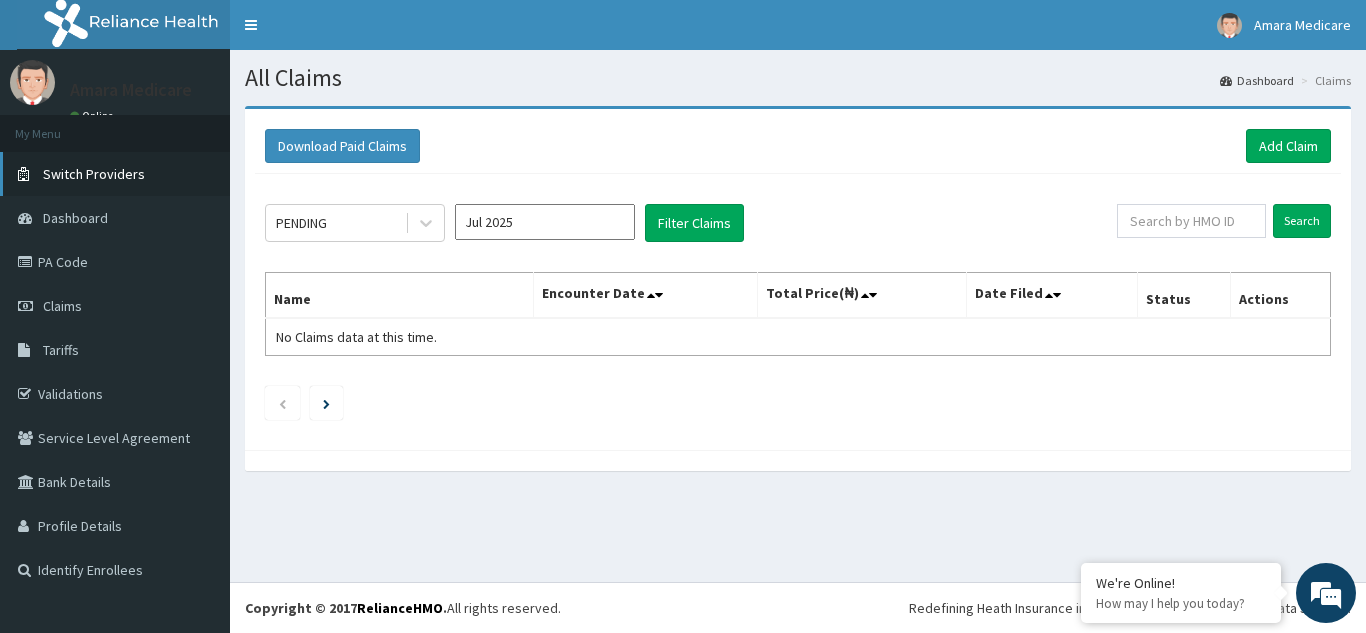 click on "Switch Providers" at bounding box center (94, 174) 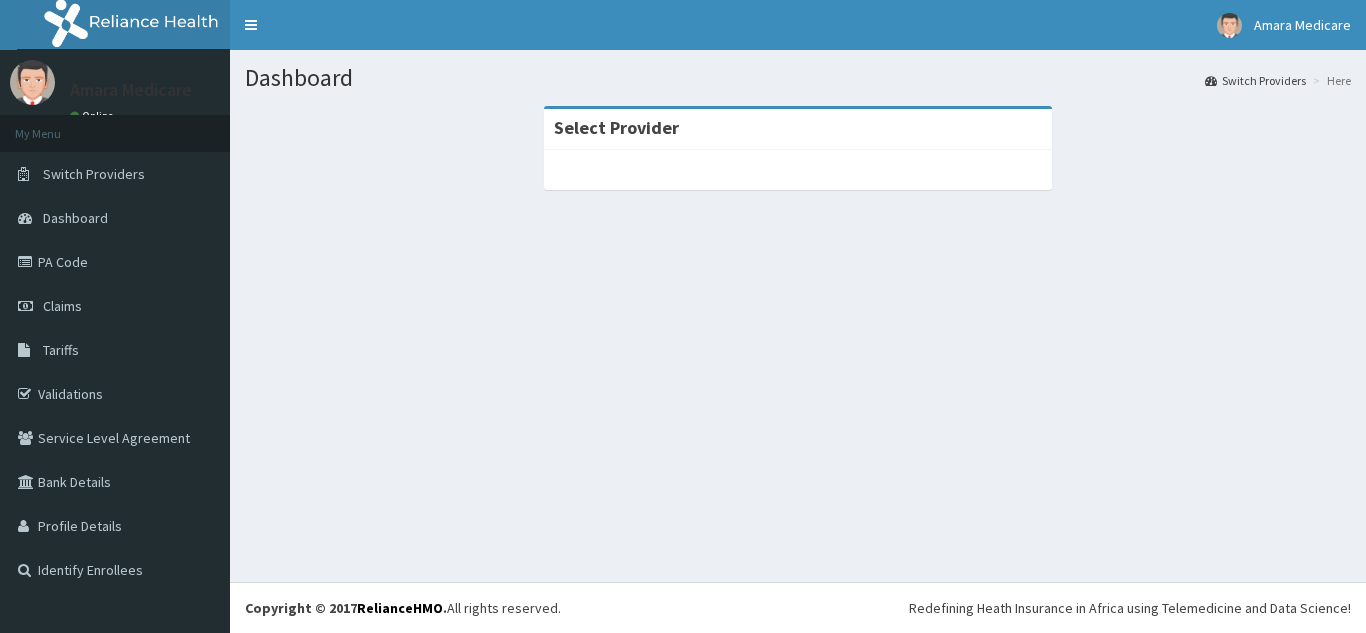 scroll, scrollTop: 0, scrollLeft: 0, axis: both 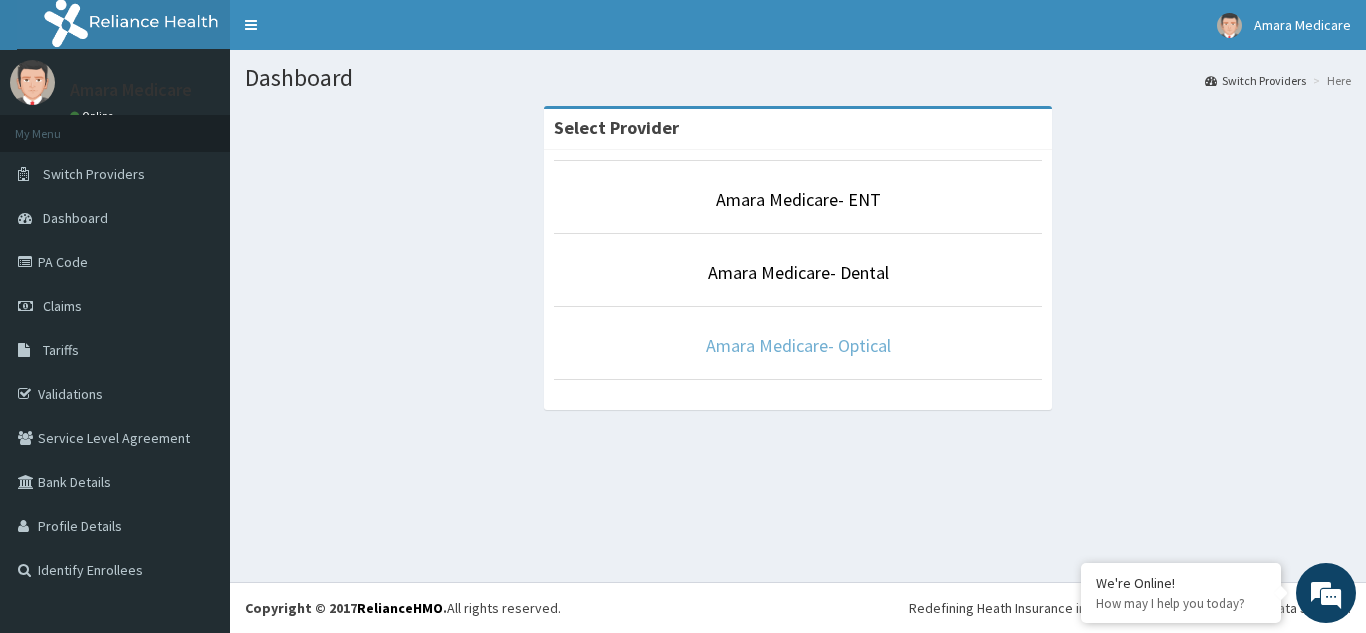 click on "Amara Medicare- Optical" at bounding box center [798, 345] 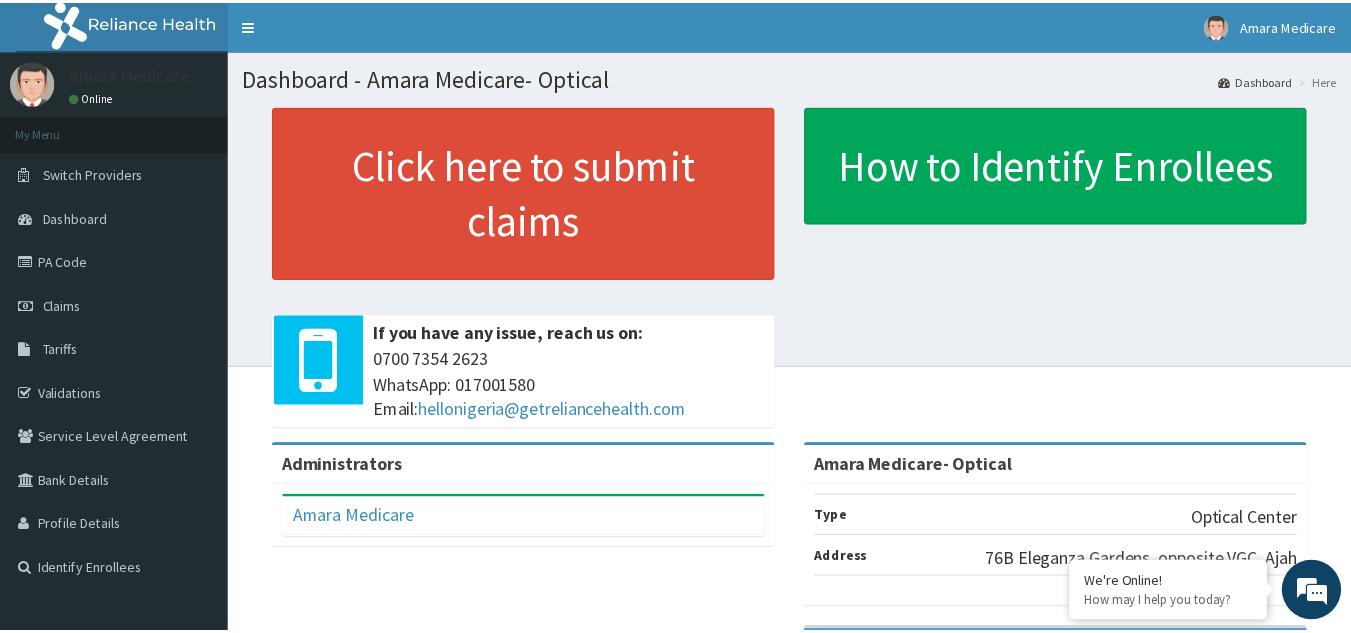 scroll, scrollTop: 0, scrollLeft: 0, axis: both 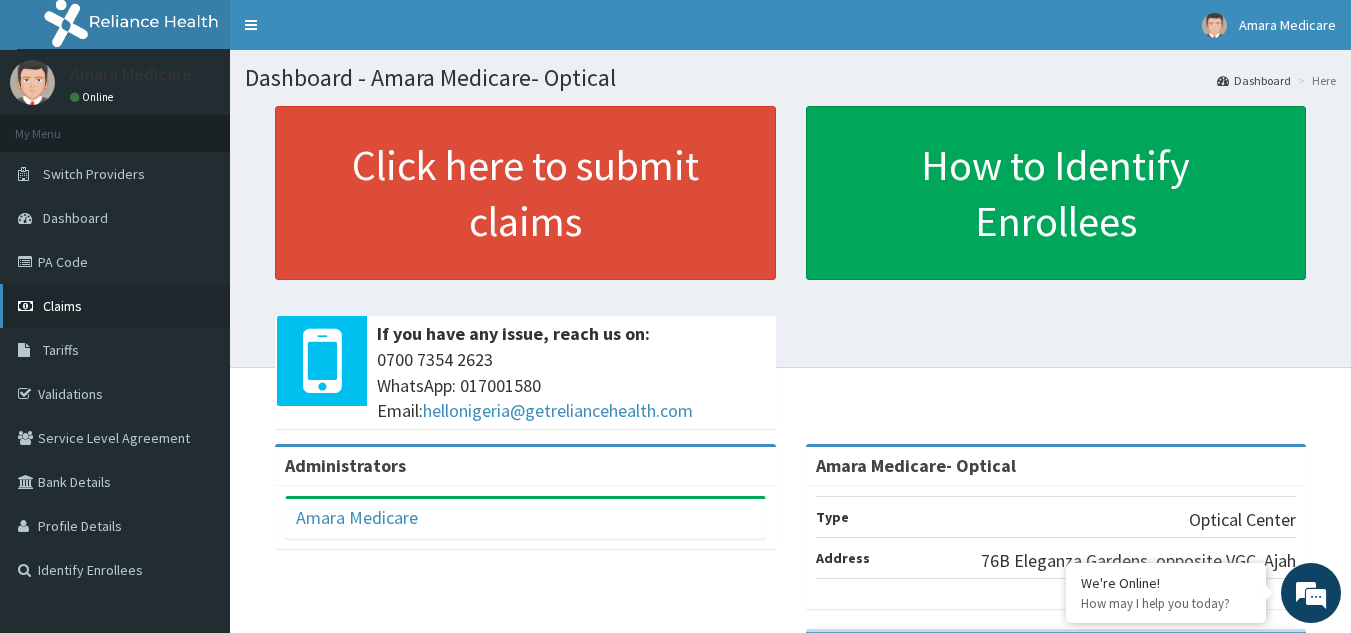 click on "Claims" at bounding box center (62, 306) 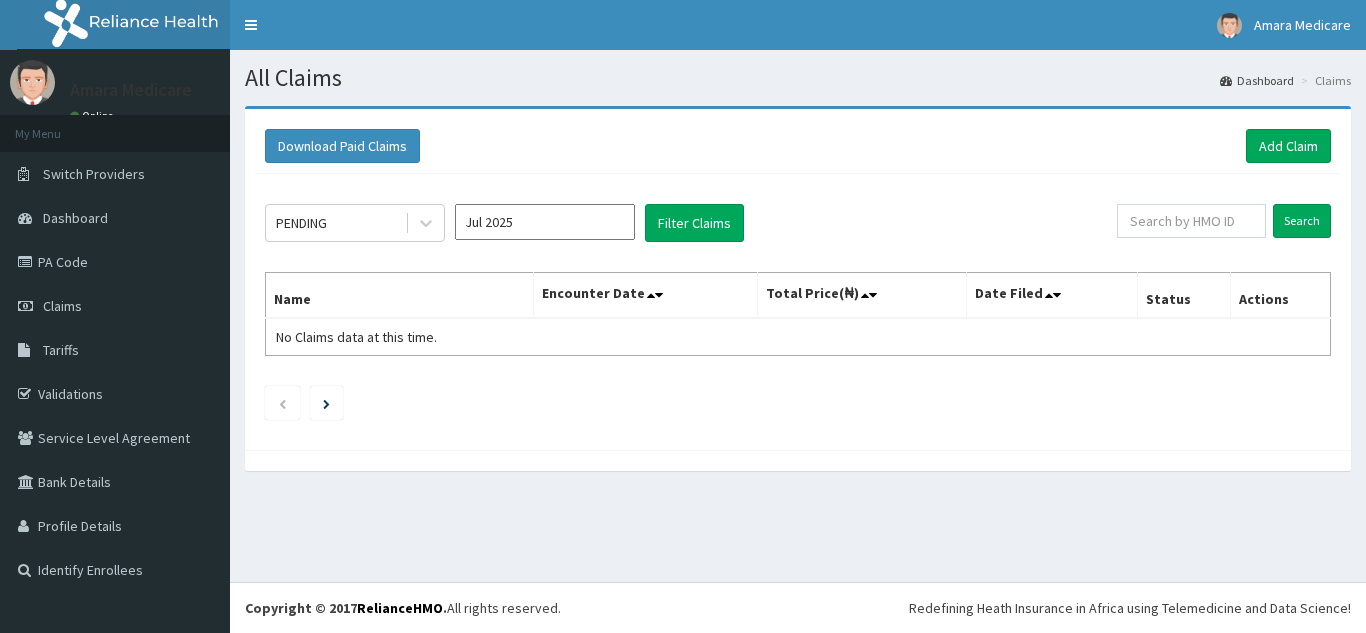 scroll, scrollTop: 0, scrollLeft: 0, axis: both 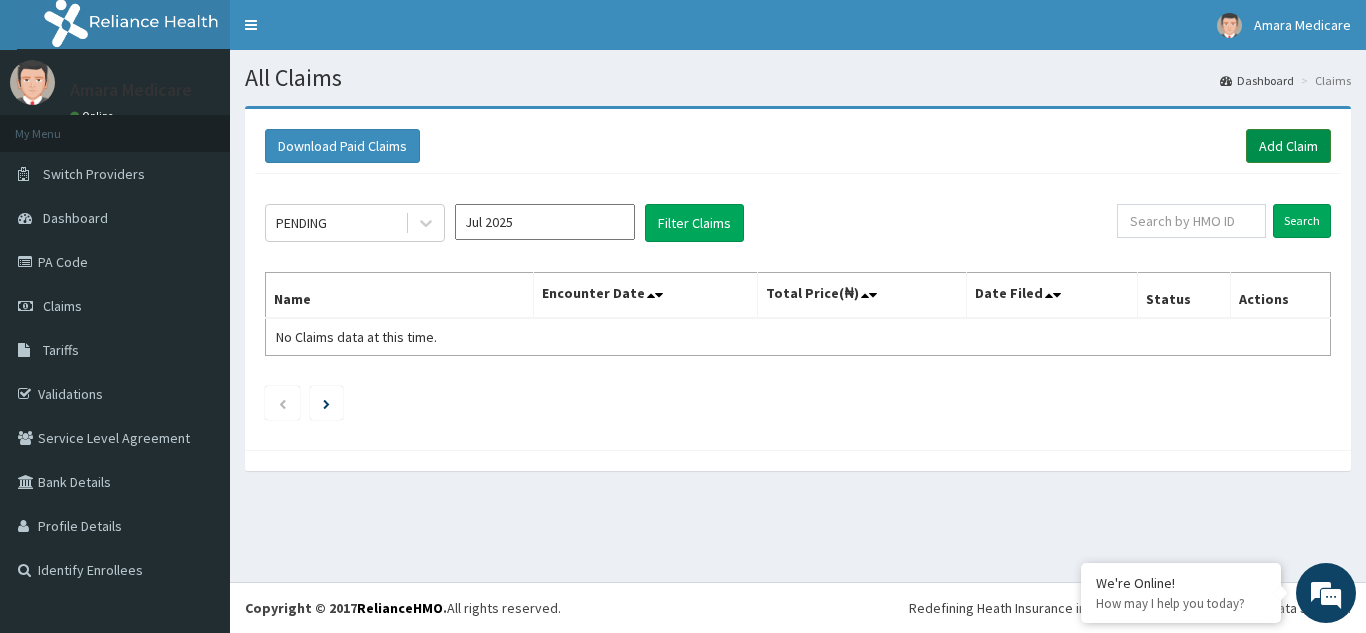 click on "Add Claim" at bounding box center (1288, 146) 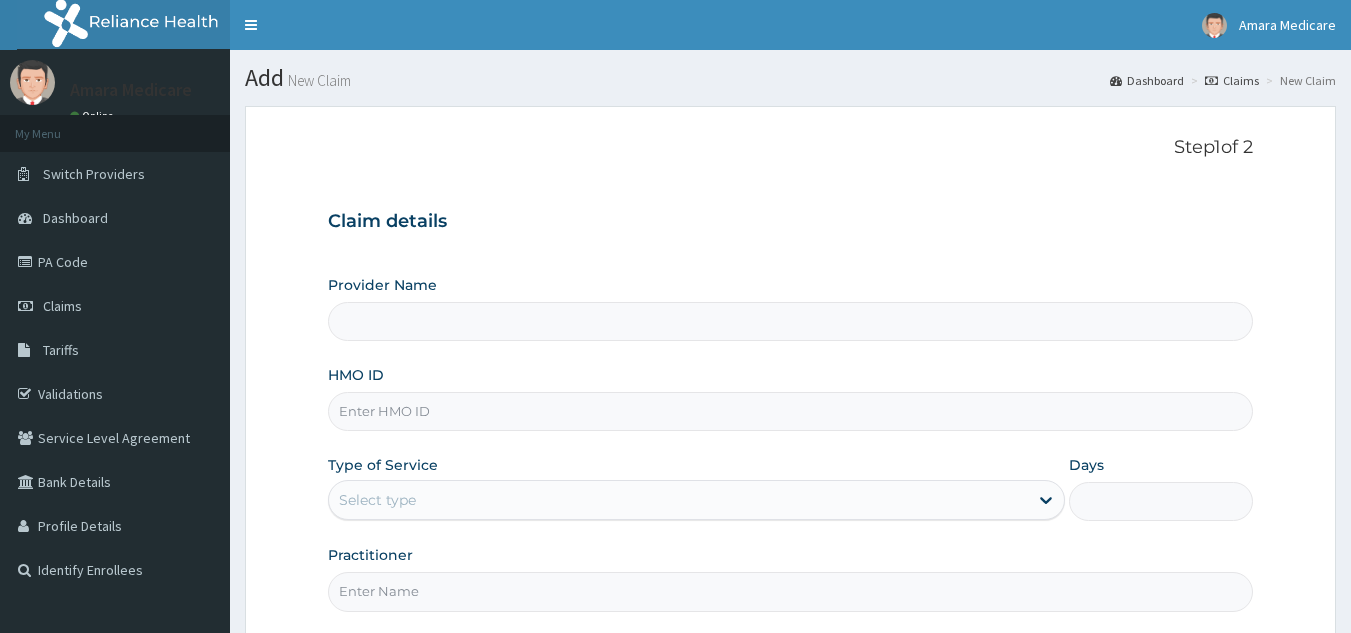 scroll, scrollTop: 0, scrollLeft: 0, axis: both 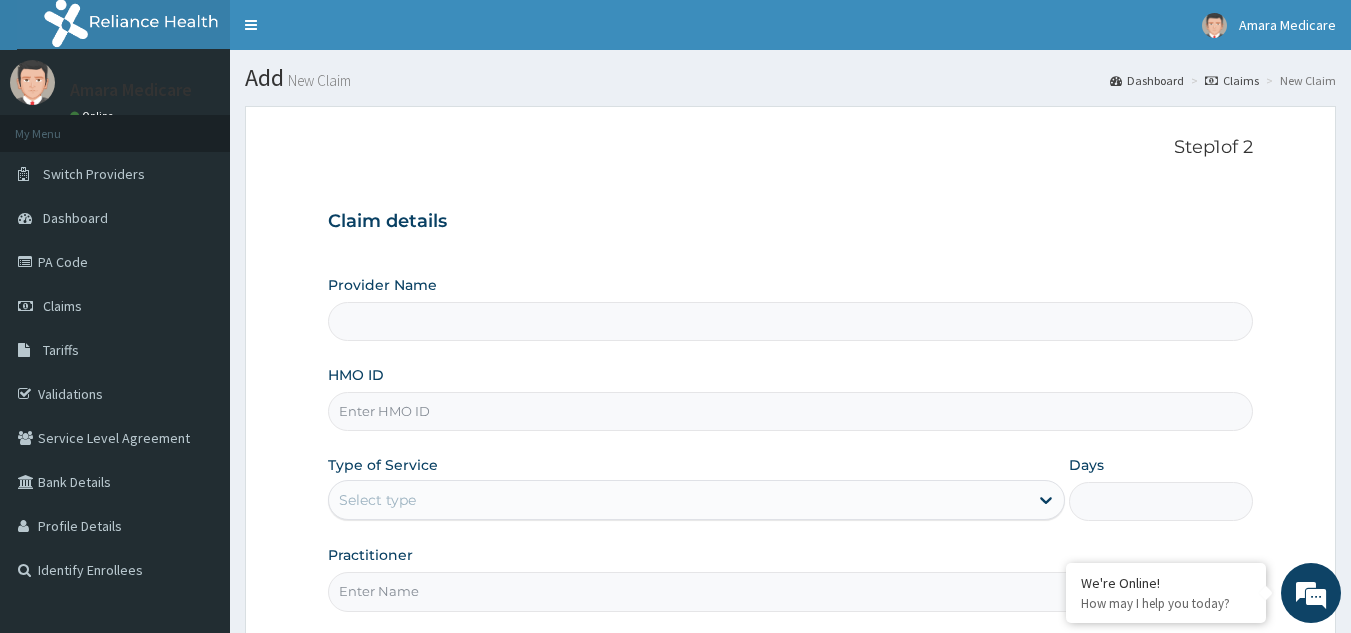 type on "Amara Medicare- Optical" 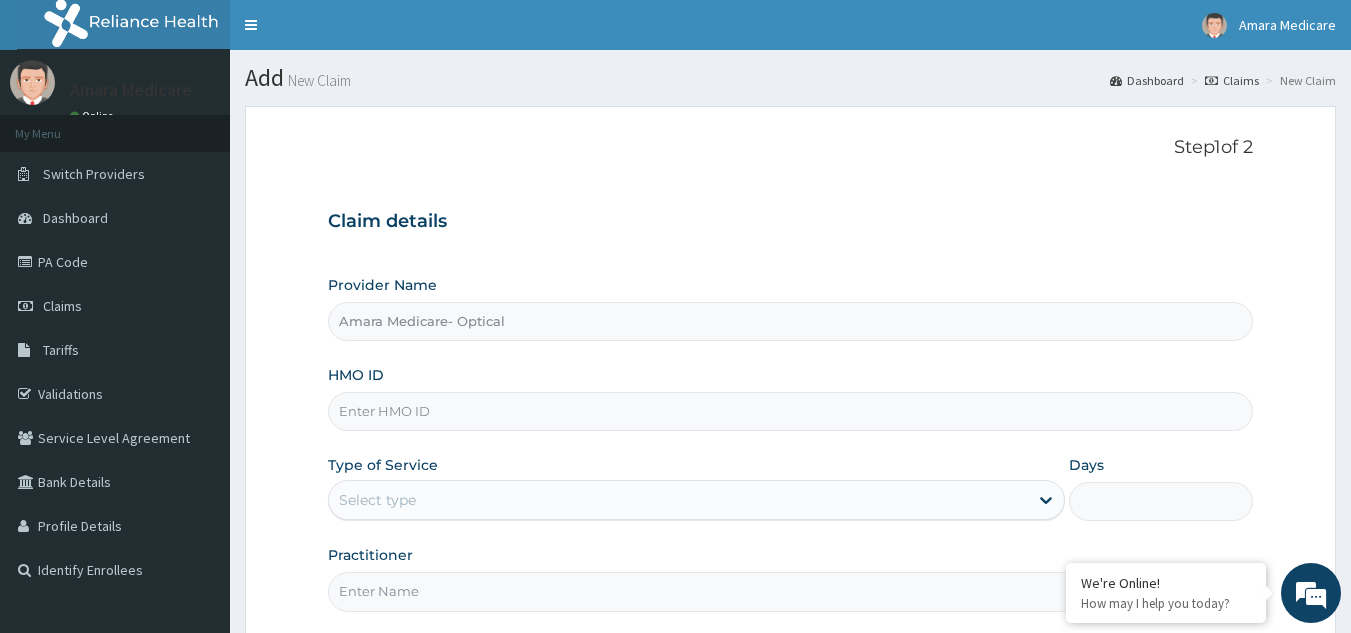 click on "HMO ID" at bounding box center [791, 398] 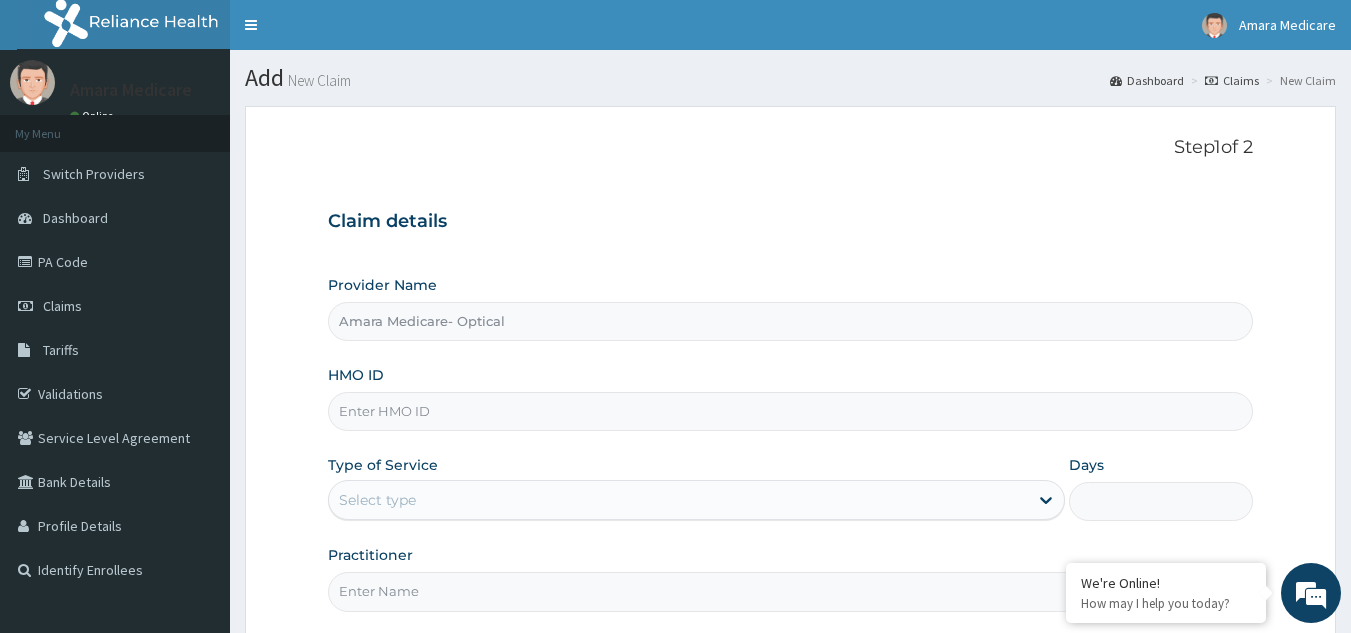 paste on "LBP/10004/A" 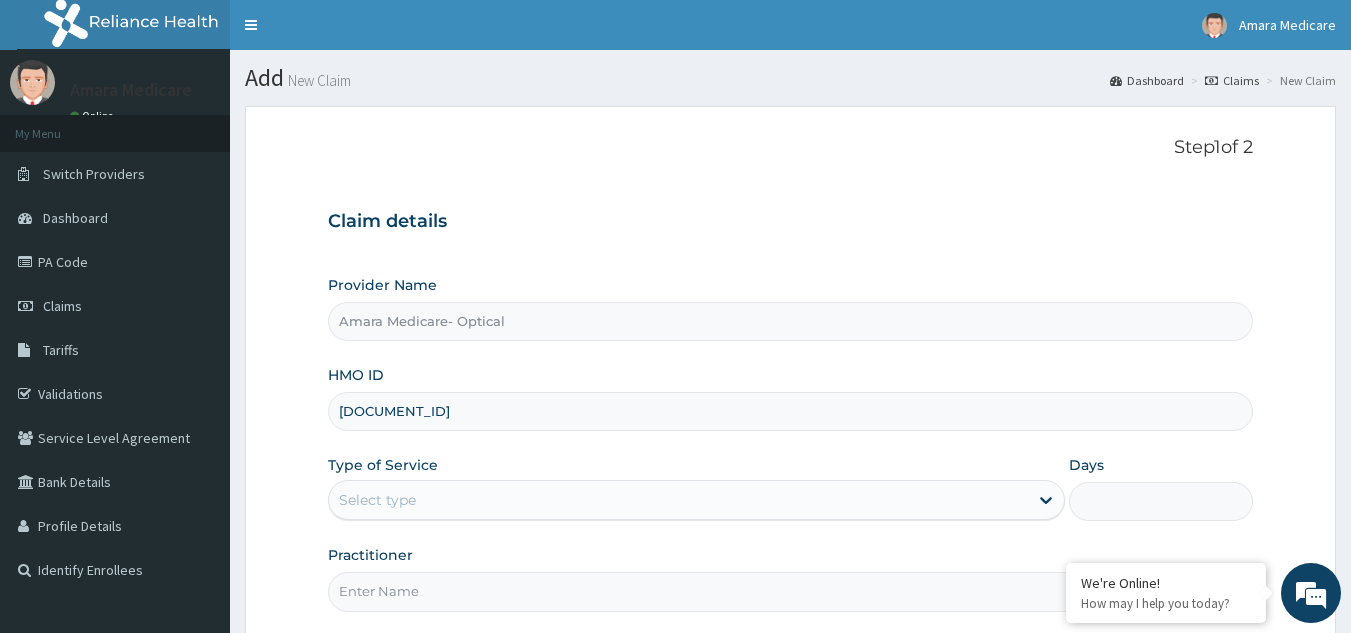 scroll, scrollTop: 0, scrollLeft: 0, axis: both 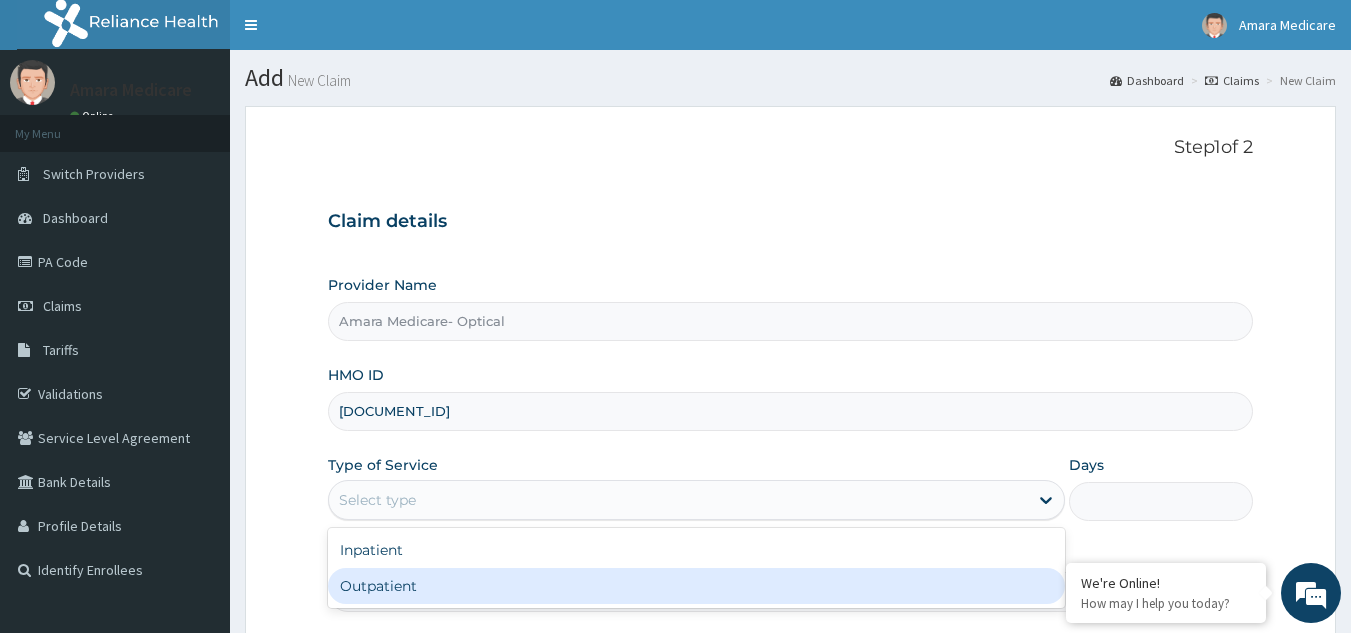 click on "Outpatient" at bounding box center (696, 586) 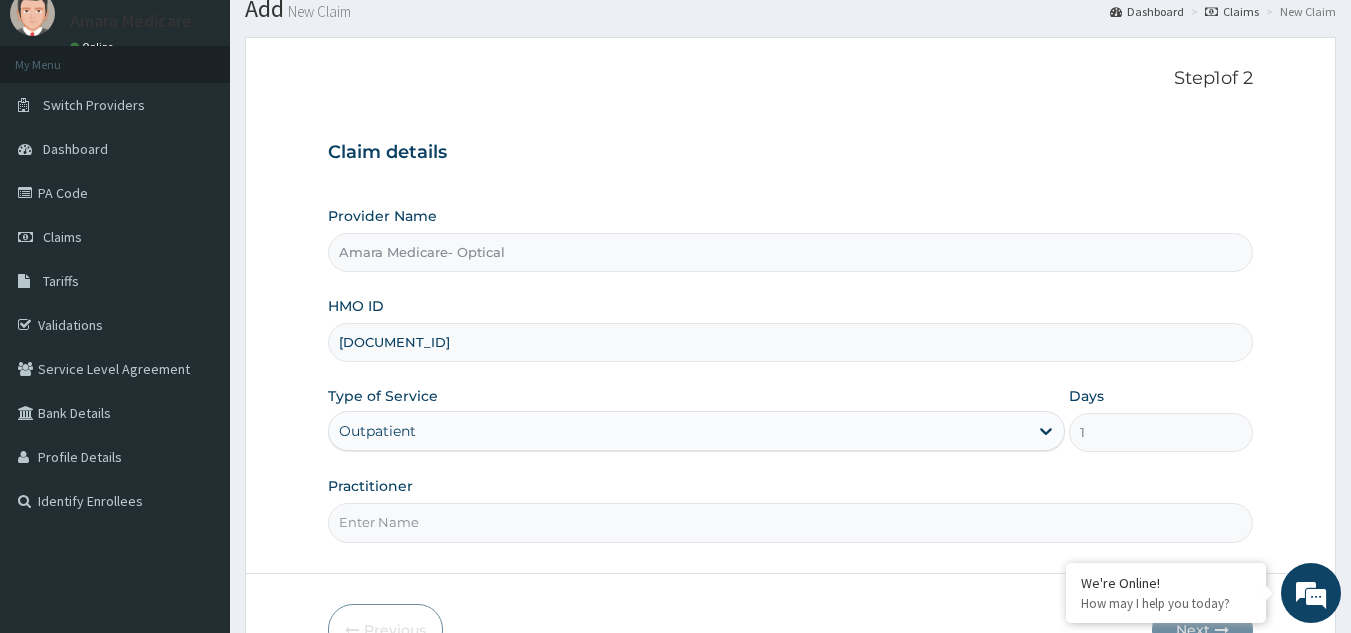 scroll, scrollTop: 189, scrollLeft: 0, axis: vertical 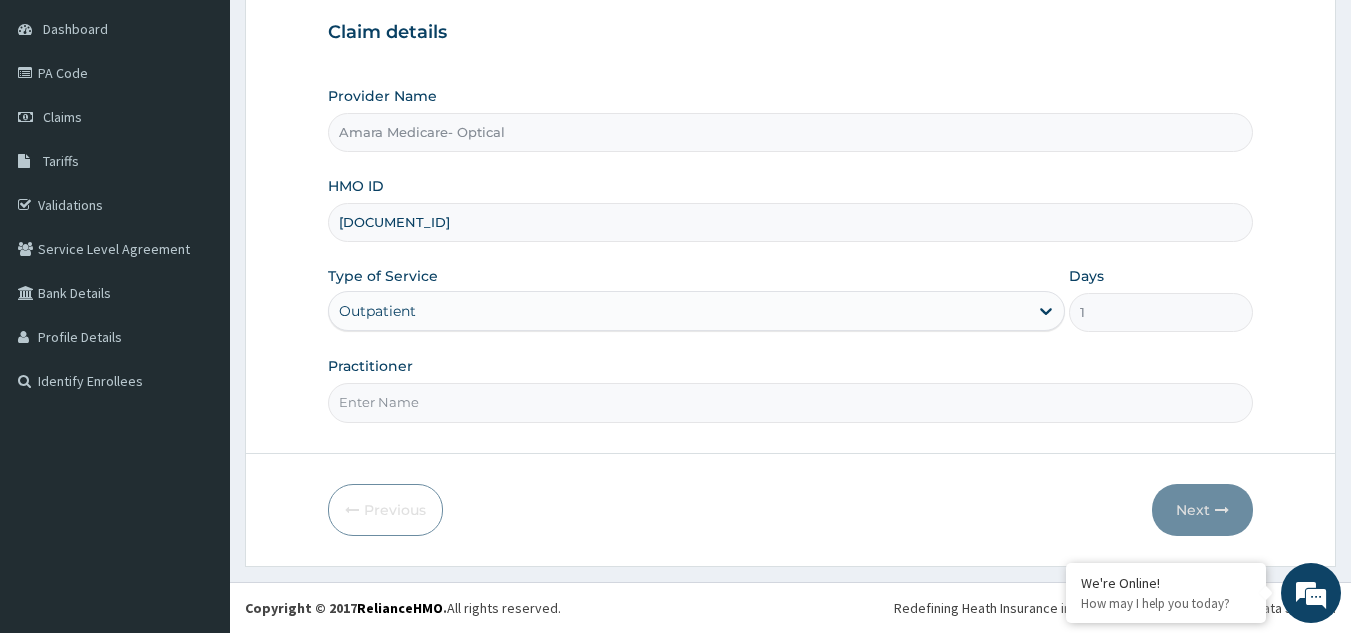 click on "Practitioner" at bounding box center (791, 402) 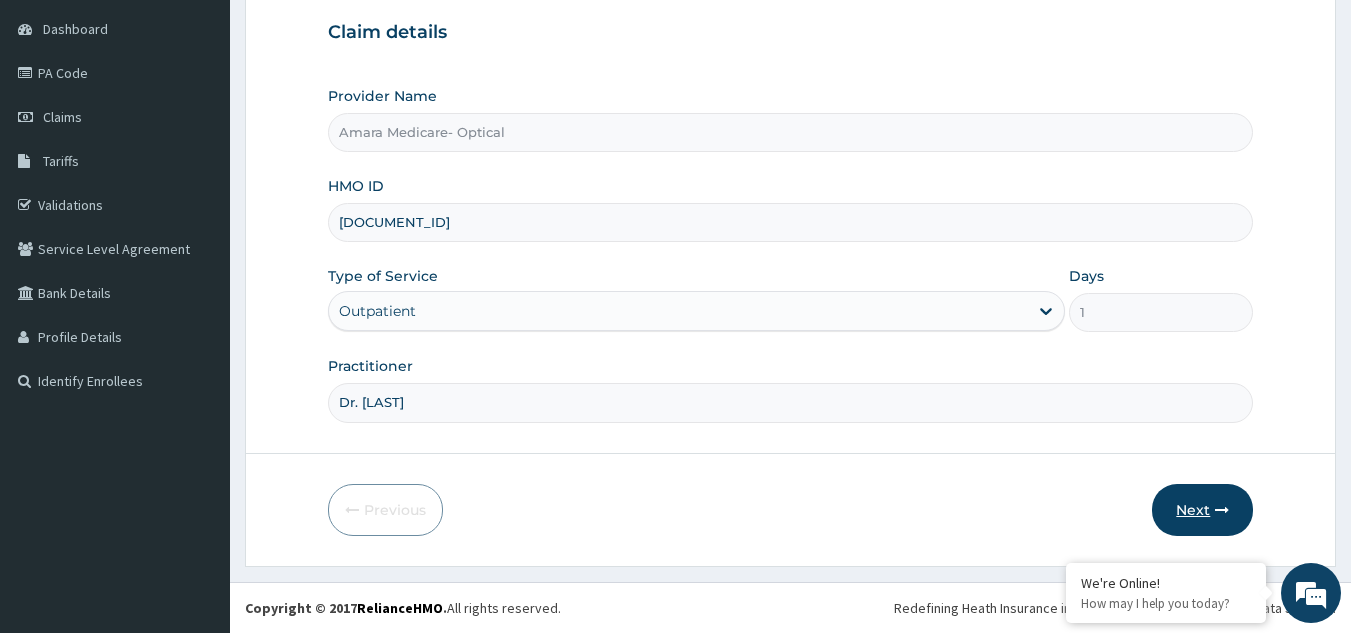 type on "Dr. Chukwujindu" 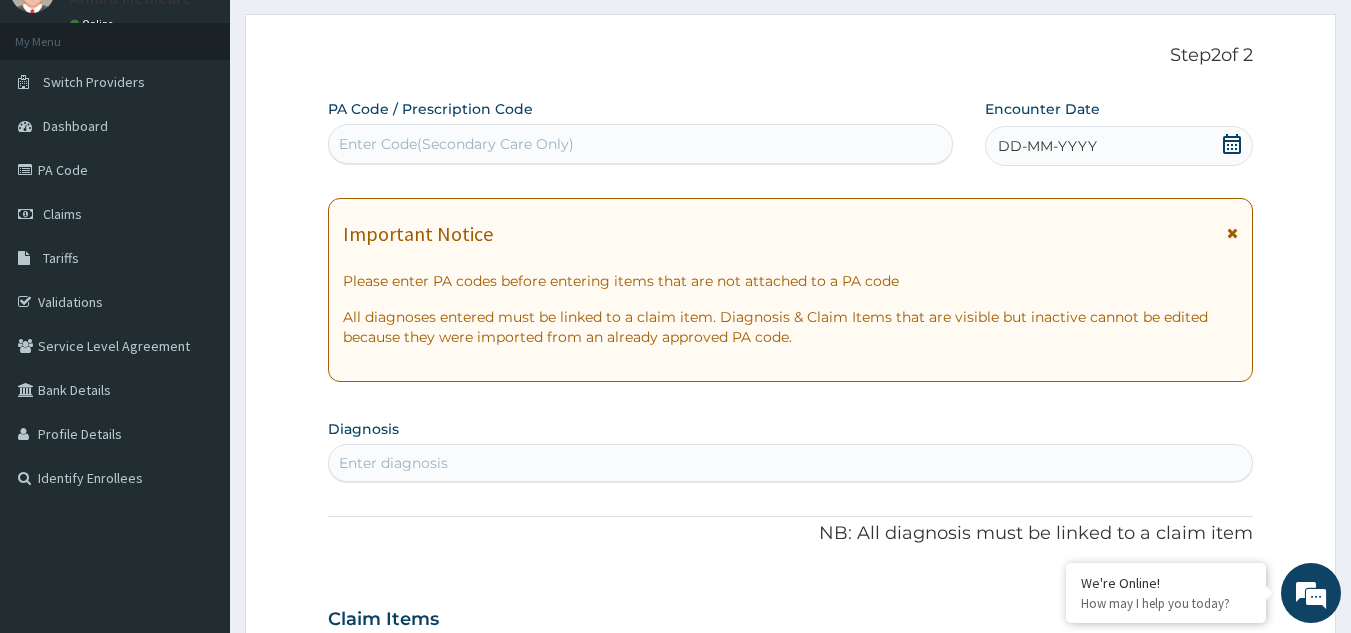 scroll, scrollTop: 0, scrollLeft: 0, axis: both 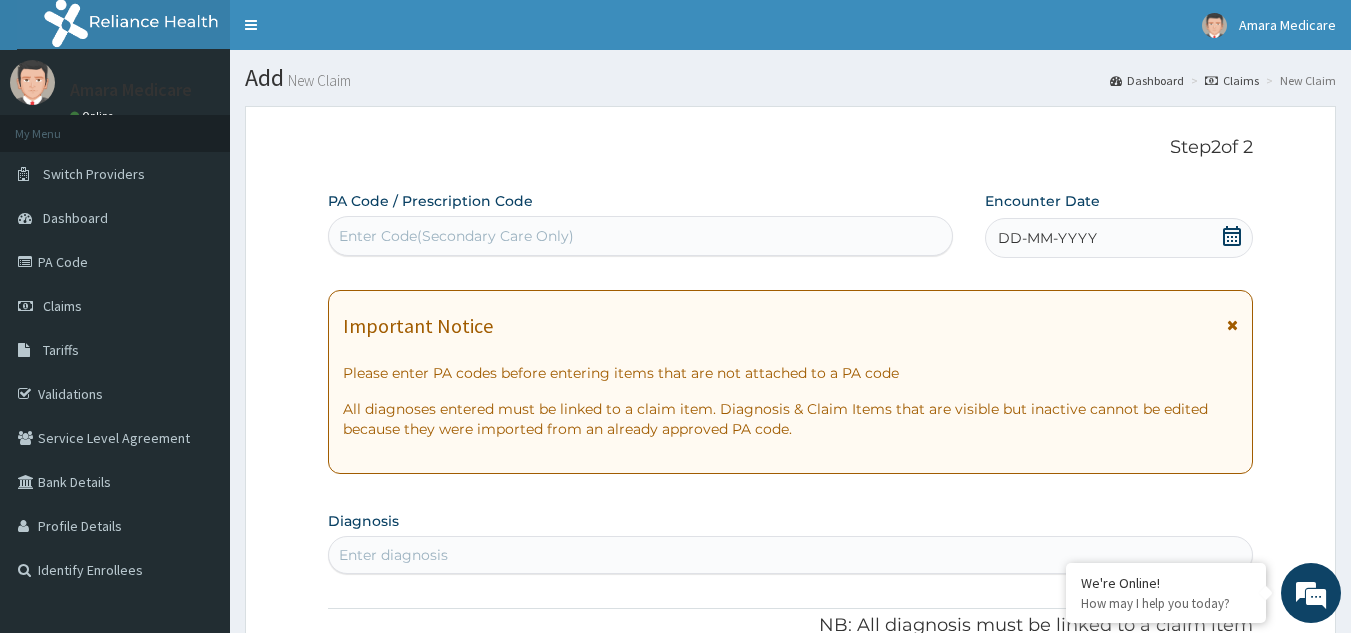 click on "Enter Code(Secondary Care Only)" at bounding box center (456, 236) 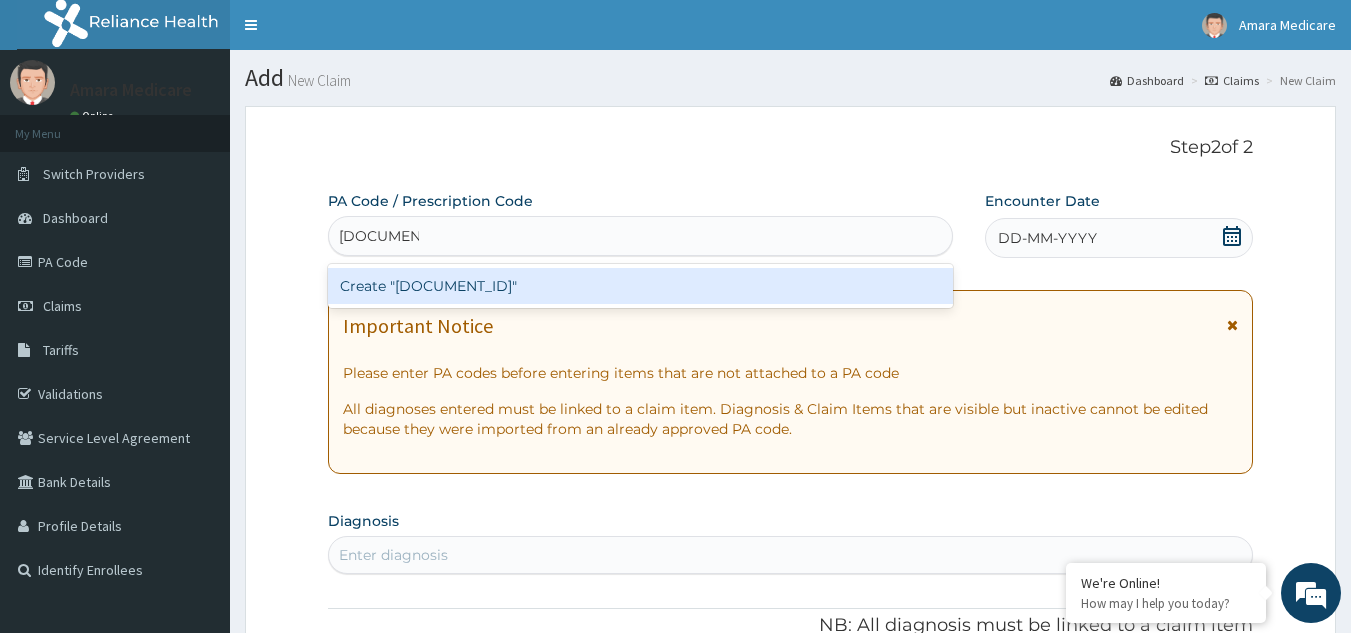 click on "Create "PA/AF6F8F"" at bounding box center [641, 286] 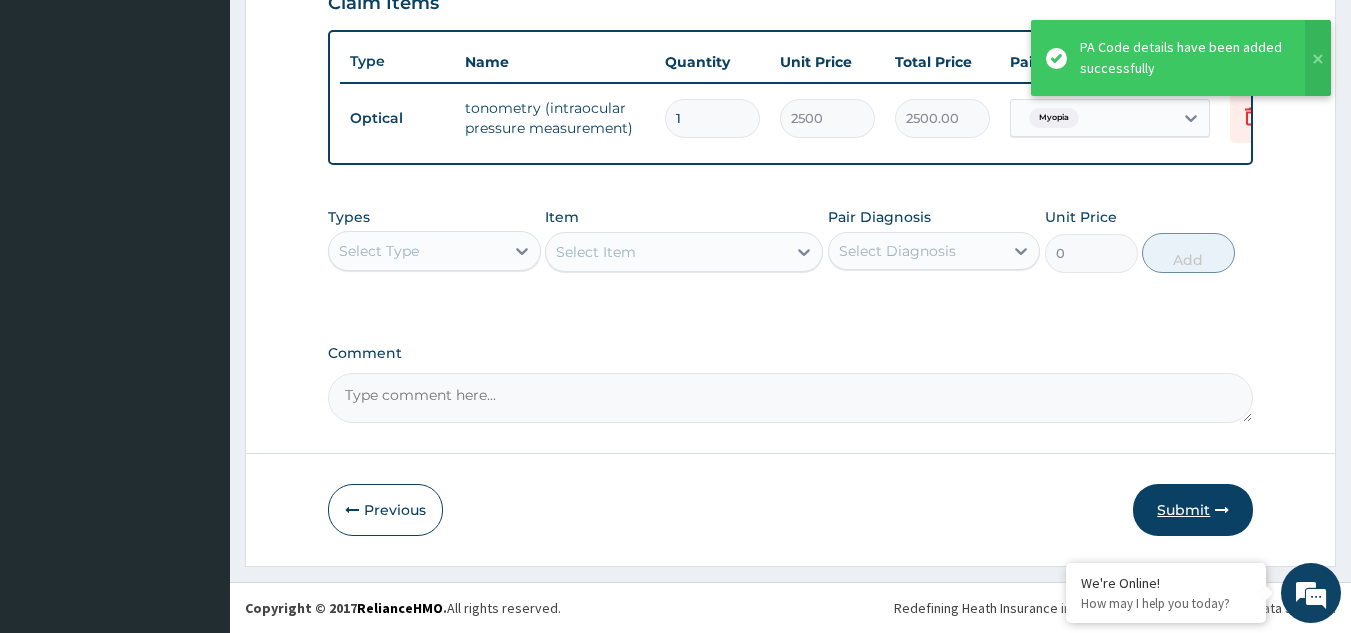 click on "Submit" at bounding box center [1193, 510] 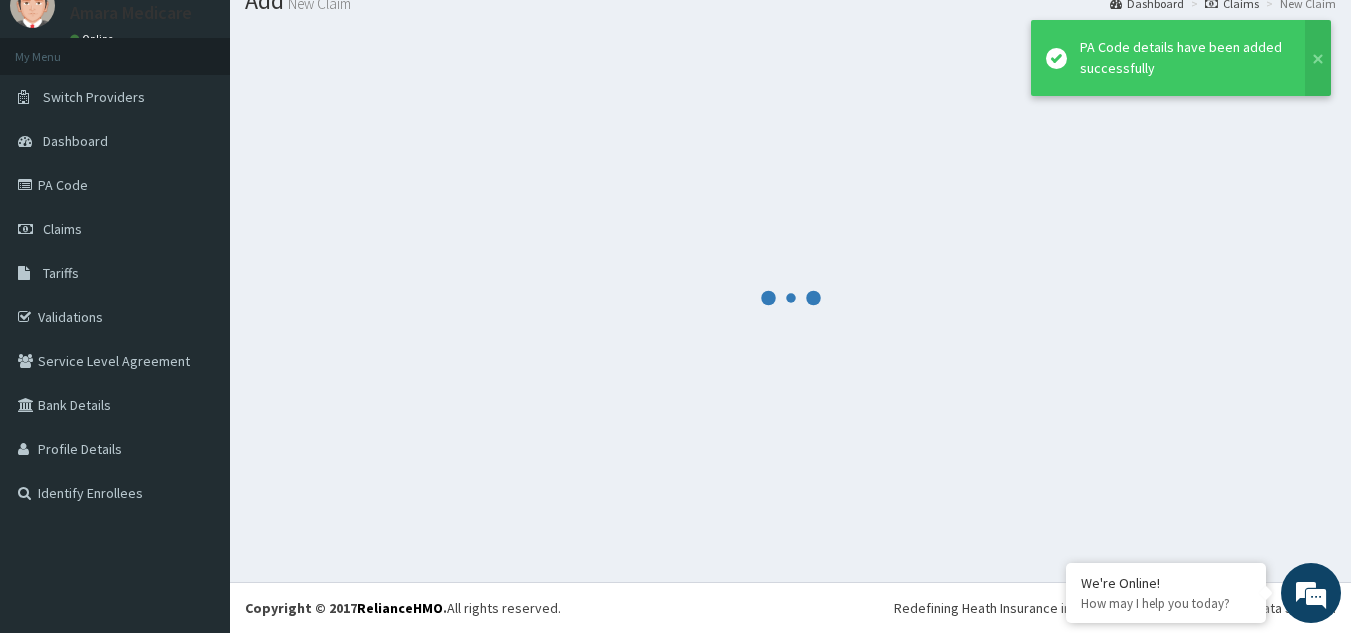 scroll, scrollTop: 716, scrollLeft: 0, axis: vertical 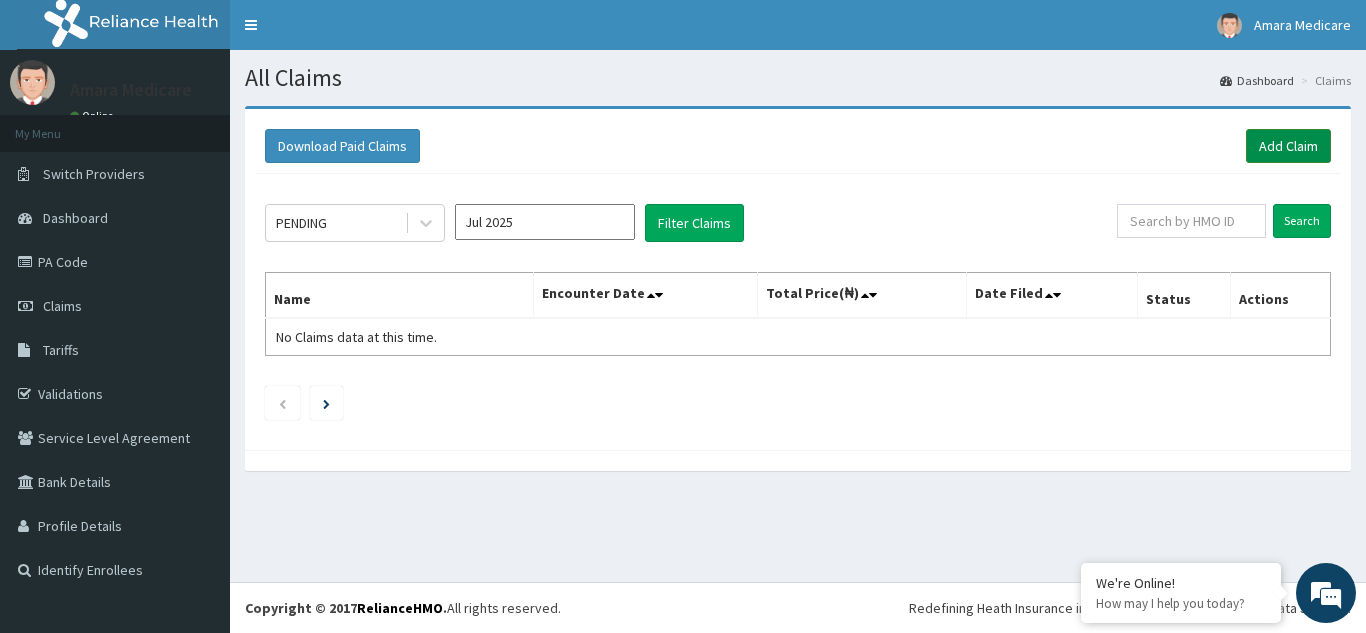 click on "Add Claim" at bounding box center (1288, 146) 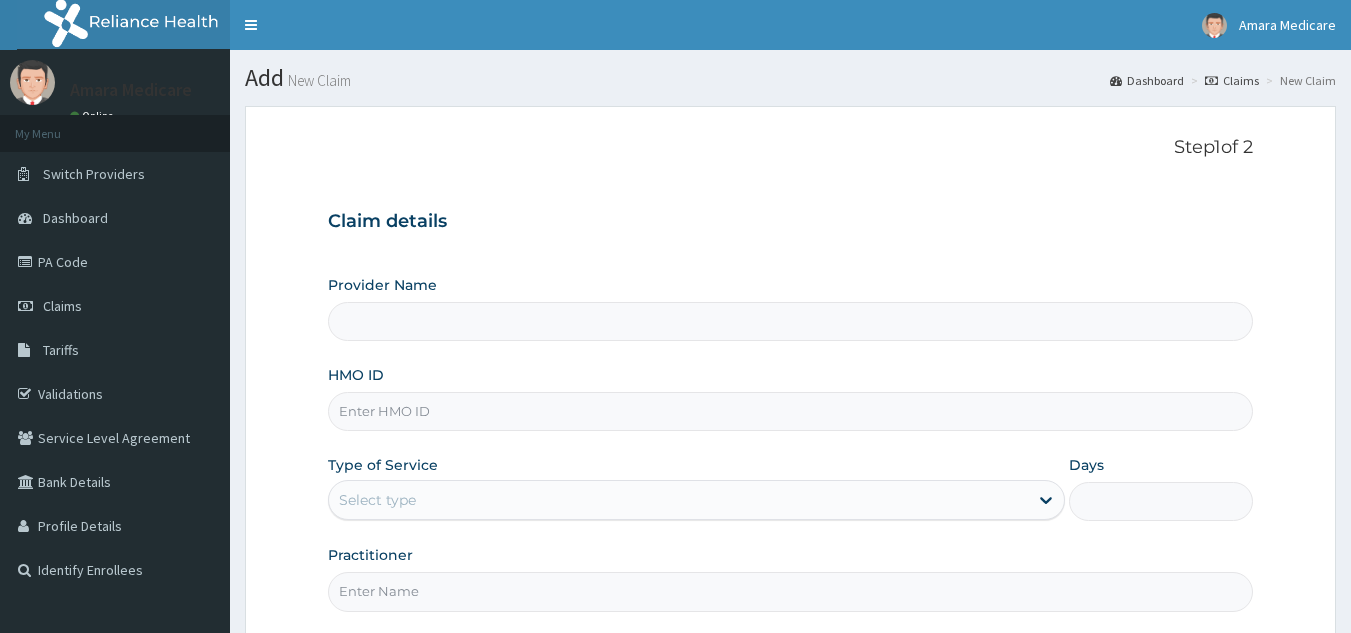 scroll, scrollTop: 0, scrollLeft: 0, axis: both 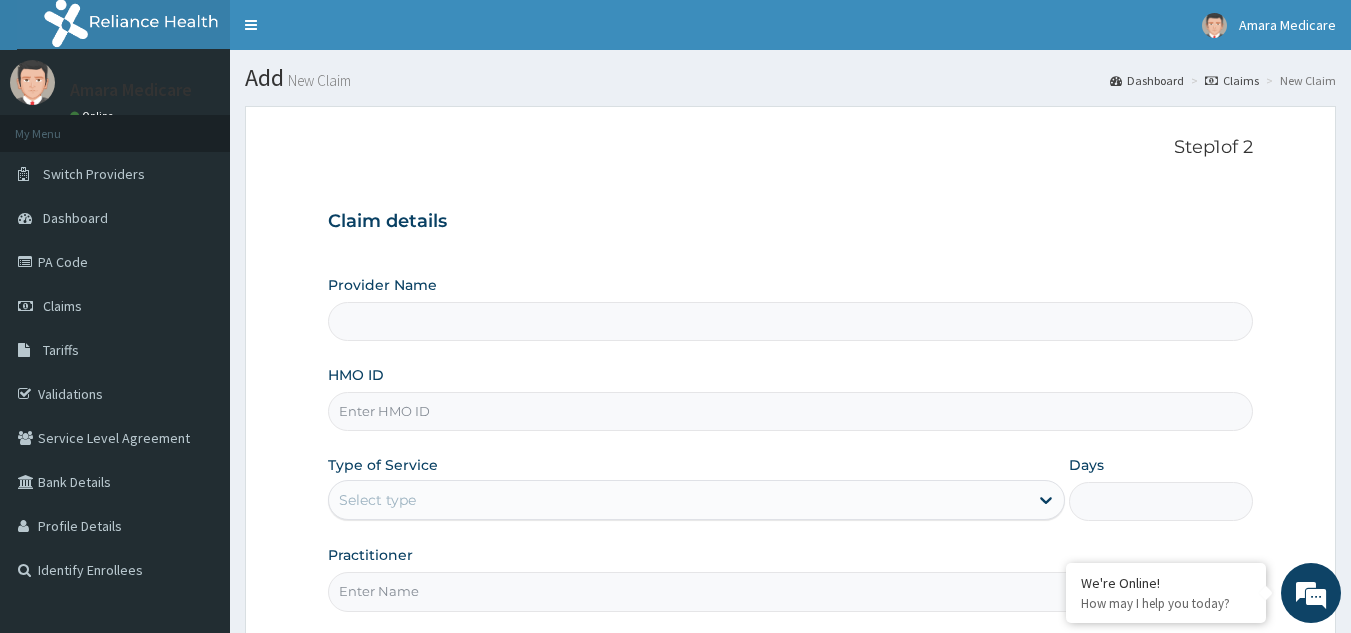 paste on "ENP/11691/B" 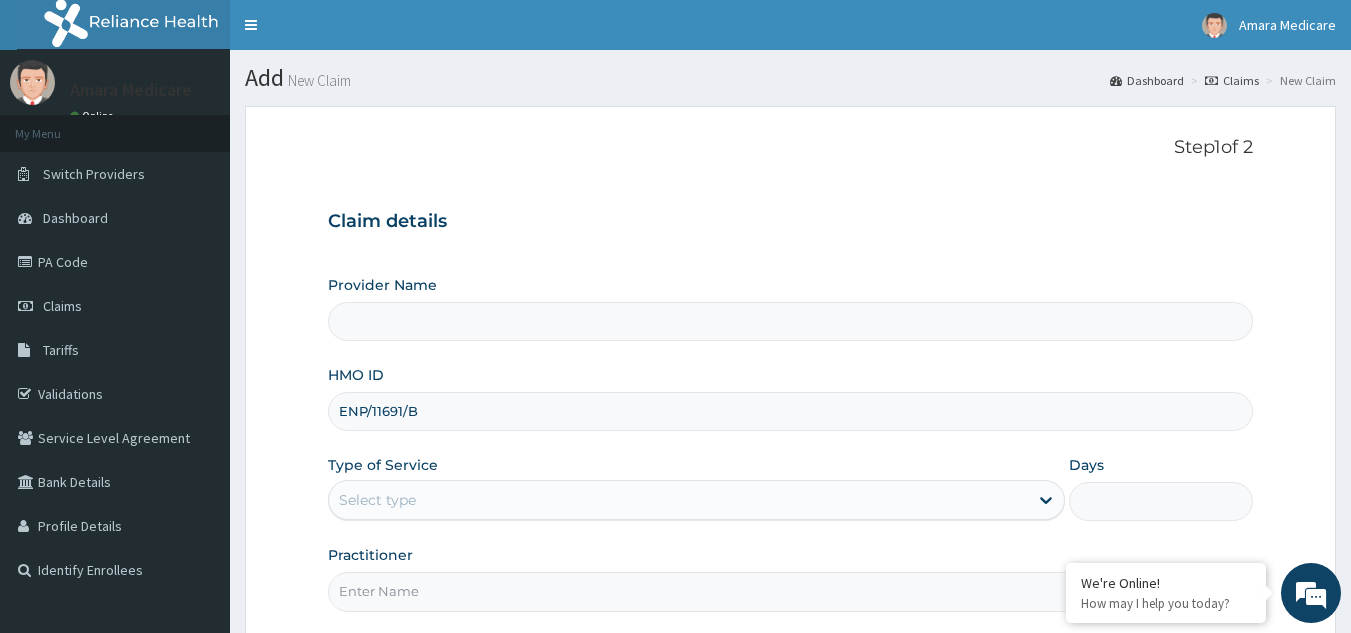 type on "ENP/11691/B" 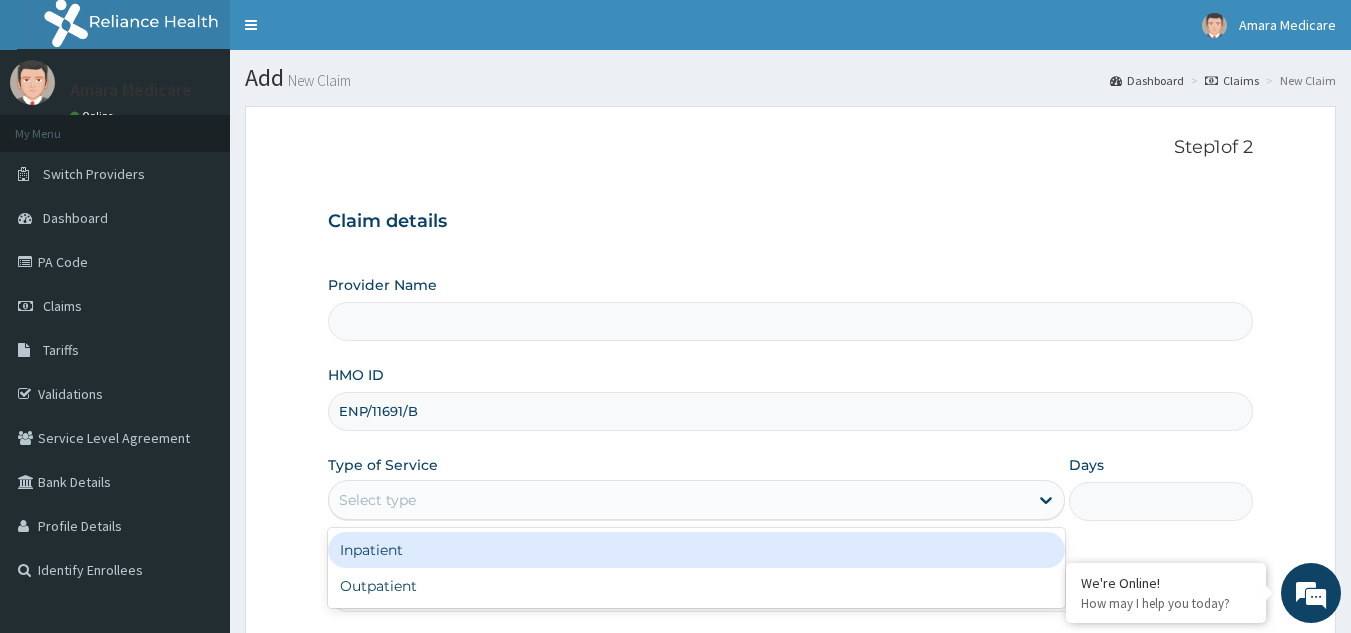 drag, startPoint x: 414, startPoint y: 513, endPoint x: 407, endPoint y: 565, distance: 52.46904 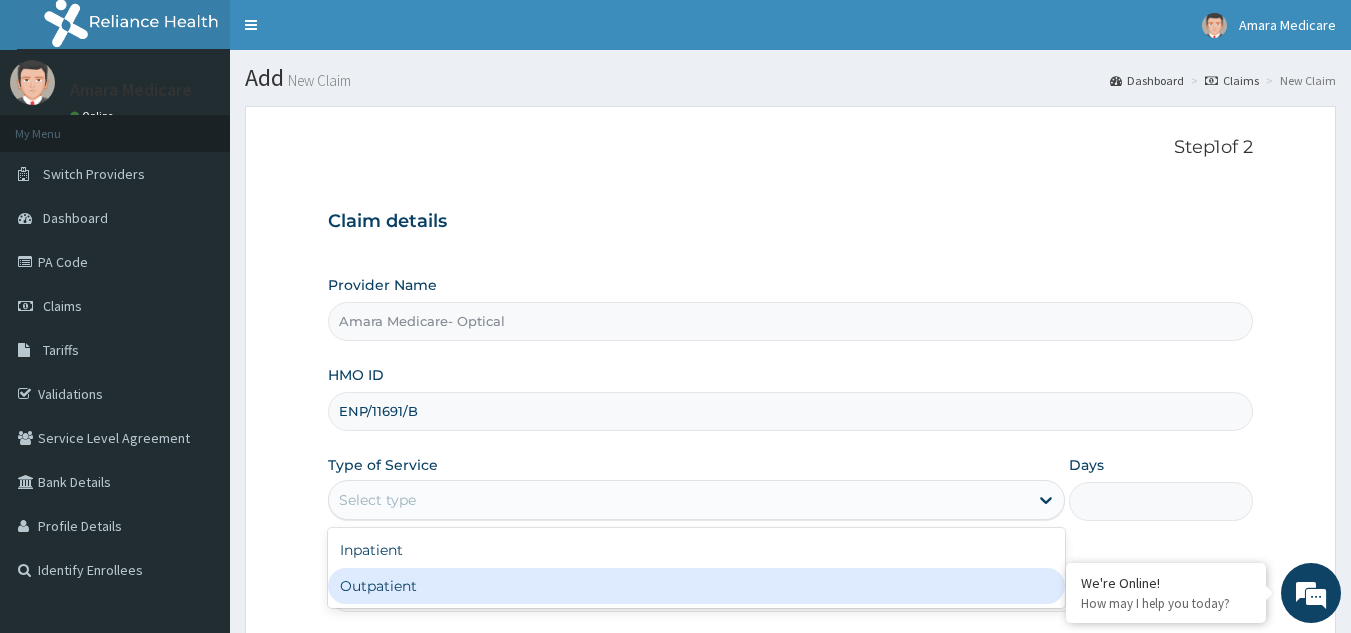 click on "Outpatient" at bounding box center [696, 586] 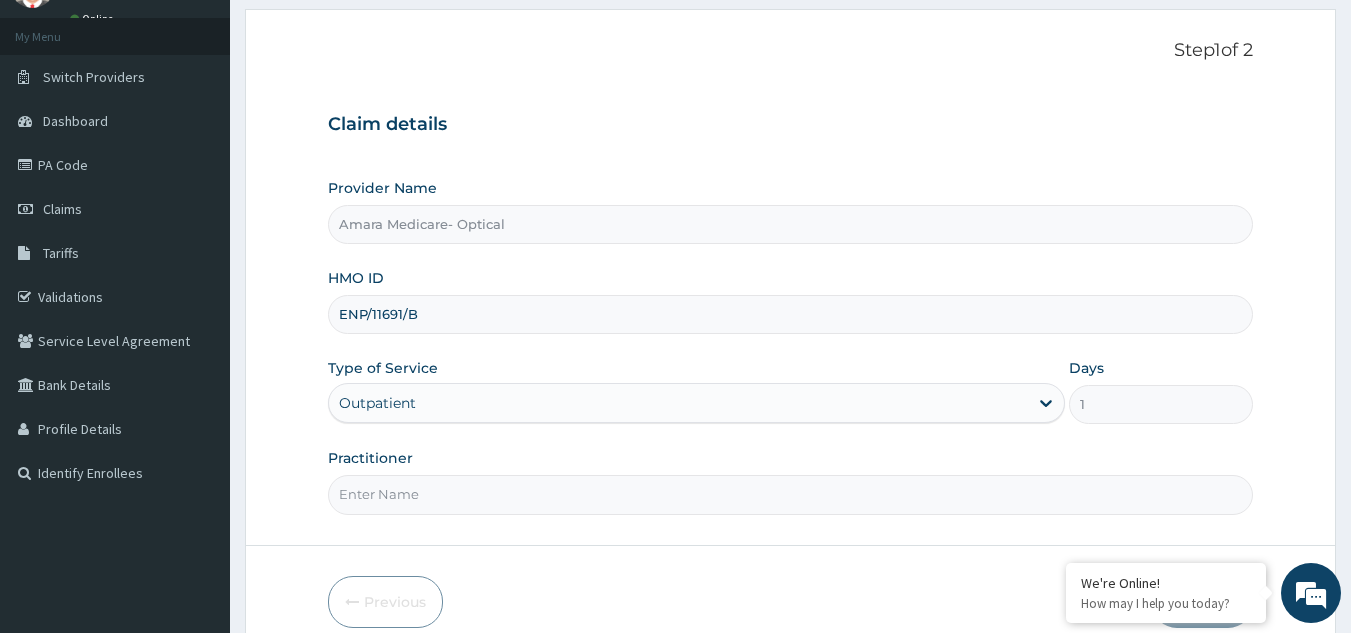 scroll, scrollTop: 189, scrollLeft: 0, axis: vertical 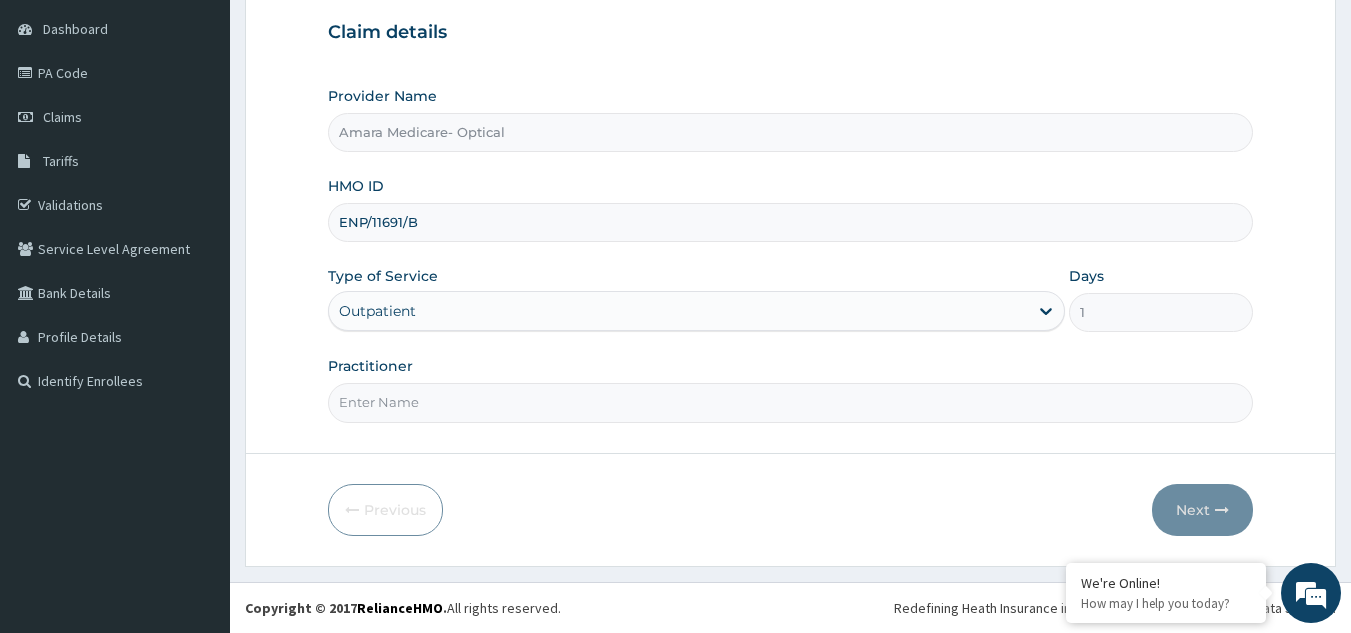 click on "Practitioner" at bounding box center [791, 402] 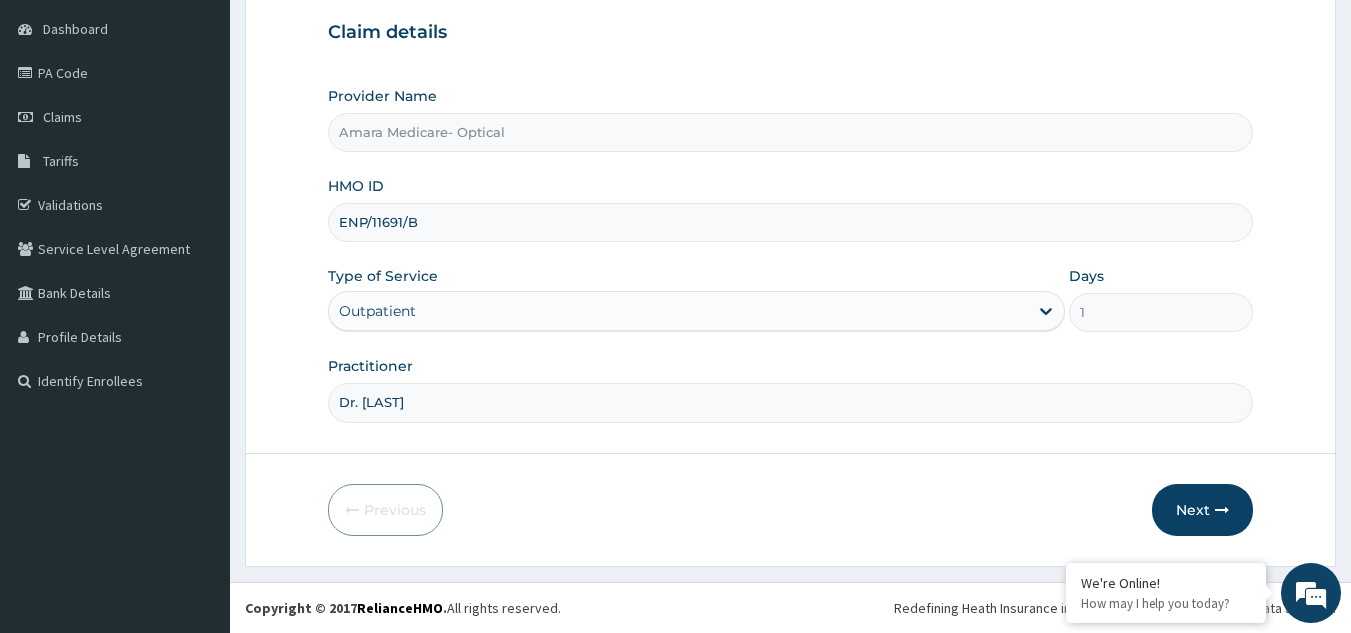 type on "Dr. Chukwujindu" 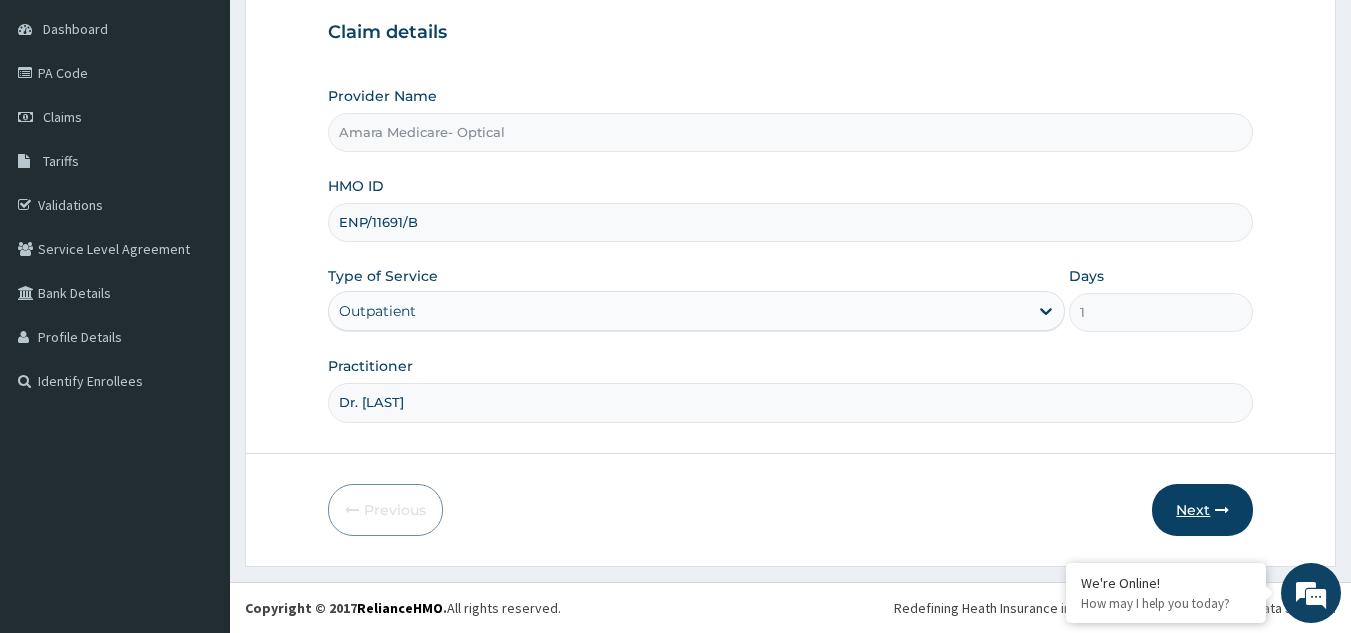 click on "Next" at bounding box center (1202, 510) 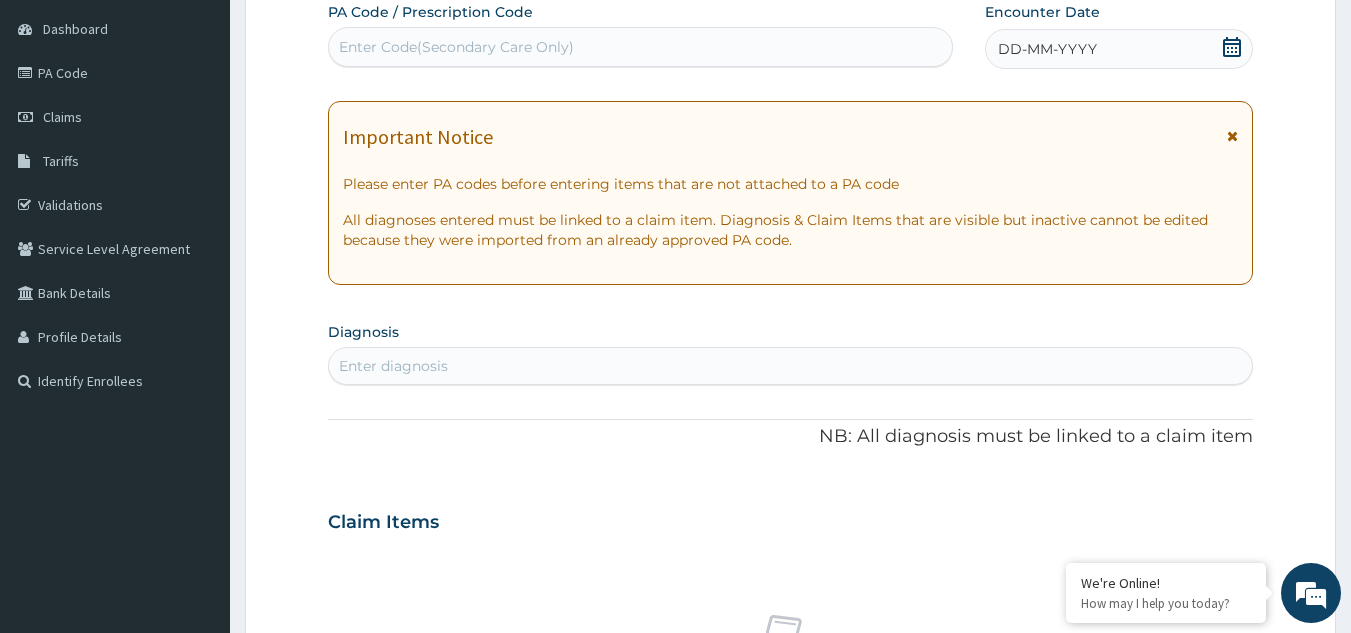 scroll, scrollTop: 0, scrollLeft: 0, axis: both 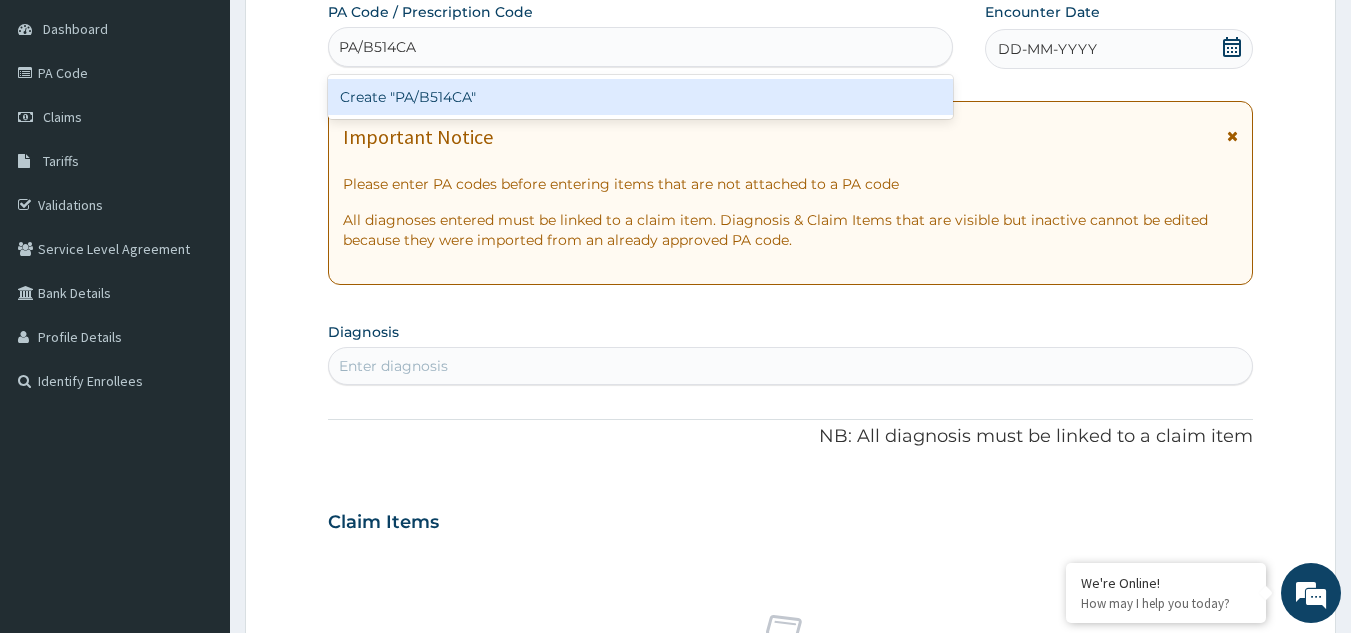 click on "Create "PA/B514CA"" at bounding box center [641, 97] 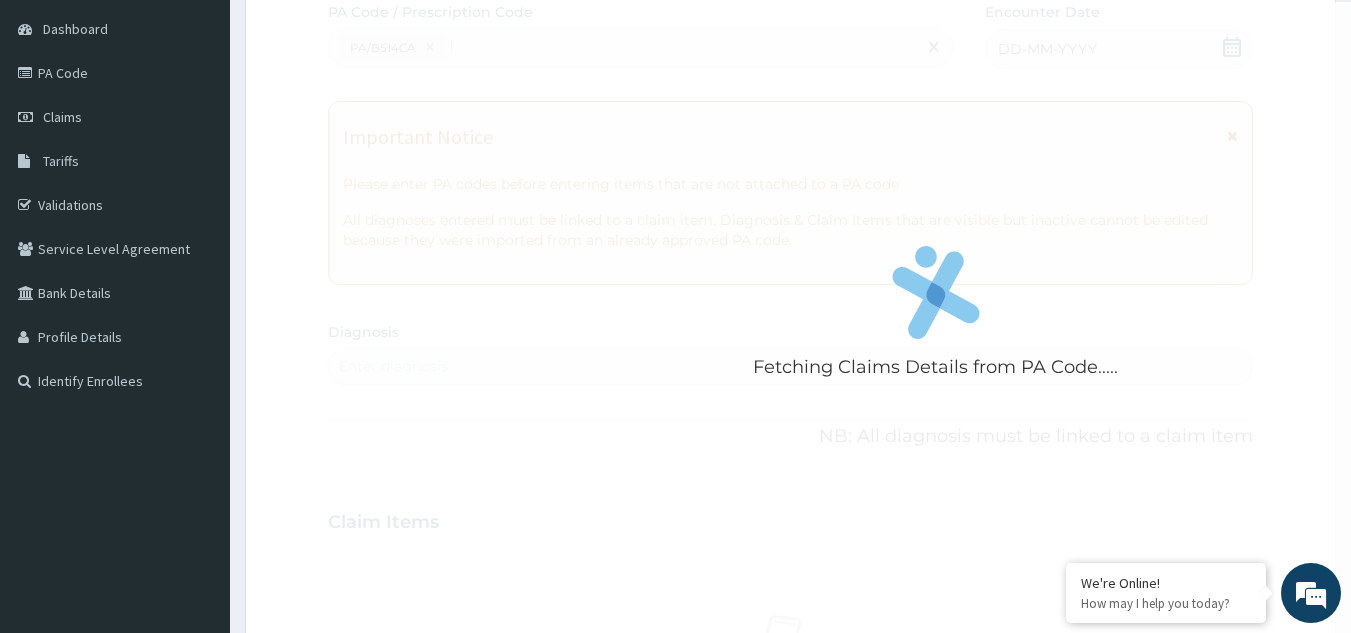type 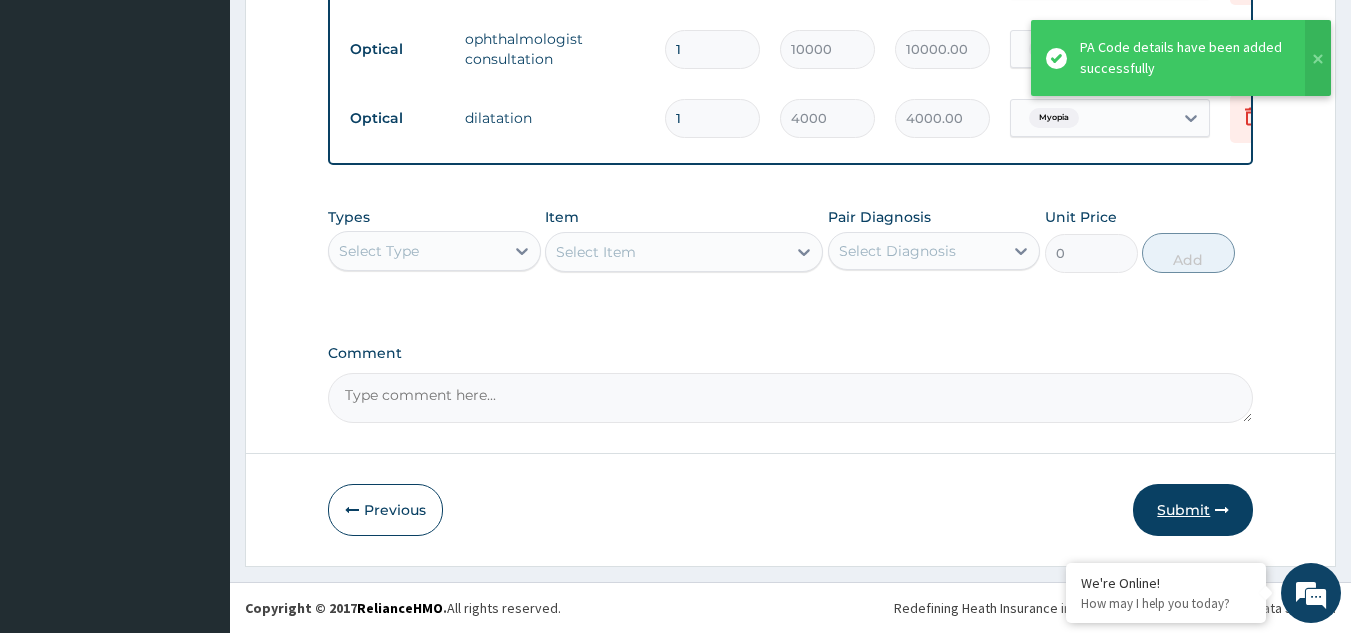 click on "Submit" at bounding box center [1193, 510] 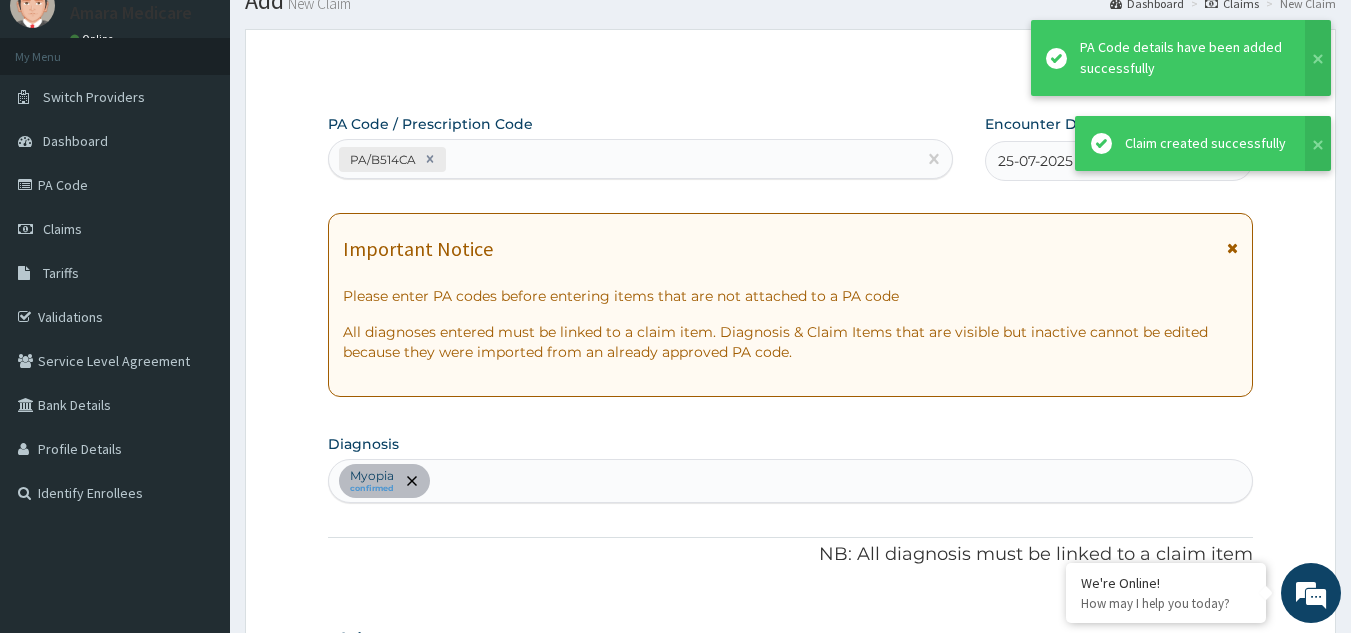 scroll, scrollTop: 867, scrollLeft: 0, axis: vertical 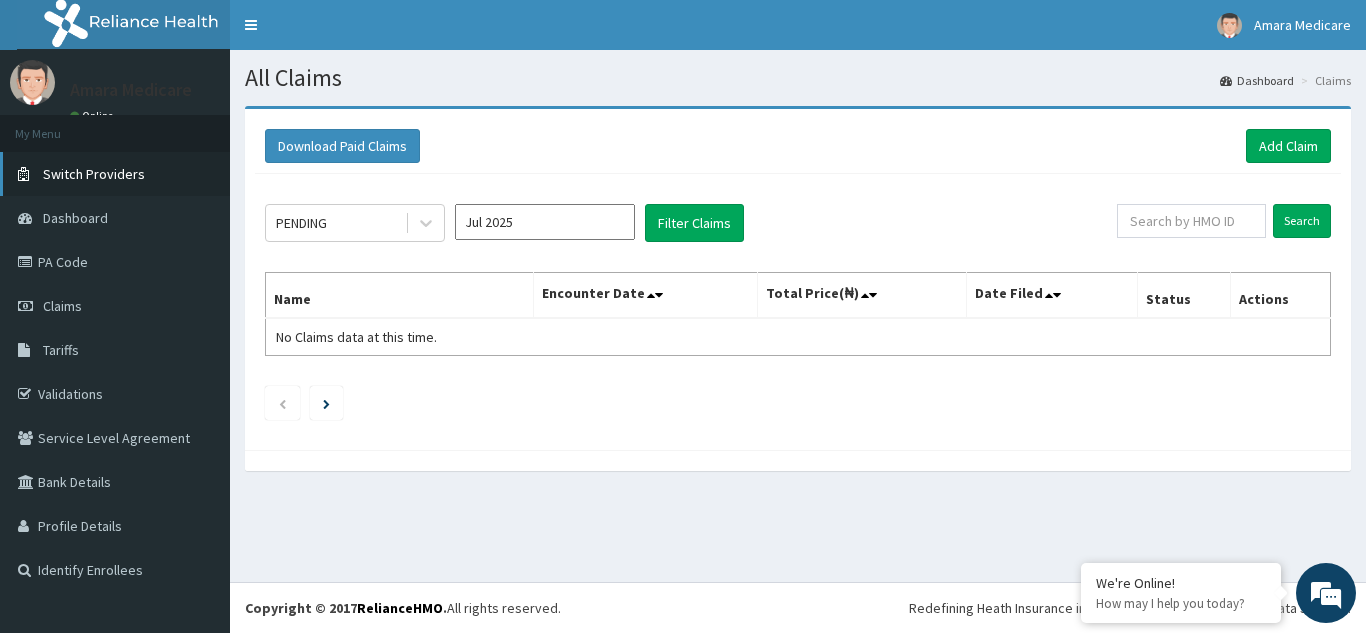 click on "Switch Providers" at bounding box center [94, 174] 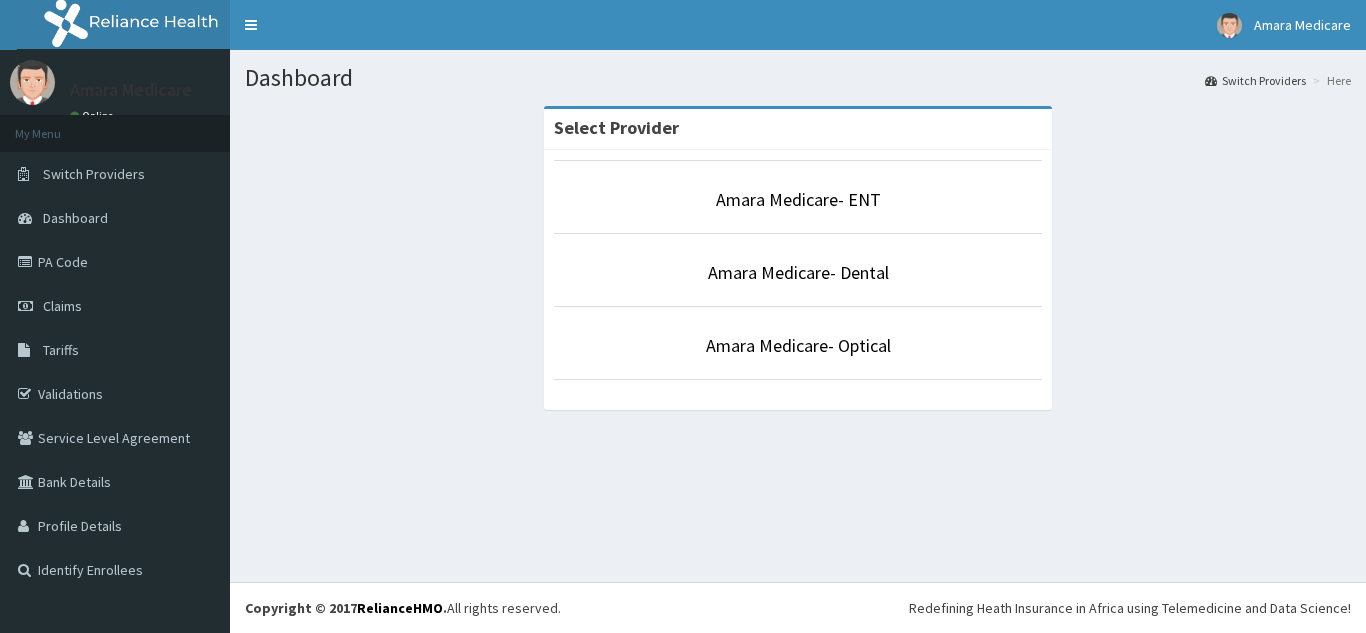 scroll, scrollTop: 0, scrollLeft: 0, axis: both 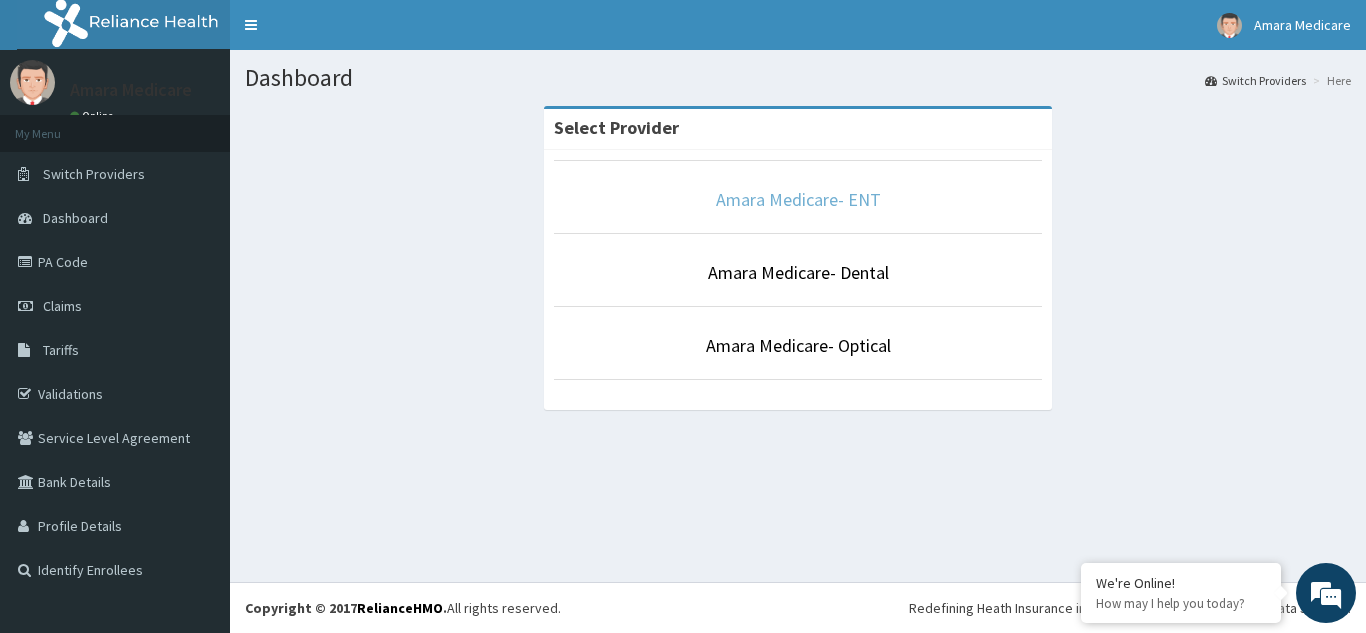 click on "Amara Medicare- ENT" at bounding box center [798, 199] 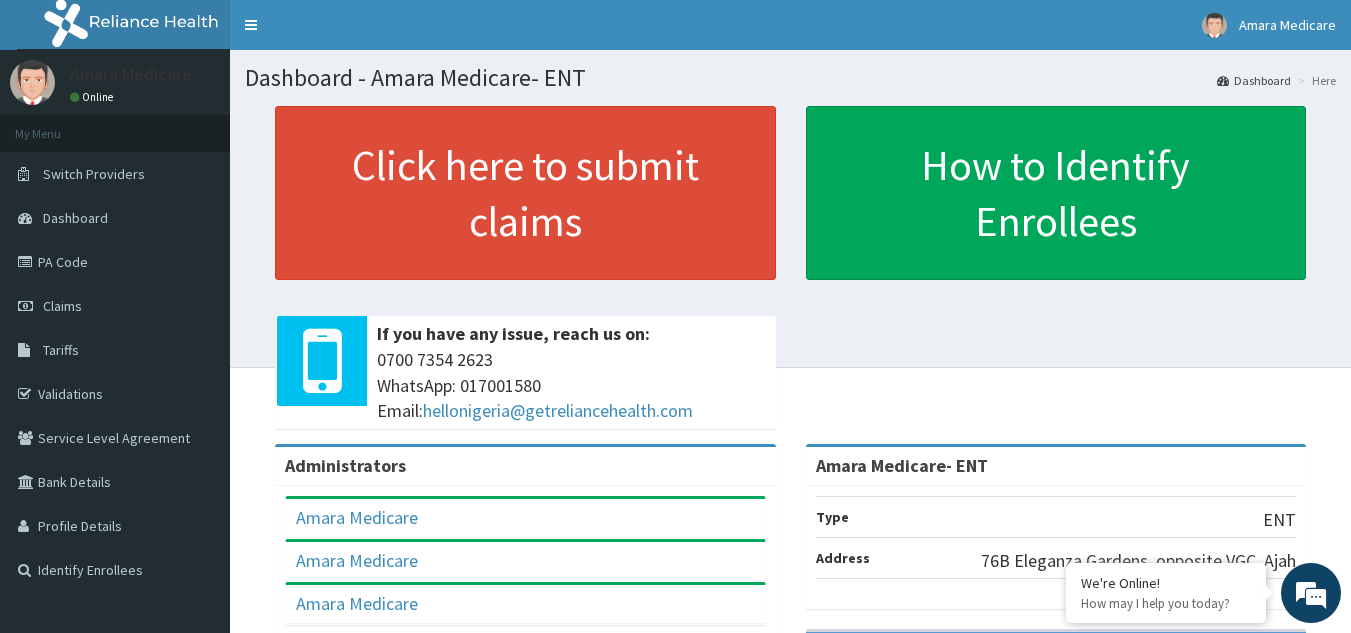 scroll, scrollTop: 0, scrollLeft: 0, axis: both 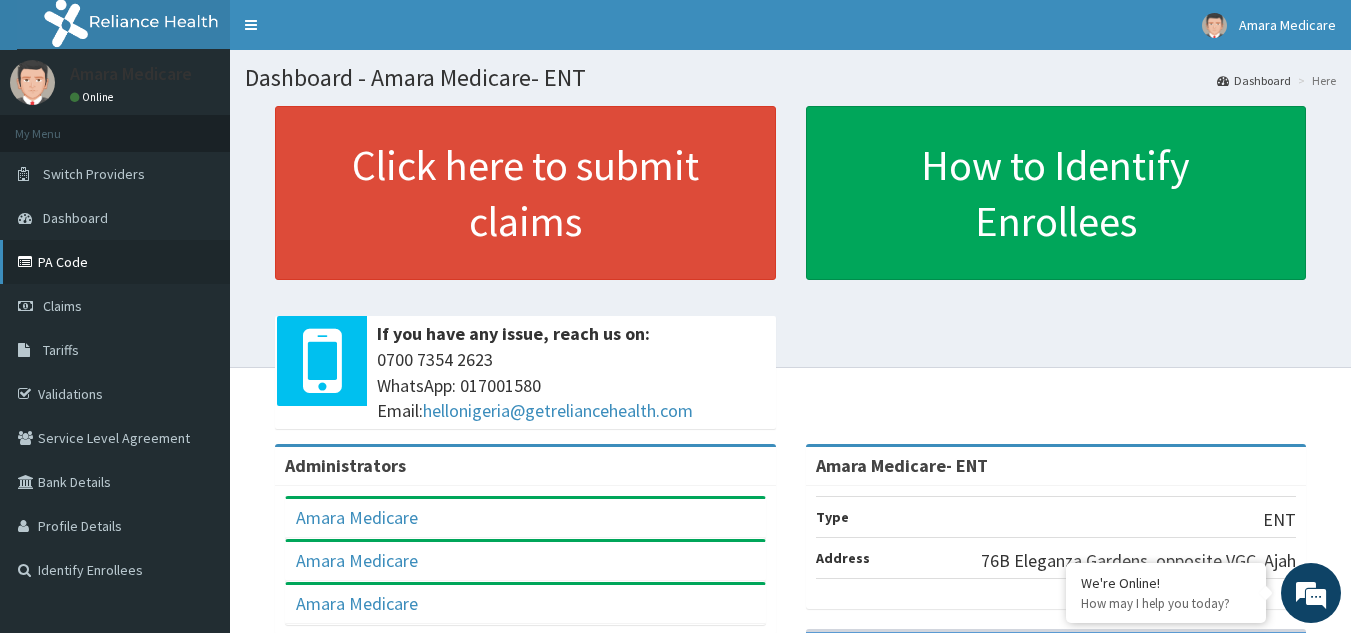 click on "PA Code" at bounding box center [115, 262] 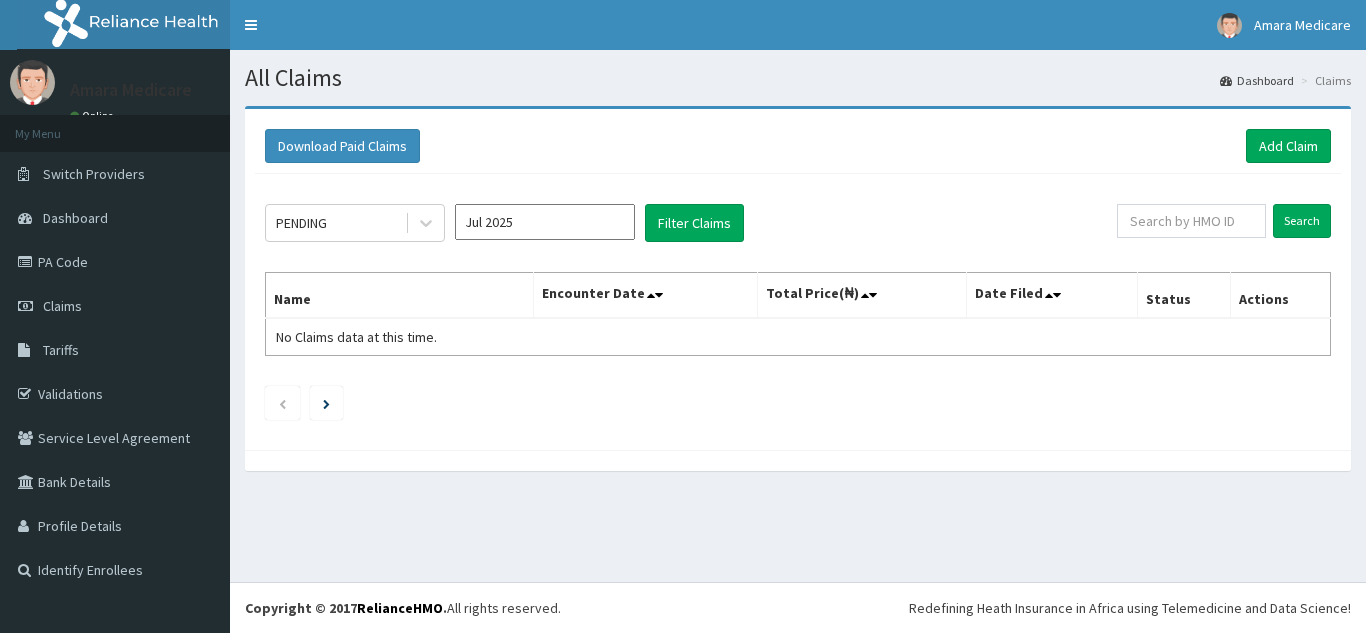 scroll, scrollTop: 0, scrollLeft: 0, axis: both 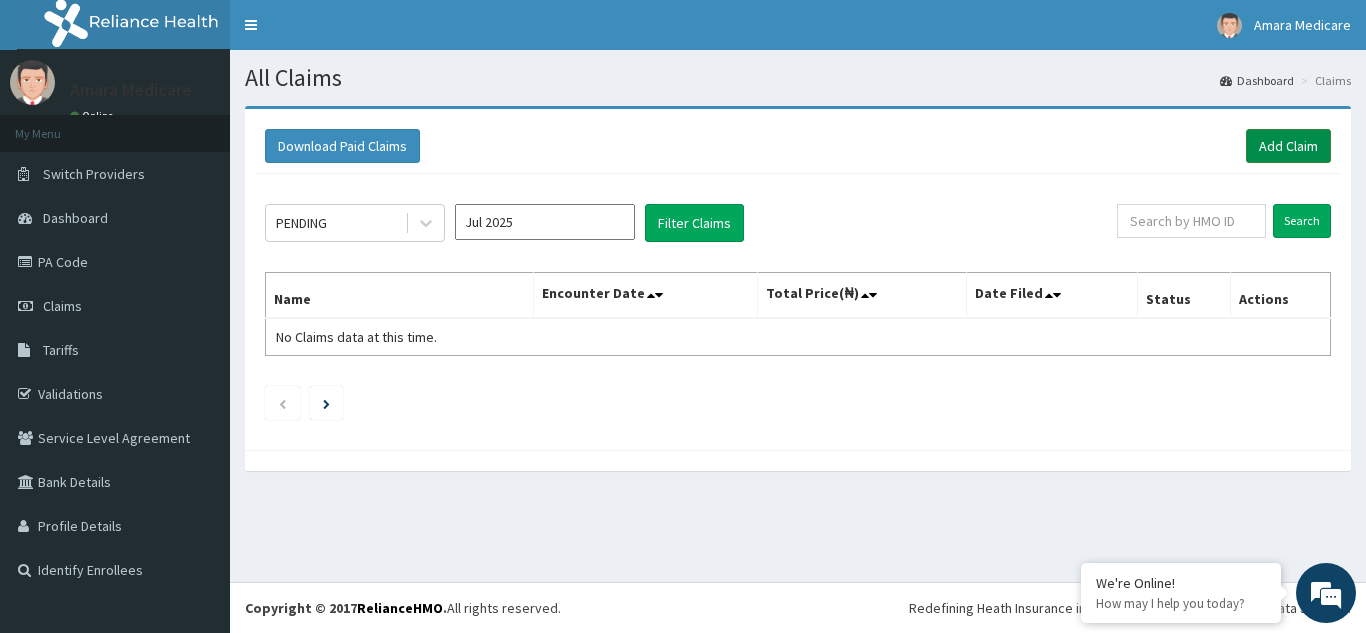 click on "Add Claim" at bounding box center (1288, 146) 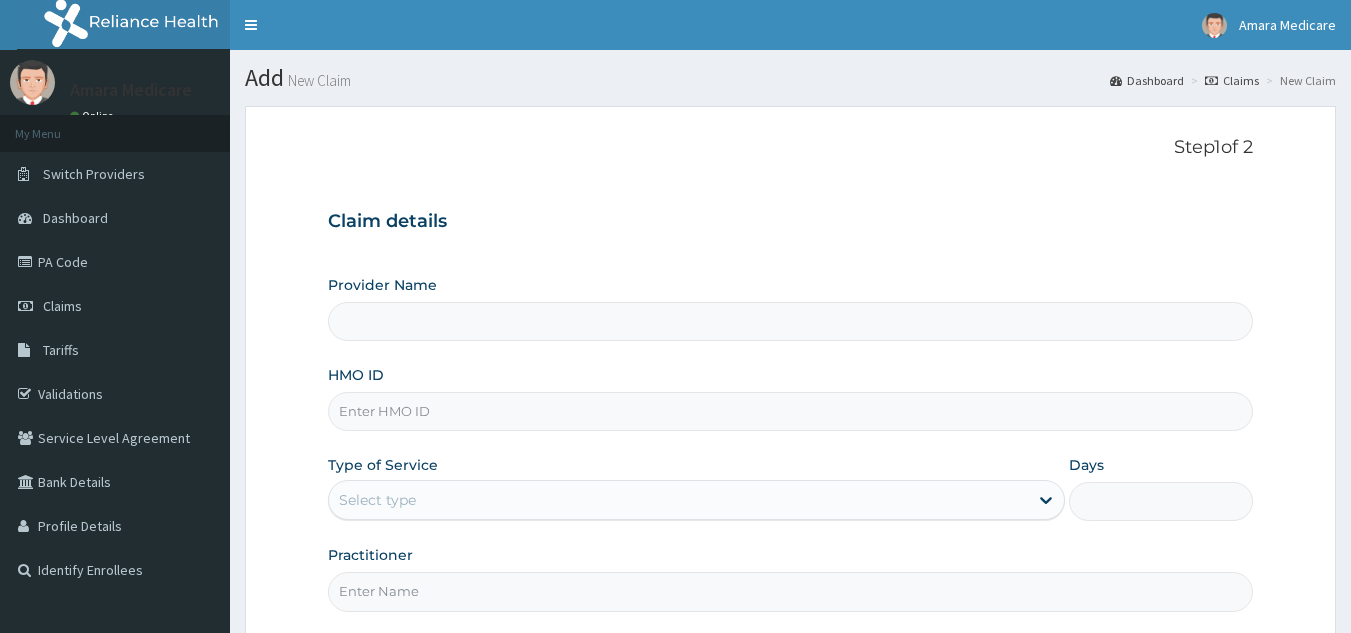 scroll, scrollTop: 0, scrollLeft: 0, axis: both 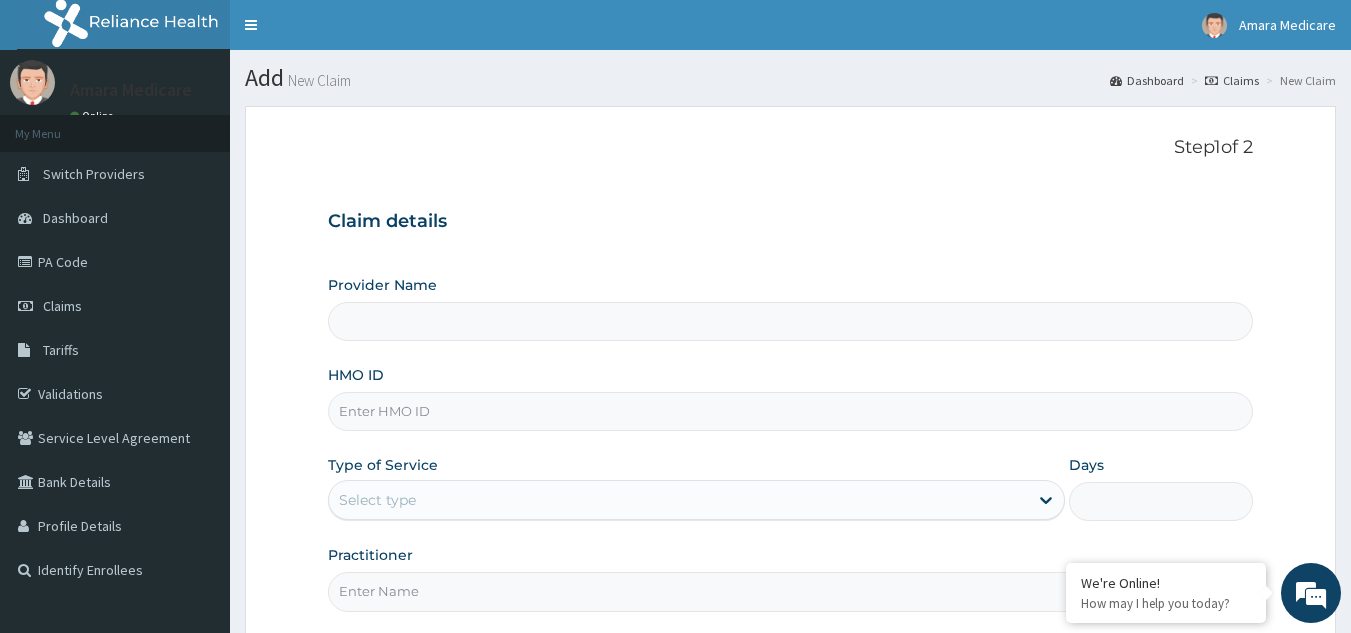 type on "Amara Medicare- ENT" 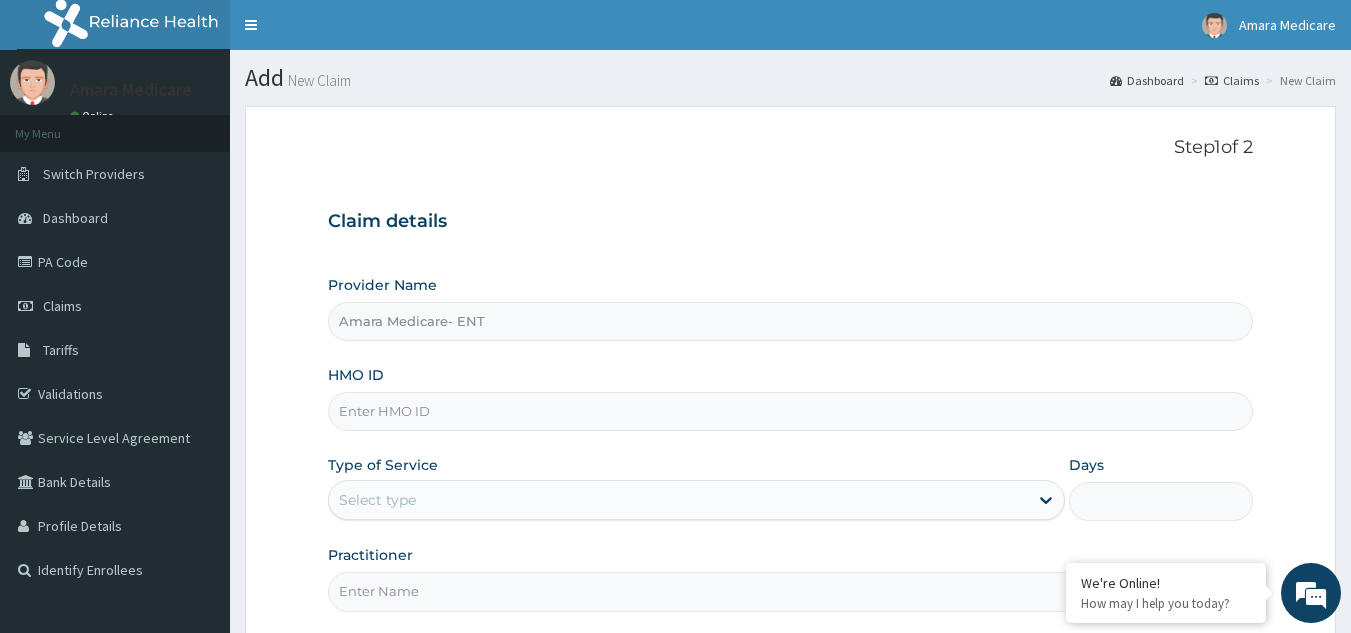 click on "HMO ID" at bounding box center [791, 411] 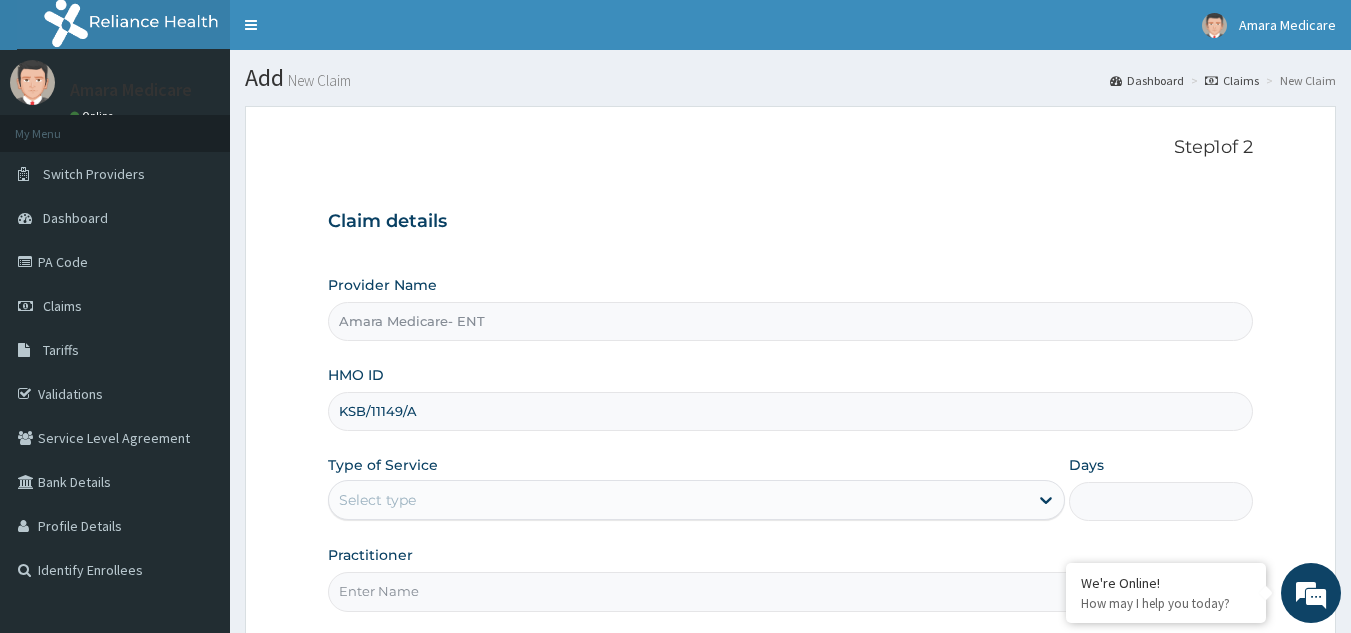 type on "KSB/11149/A" 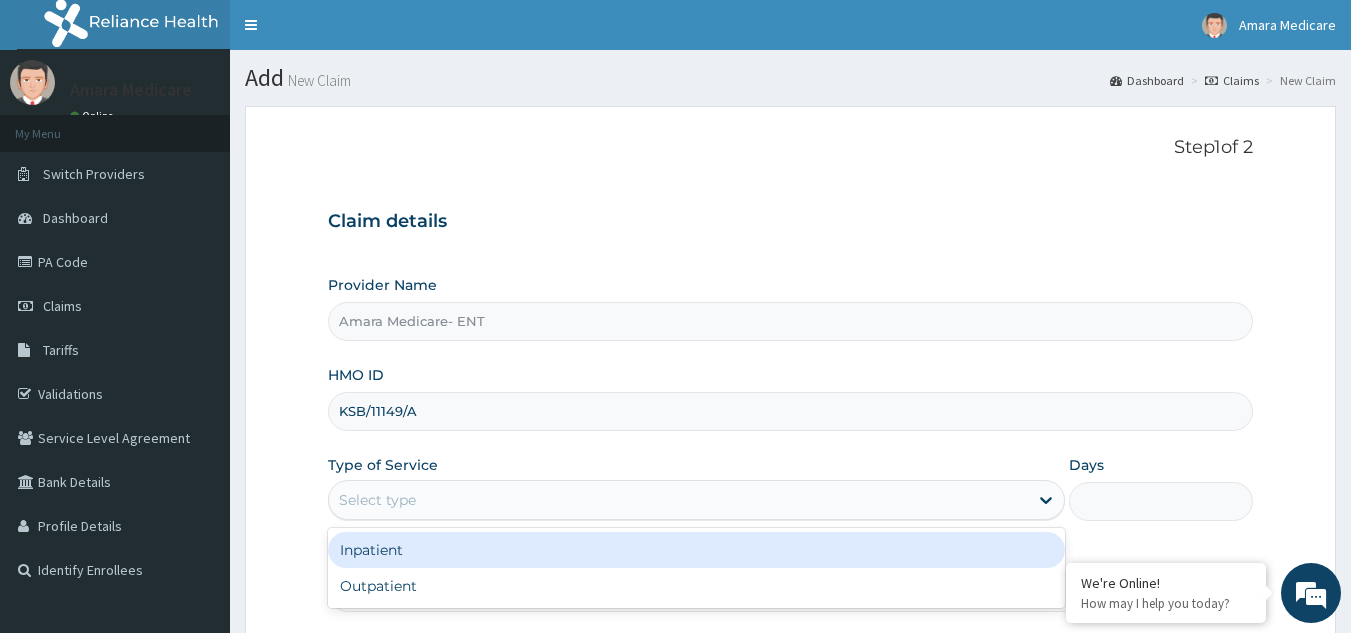 click on "Select type" at bounding box center [678, 500] 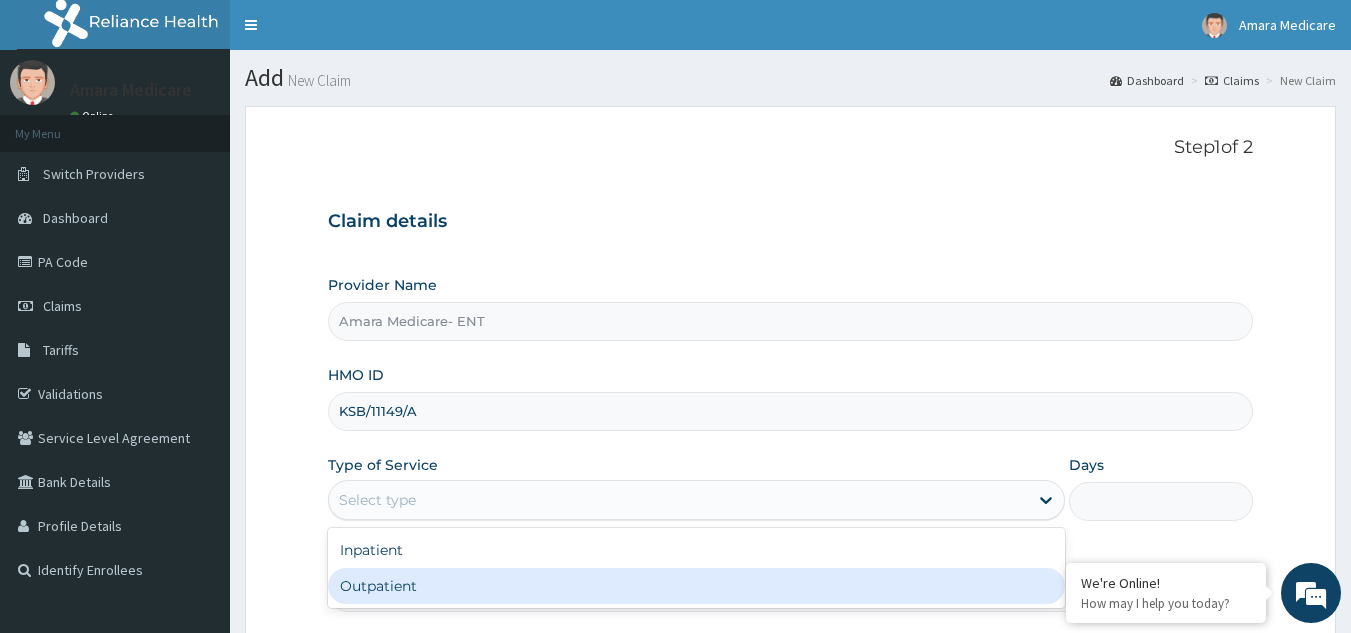 click on "Outpatient" at bounding box center (696, 586) 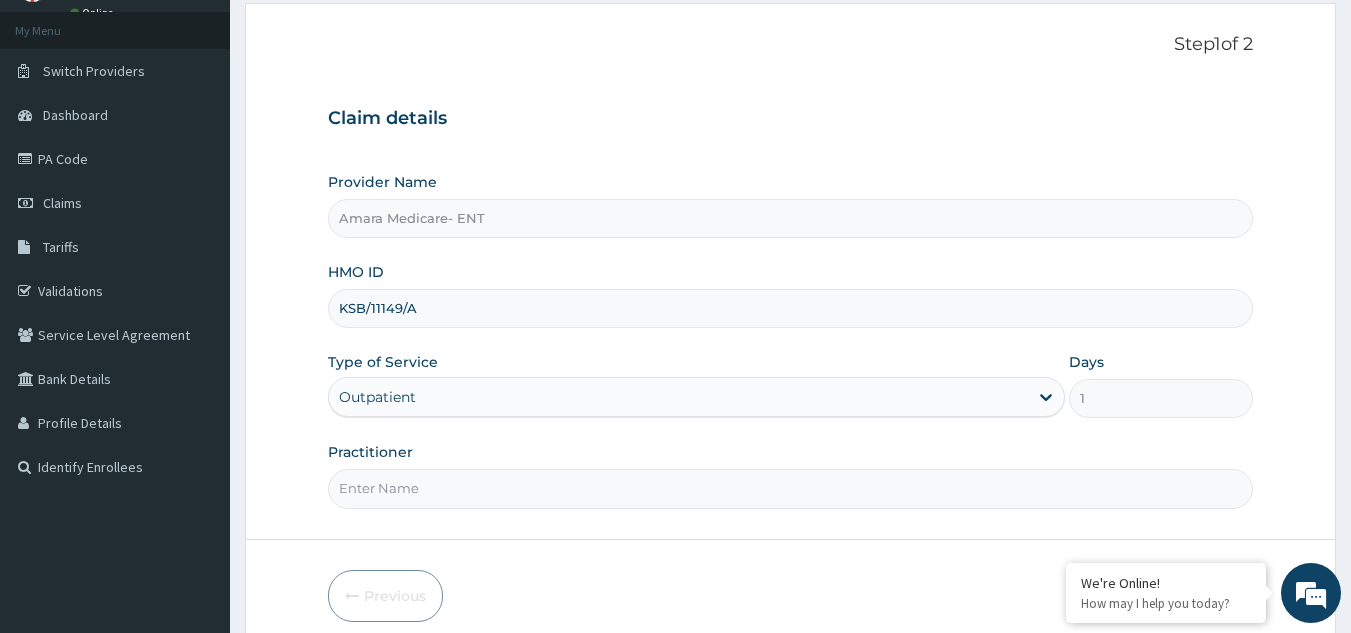 scroll, scrollTop: 189, scrollLeft: 0, axis: vertical 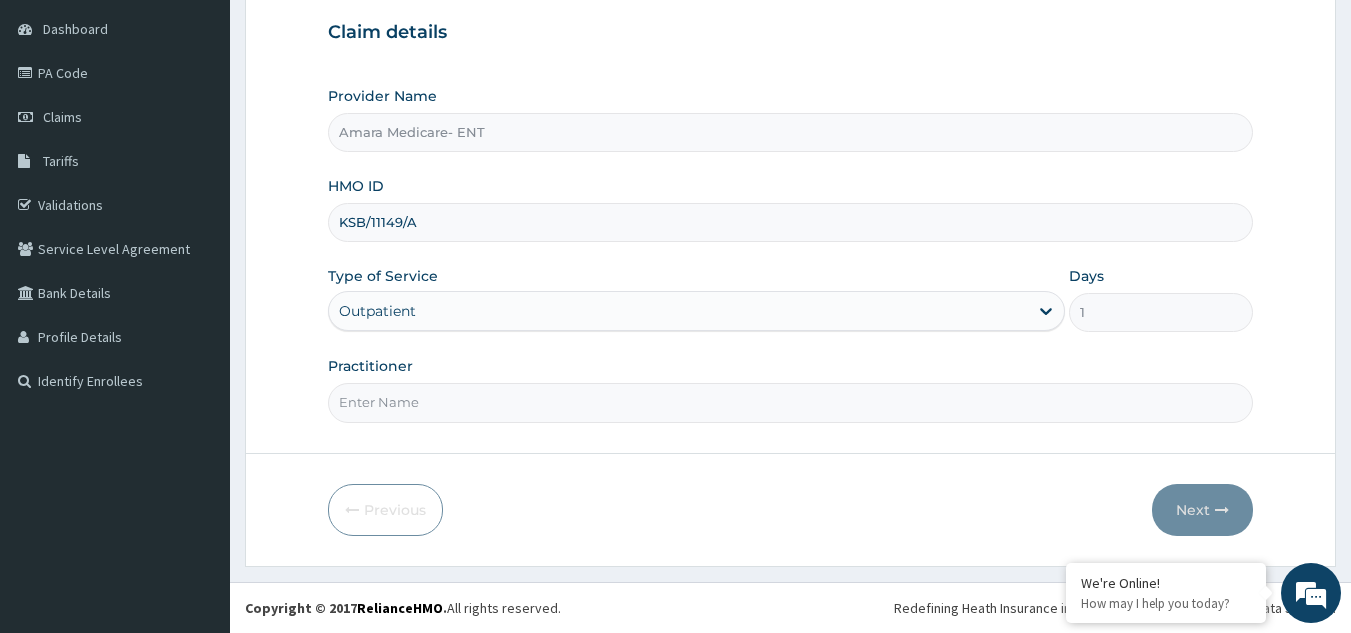 click on "Practitioner" at bounding box center [791, 402] 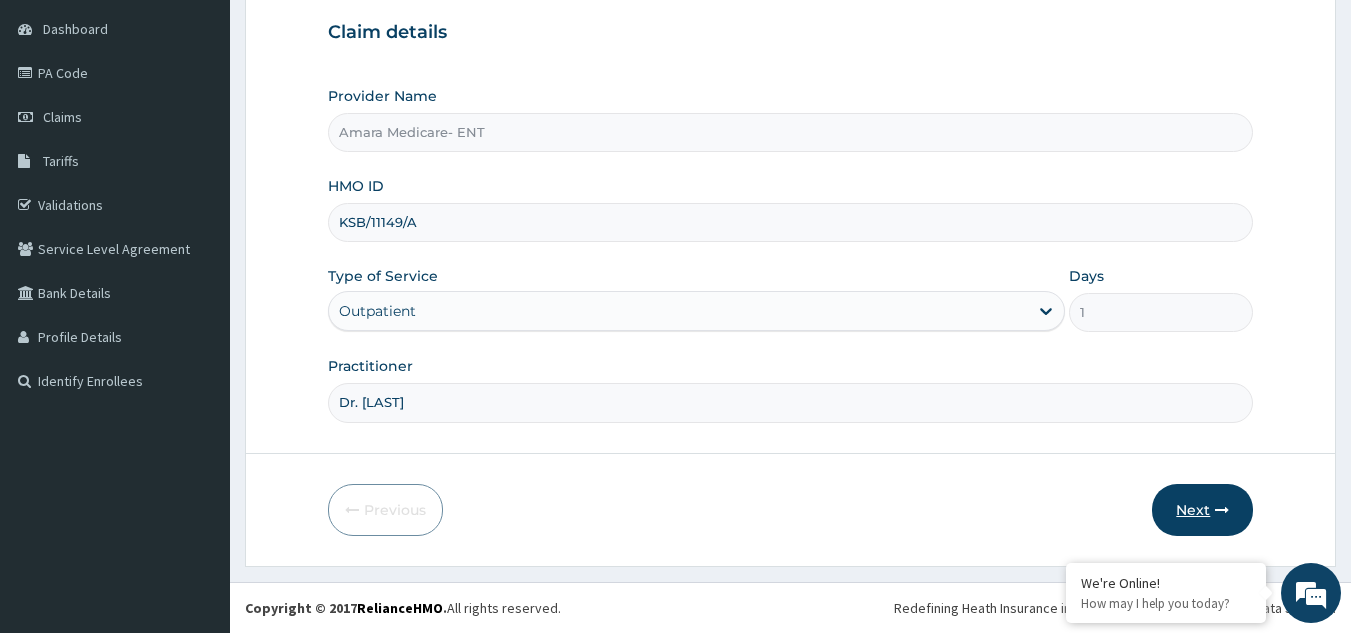 type on "Dr. Osuji" 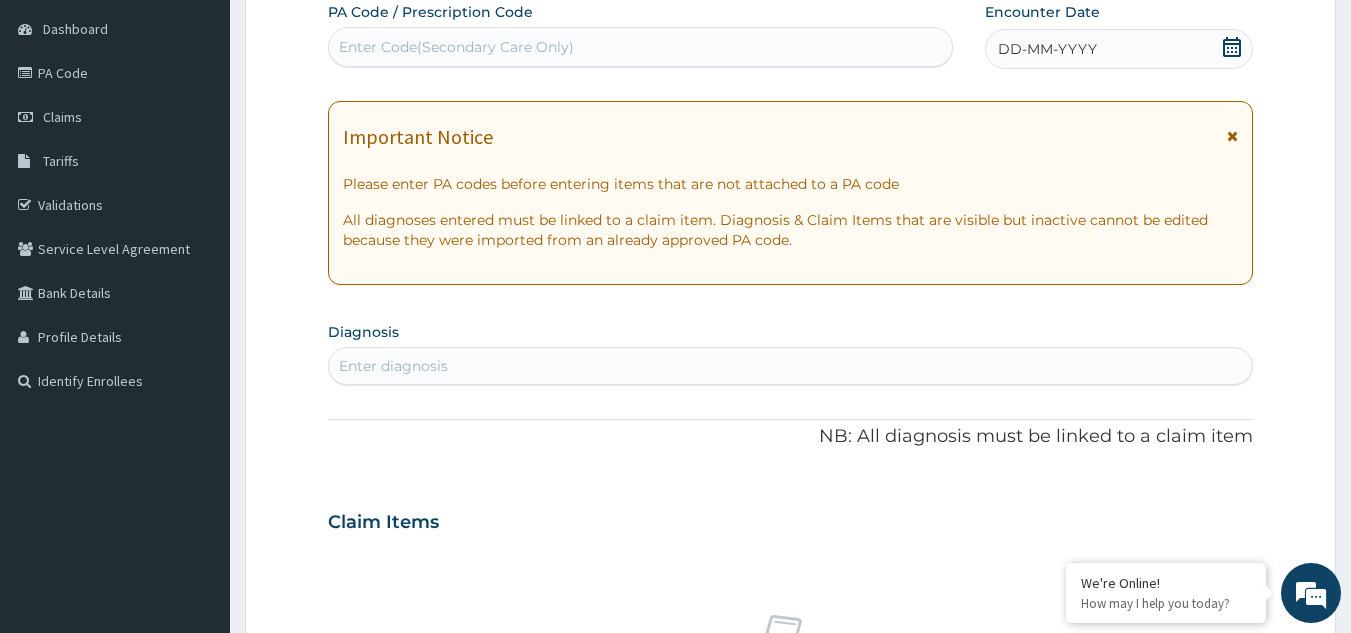 scroll, scrollTop: 0, scrollLeft: 0, axis: both 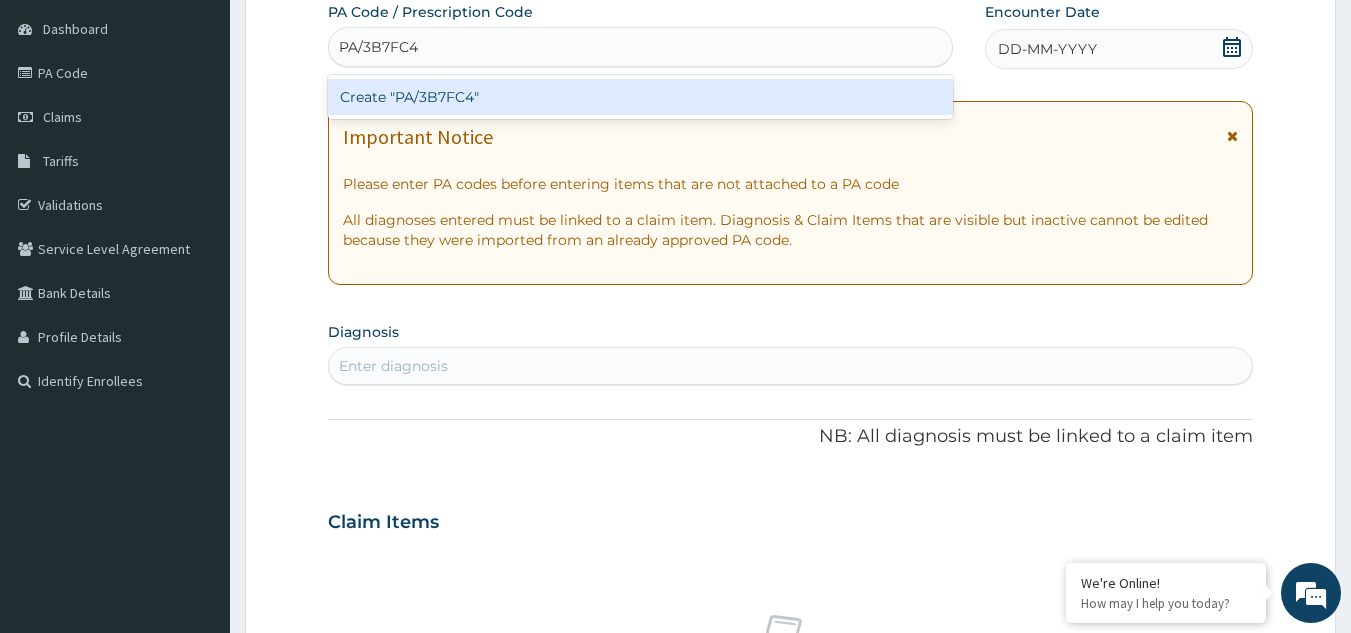 click on "PA/3B7FC4 PA/3B7FC4" at bounding box center (641, 47) 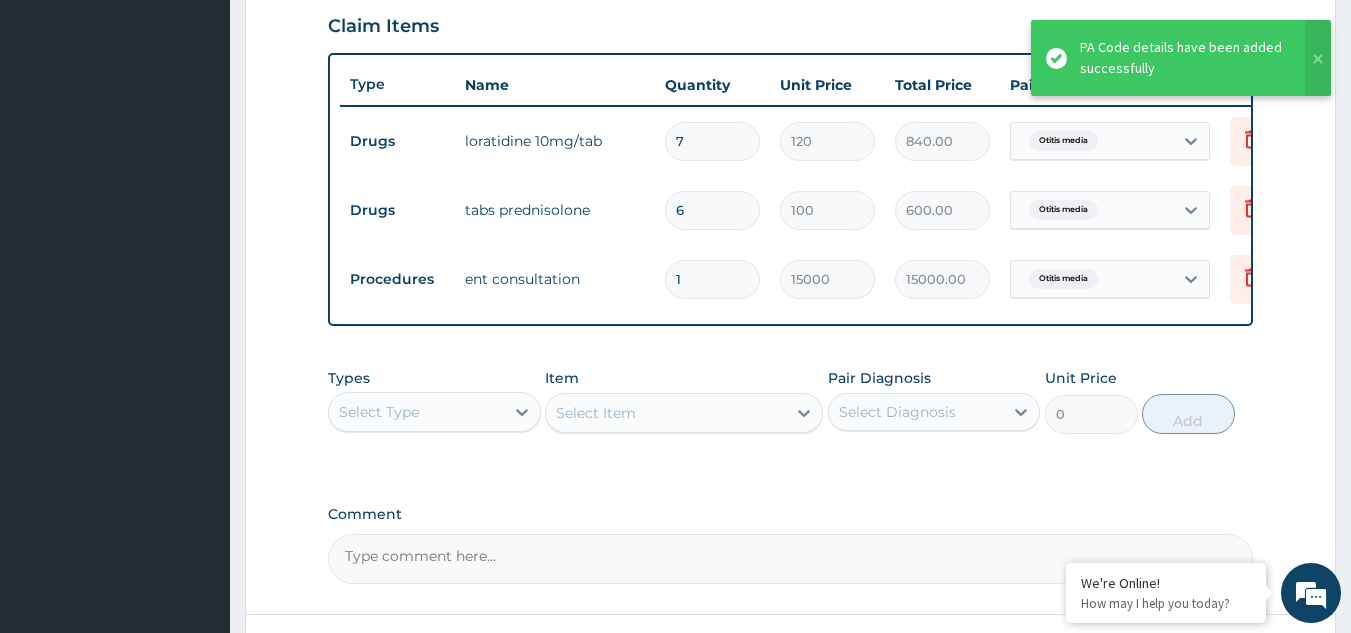 scroll, scrollTop: 867, scrollLeft: 0, axis: vertical 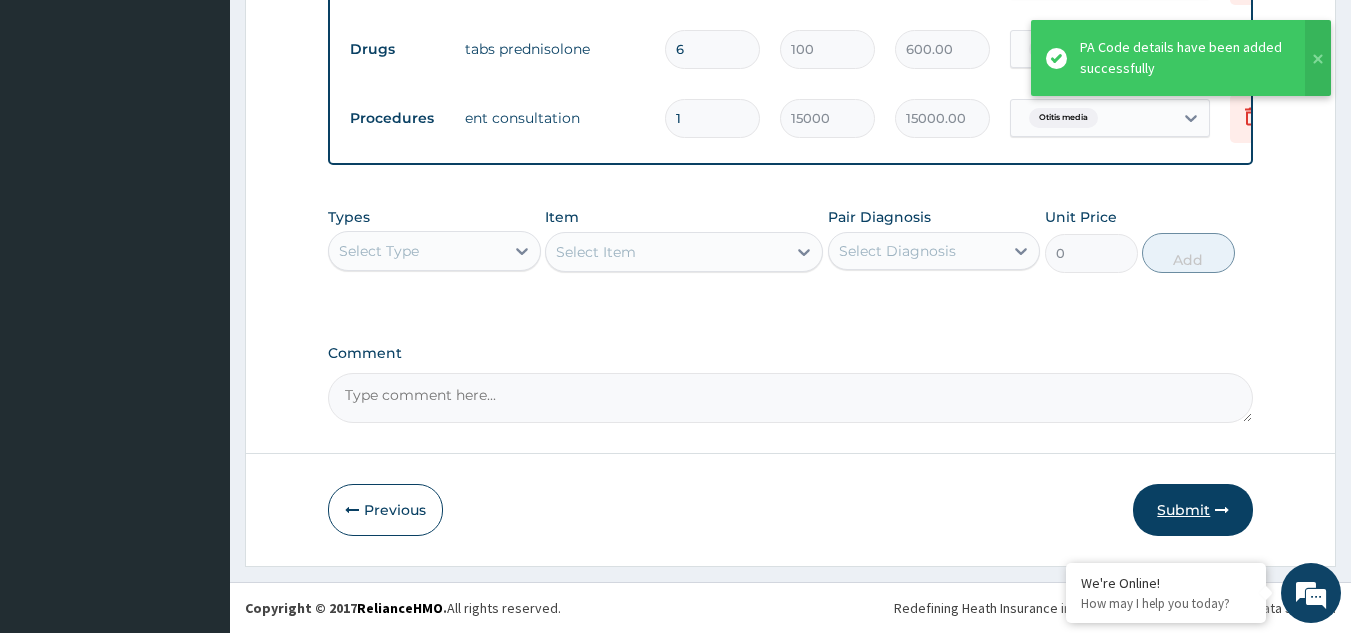 click on "Submit" at bounding box center (1193, 510) 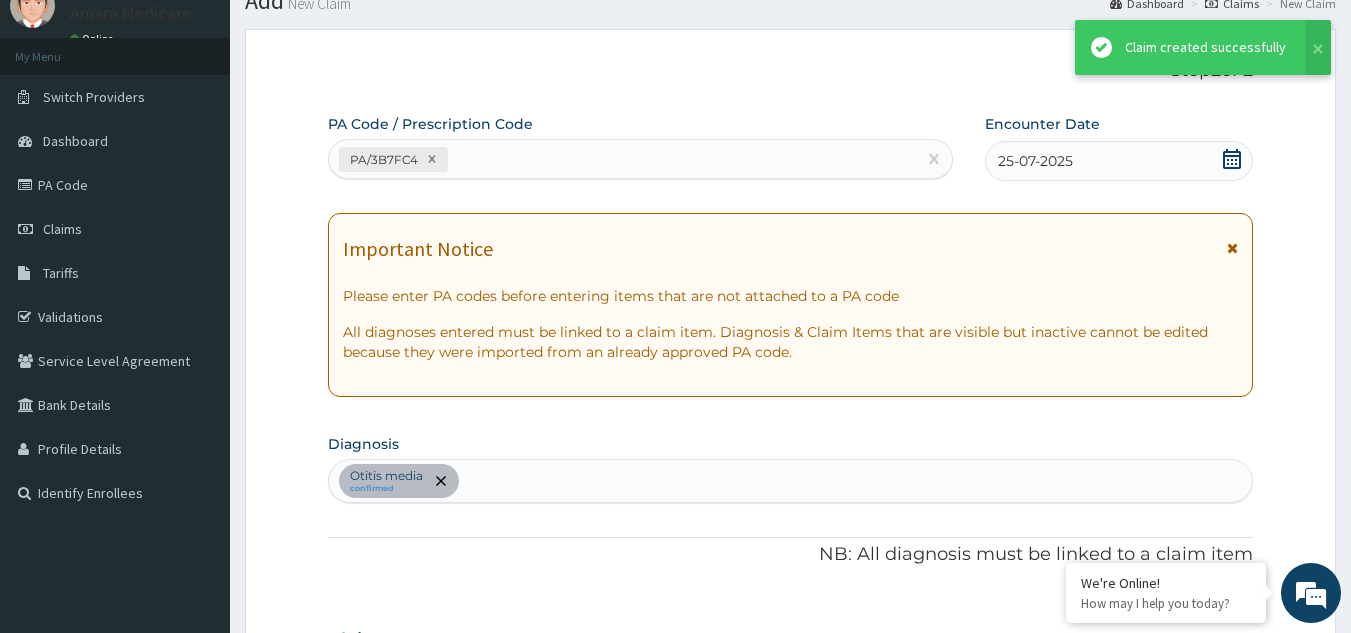 scroll, scrollTop: 867, scrollLeft: 0, axis: vertical 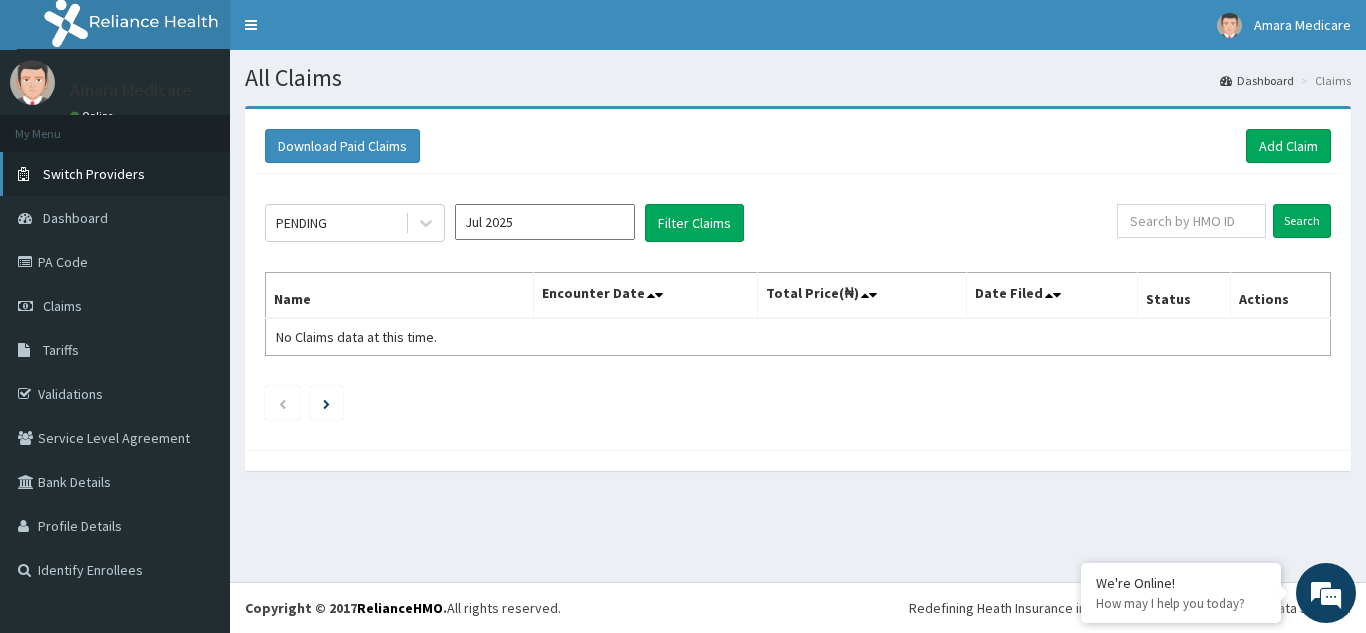 click on "Switch Providers" at bounding box center [115, 174] 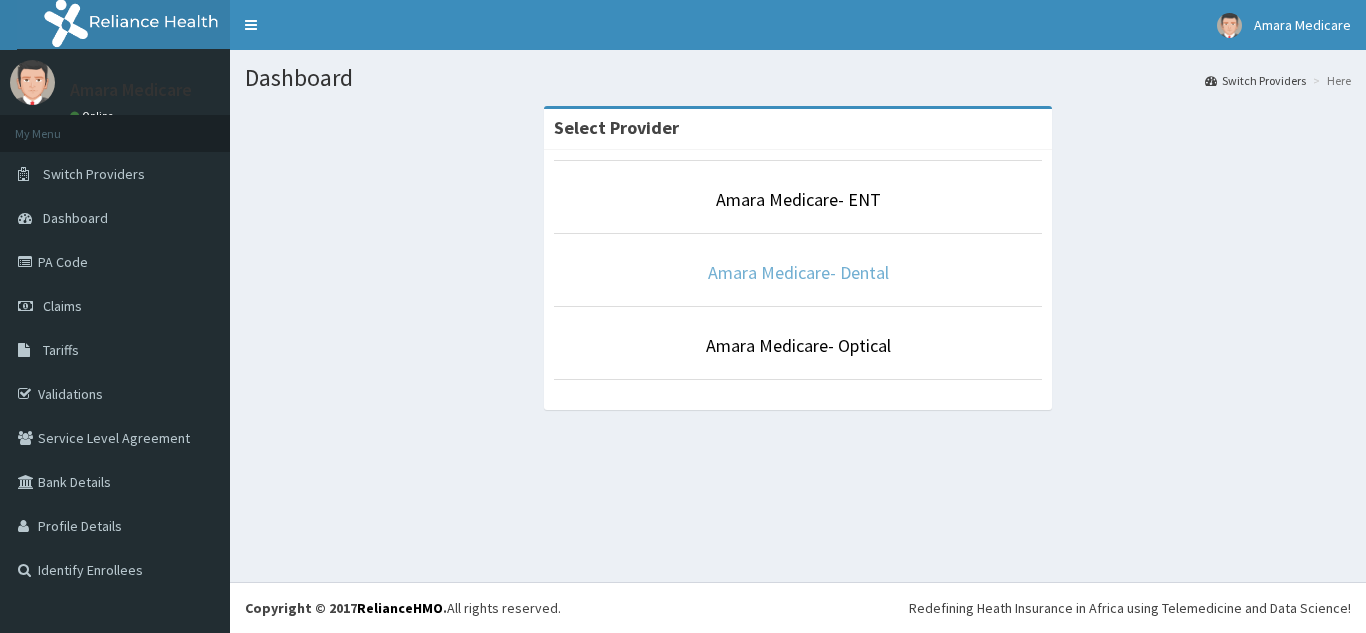 scroll, scrollTop: 0, scrollLeft: 0, axis: both 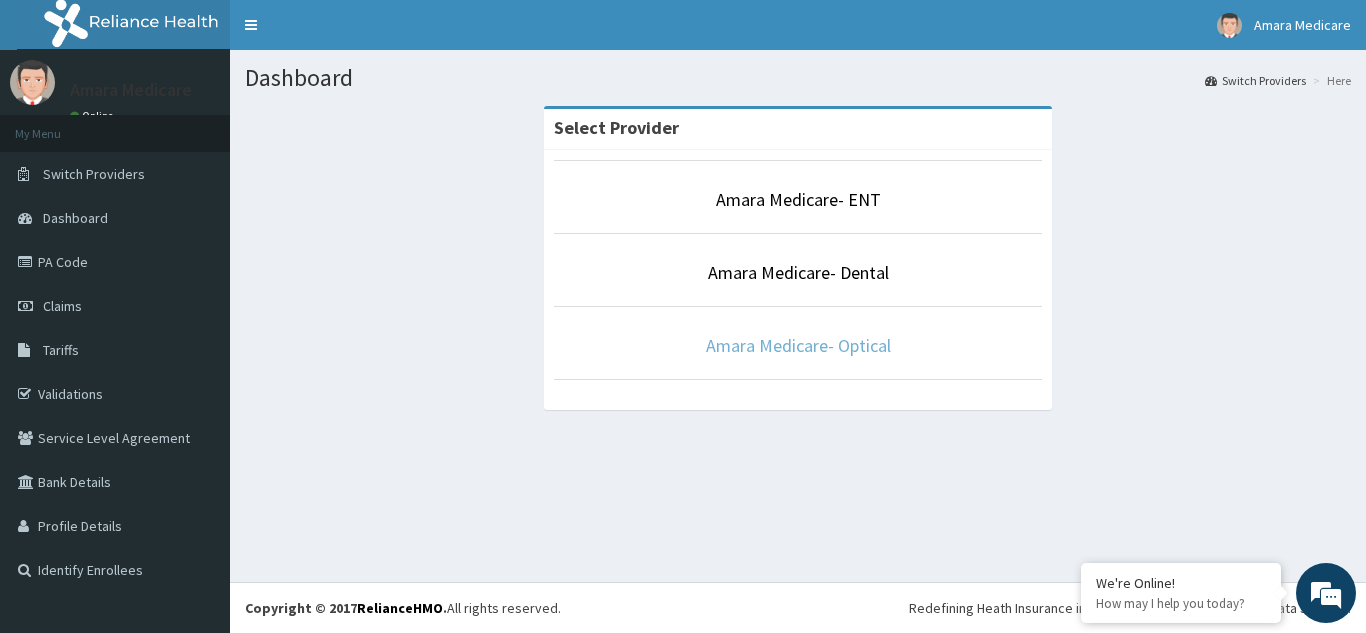 click on "Amara Medicare- Optical" at bounding box center (798, 345) 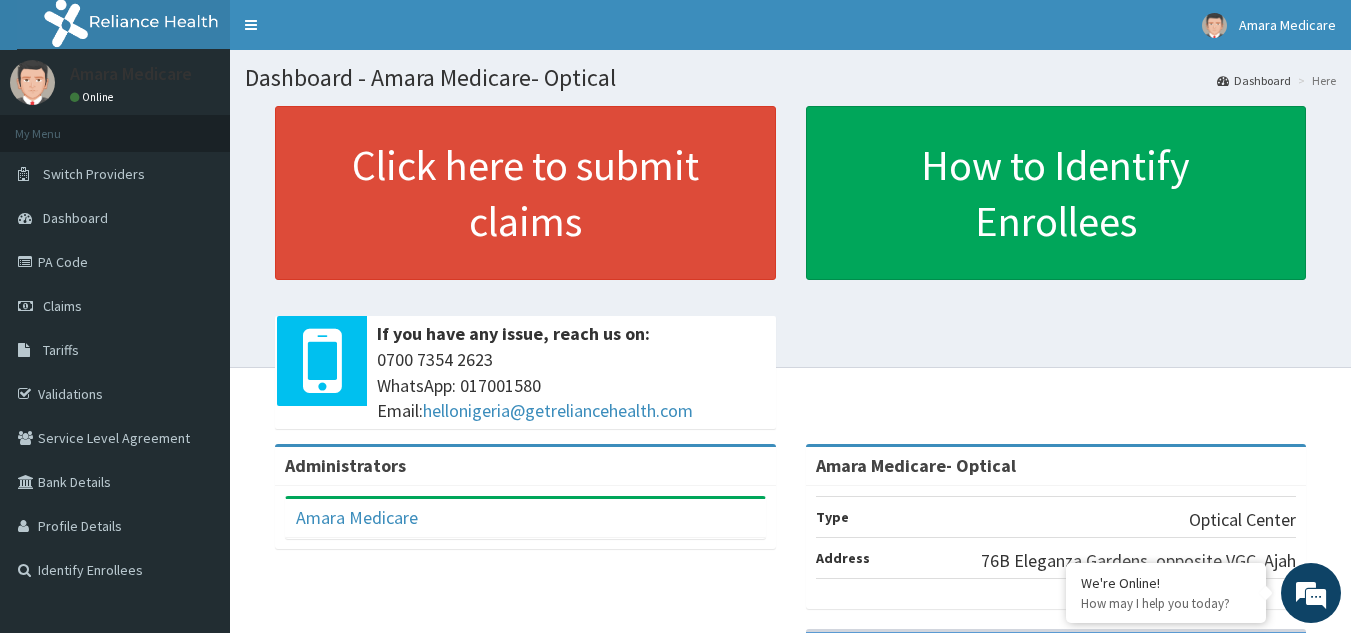 scroll, scrollTop: 0, scrollLeft: 0, axis: both 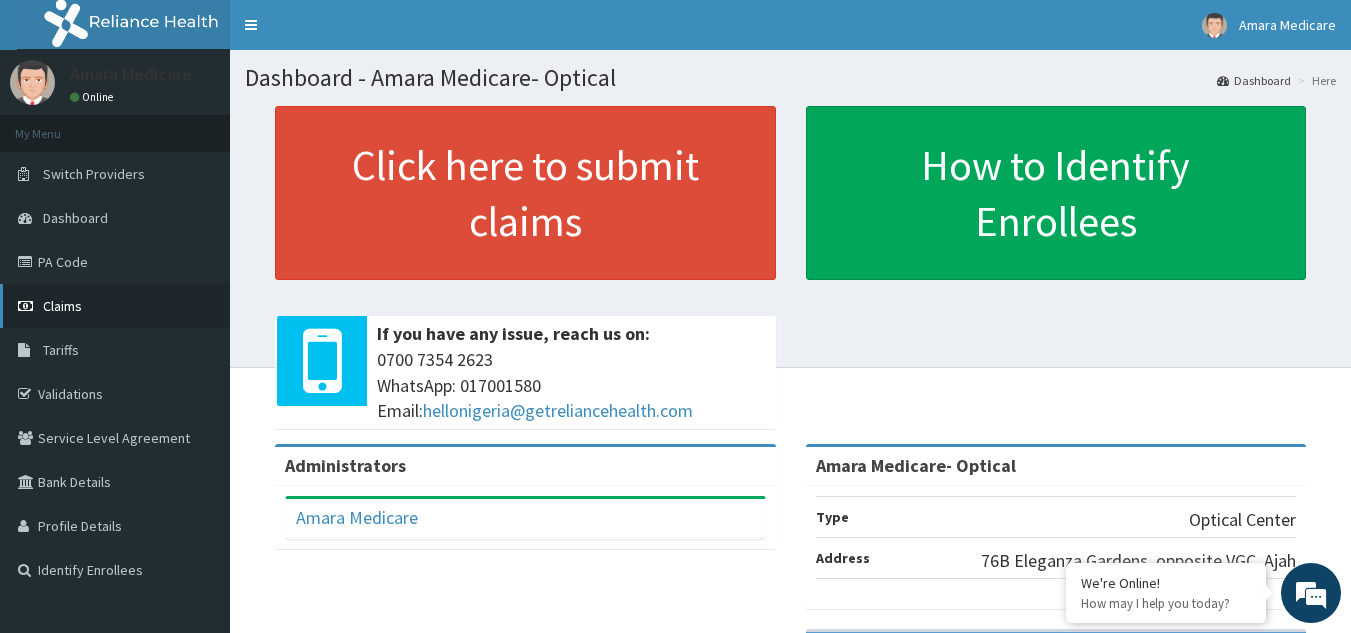 click on "Claims" at bounding box center [62, 306] 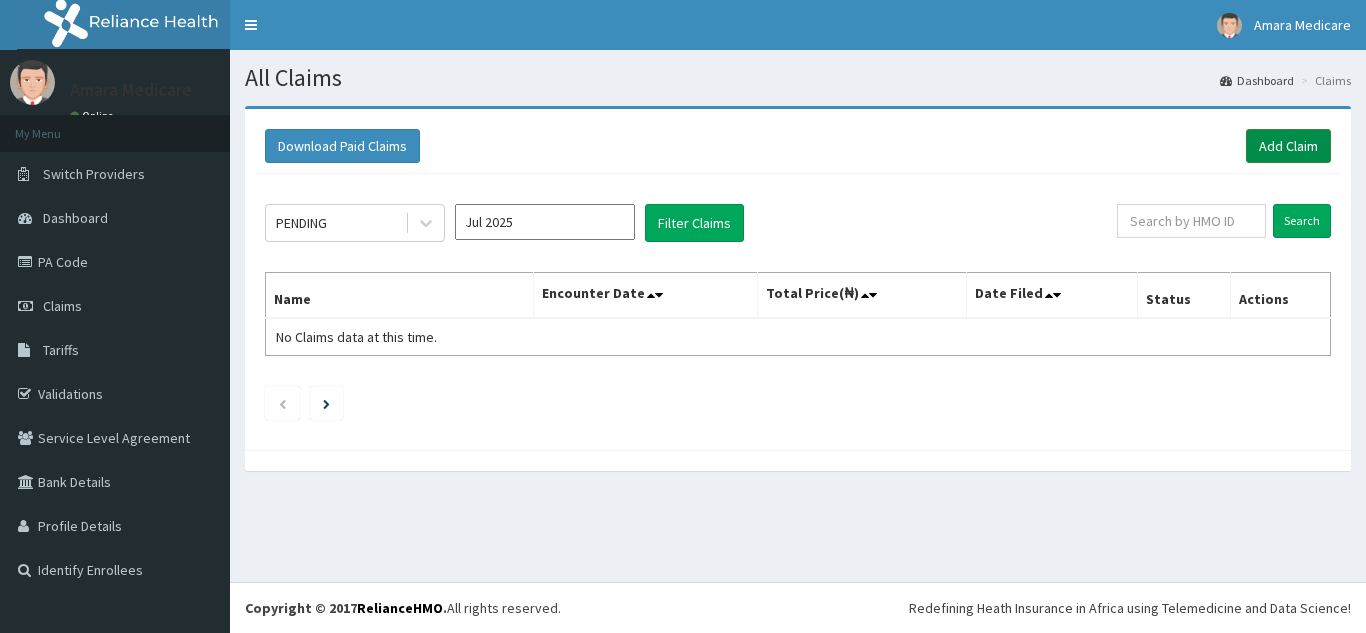 scroll, scrollTop: 0, scrollLeft: 0, axis: both 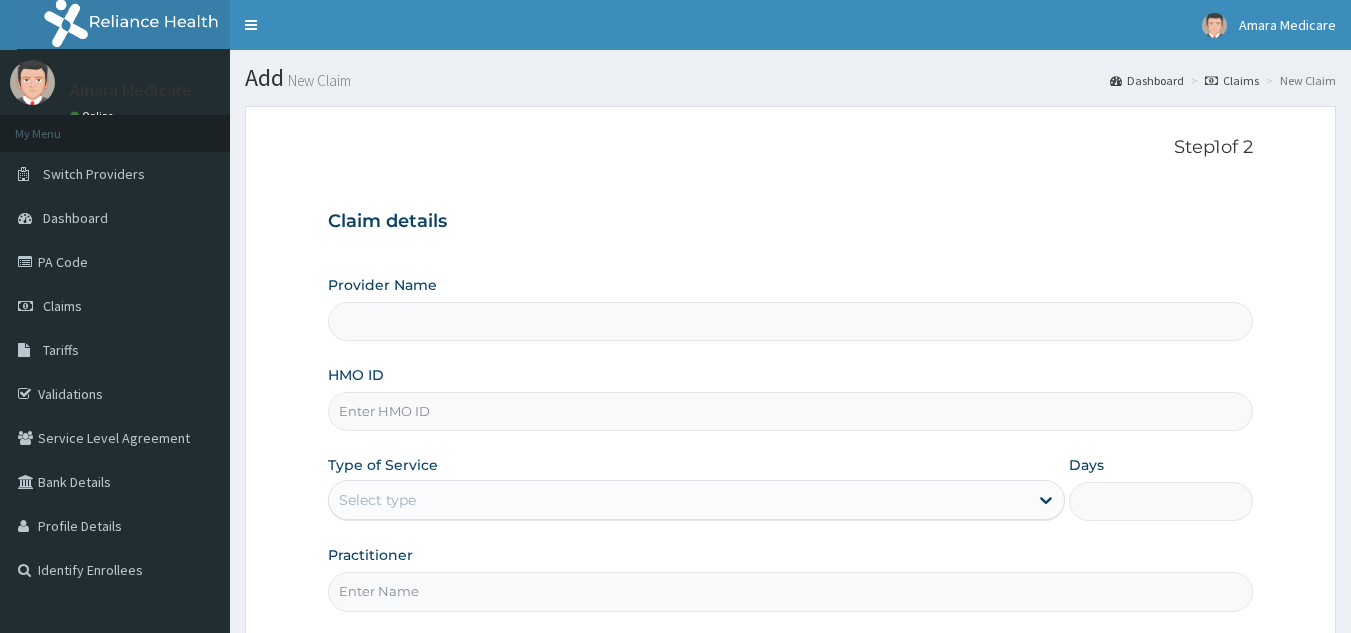 click on "HMO ID" at bounding box center (791, 411) 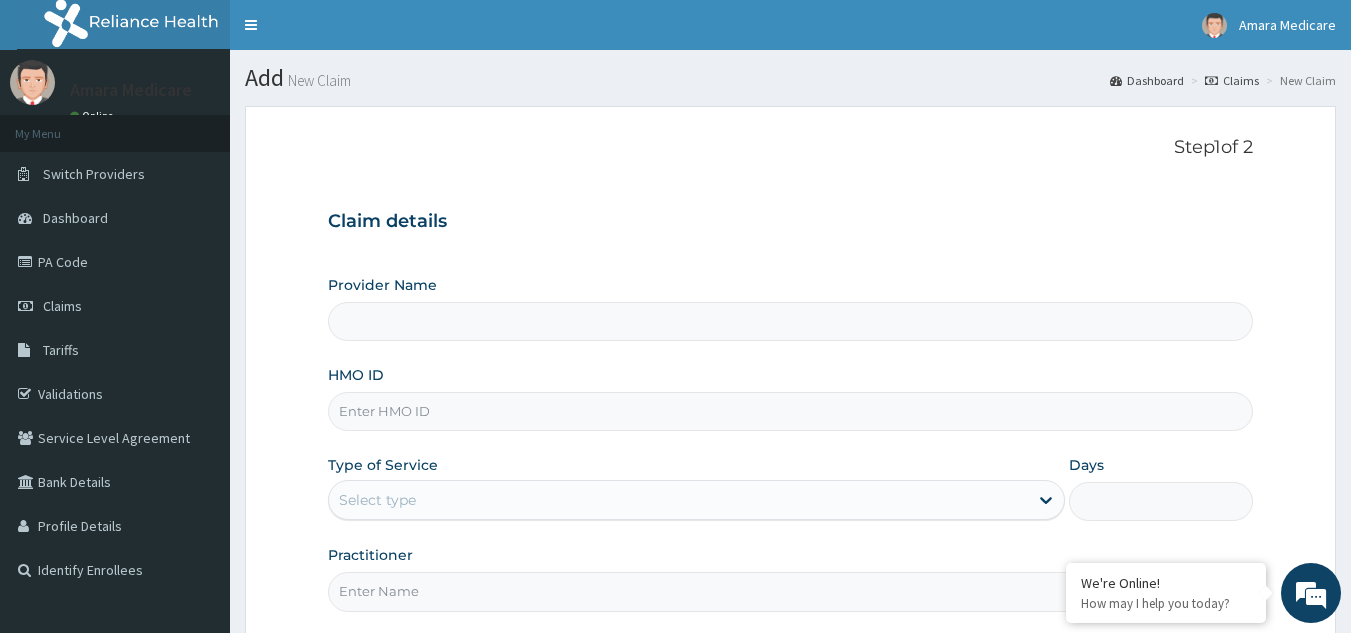 paste on "BRI/10118/A" 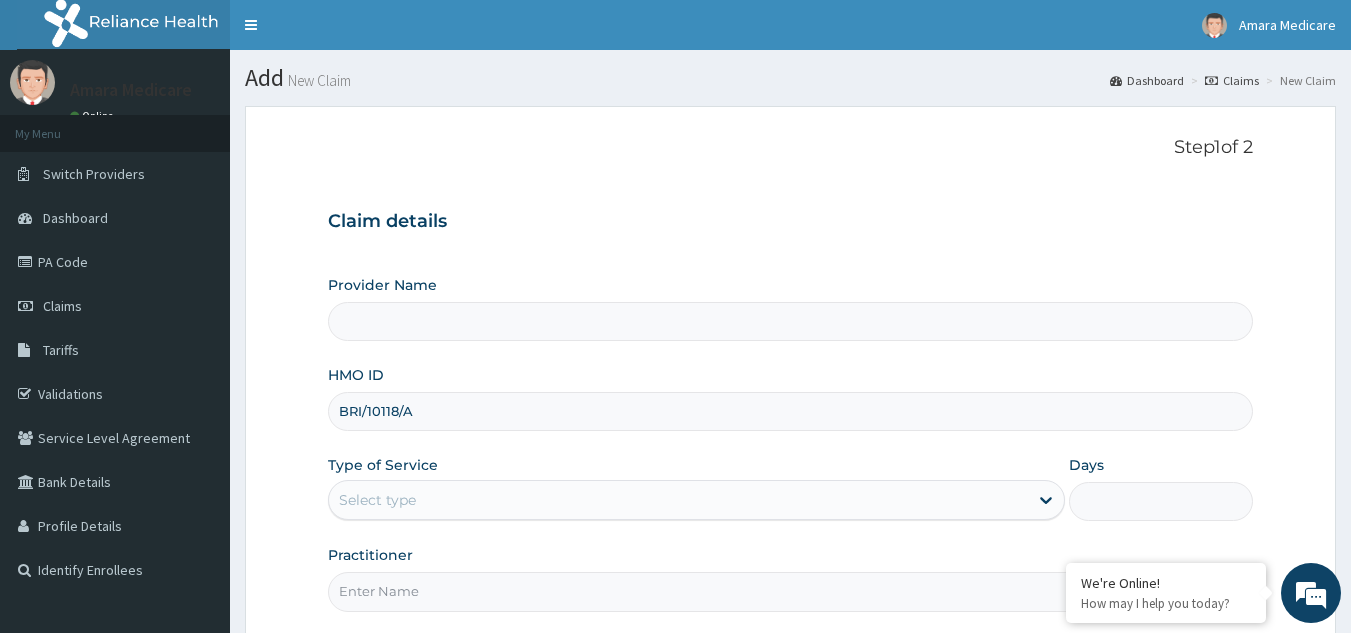 type on "Amara Medicare- Optical" 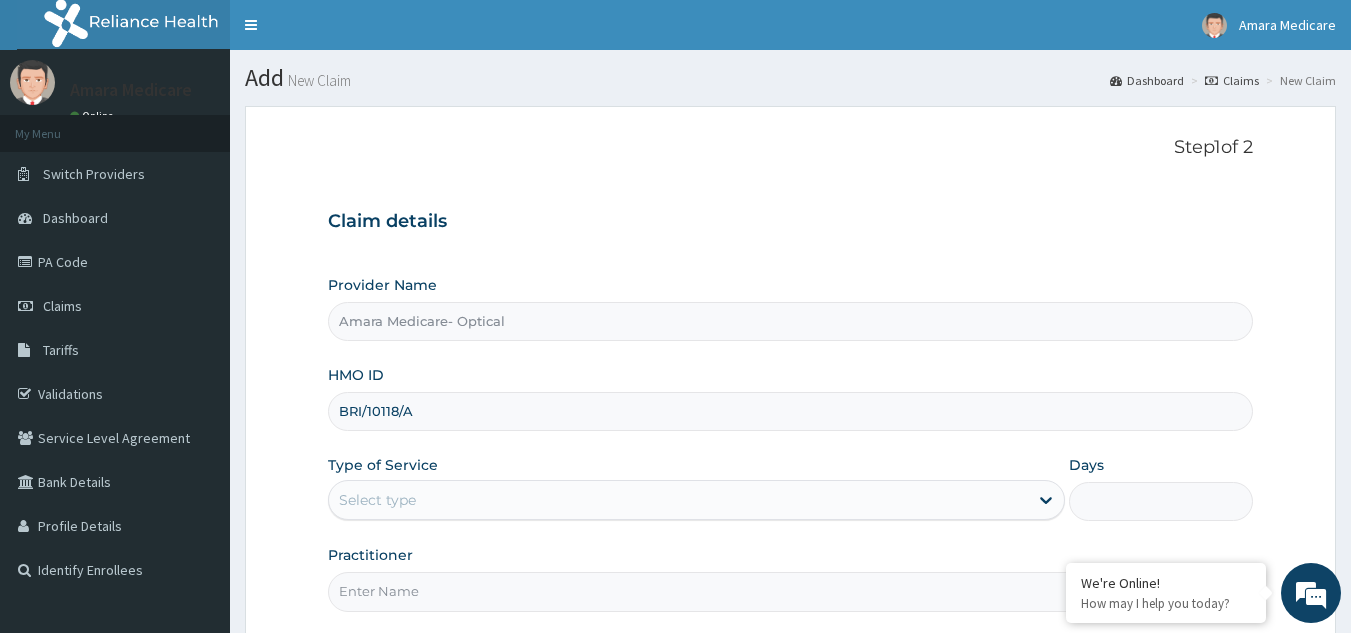 type on "BRI/10118/A" 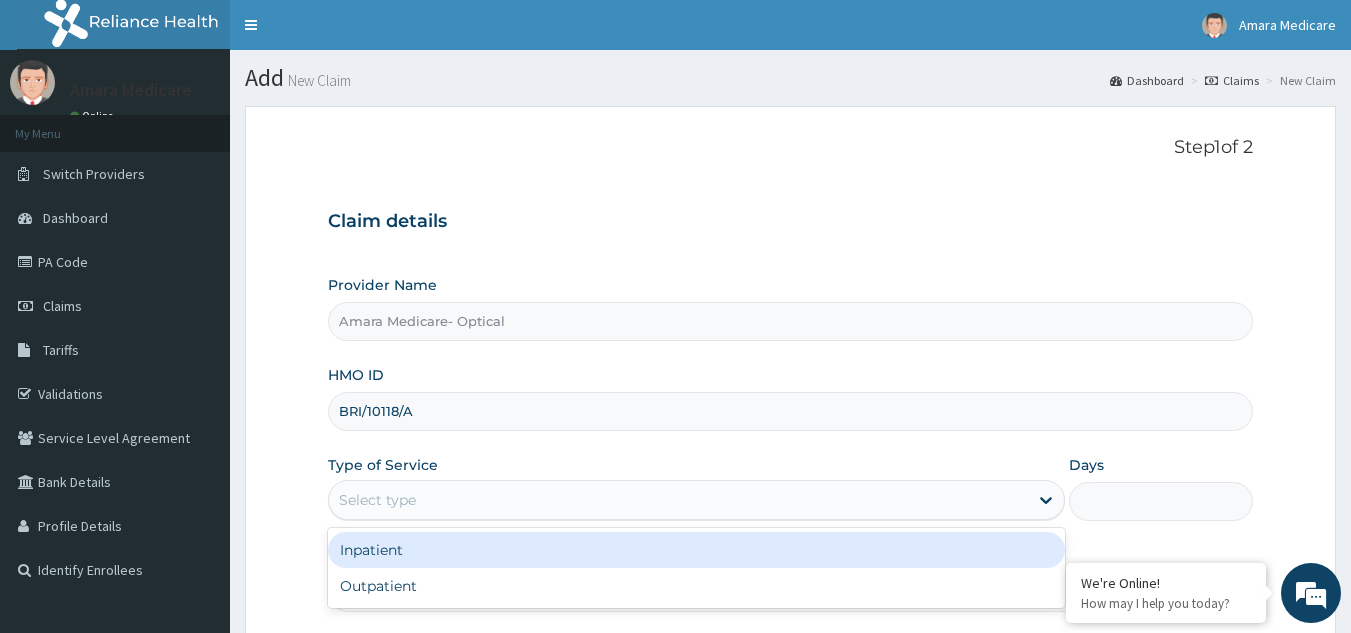 click on "Select type" at bounding box center (678, 500) 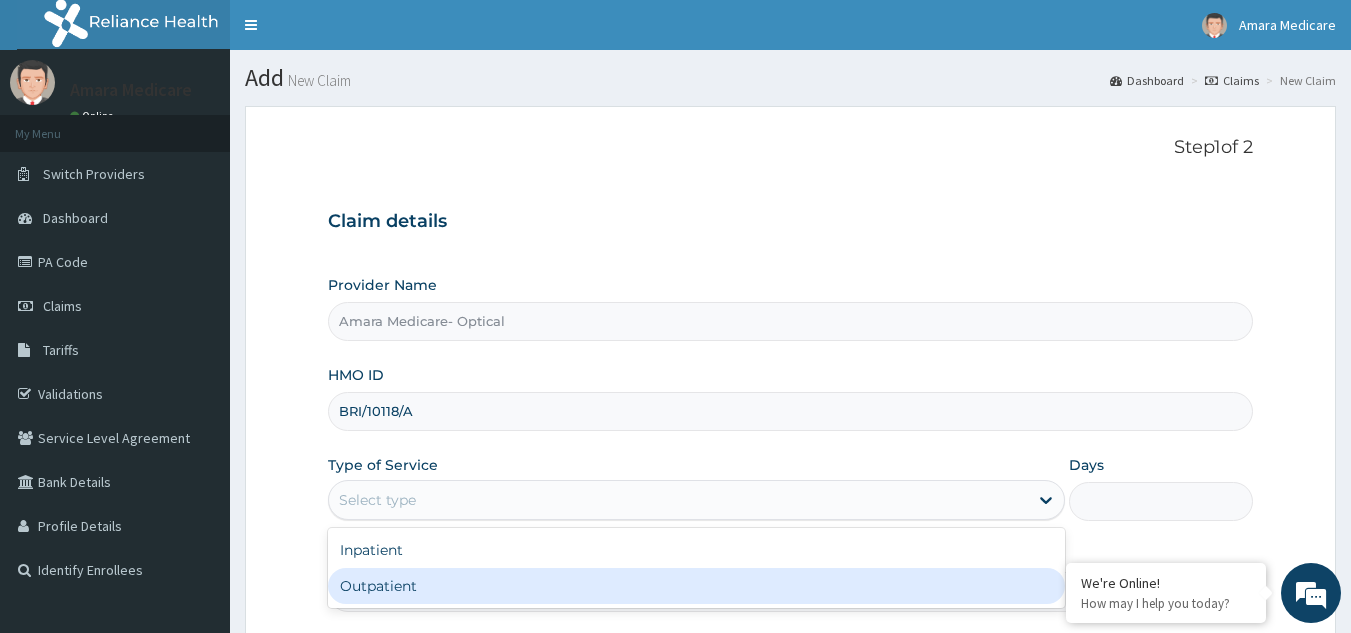 click on "Outpatient" at bounding box center [696, 586] 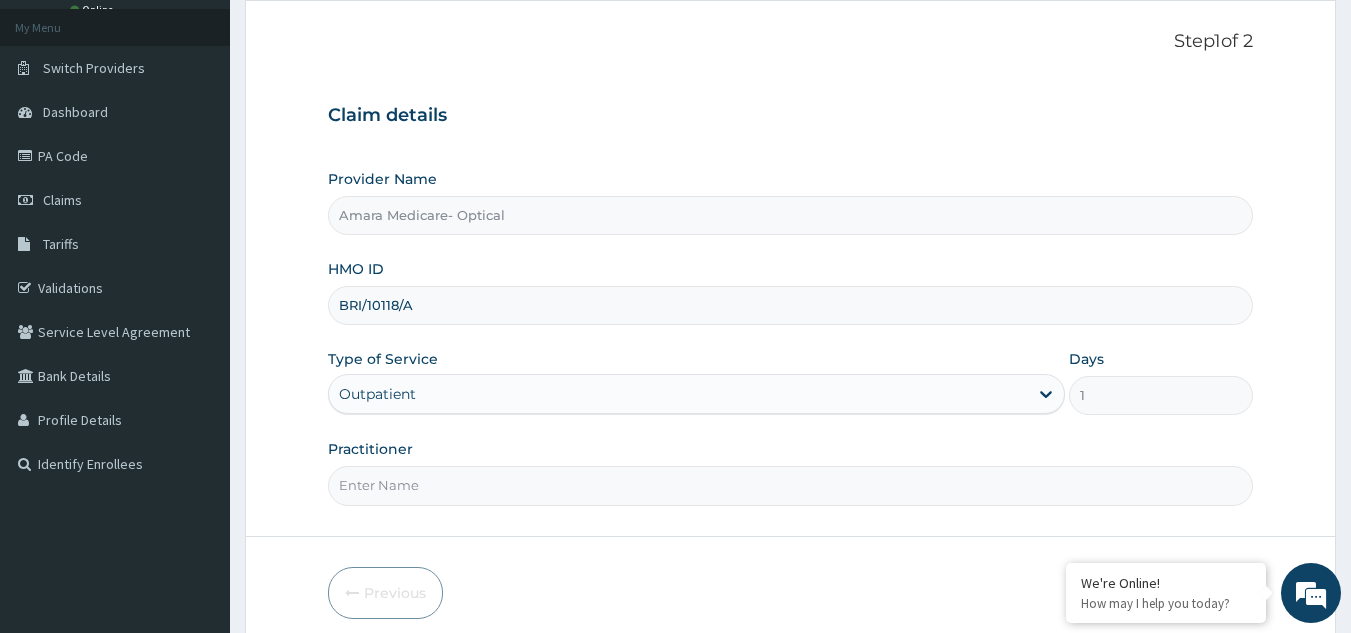 scroll, scrollTop: 189, scrollLeft: 0, axis: vertical 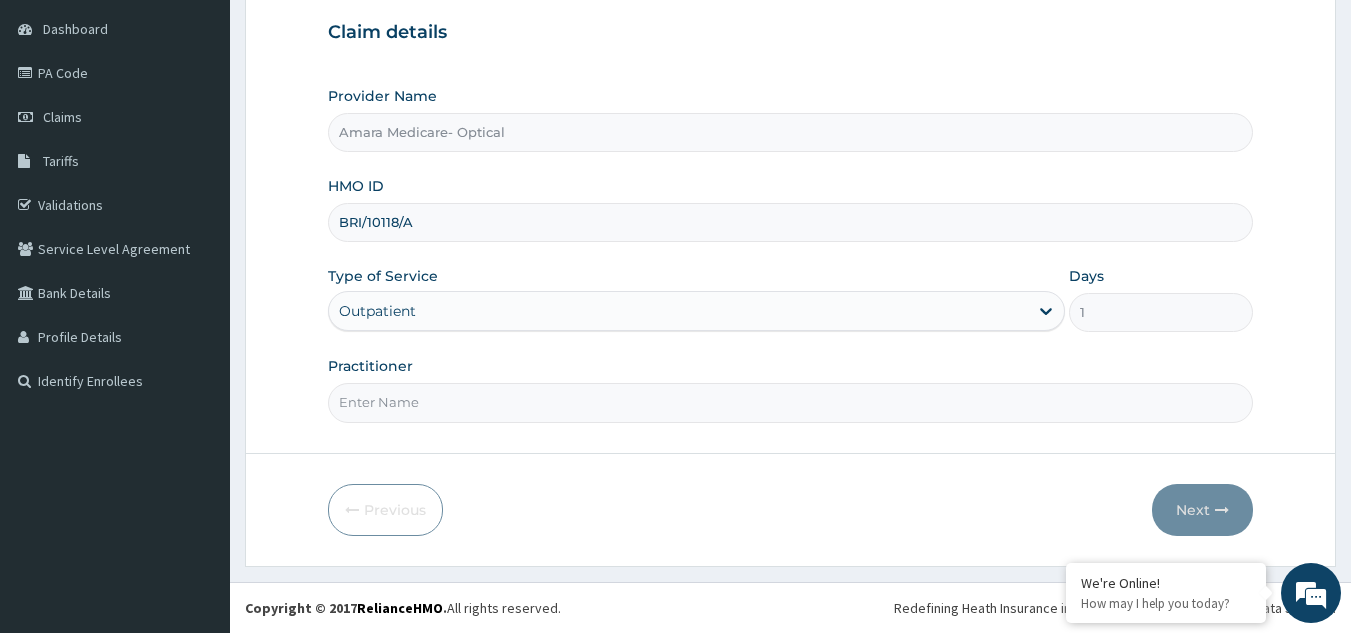 click on "Practitioner" at bounding box center [791, 402] 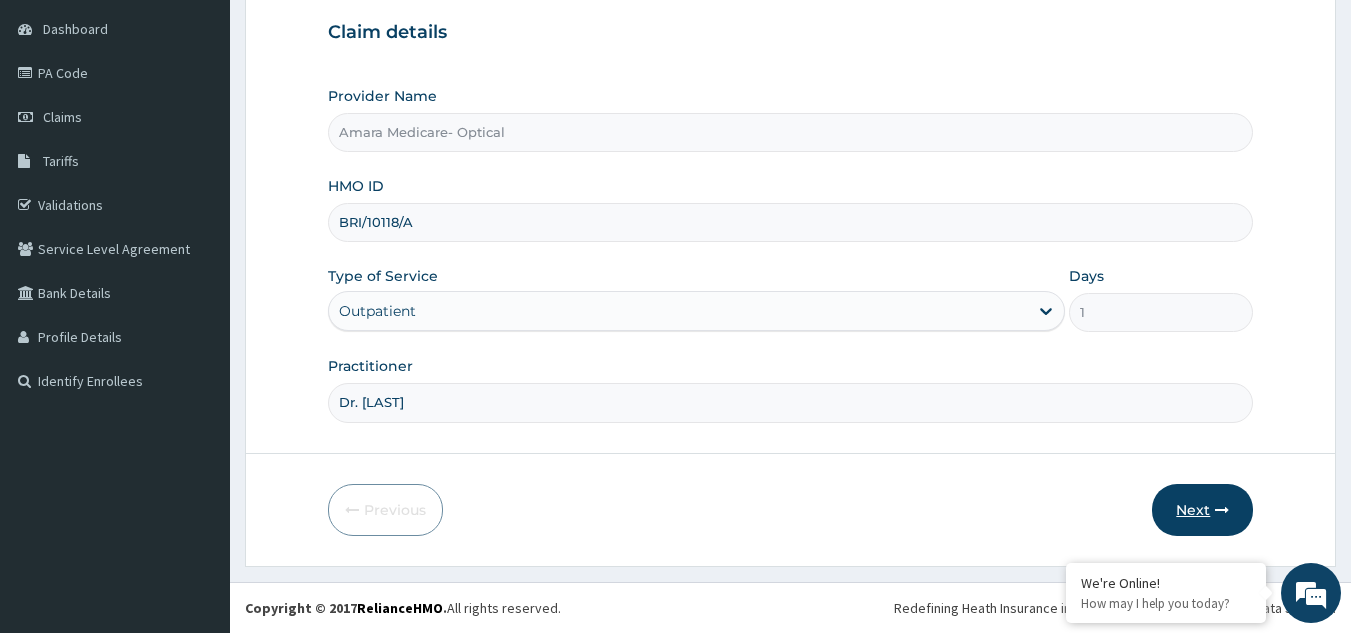scroll, scrollTop: 0, scrollLeft: 0, axis: both 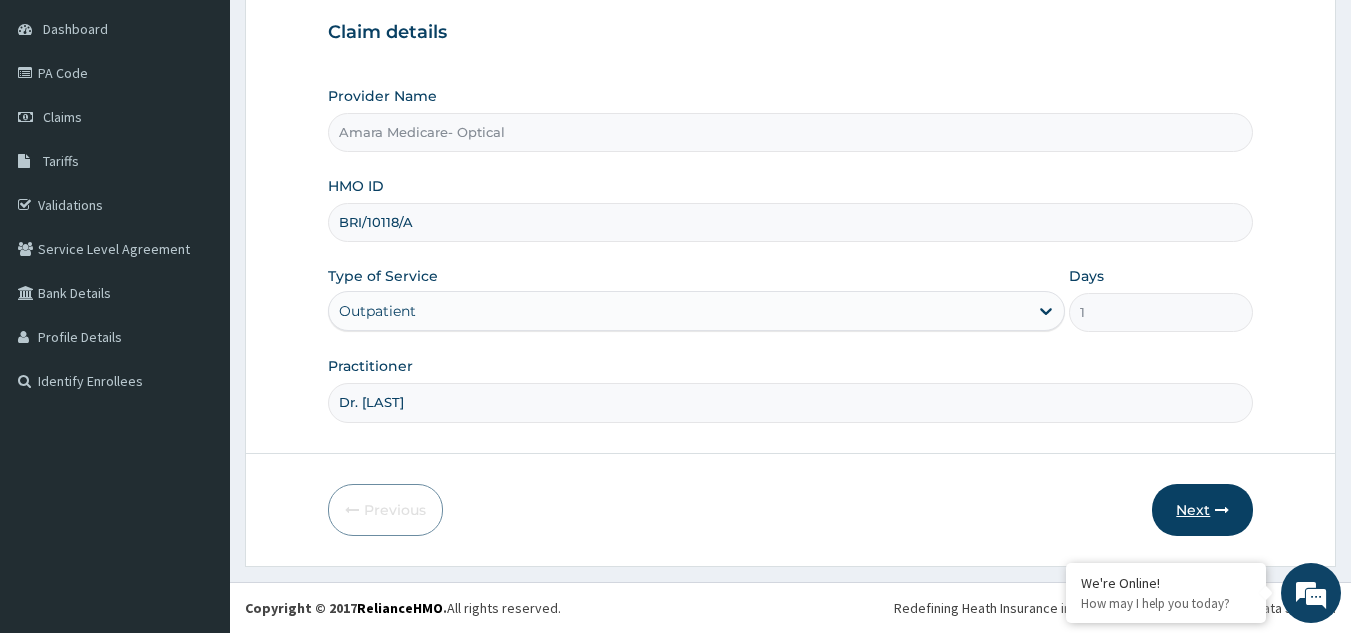 type on "Dr. Chukwujindu" 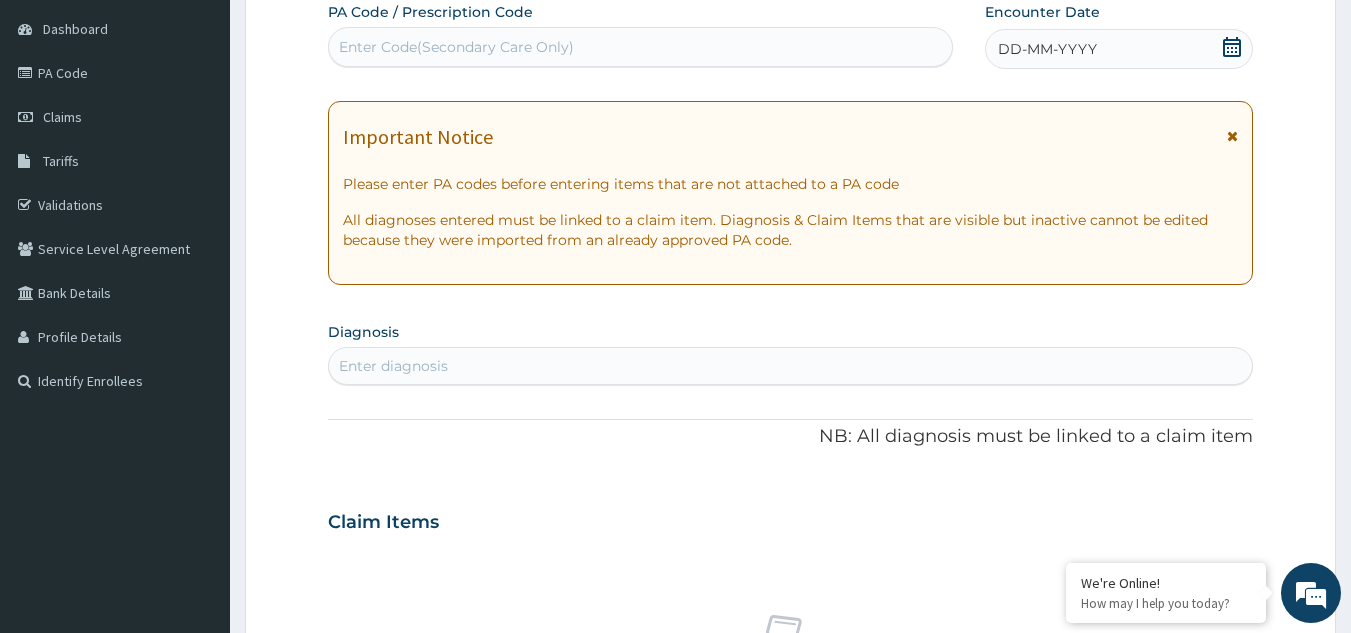 click on "Enter Code(Secondary Care Only)" at bounding box center (456, 47) 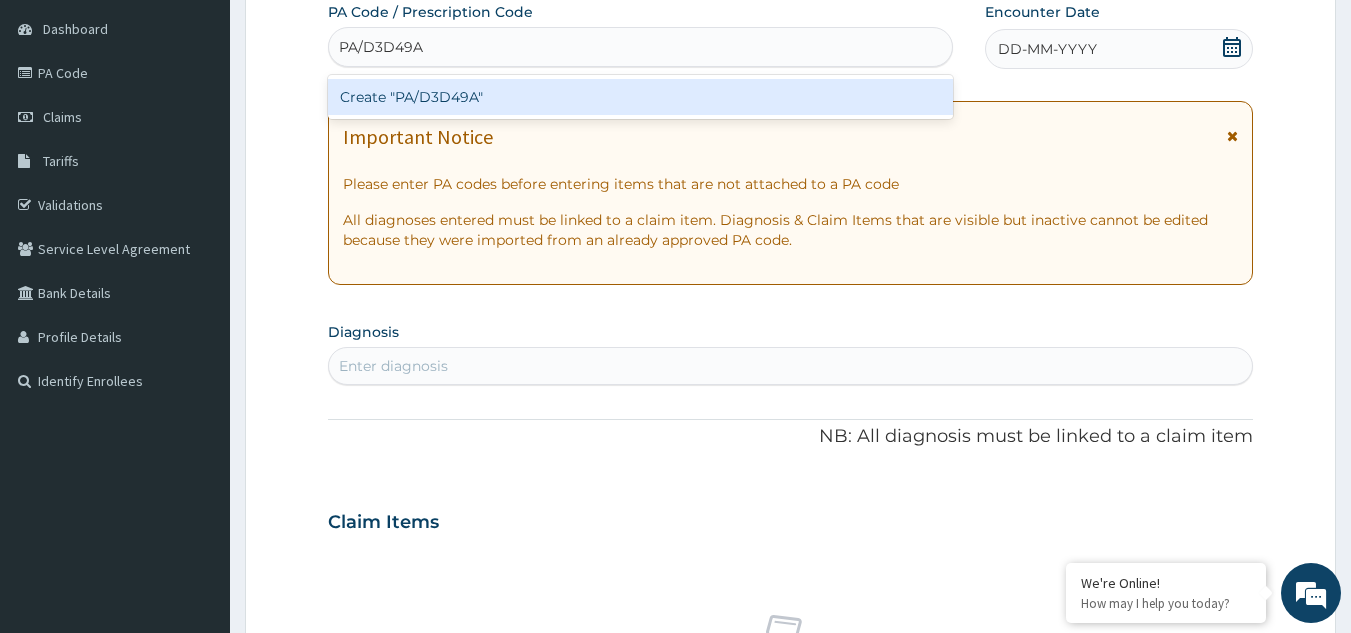 click on "Create "PA/D3D49A"" at bounding box center [641, 97] 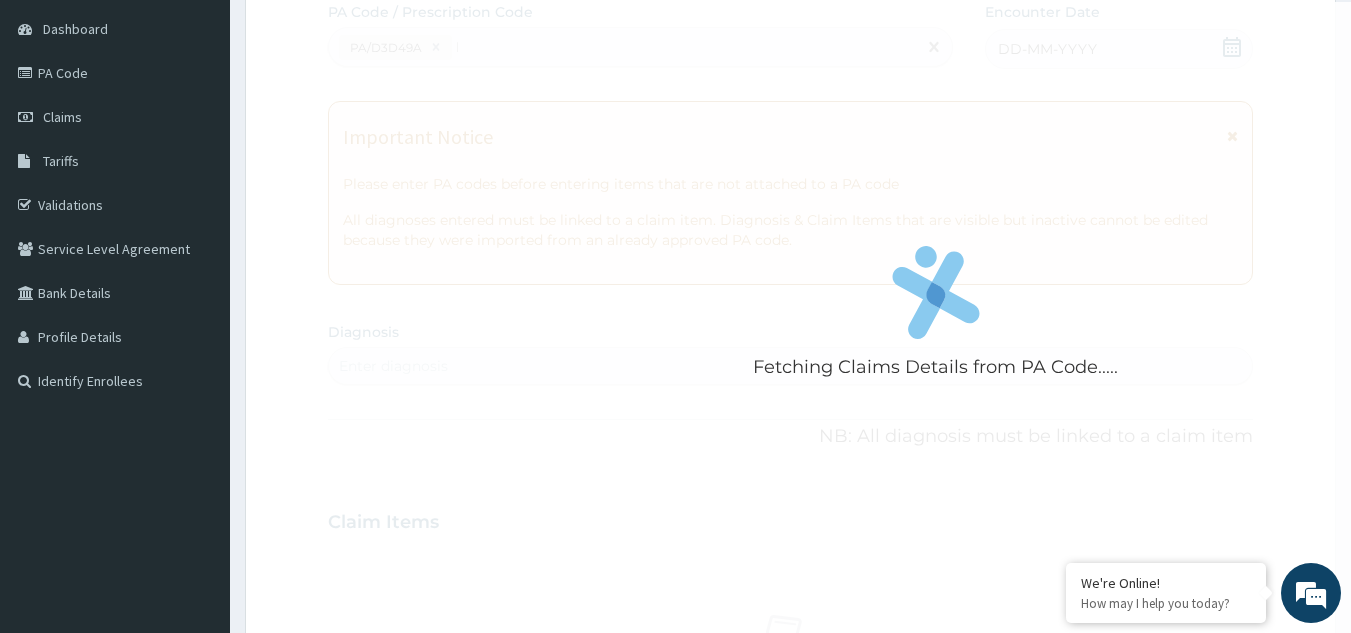 type 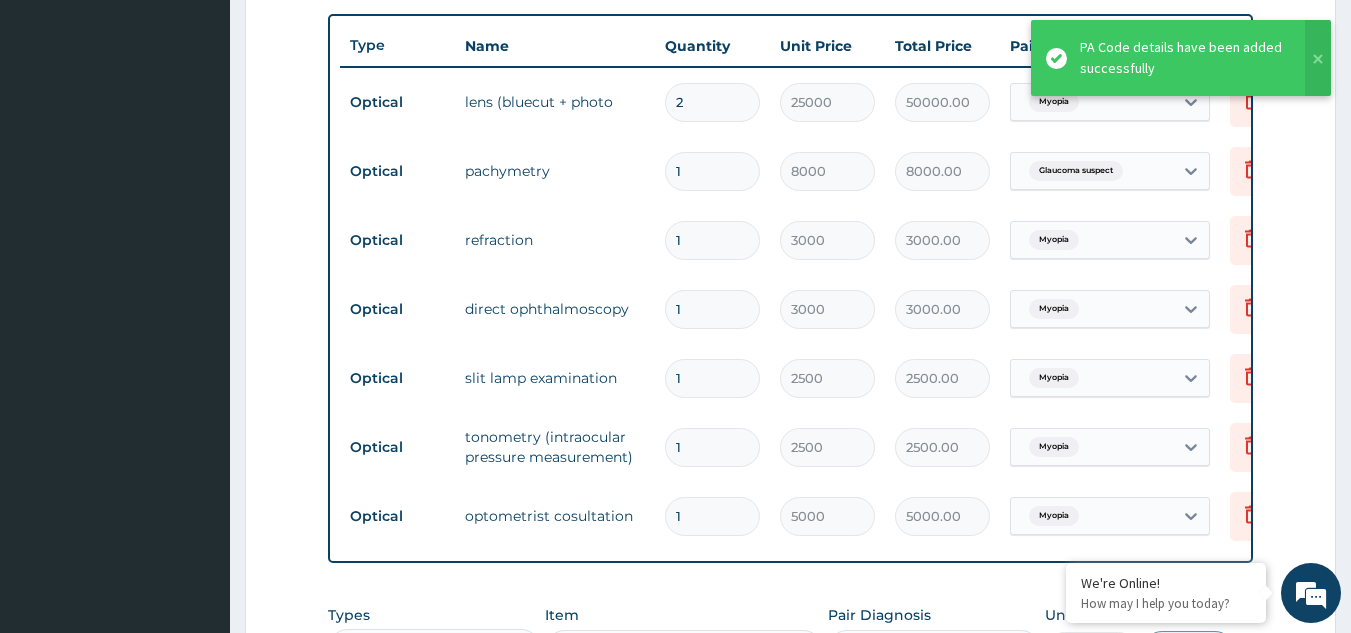 scroll, scrollTop: 1030, scrollLeft: 0, axis: vertical 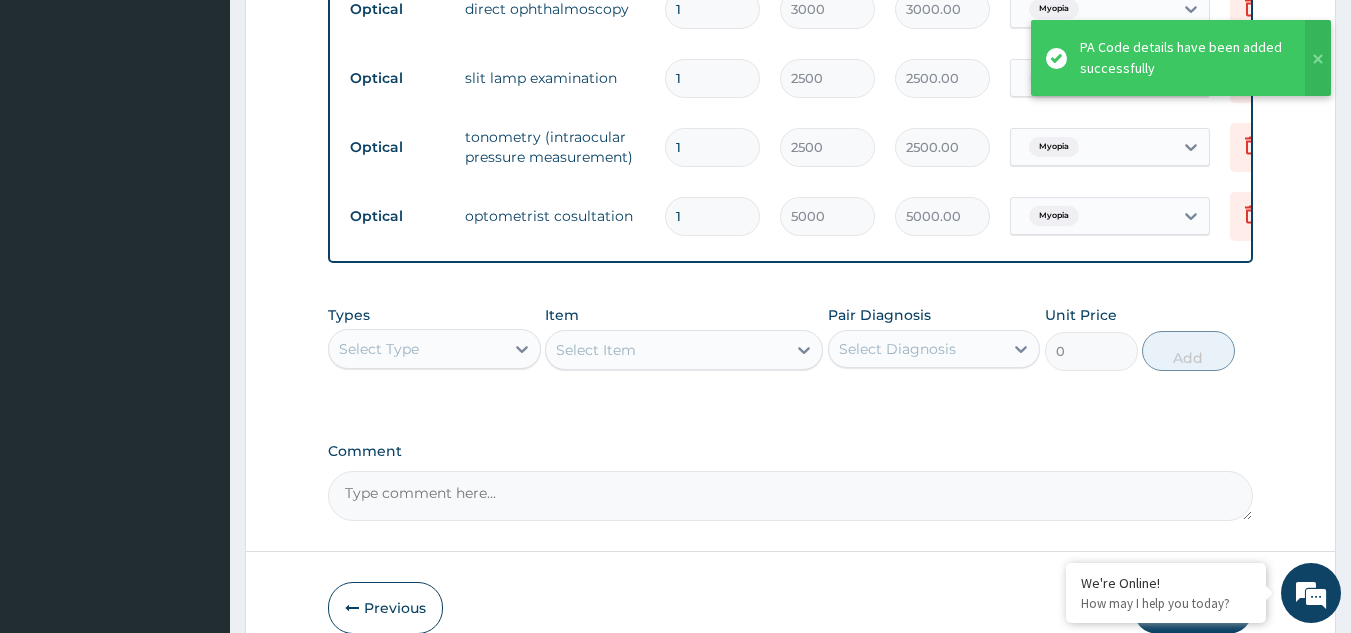 click on "Comment" at bounding box center [791, 496] 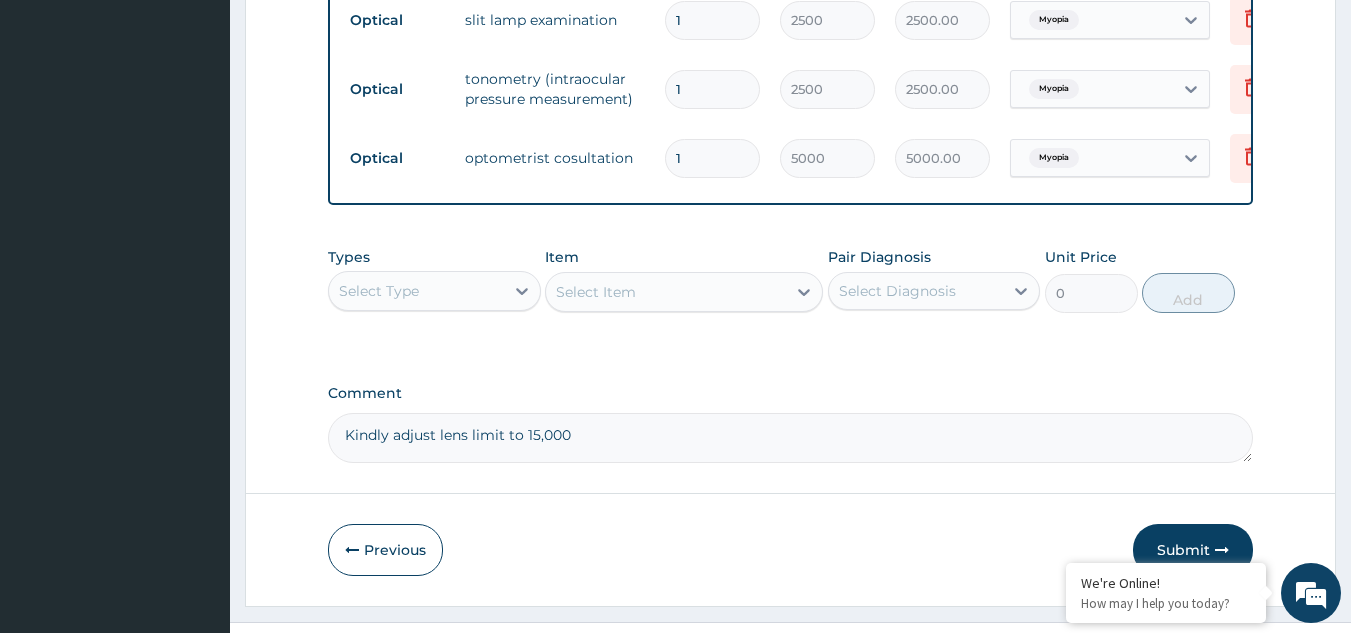 scroll, scrollTop: 1143, scrollLeft: 0, axis: vertical 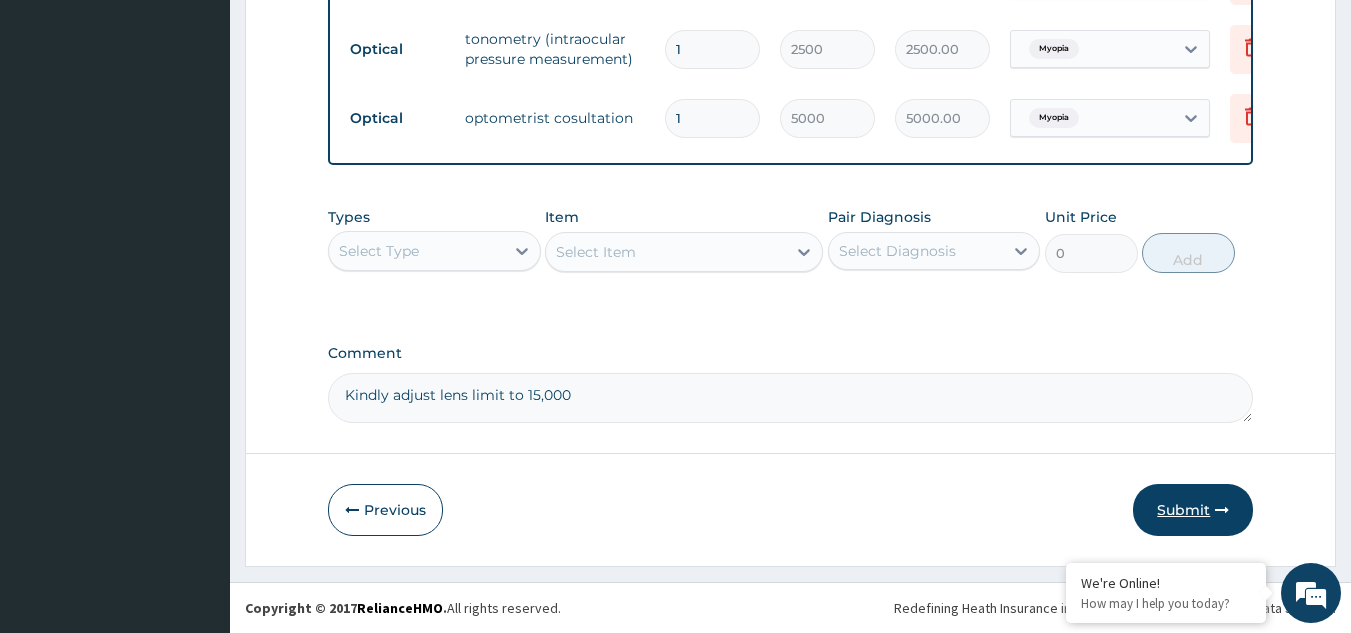 type on "Kindly adjust lens limit to 15,000" 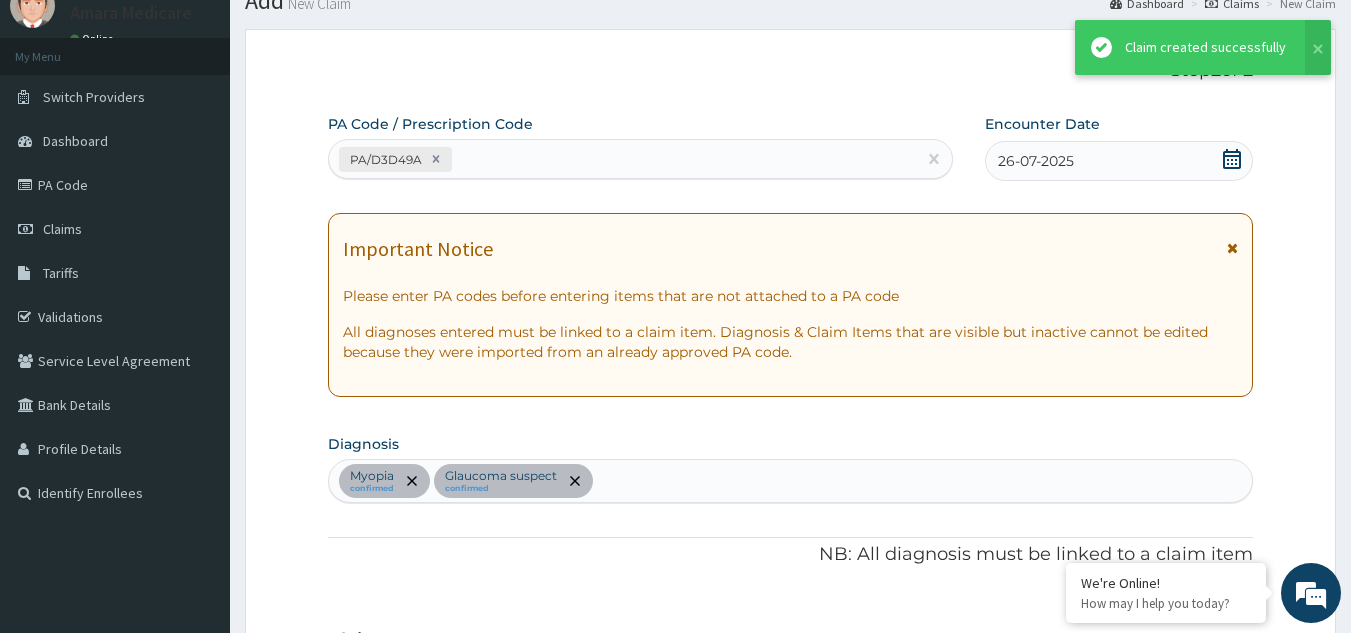 scroll, scrollTop: 1143, scrollLeft: 0, axis: vertical 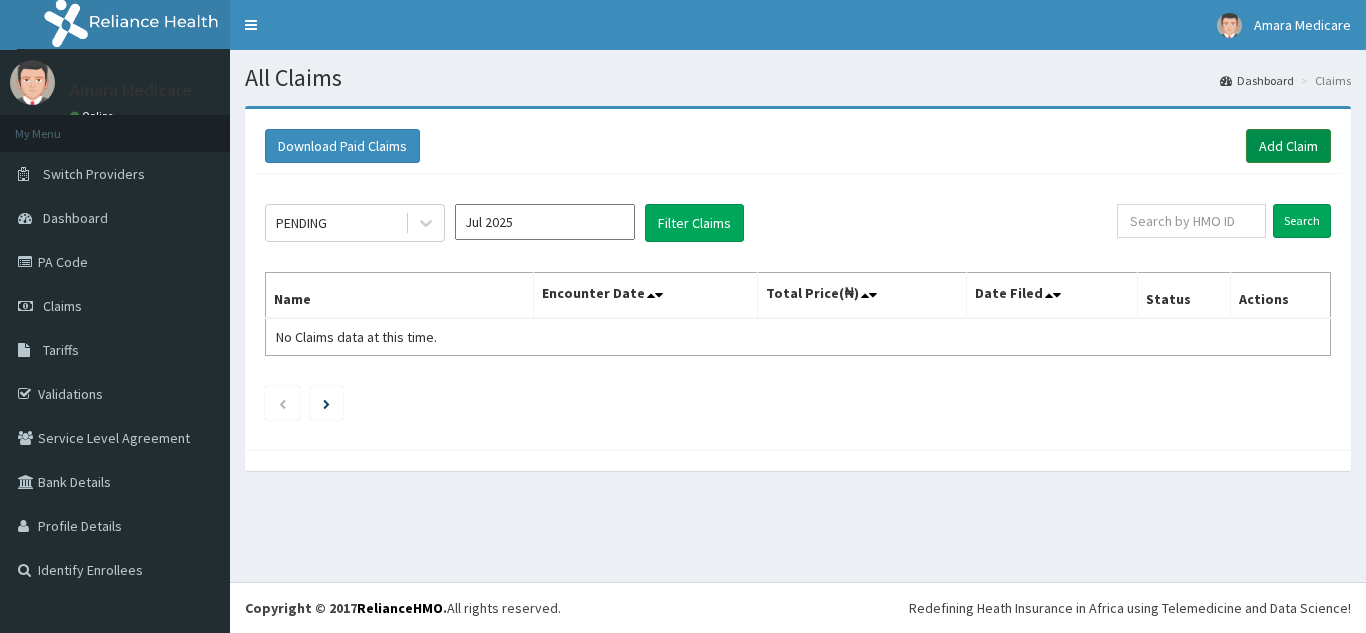 click on "Add Claim" at bounding box center (1288, 146) 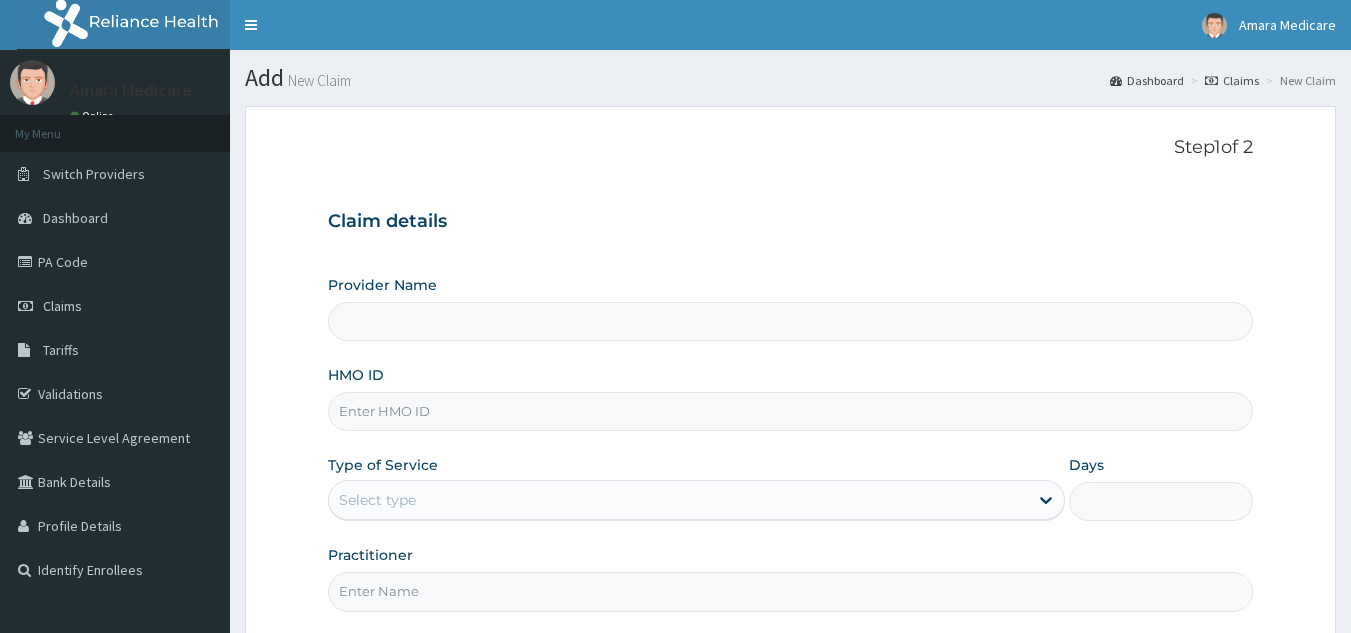 type on "Amara Medicare- Optical" 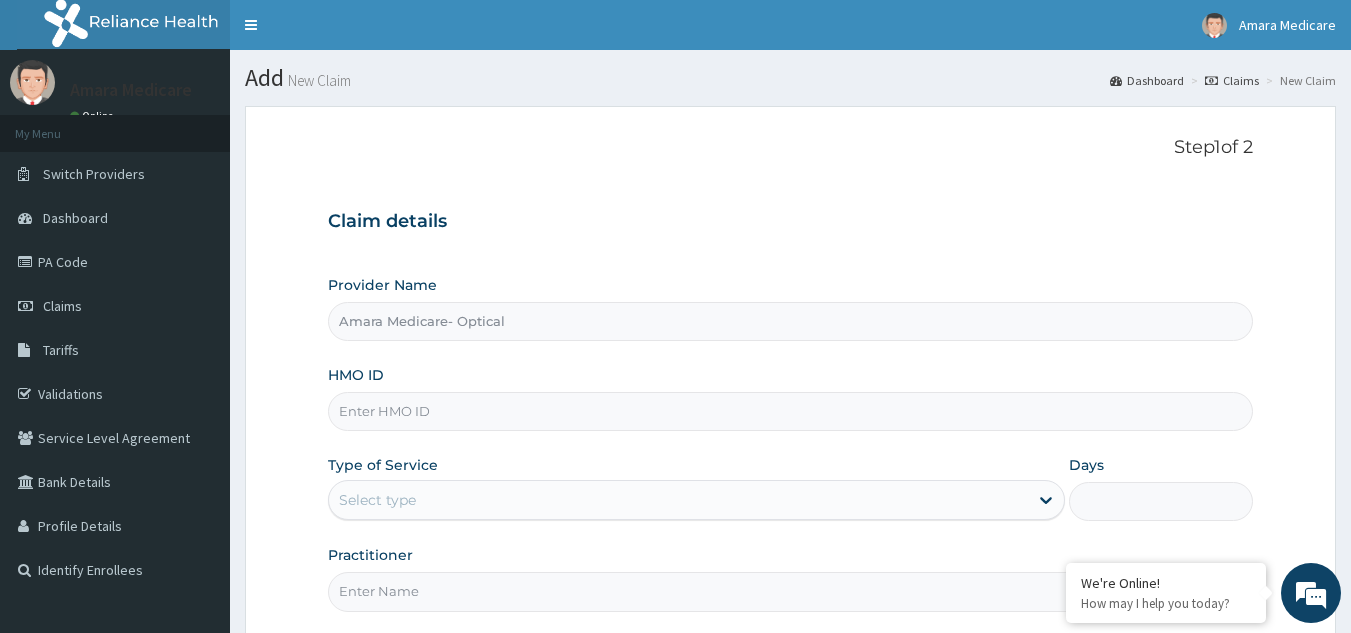 scroll, scrollTop: 0, scrollLeft: 0, axis: both 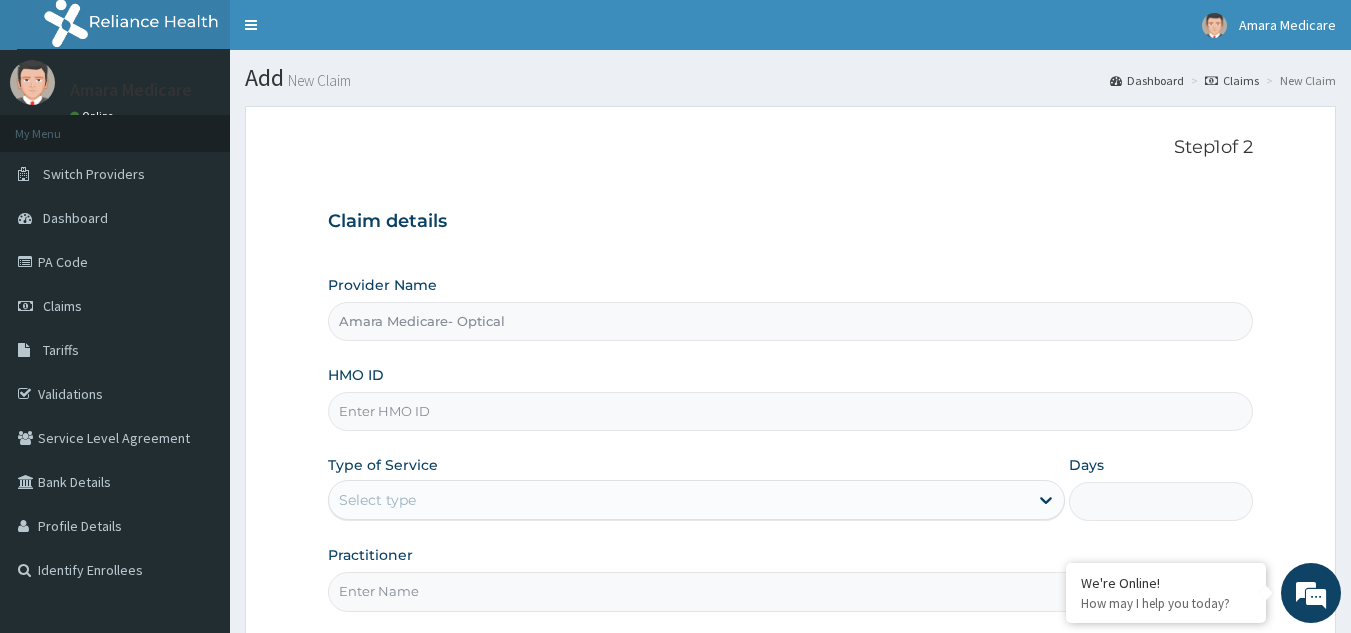 click on "HMO ID" at bounding box center (791, 411) 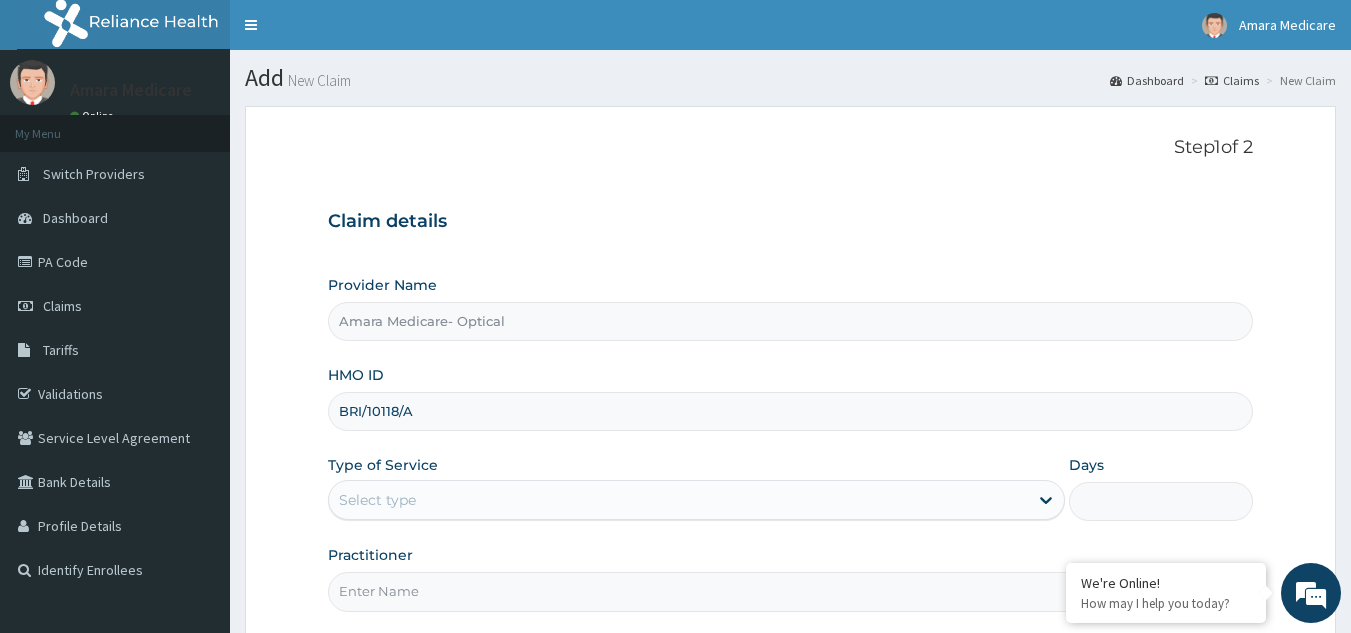 type on "BRI/10118/A" 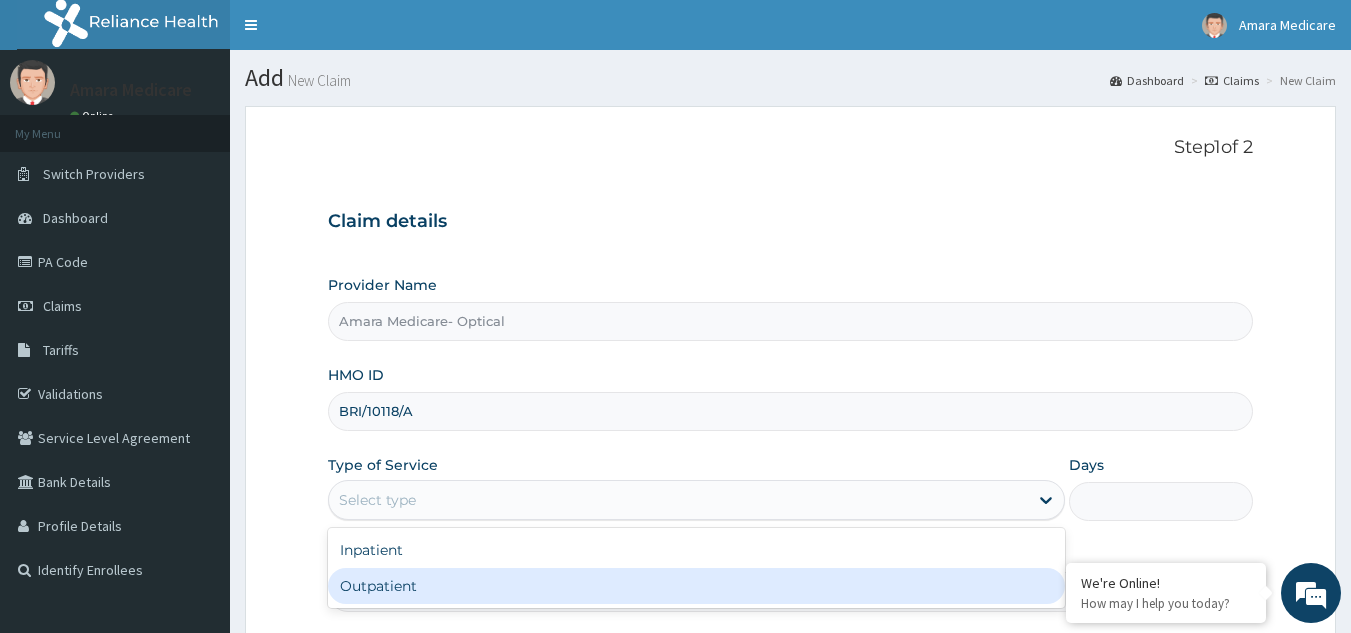 click on "Outpatient" at bounding box center (696, 586) 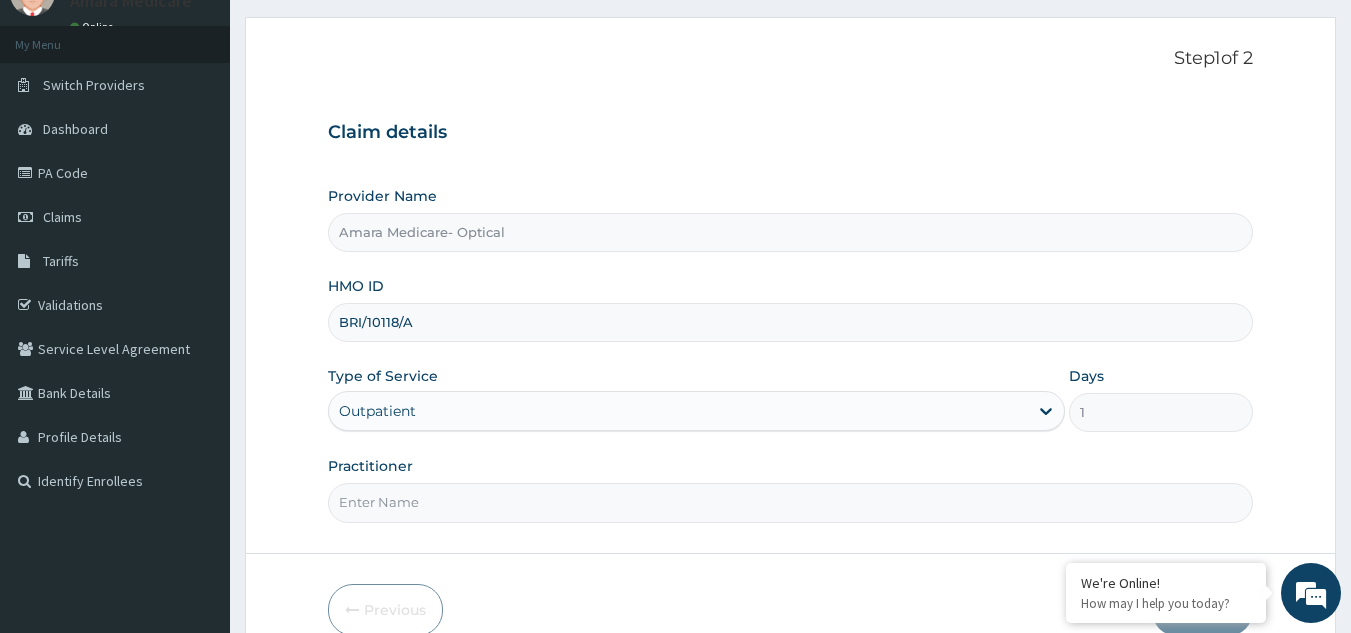 scroll, scrollTop: 189, scrollLeft: 0, axis: vertical 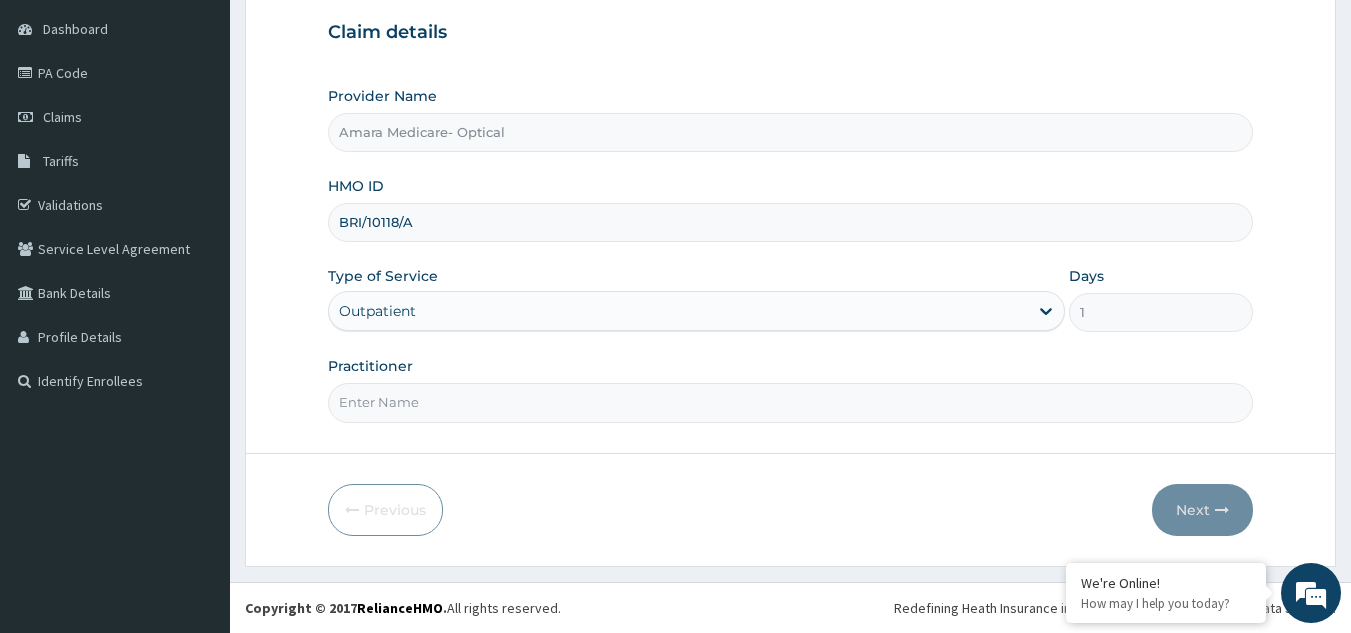 click on "Practitioner" at bounding box center [791, 402] 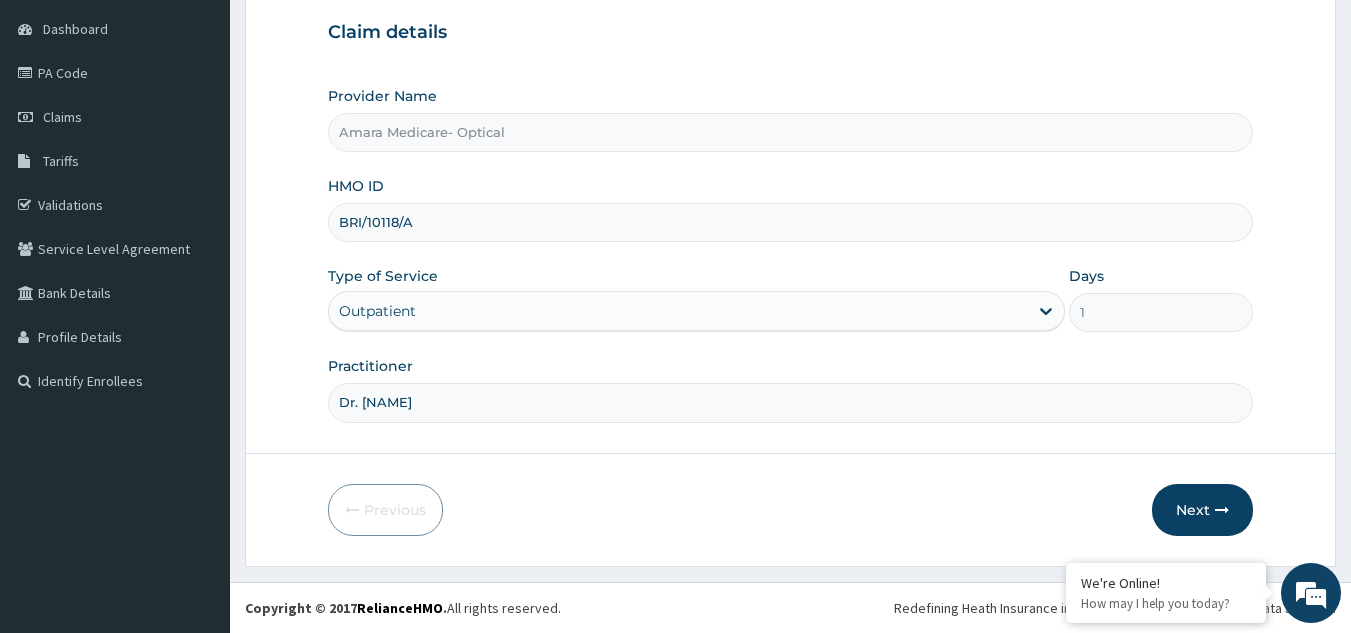 scroll, scrollTop: 0, scrollLeft: 0, axis: both 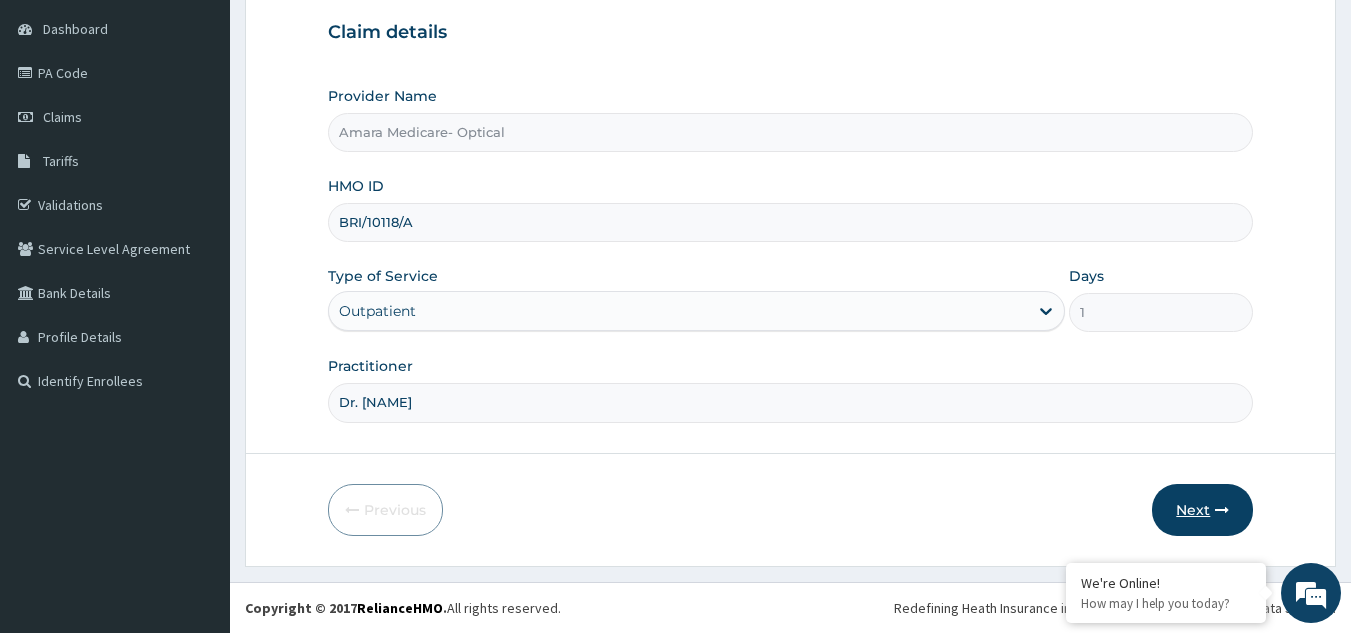 type on "Dr. Chukwujindu" 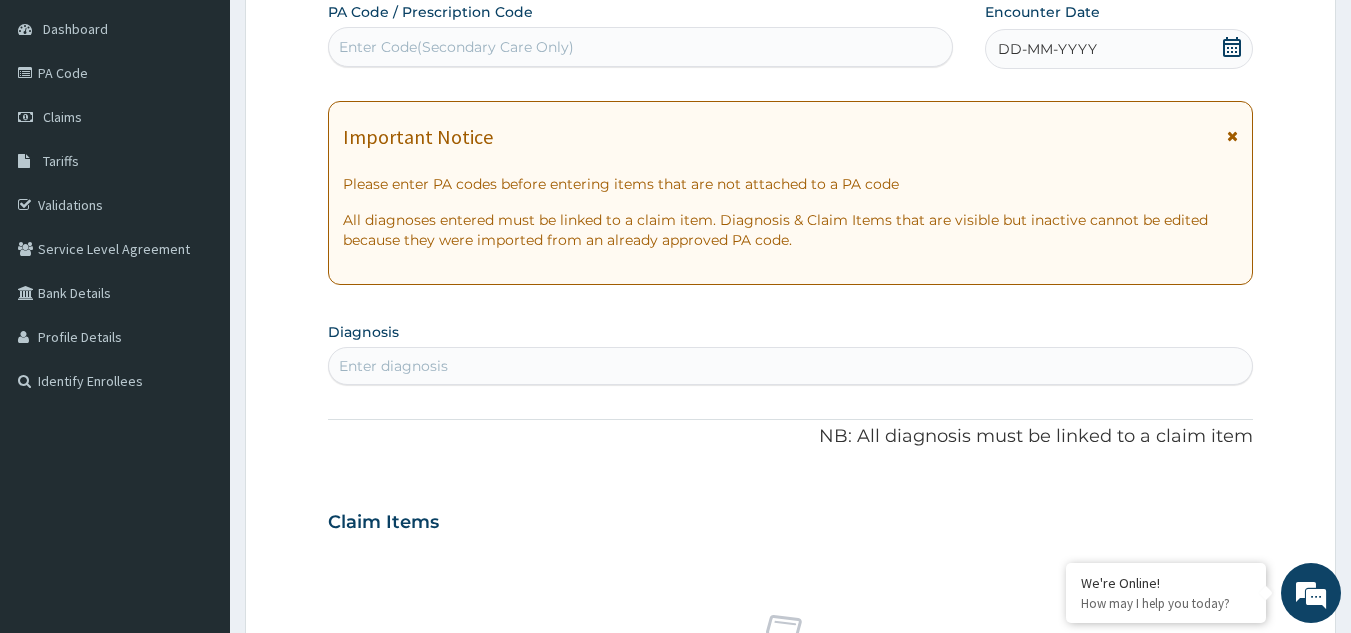 click on "Enter Code(Secondary Care Only)" at bounding box center [456, 47] 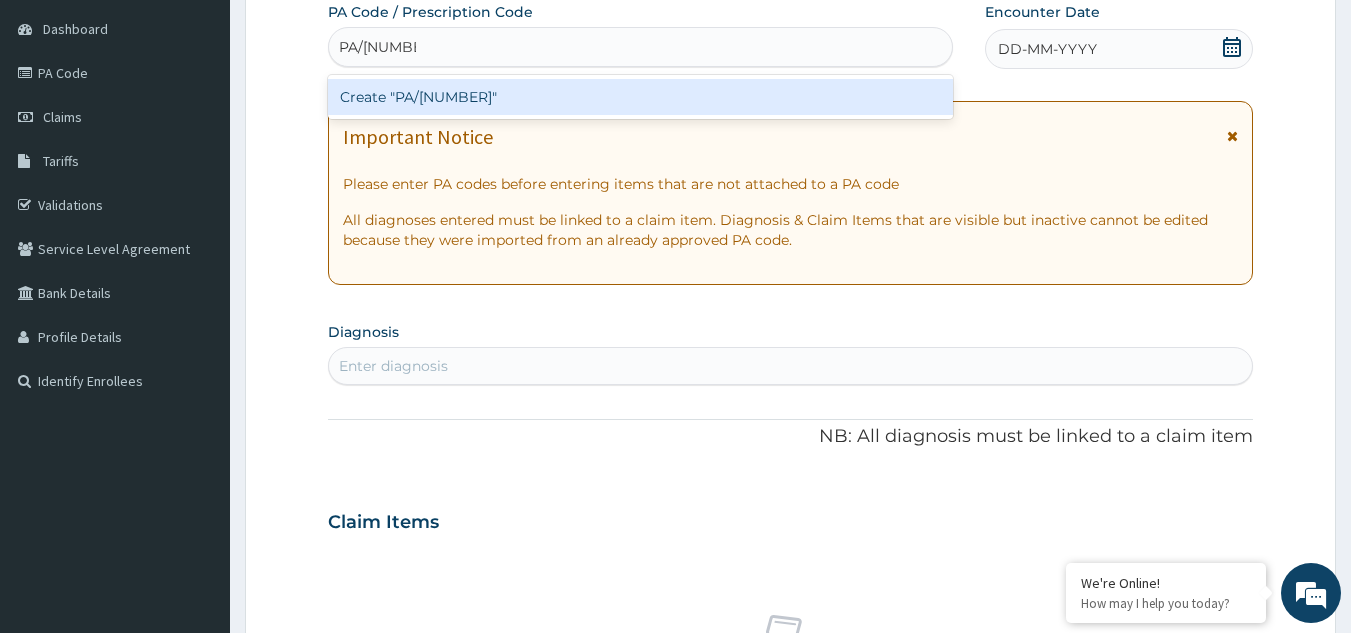 click on "Create "PA/857850"" at bounding box center [641, 97] 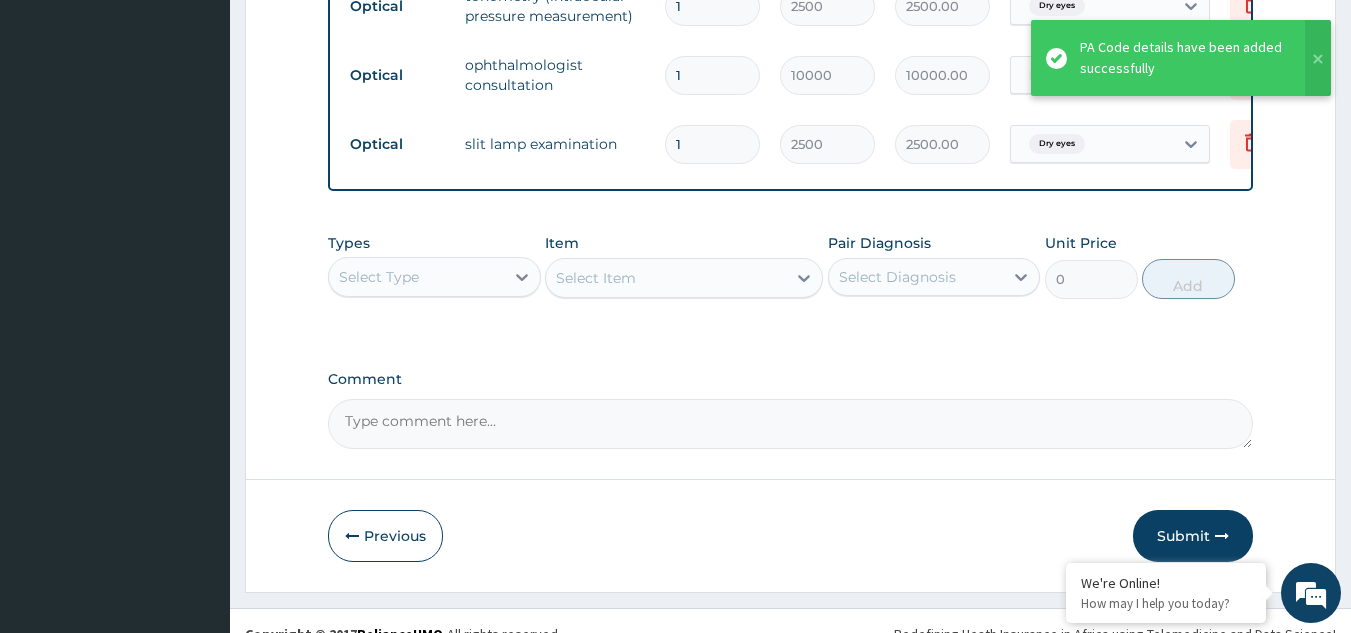 scroll, scrollTop: 992, scrollLeft: 0, axis: vertical 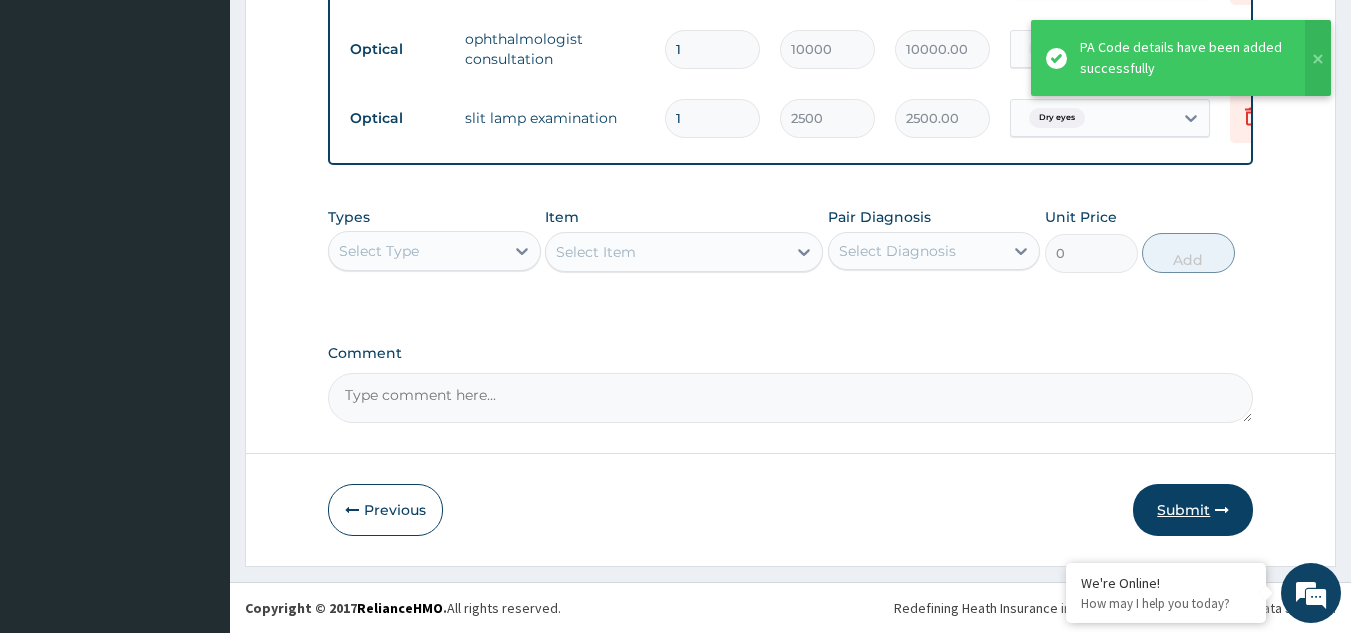 click on "Submit" at bounding box center [1193, 510] 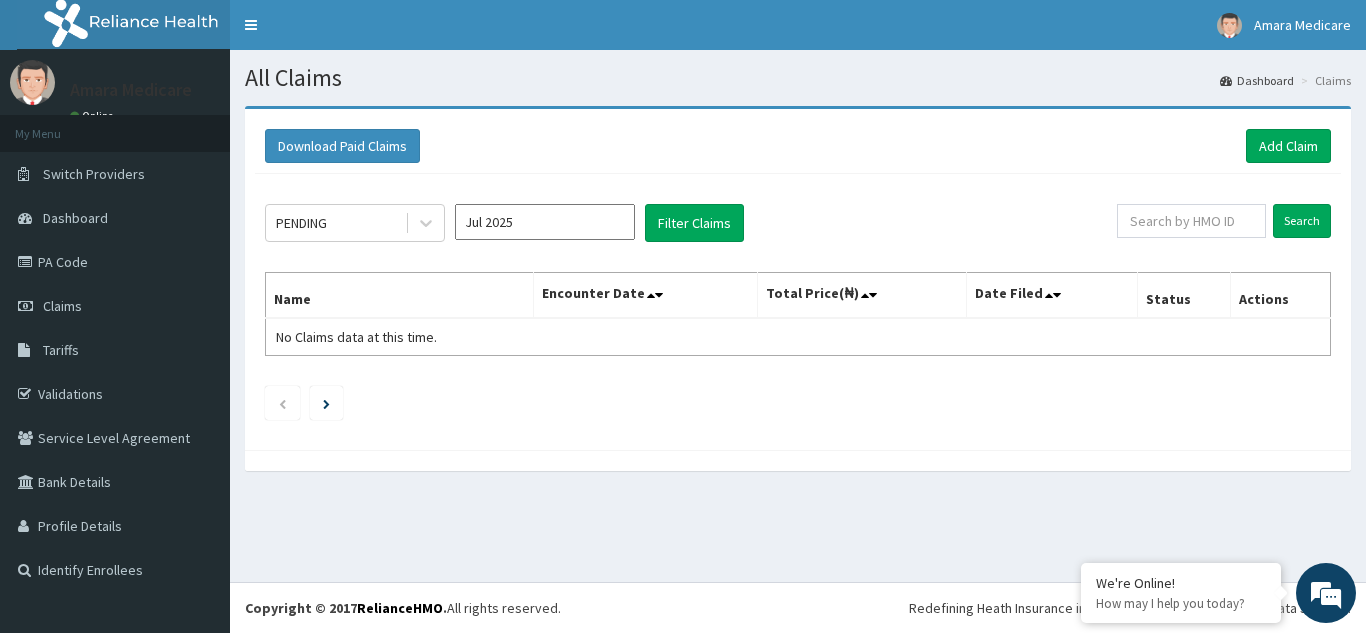scroll, scrollTop: 0, scrollLeft: 0, axis: both 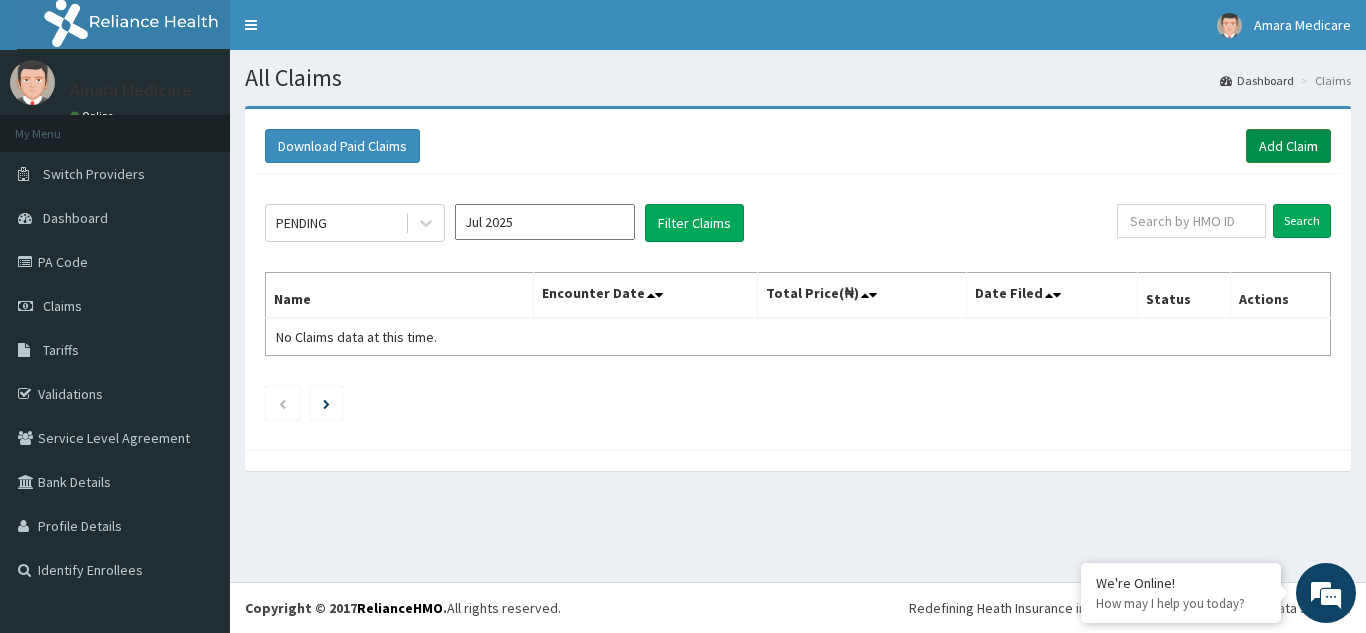 click on "Add Claim" at bounding box center [1288, 146] 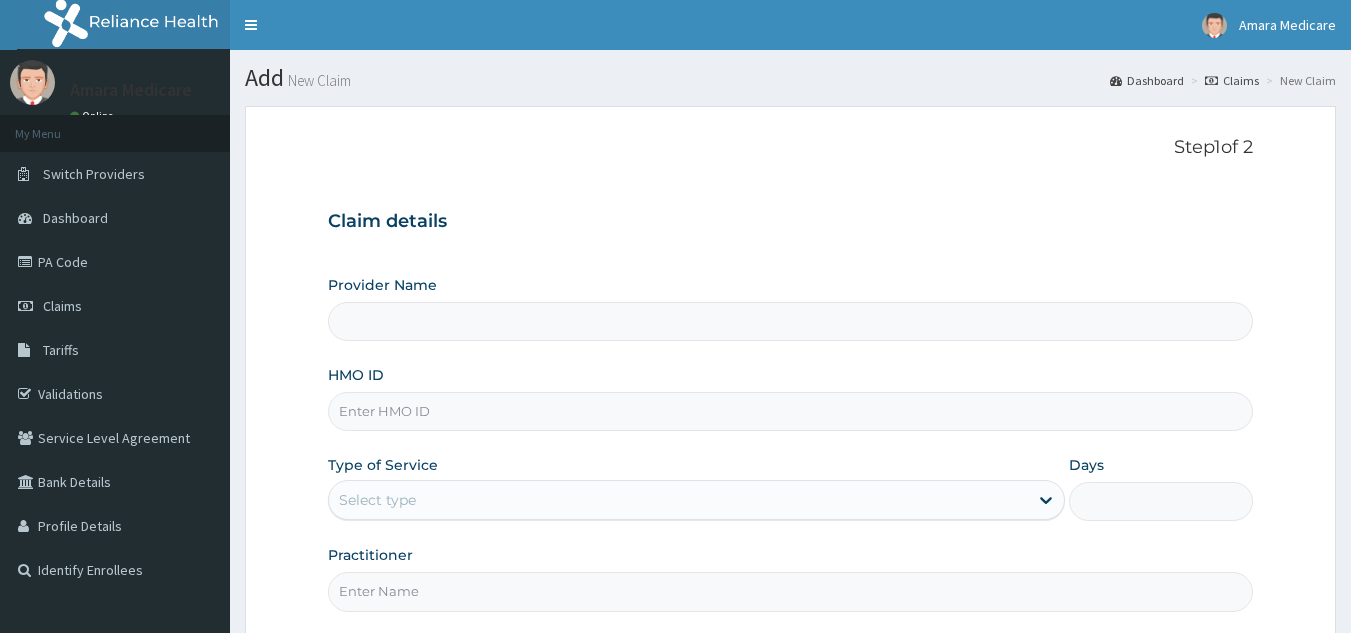 scroll, scrollTop: 0, scrollLeft: 0, axis: both 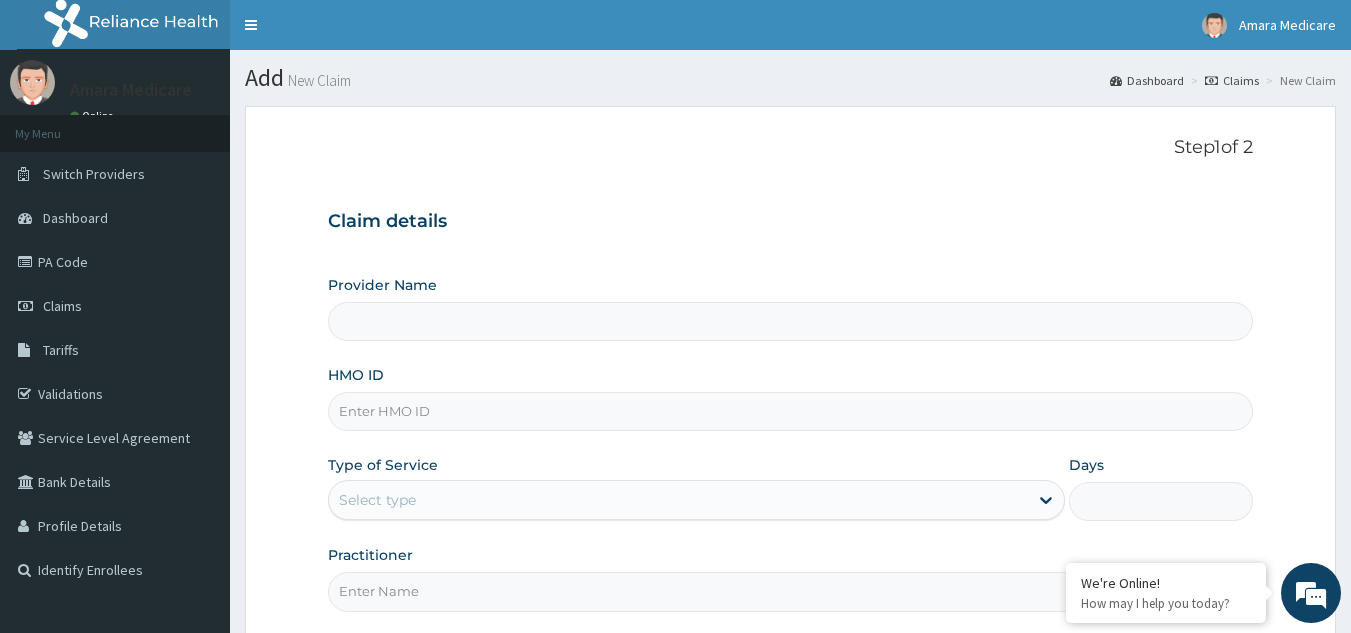 paste on "BRI/10118/A" 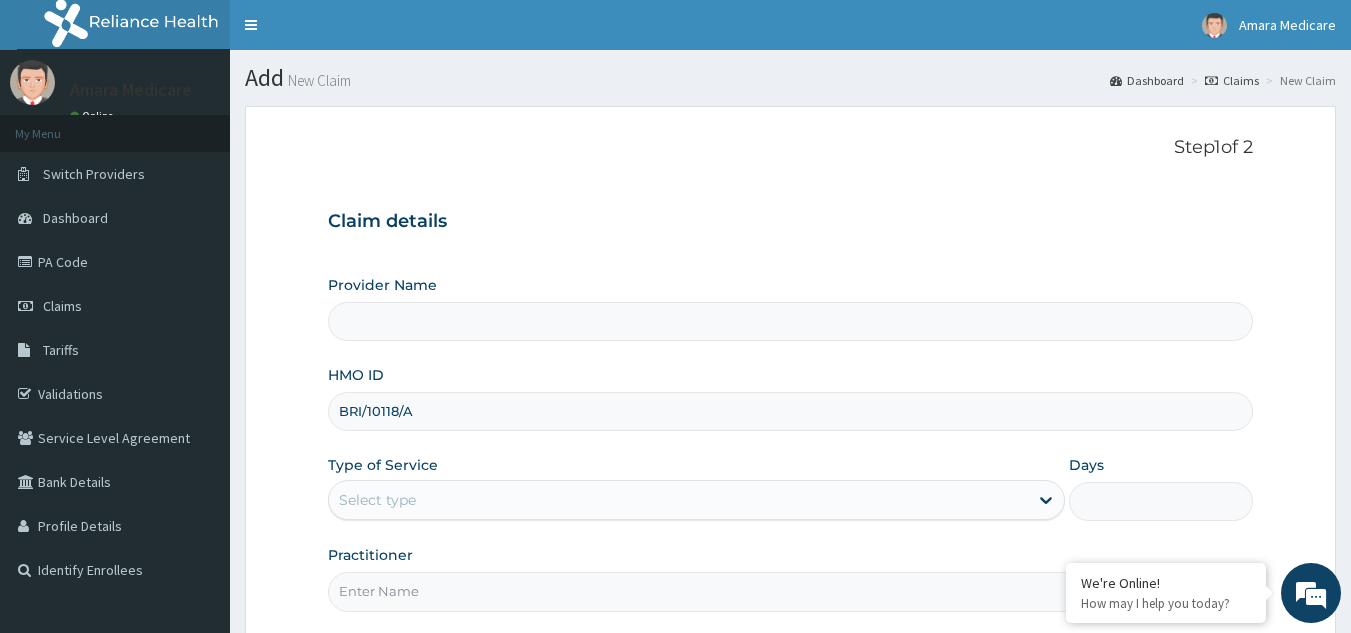 type on "Amara Medicare- Optical" 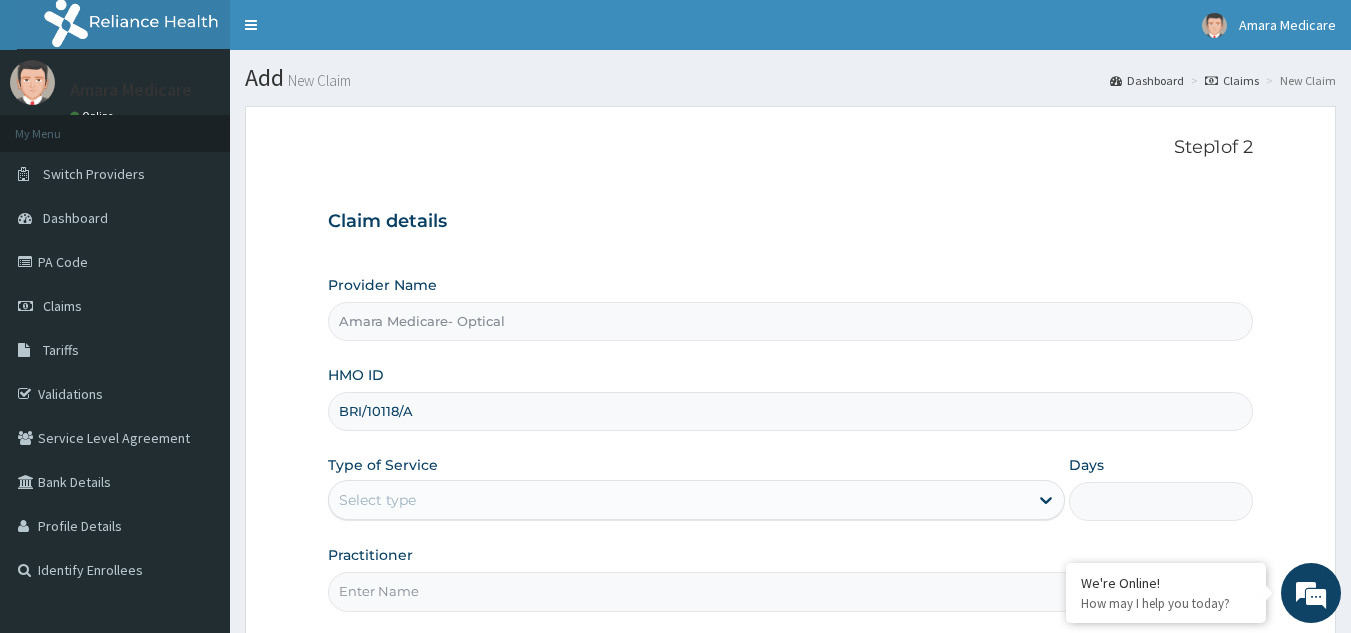 type on "BRI/10118/A" 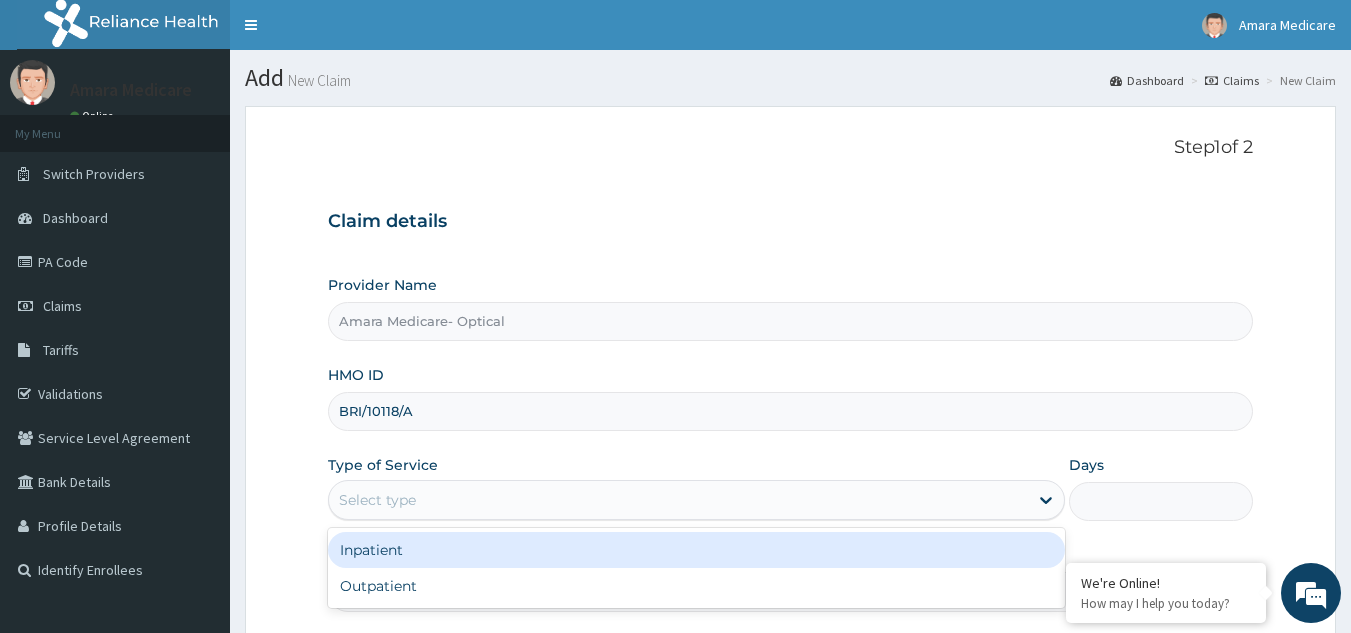 click on "Select type" at bounding box center (678, 500) 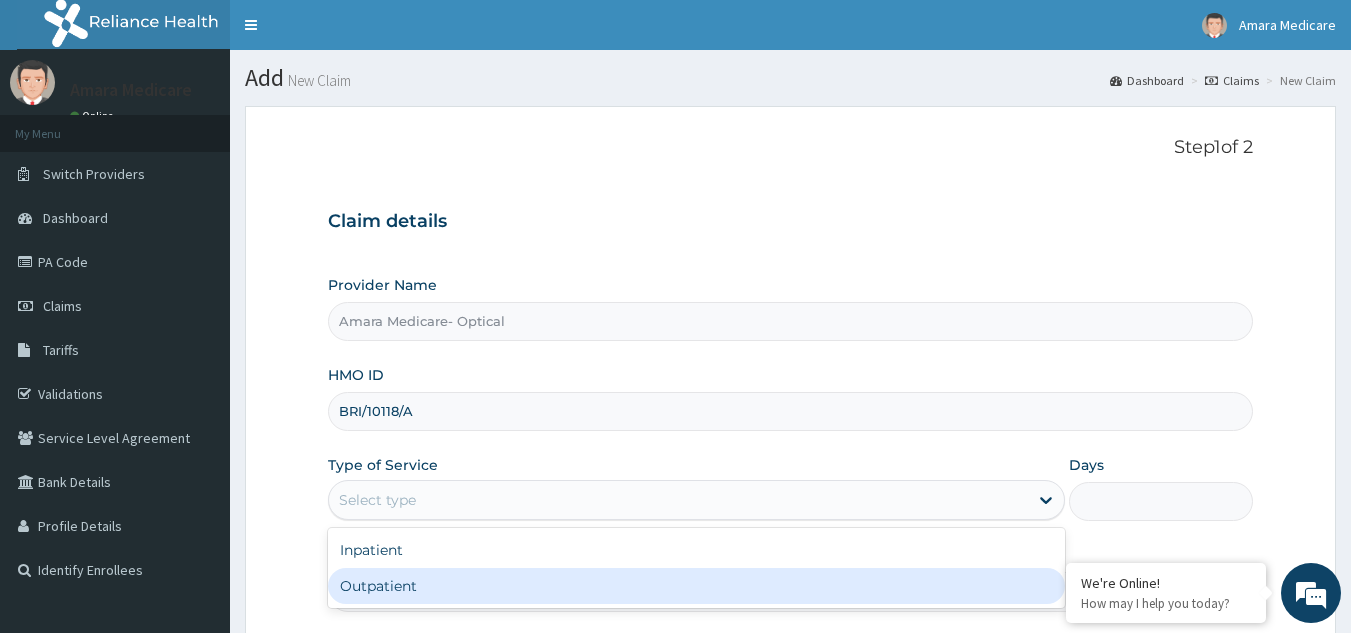 drag, startPoint x: 466, startPoint y: 592, endPoint x: 502, endPoint y: 554, distance: 52.34501 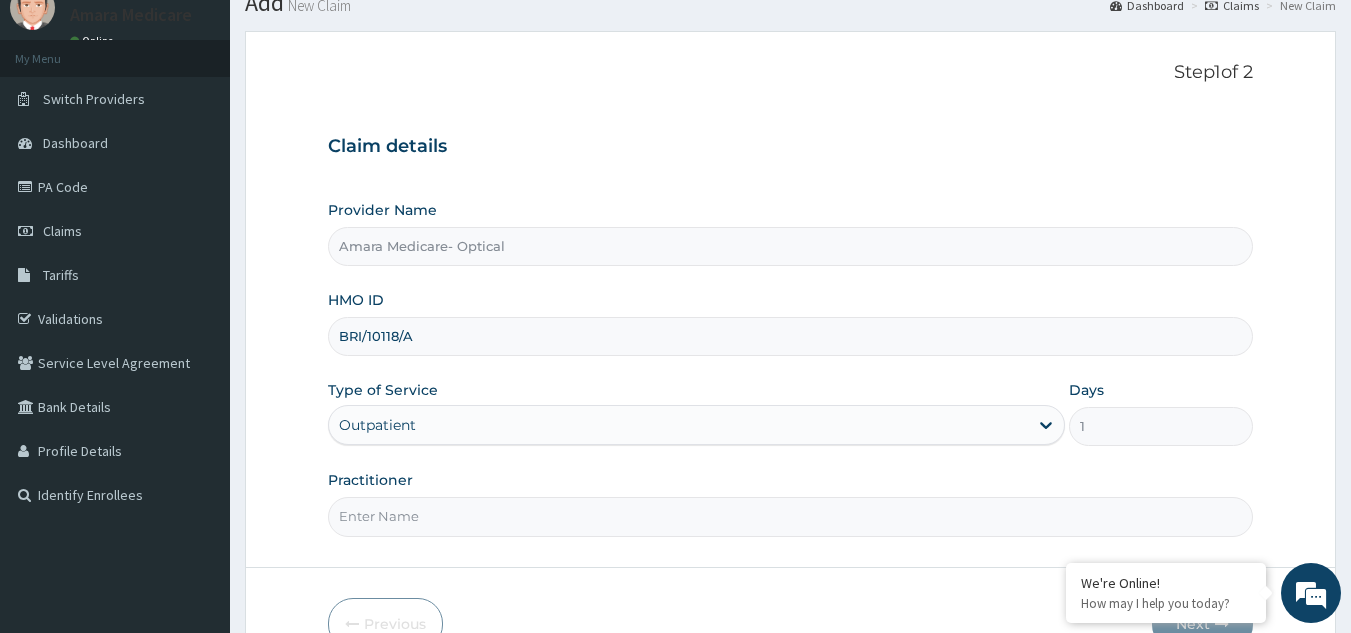 scroll, scrollTop: 189, scrollLeft: 0, axis: vertical 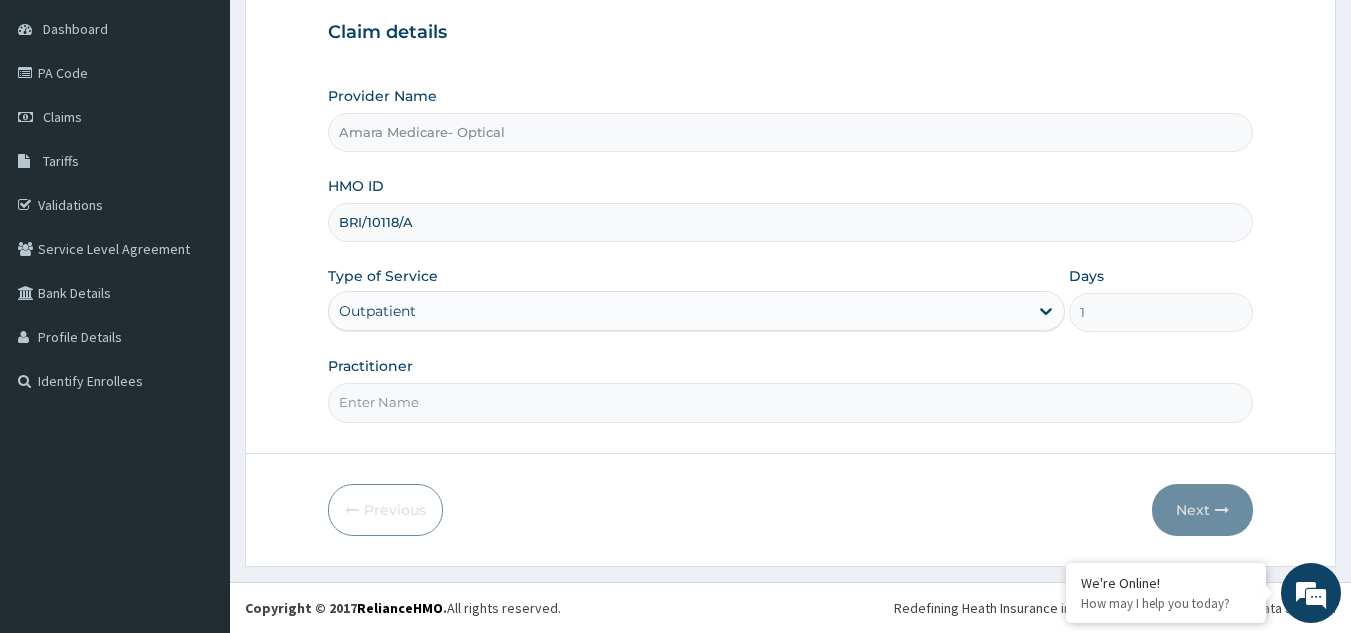 click on "Practitioner" at bounding box center (791, 402) 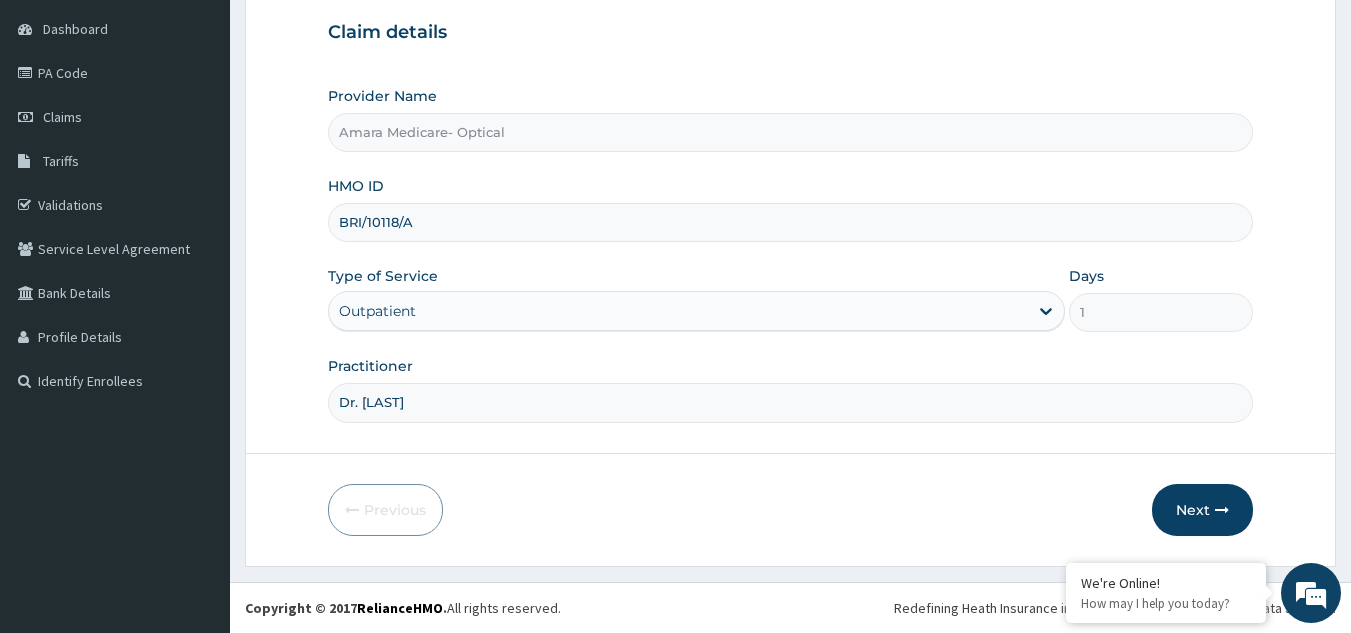 scroll, scrollTop: 0, scrollLeft: 0, axis: both 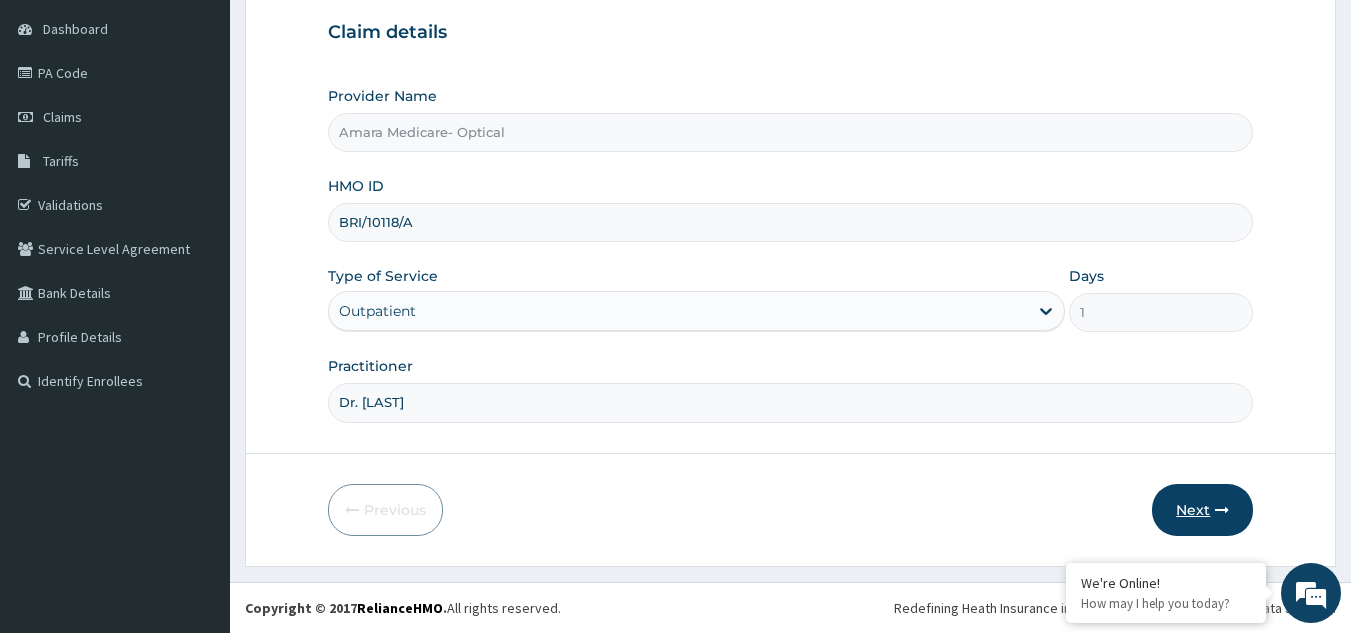 type on "Dr. Chukwujindu" 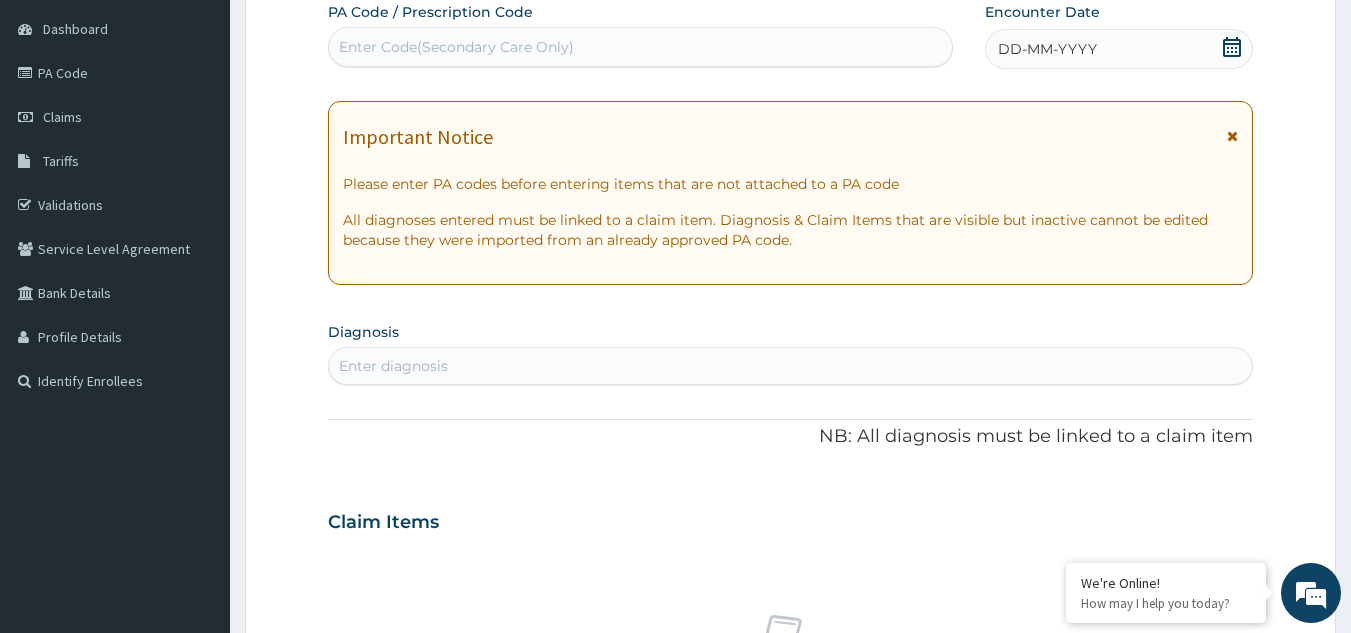 click on "Enter Code(Secondary Care Only)" at bounding box center (641, 47) 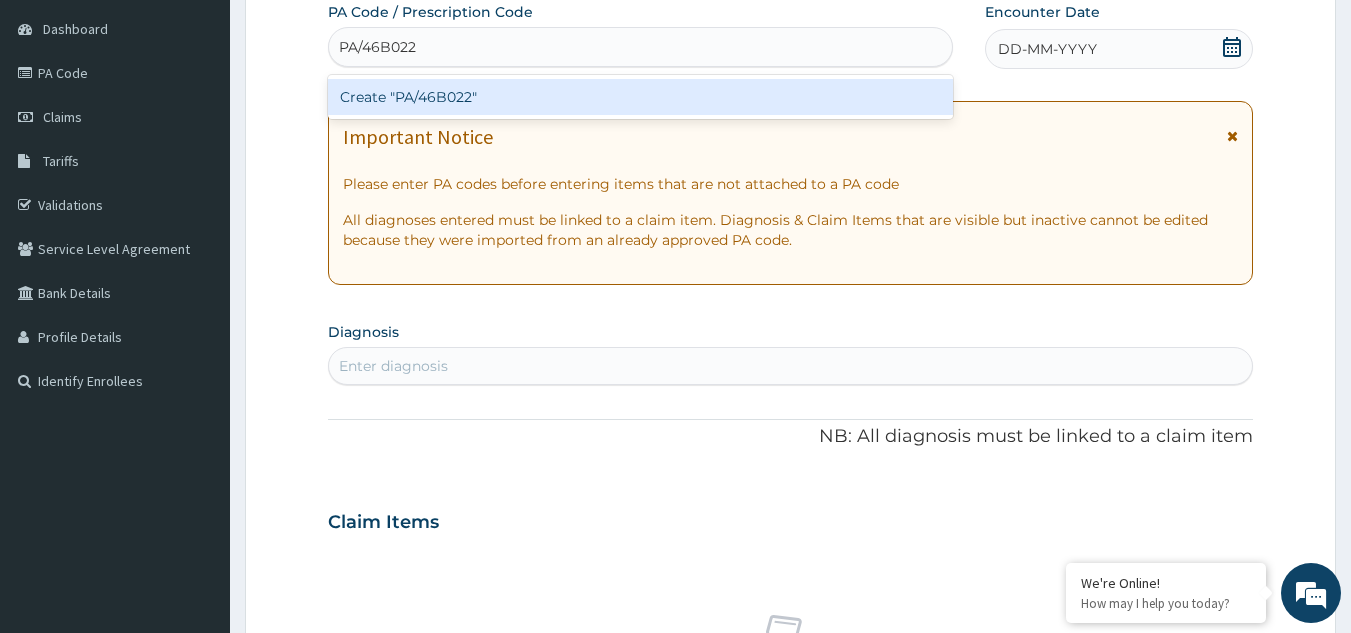click on "Create "PA/46B022"" at bounding box center [641, 97] 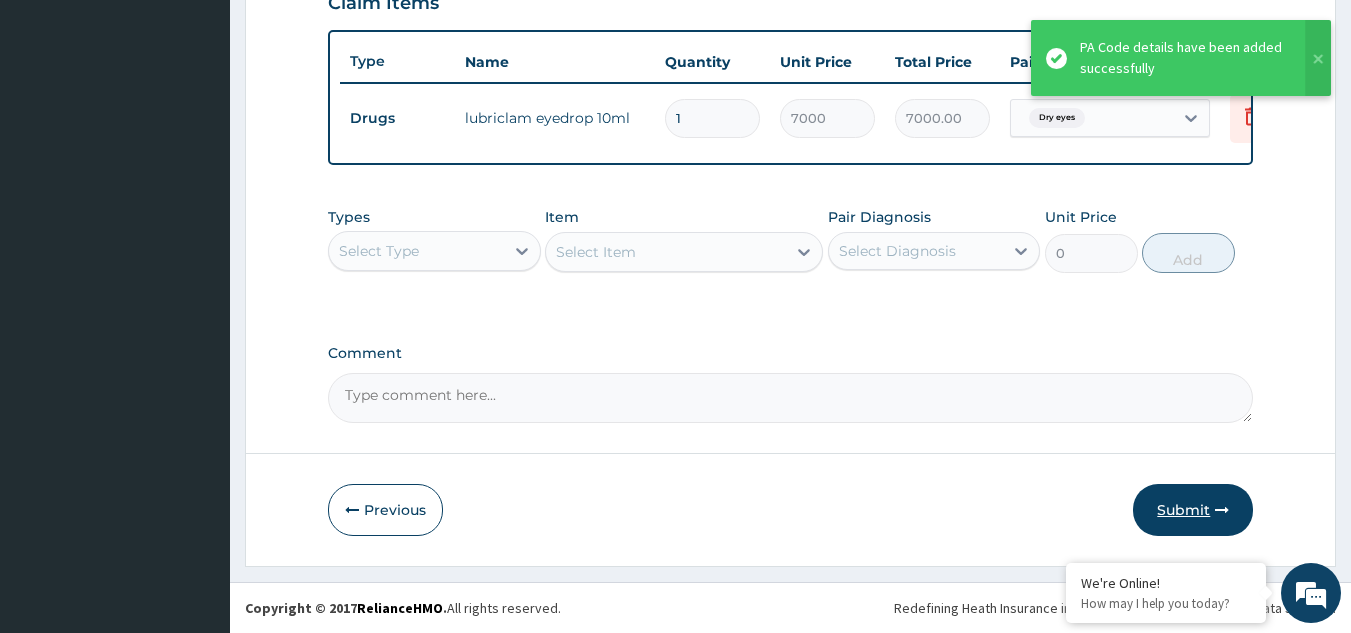 click on "Submit" at bounding box center [1193, 510] 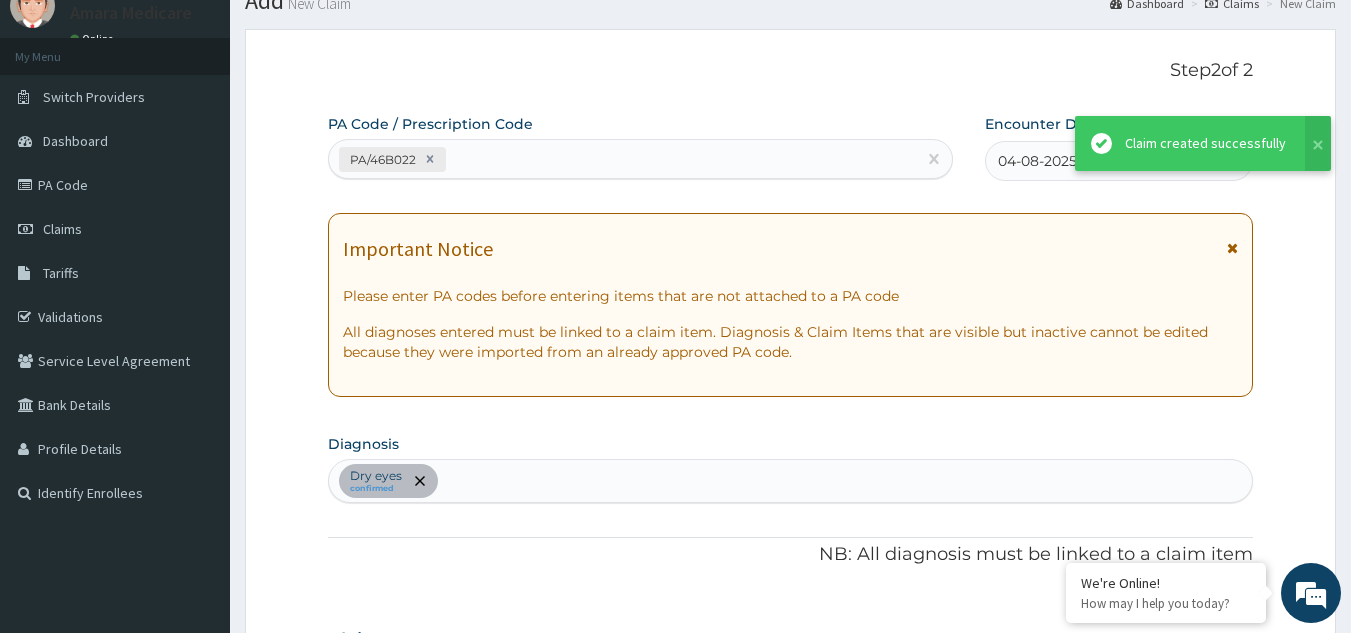 scroll, scrollTop: 729, scrollLeft: 0, axis: vertical 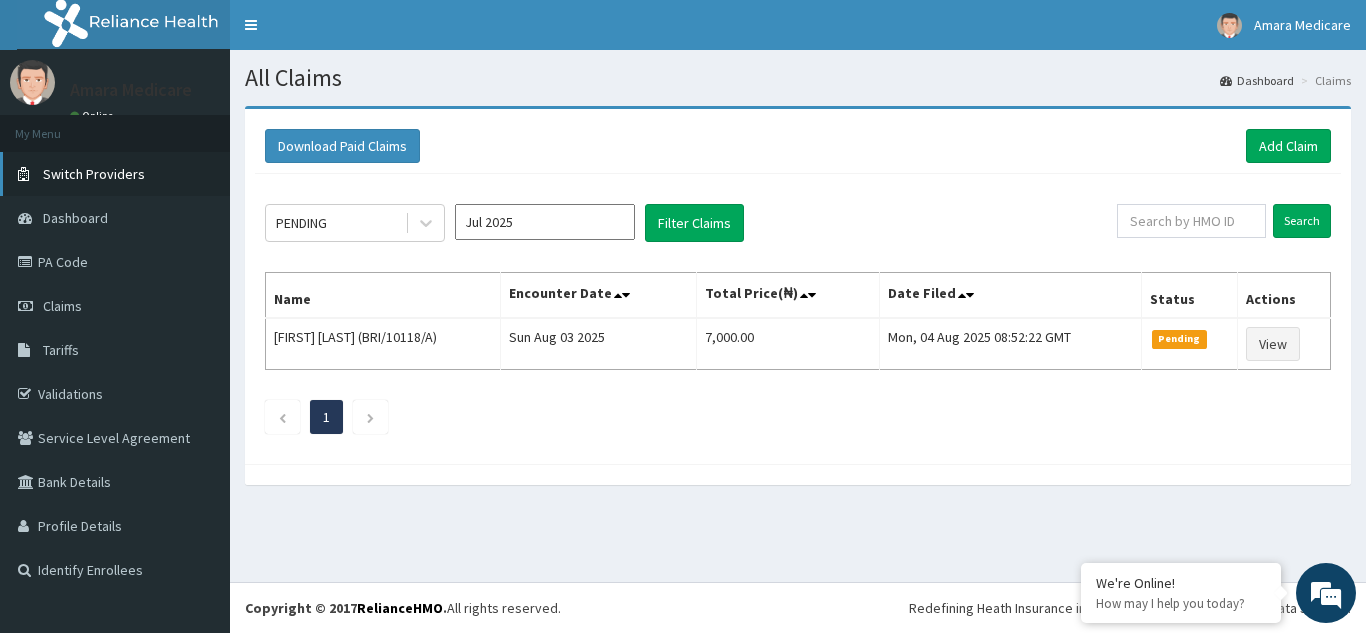 click on "Switch Providers" at bounding box center [94, 174] 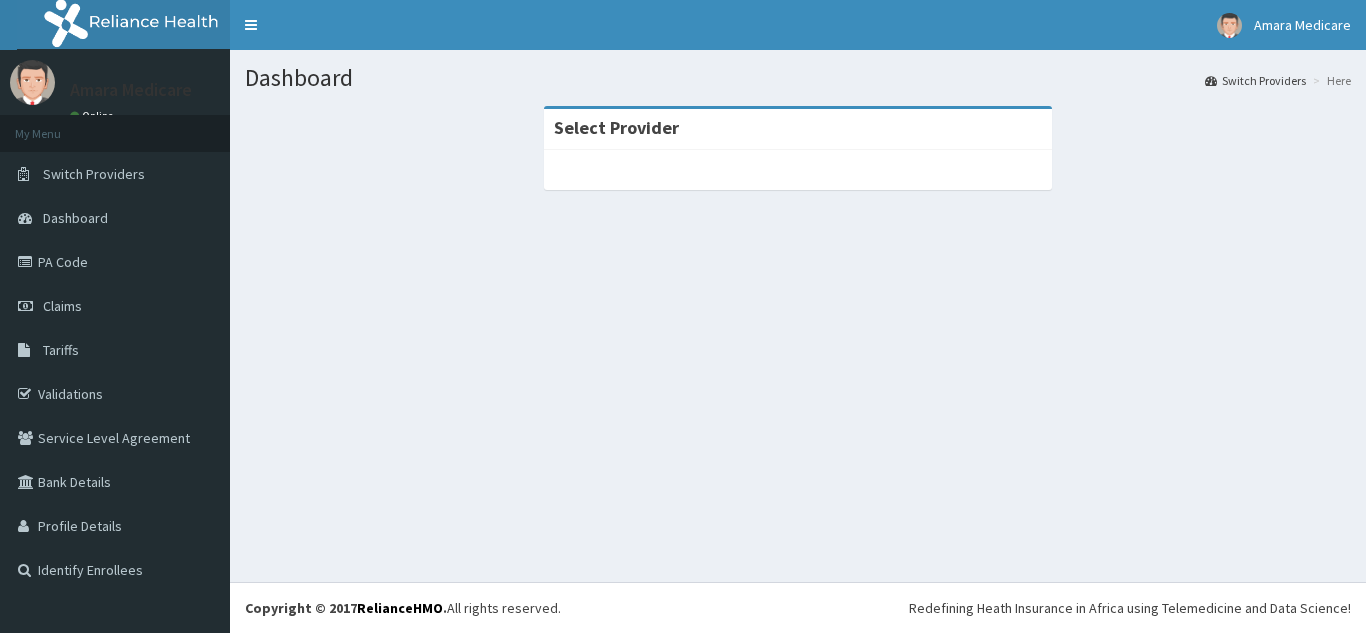 scroll, scrollTop: 0, scrollLeft: 0, axis: both 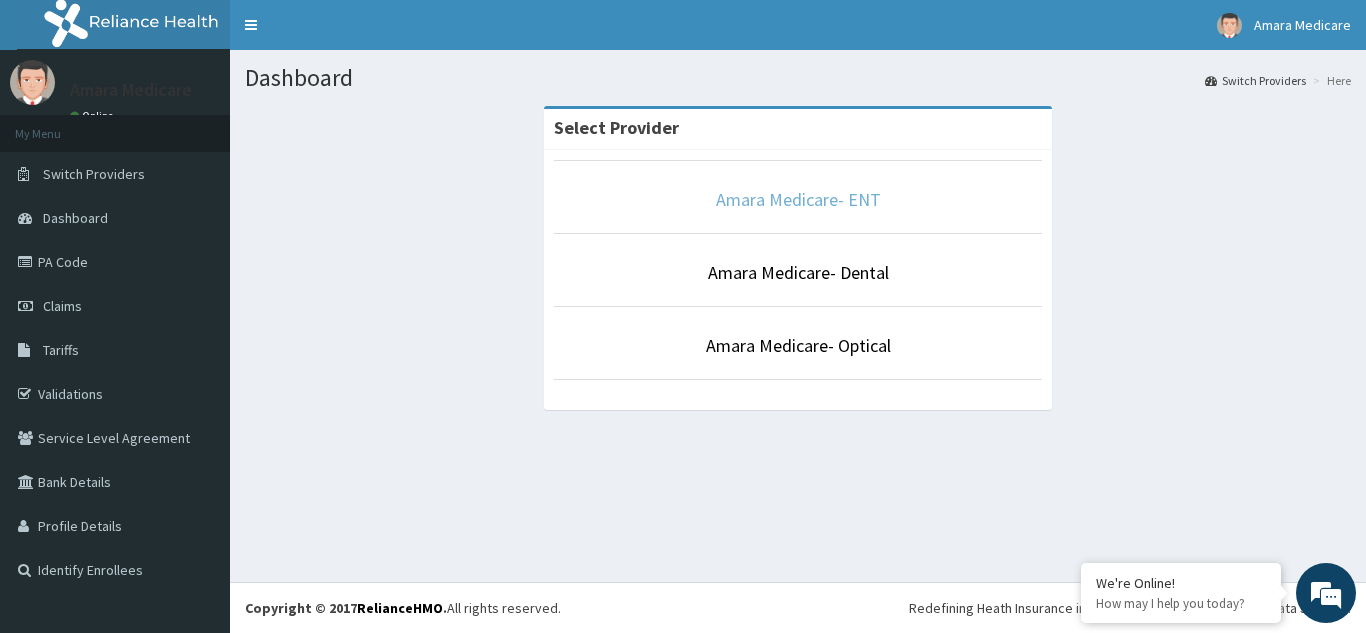 click on "Amara Medicare- ENT" at bounding box center [798, 199] 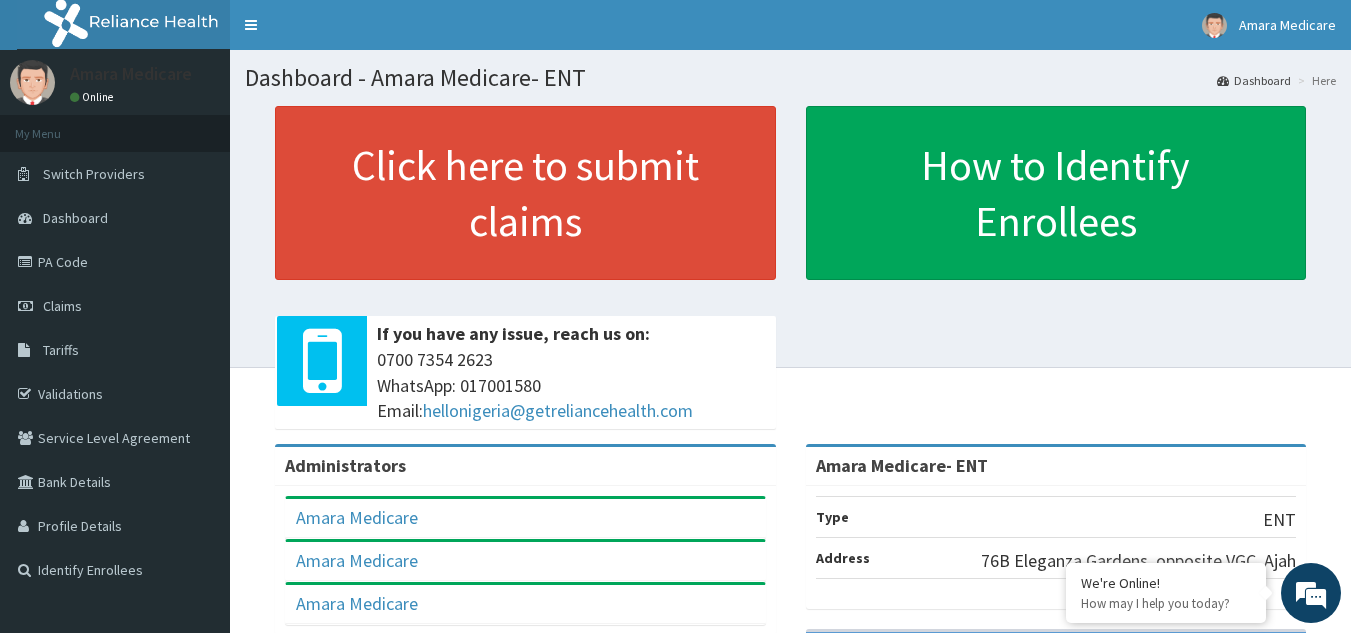 scroll, scrollTop: 0, scrollLeft: 0, axis: both 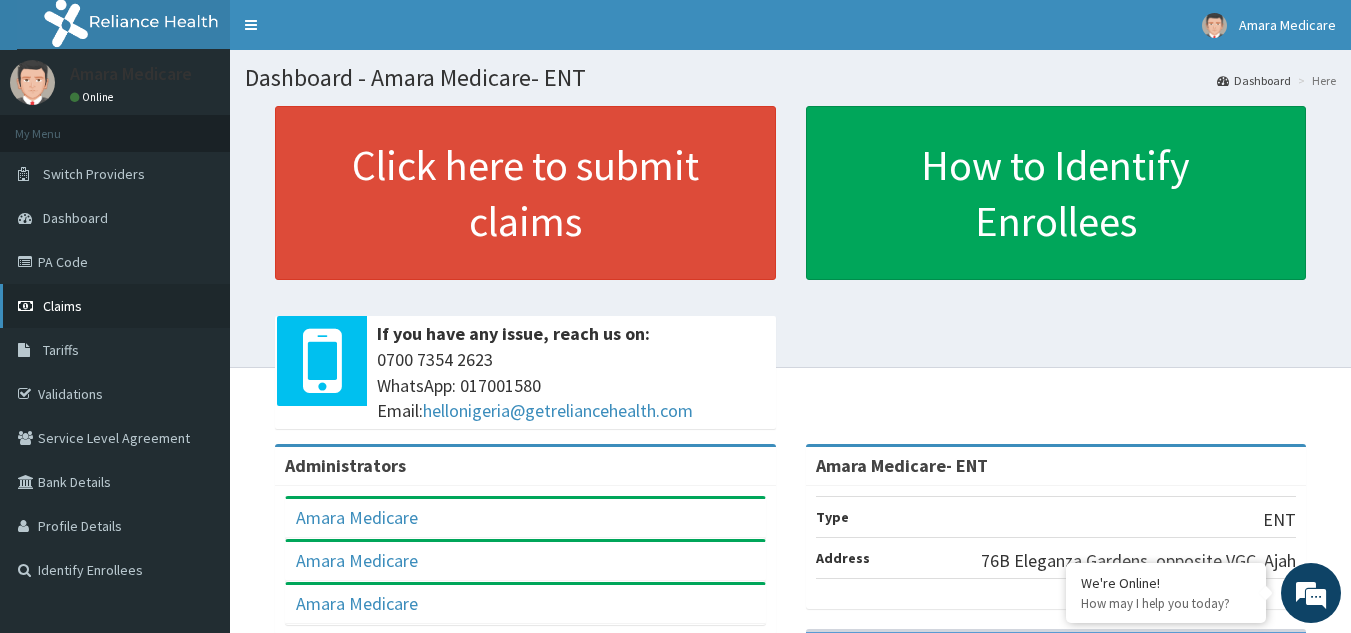 click on "Claims" at bounding box center (115, 306) 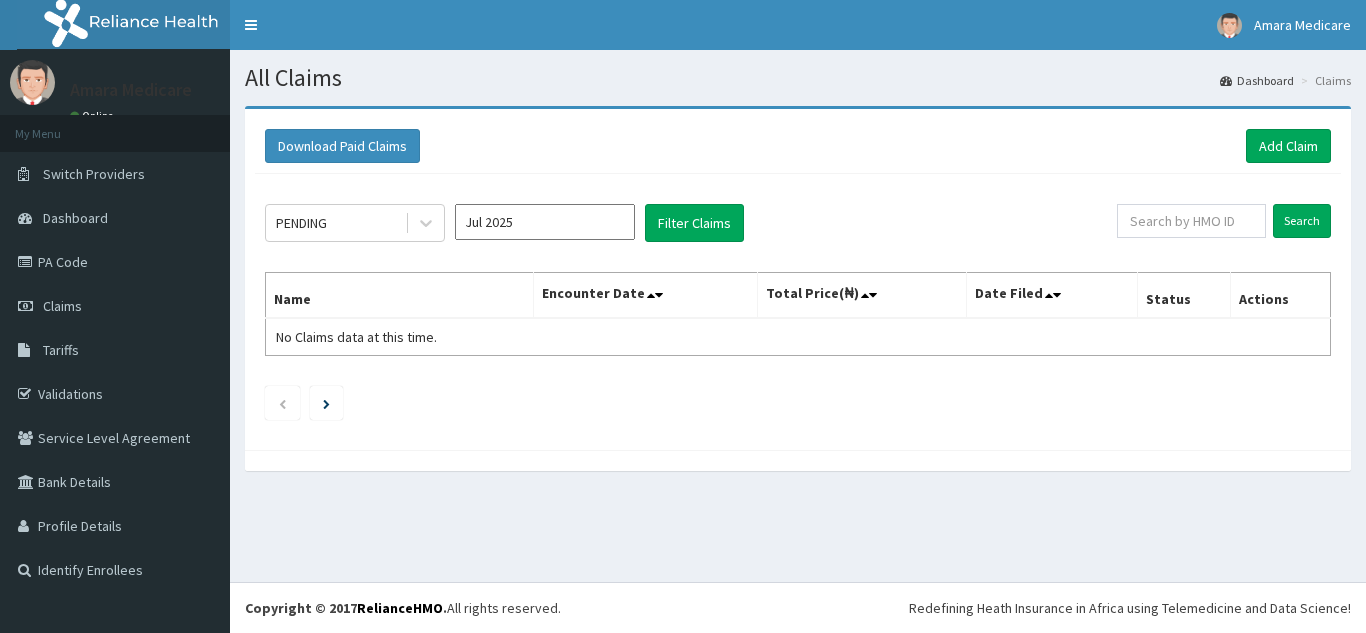 scroll, scrollTop: 0, scrollLeft: 0, axis: both 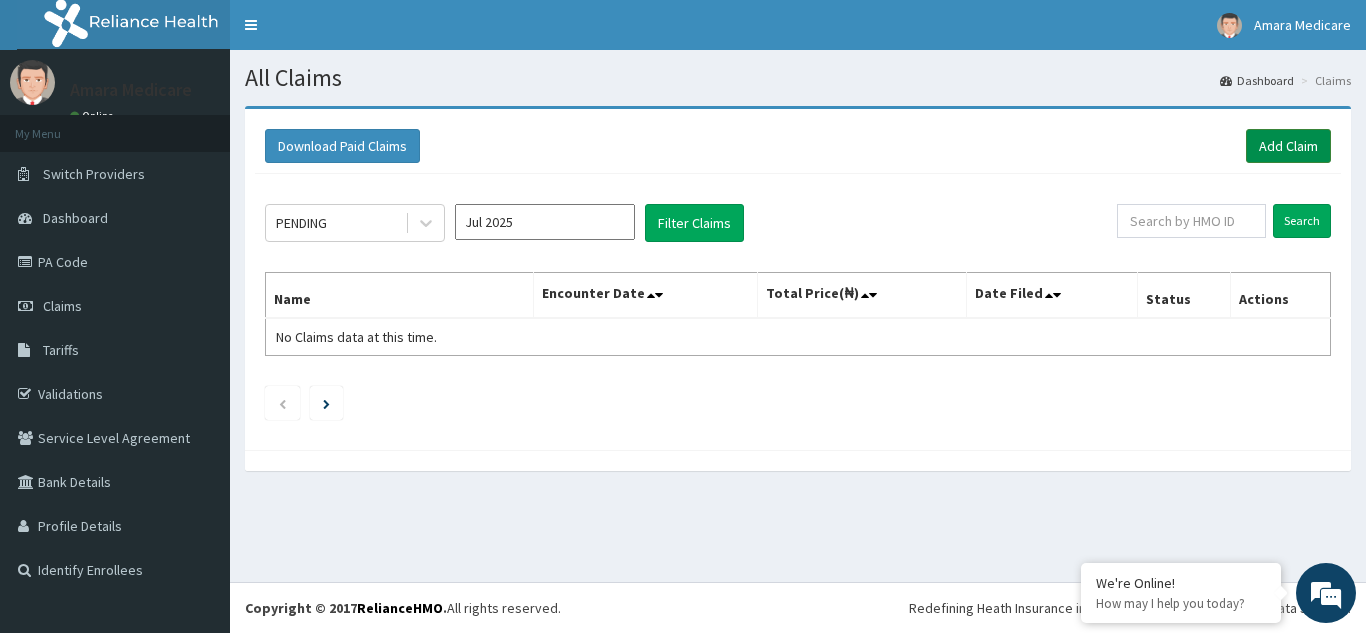 click on "Add Claim" at bounding box center [1288, 146] 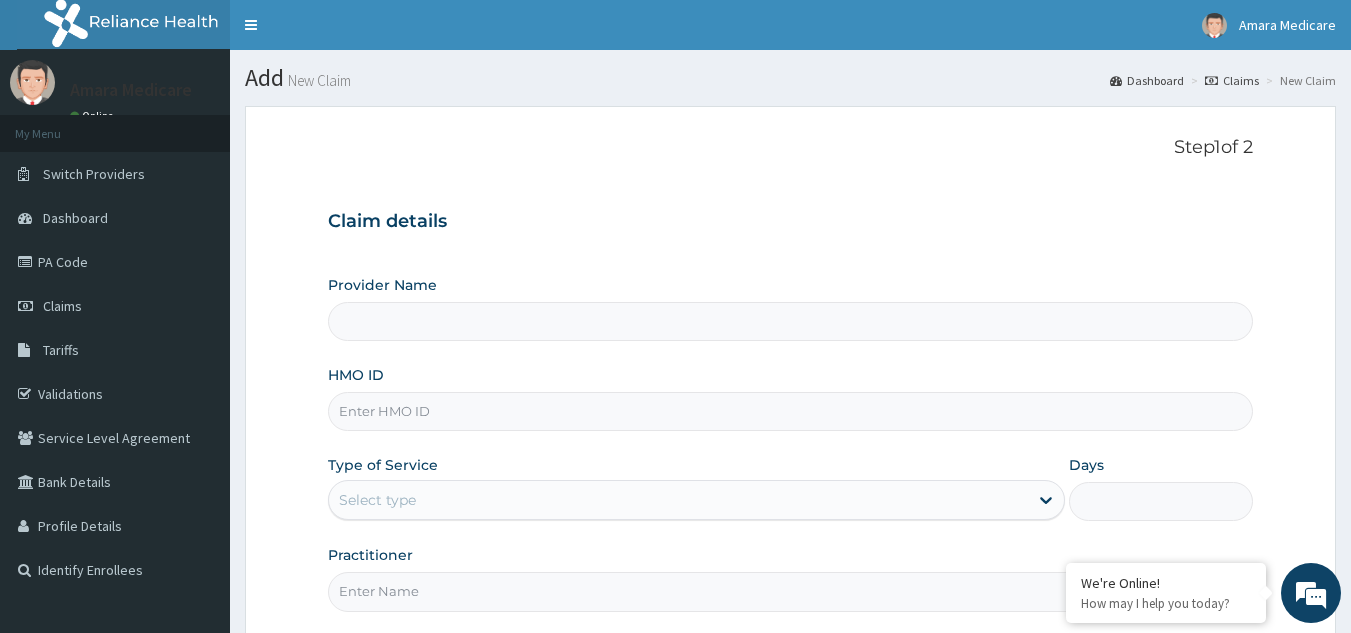 scroll, scrollTop: 0, scrollLeft: 0, axis: both 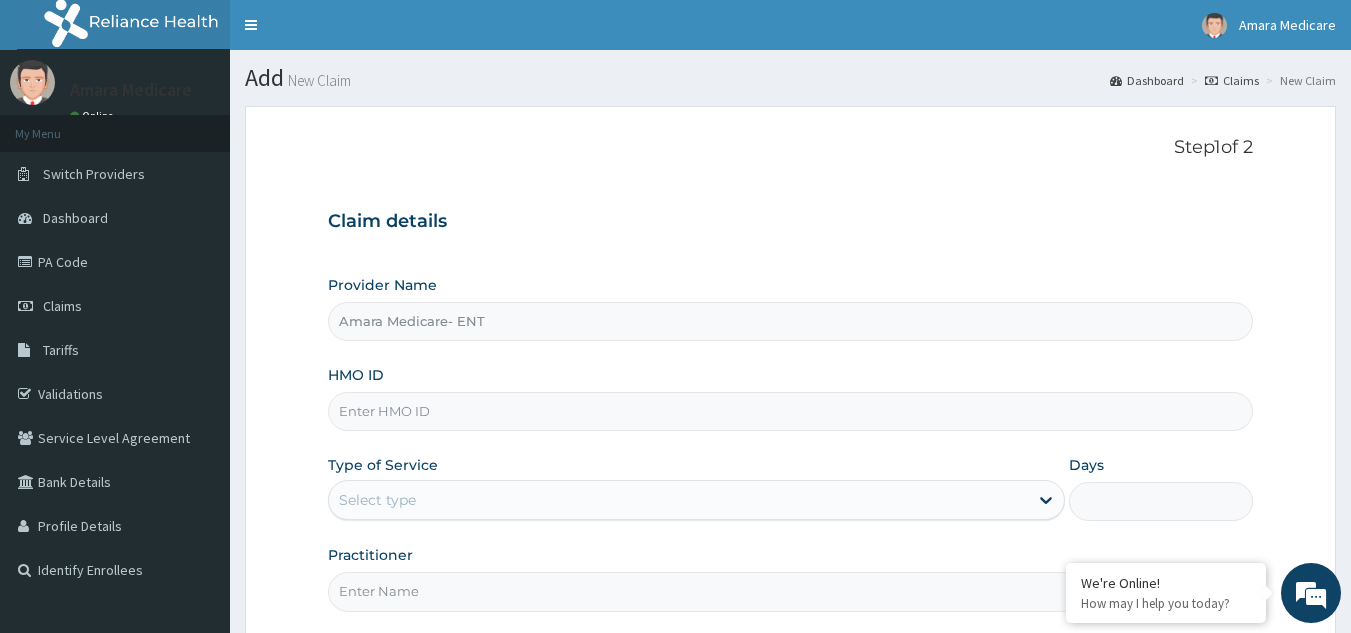 paste on "[ID]" 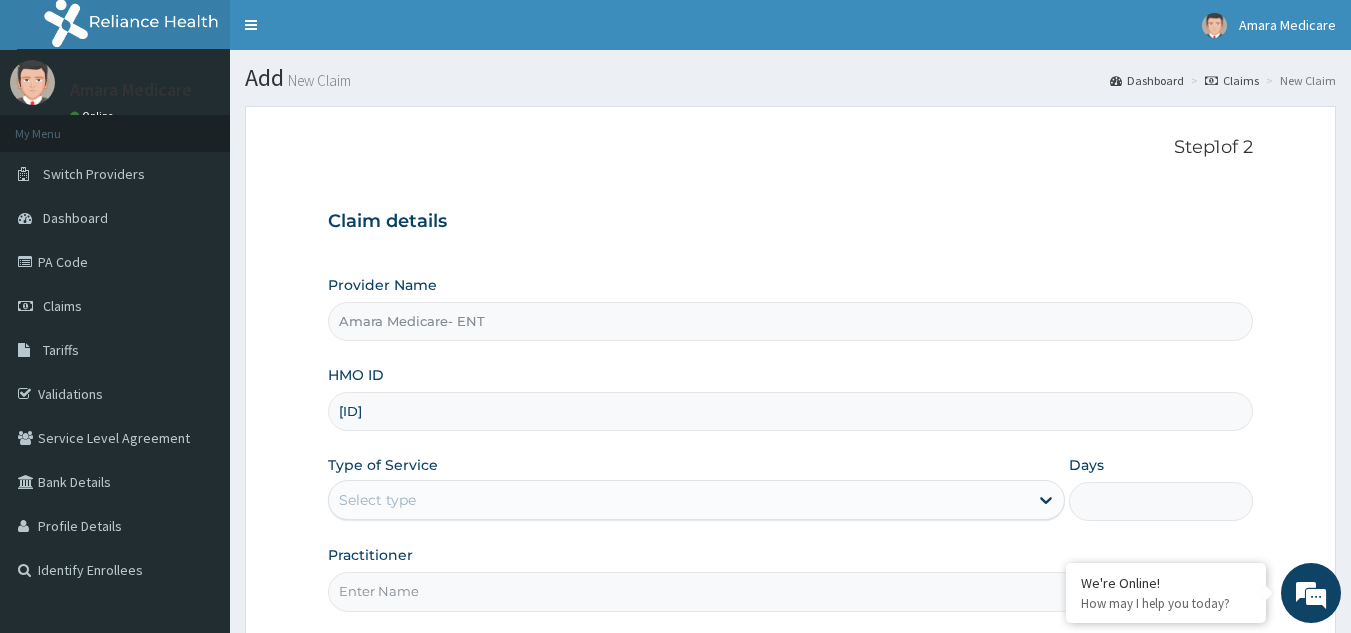 type on "PMH/10306/B" 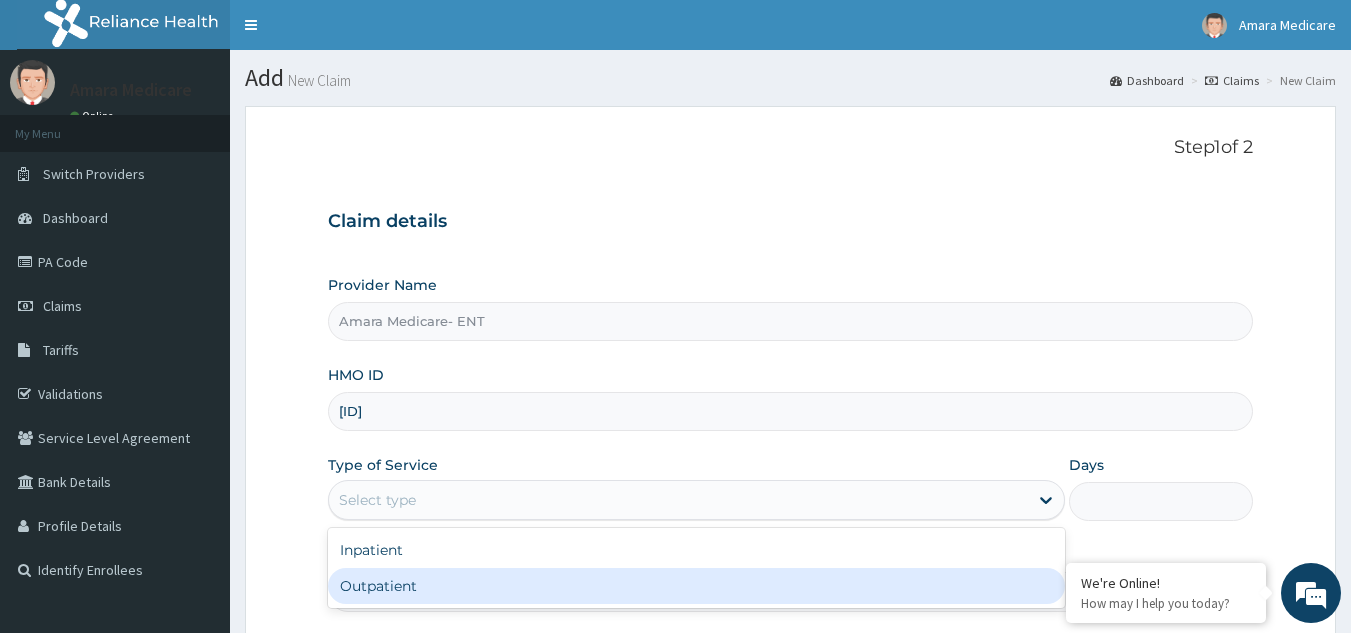click on "Outpatient" at bounding box center [696, 586] 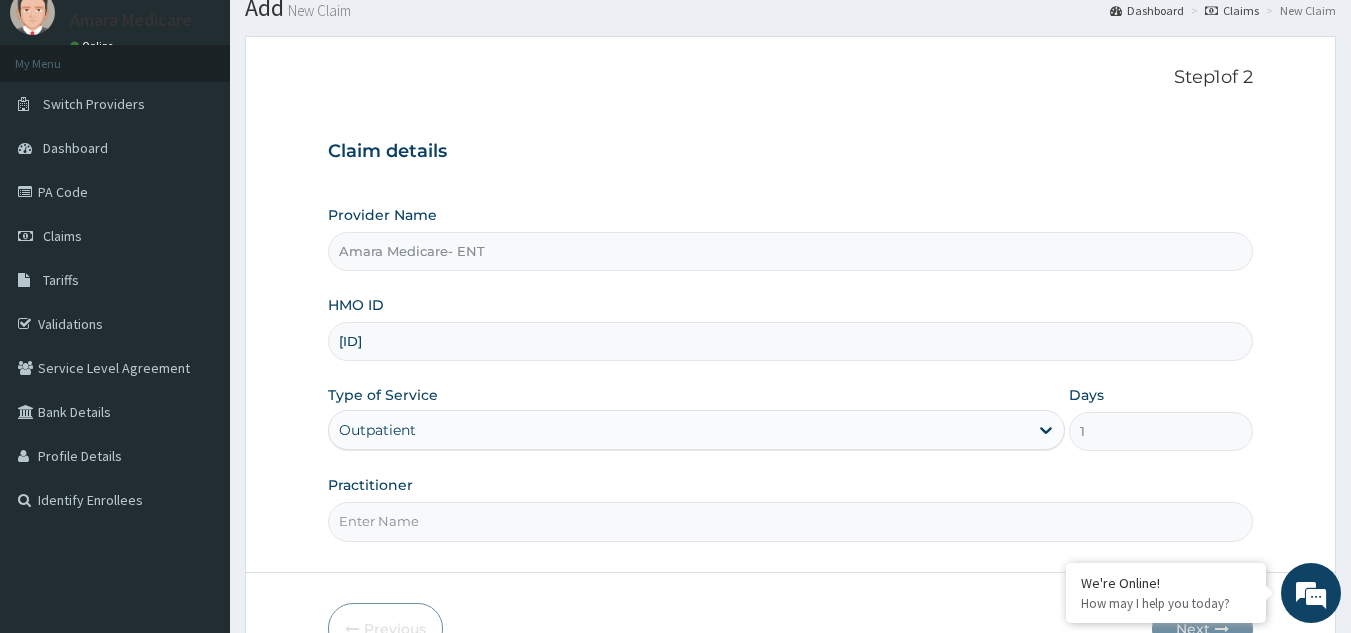 scroll, scrollTop: 189, scrollLeft: 0, axis: vertical 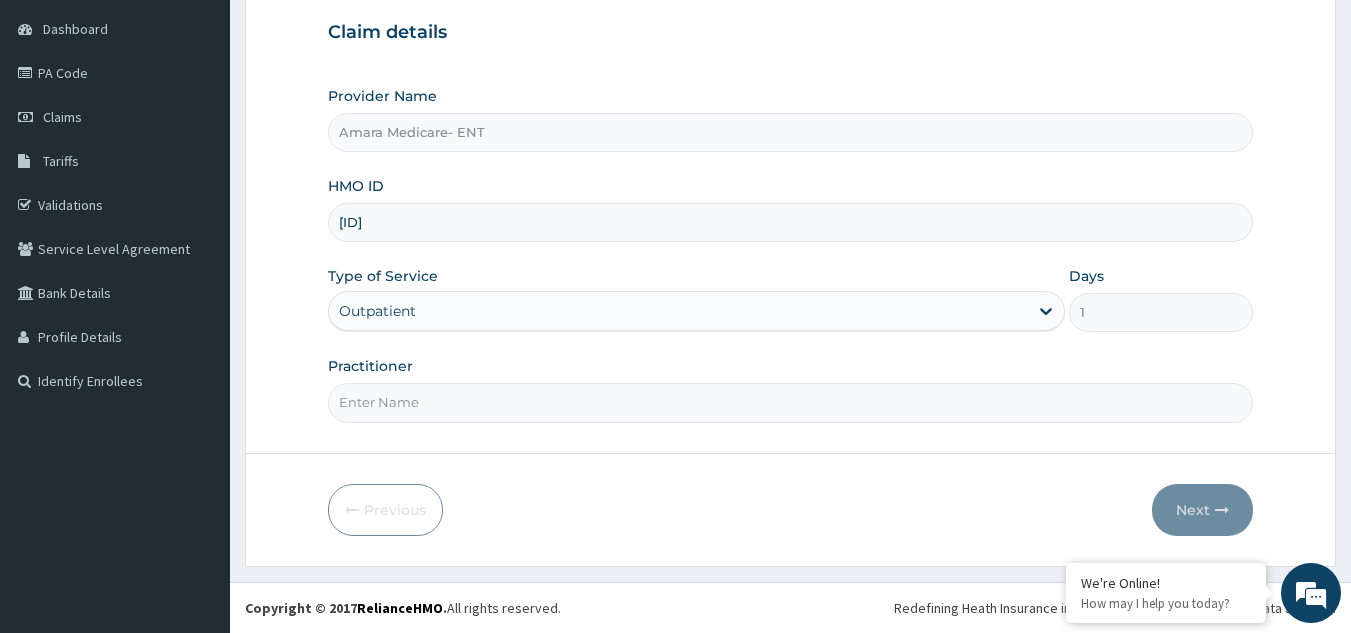 click on "Practitioner" at bounding box center (791, 402) 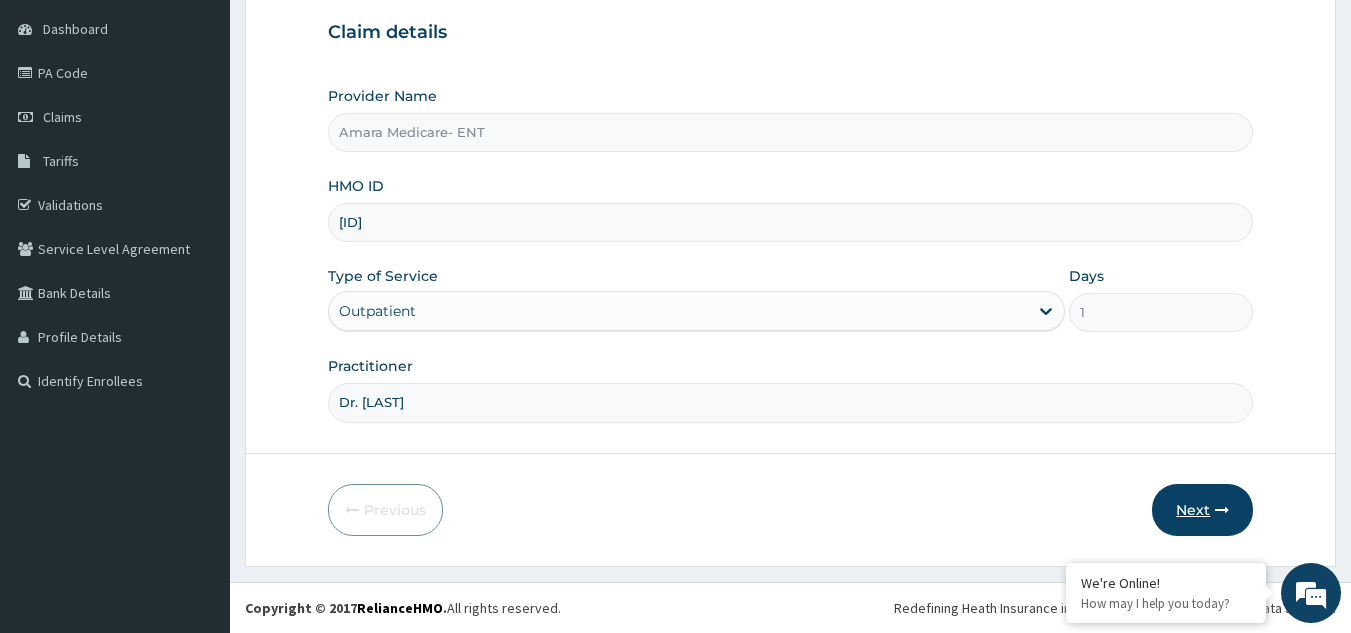 type on "Dr. Osuji" 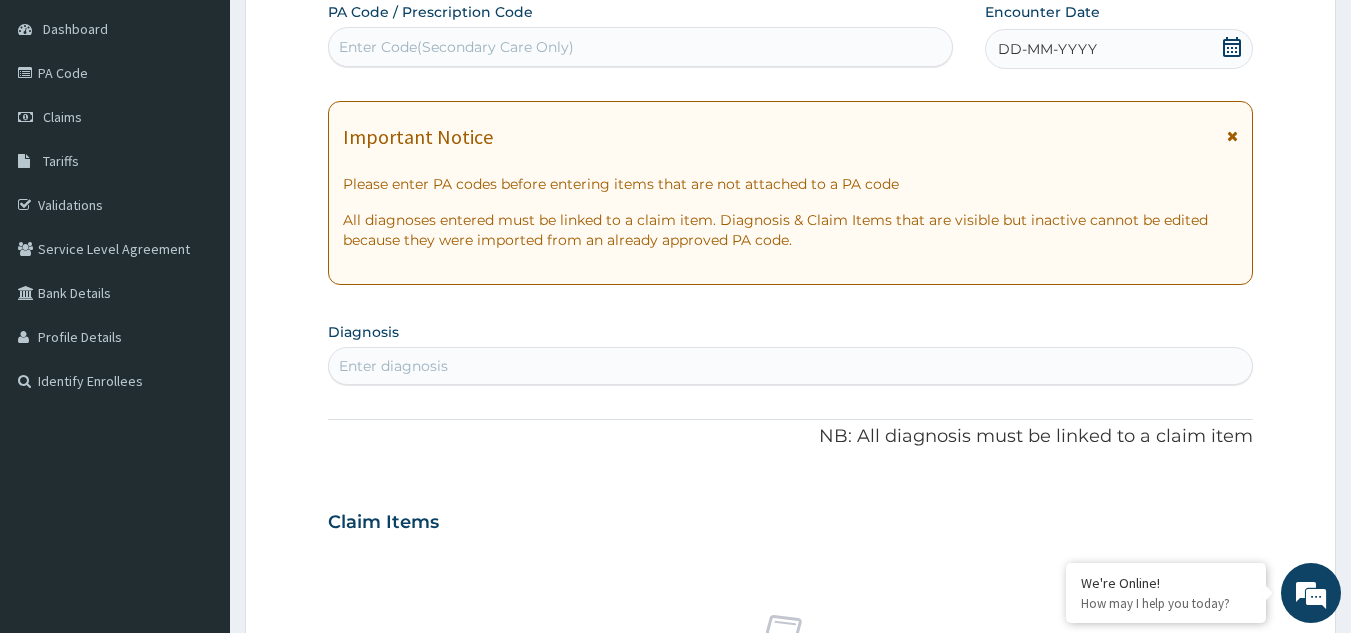 scroll, scrollTop: 0, scrollLeft: 0, axis: both 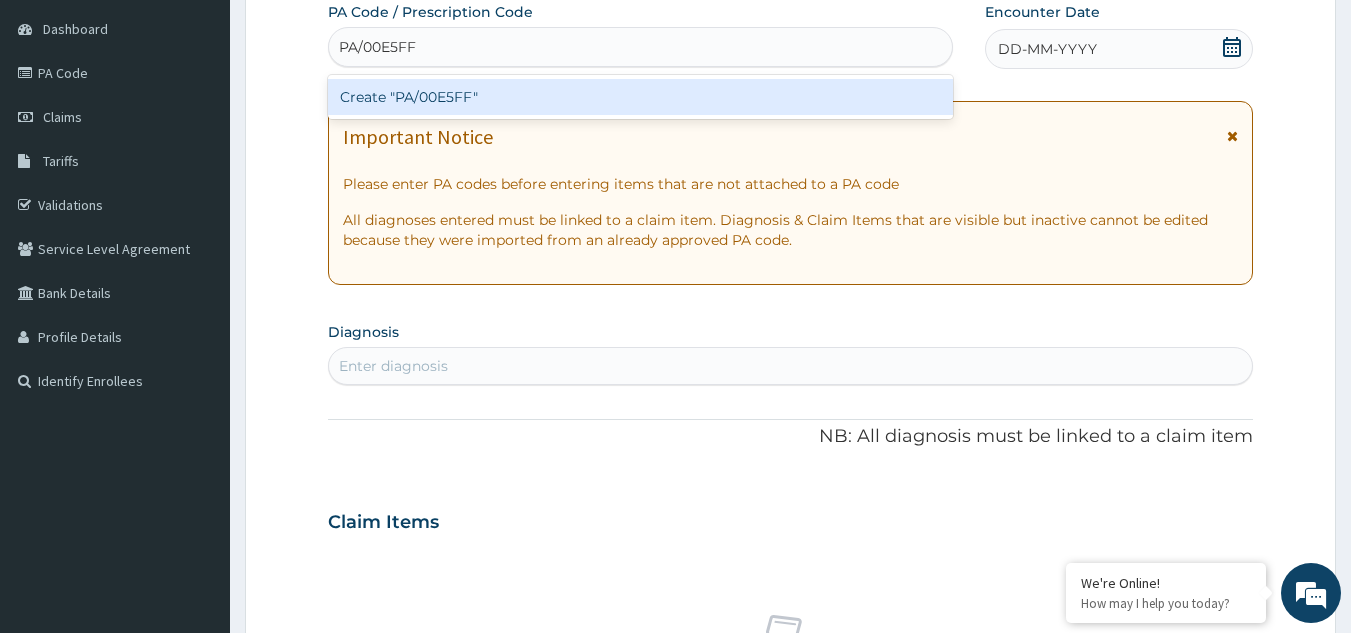 click on "Create "PA/00E5FF"" at bounding box center [641, 97] 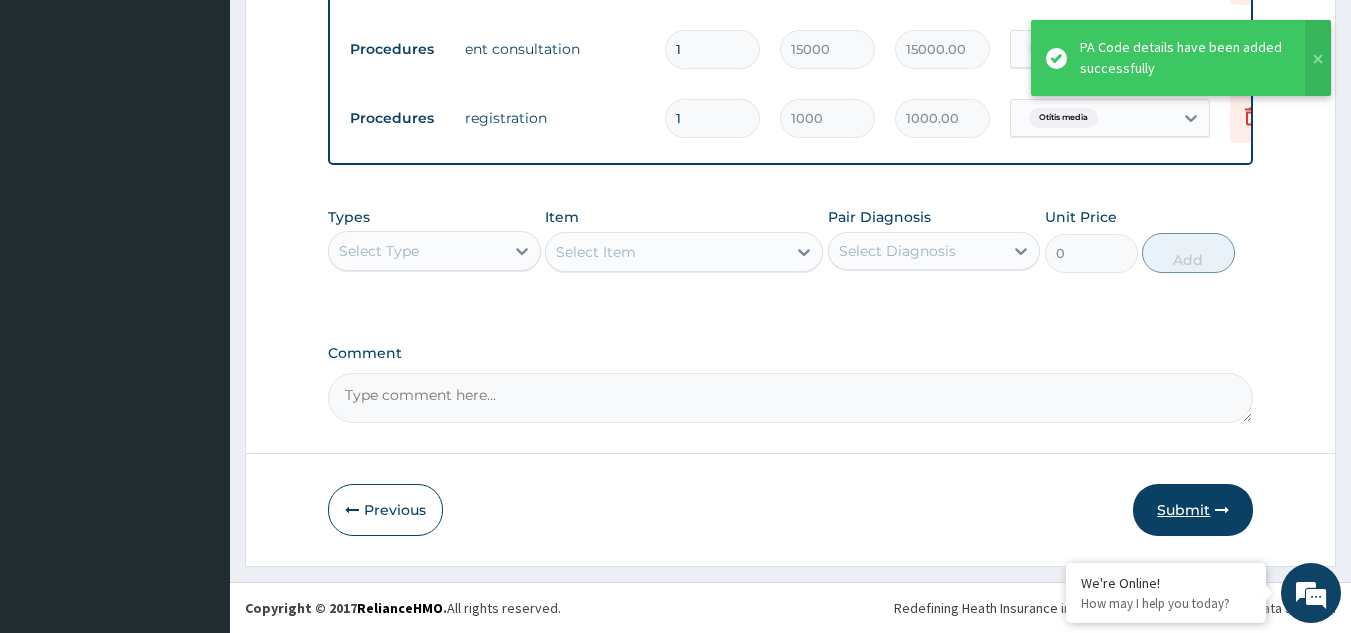 click on "Submit" at bounding box center [1193, 510] 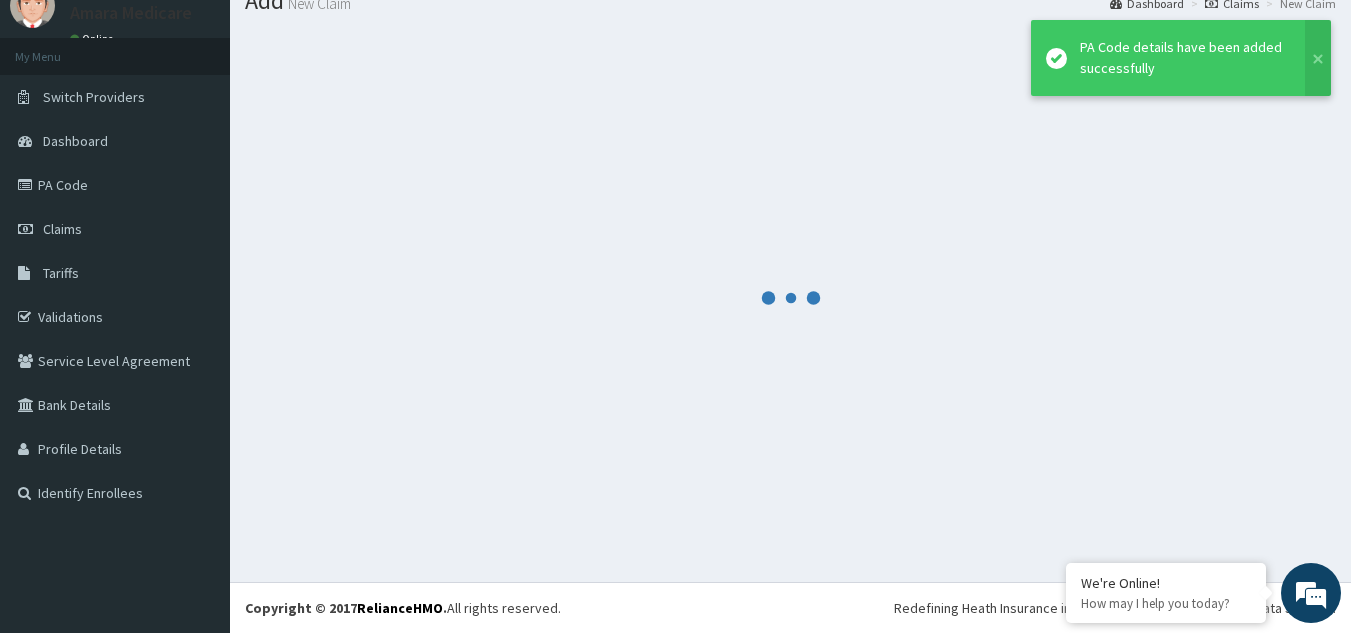 scroll, scrollTop: 77, scrollLeft: 0, axis: vertical 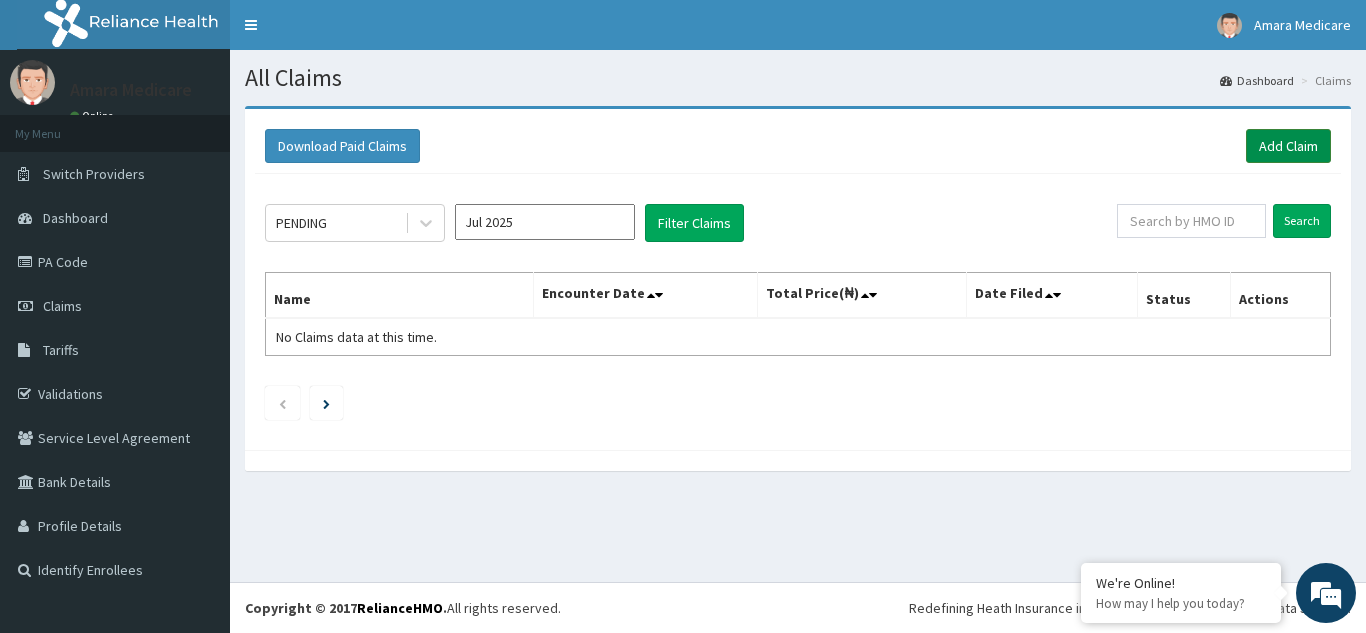 click on "Add Claim" at bounding box center (1288, 146) 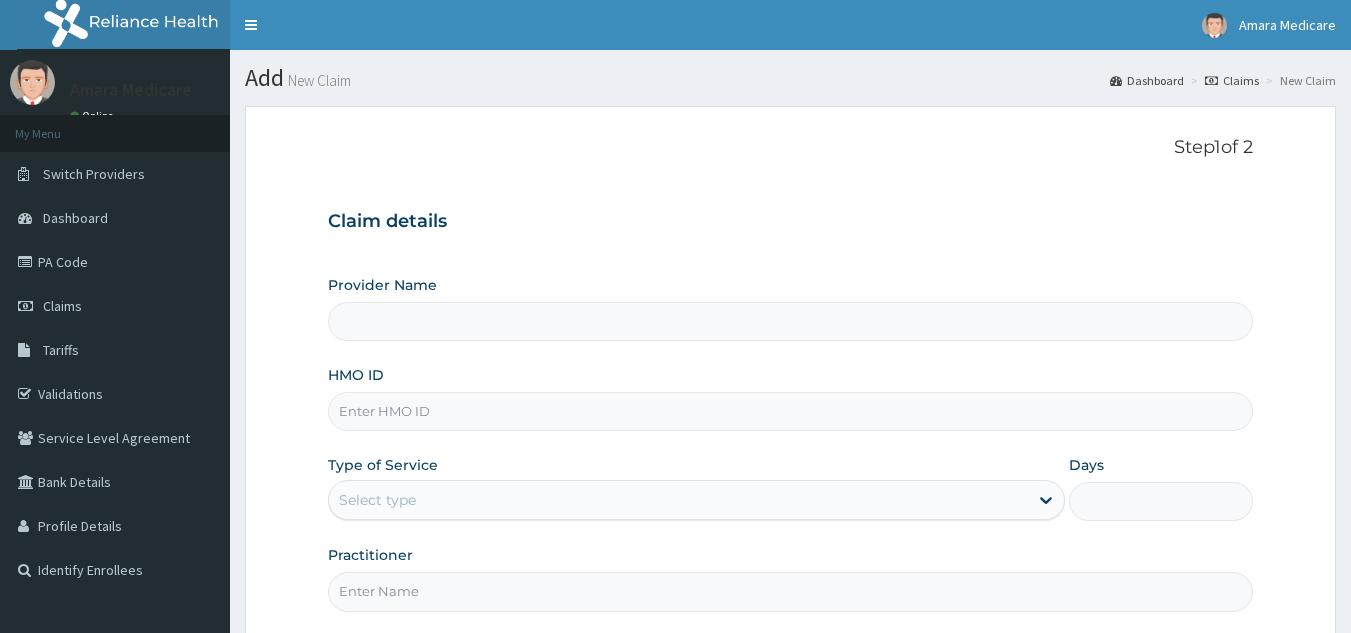 scroll, scrollTop: 0, scrollLeft: 0, axis: both 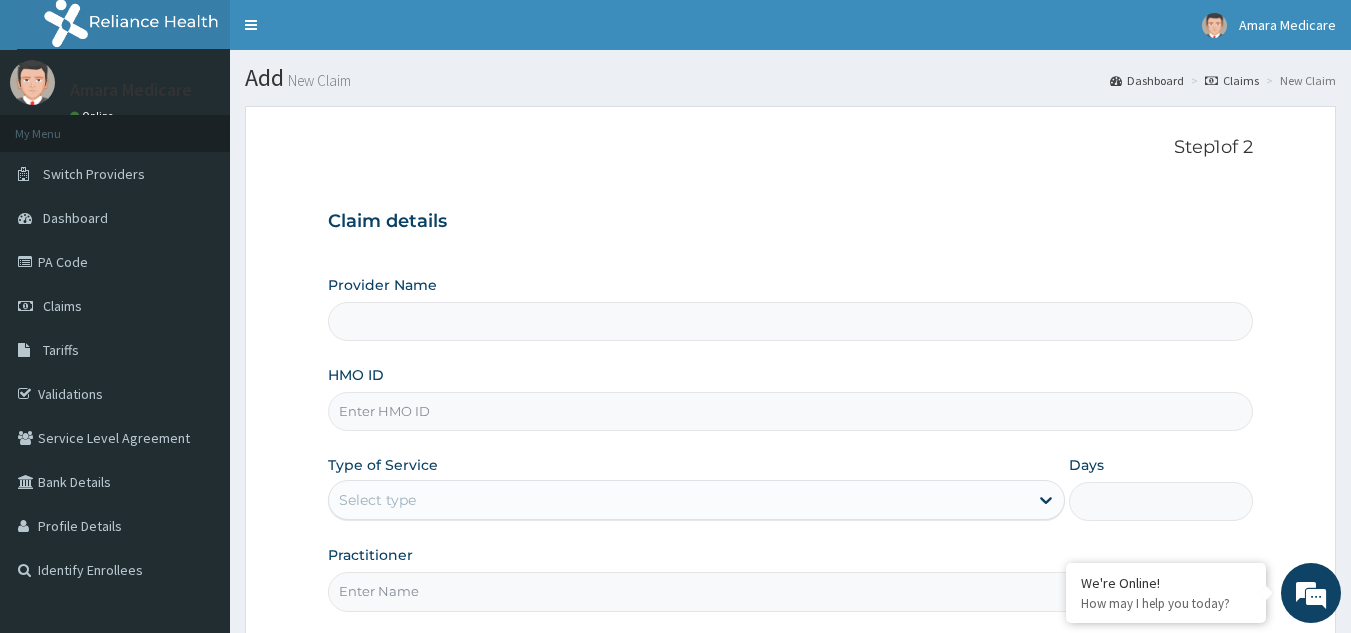 paste on "[PRODUCT]/[NUMBER]/[NUMBER]" 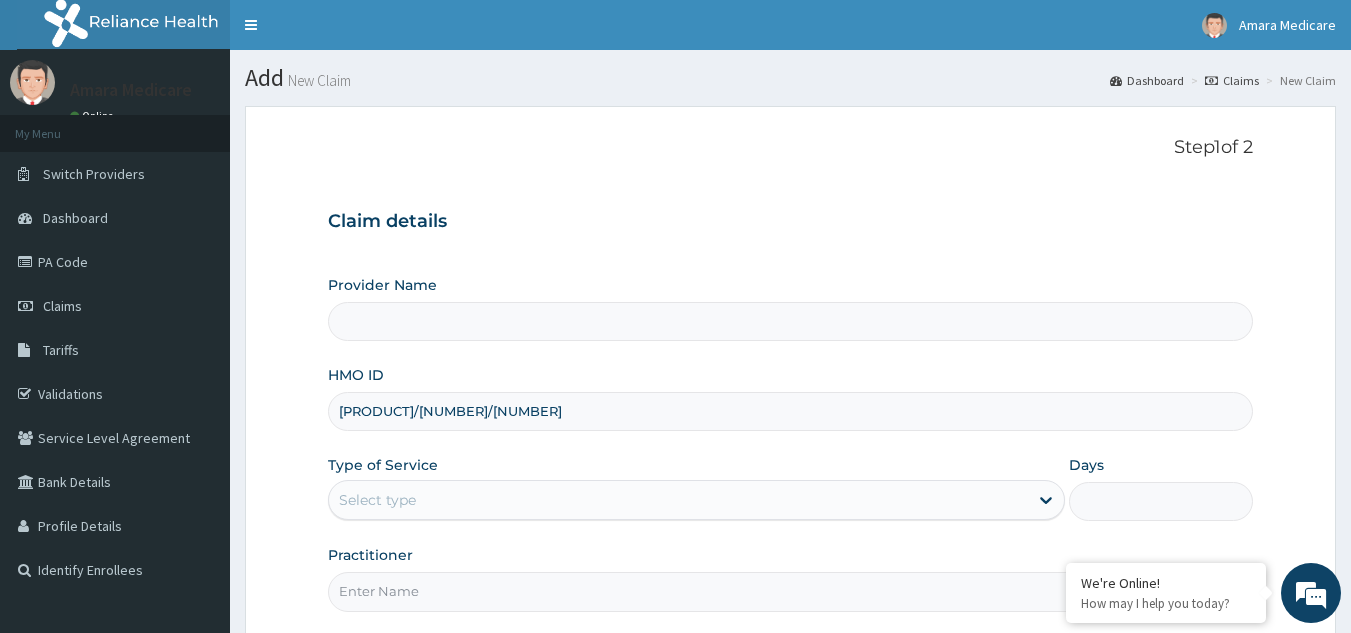 type on "Amara Medicare- ENT" 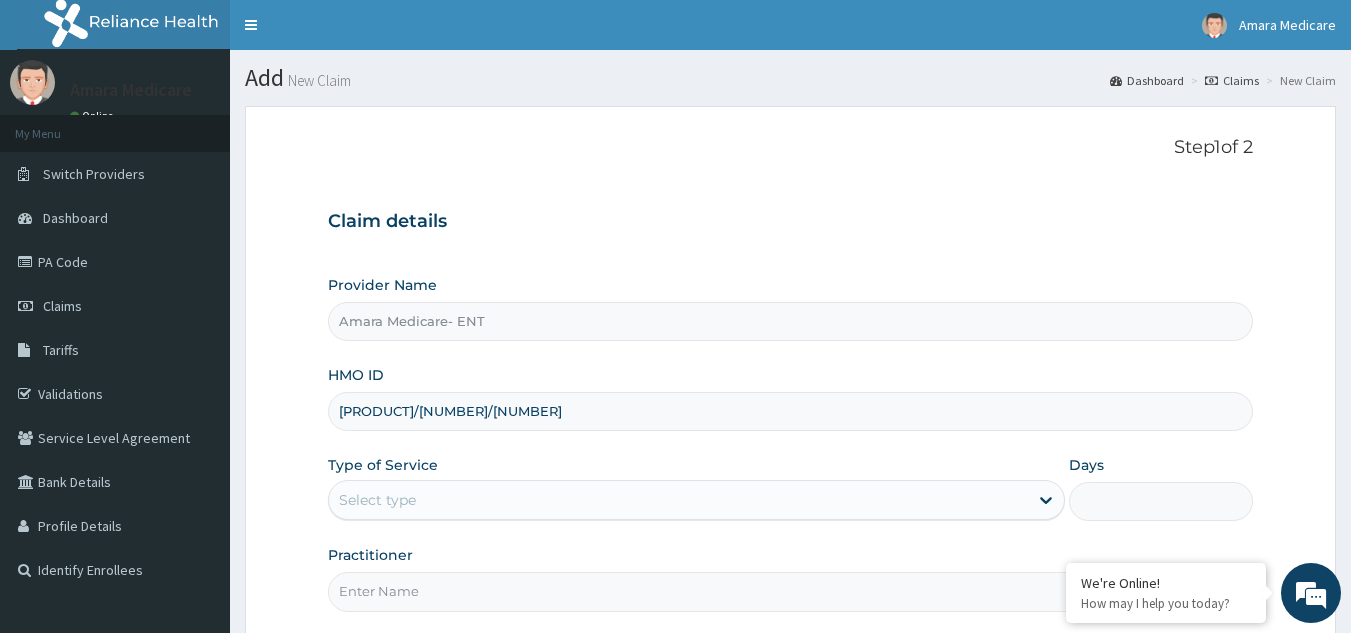 type on "[PRODUCT]/[NUMBER]/[NUMBER]" 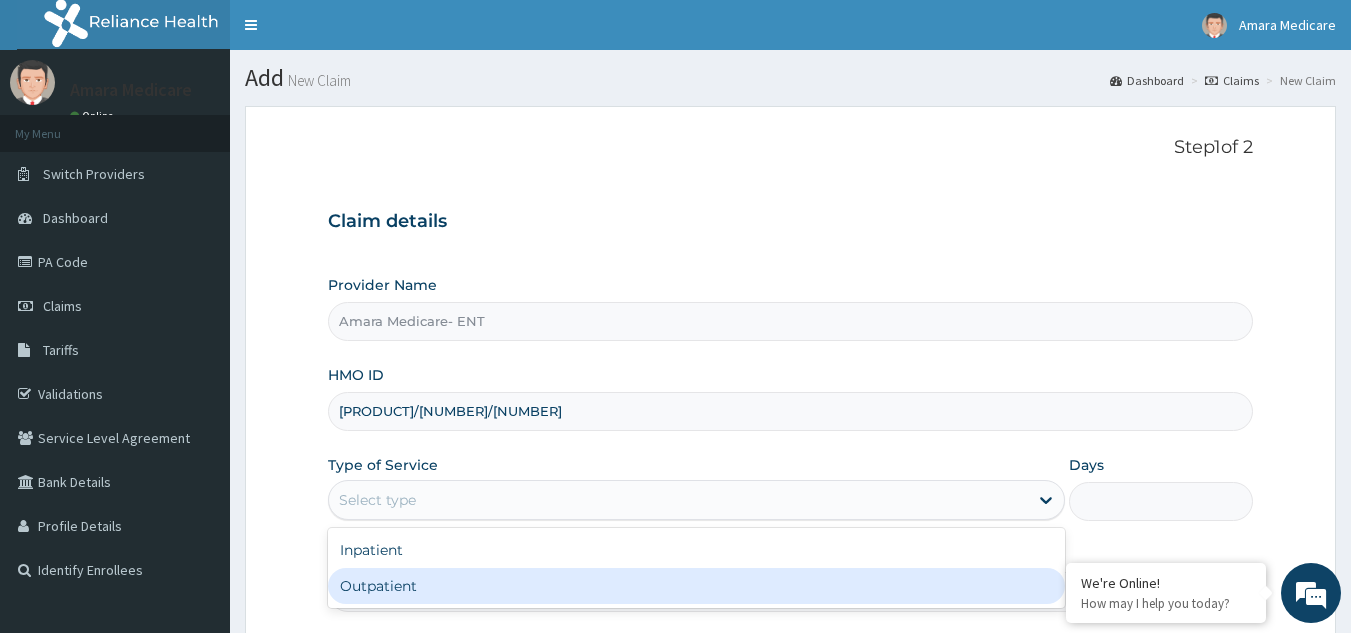 click on "Inpatient Outpatient" at bounding box center (696, 568) 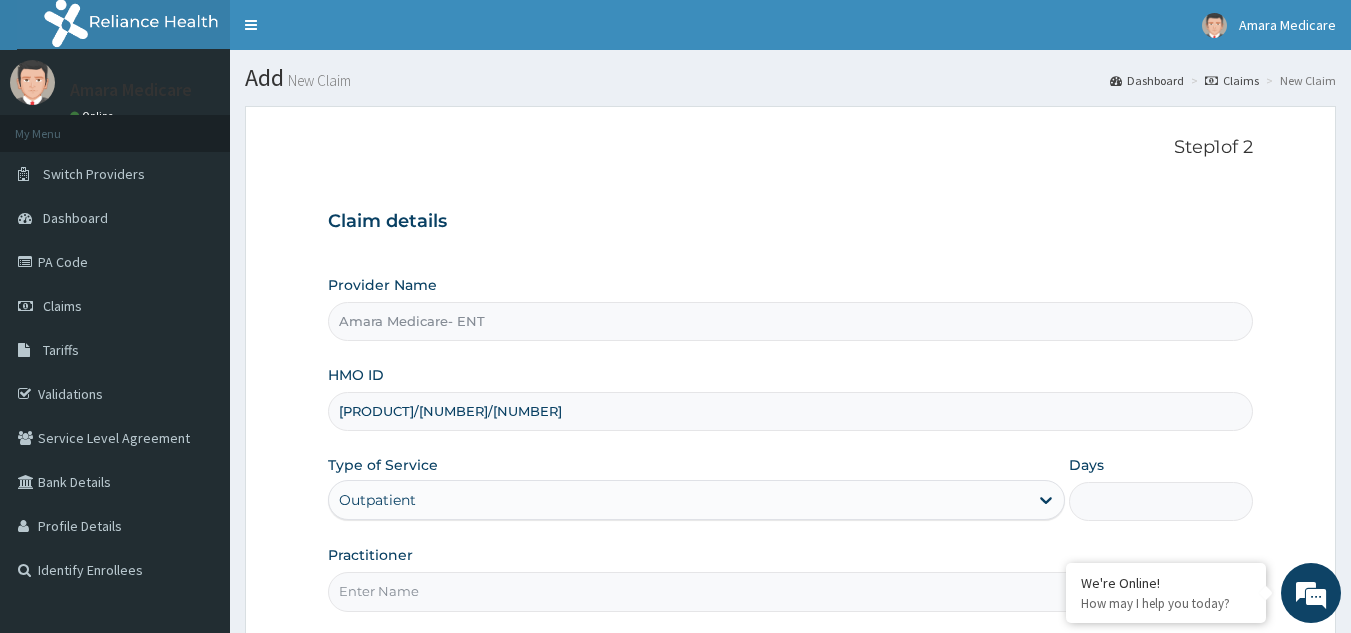 type on "1" 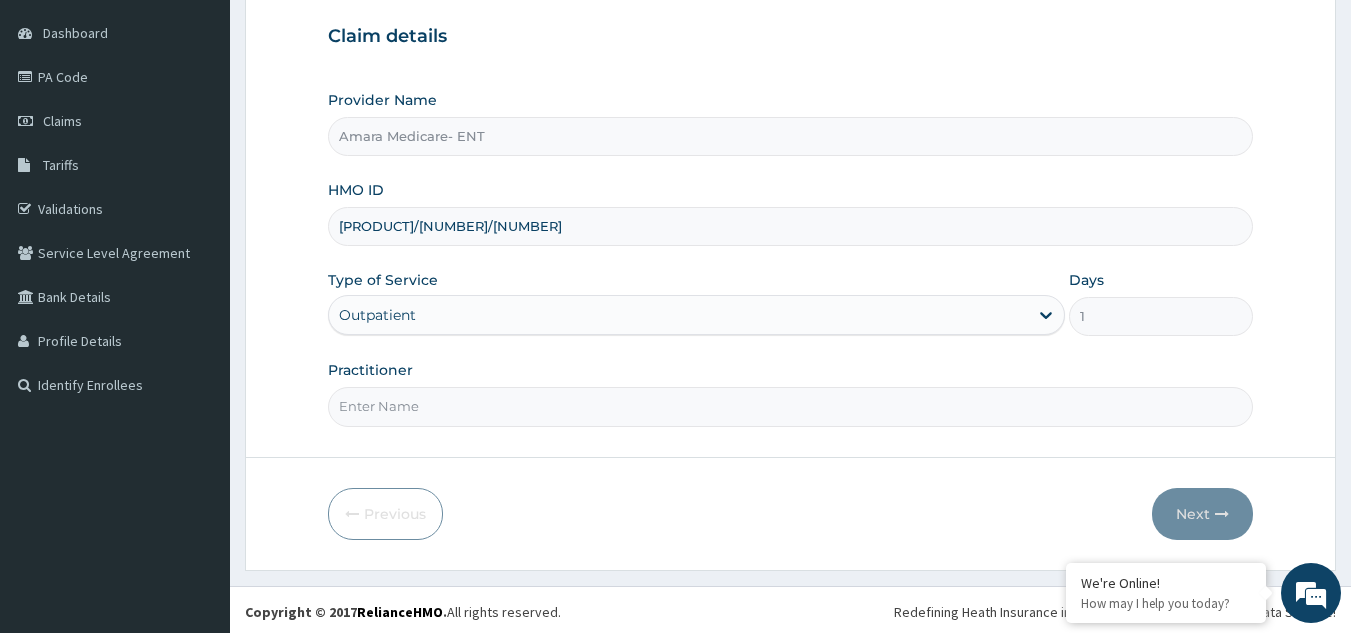 scroll, scrollTop: 189, scrollLeft: 0, axis: vertical 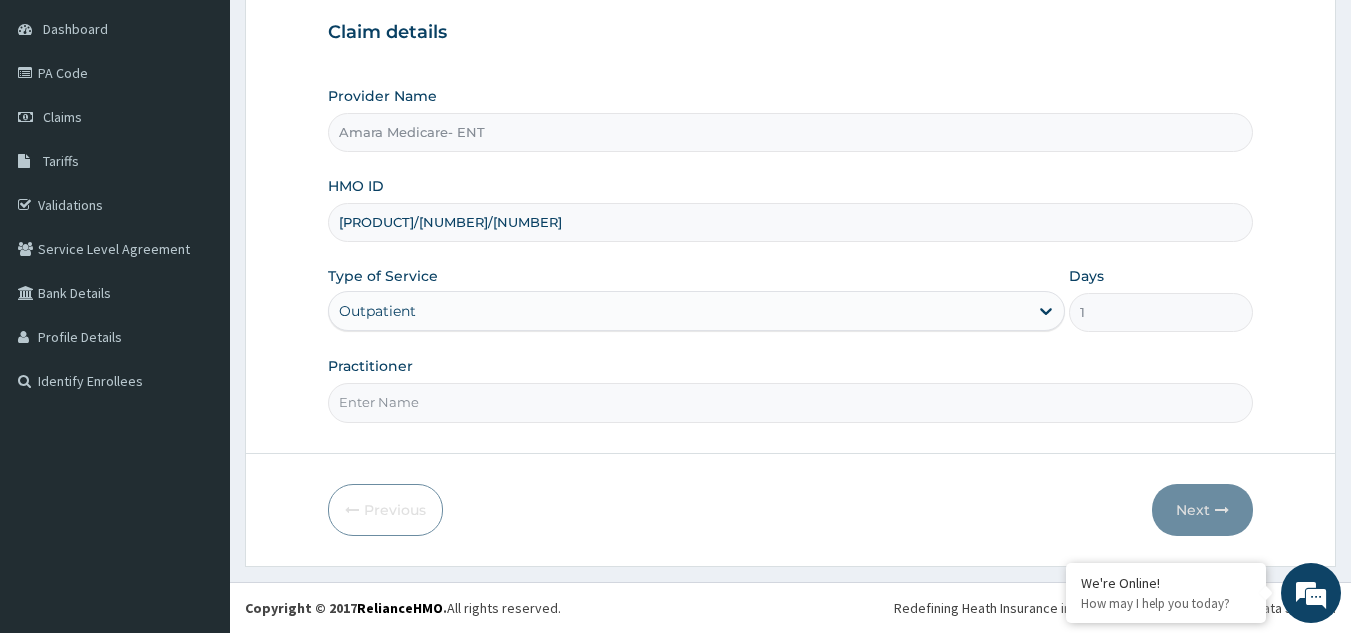 click on "Practitioner" at bounding box center (791, 402) 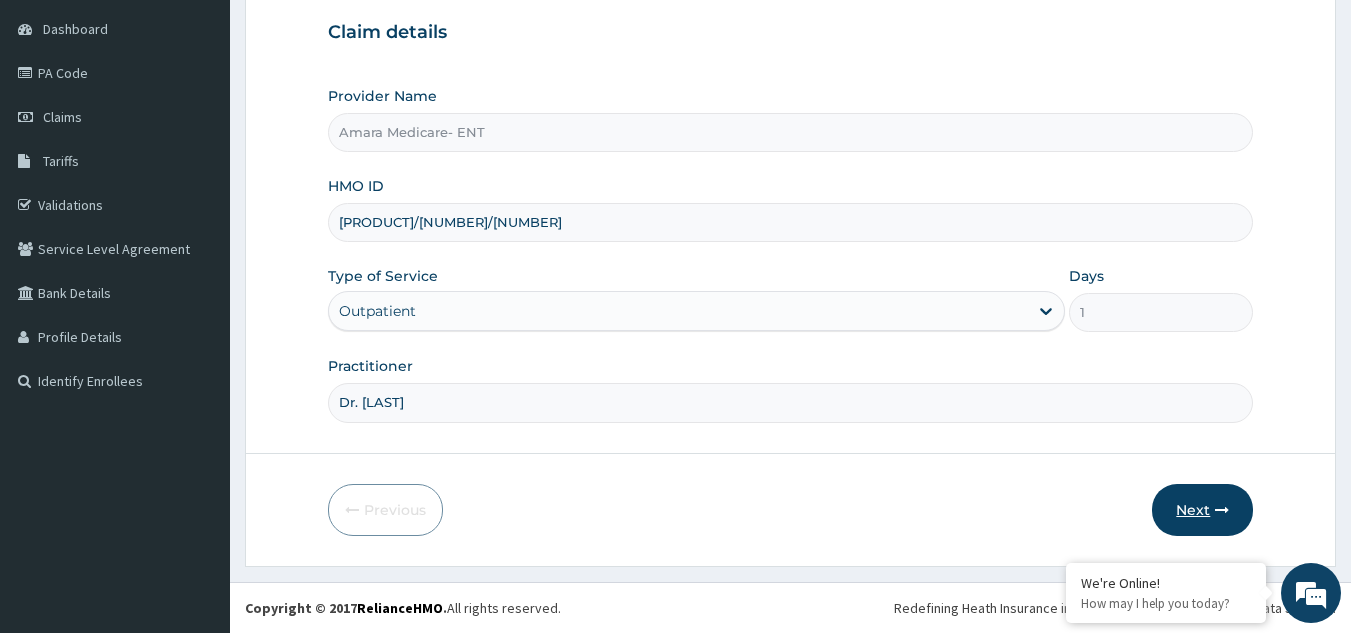 type on "Dr. [LAST]" 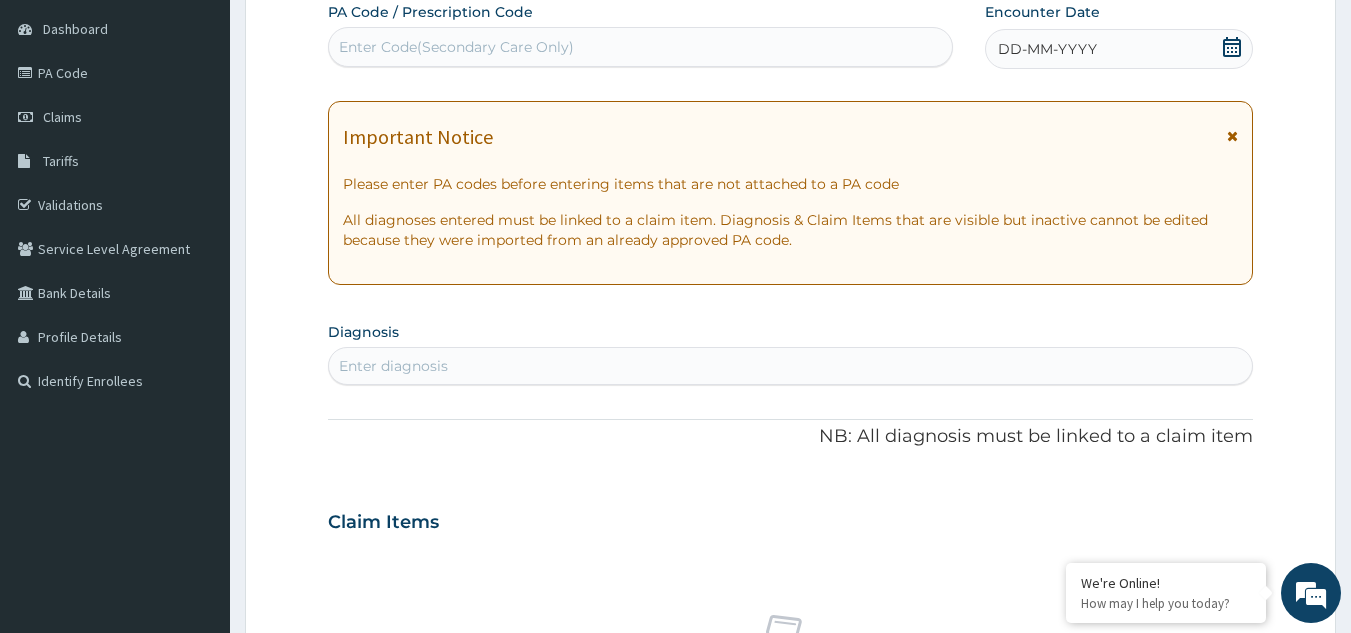 scroll, scrollTop: 0, scrollLeft: 0, axis: both 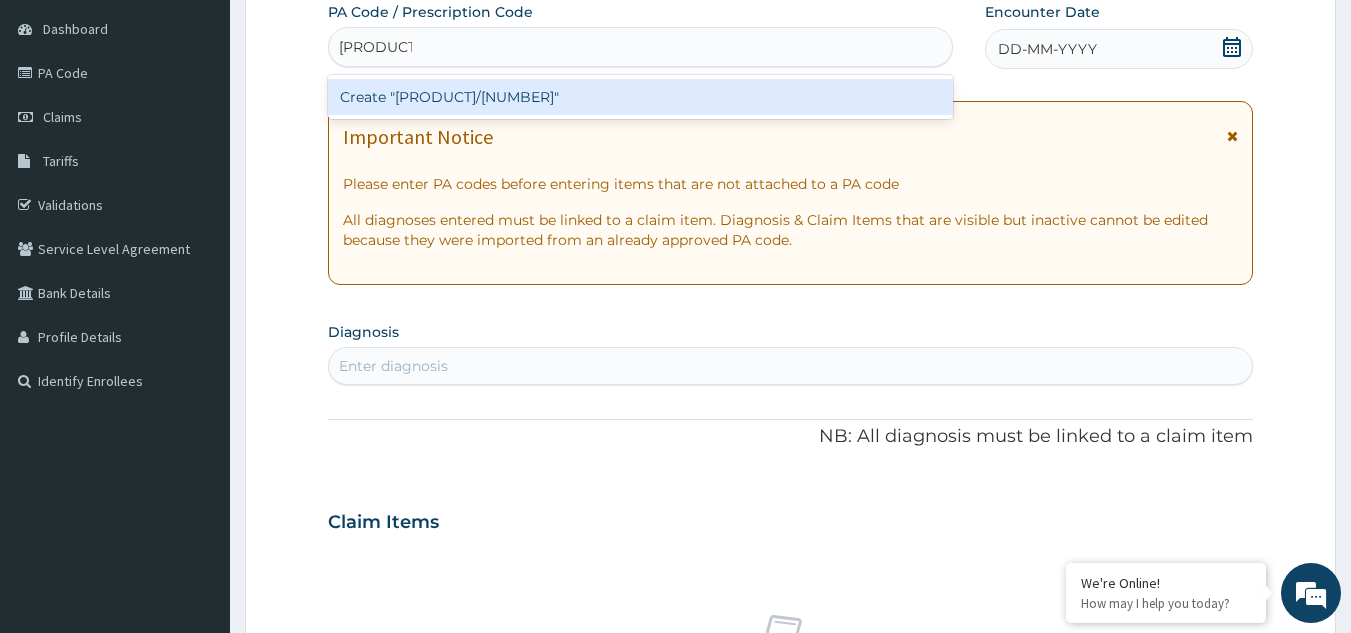 click on "Create "[PRODUCT]/[NUMBER]"" at bounding box center [641, 97] 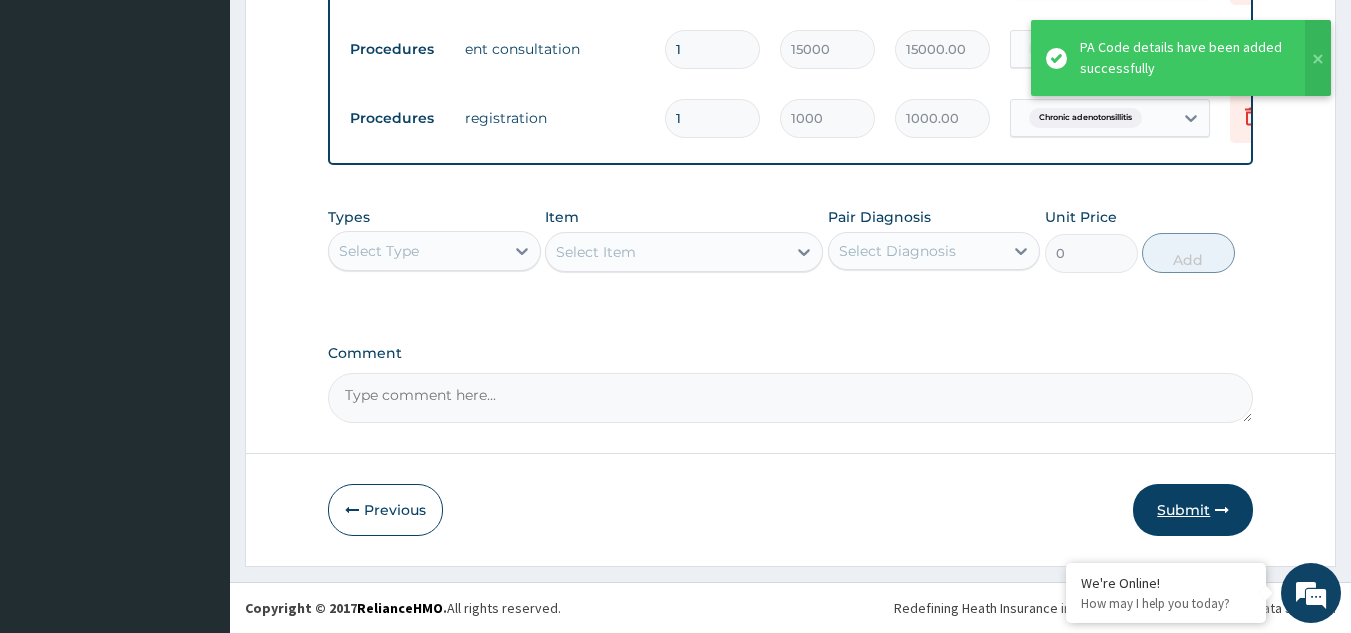 click on "Submit" at bounding box center (1193, 510) 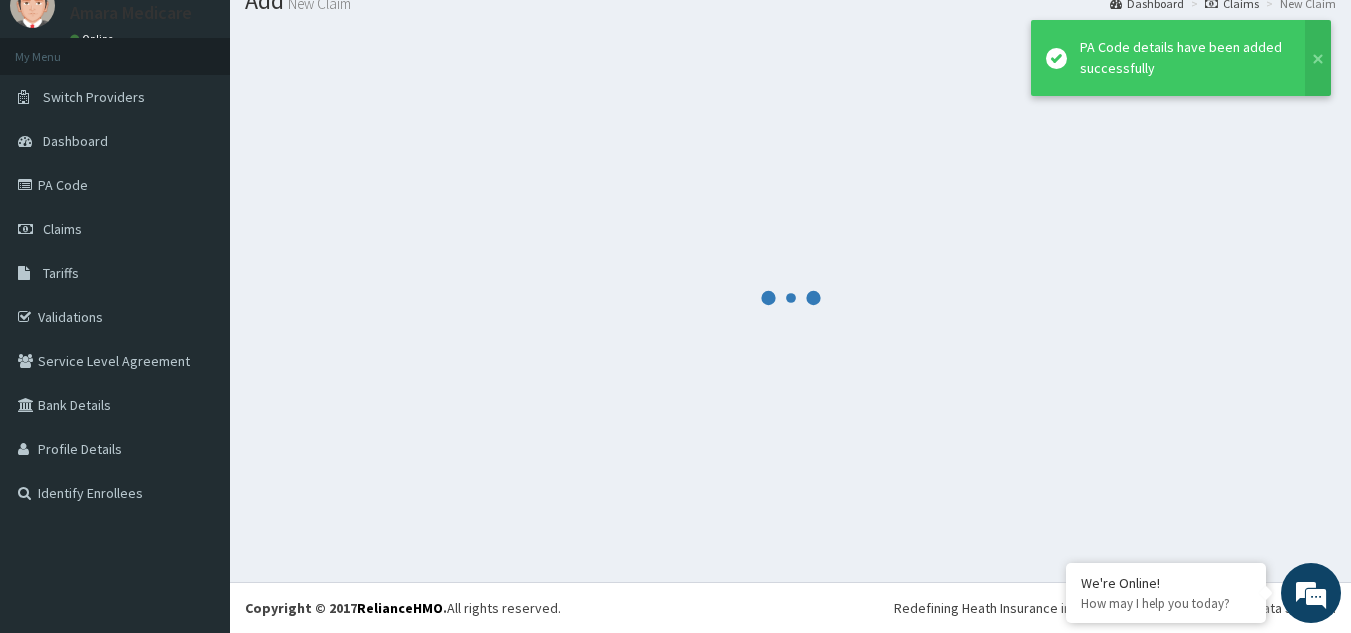 scroll, scrollTop: 77, scrollLeft: 0, axis: vertical 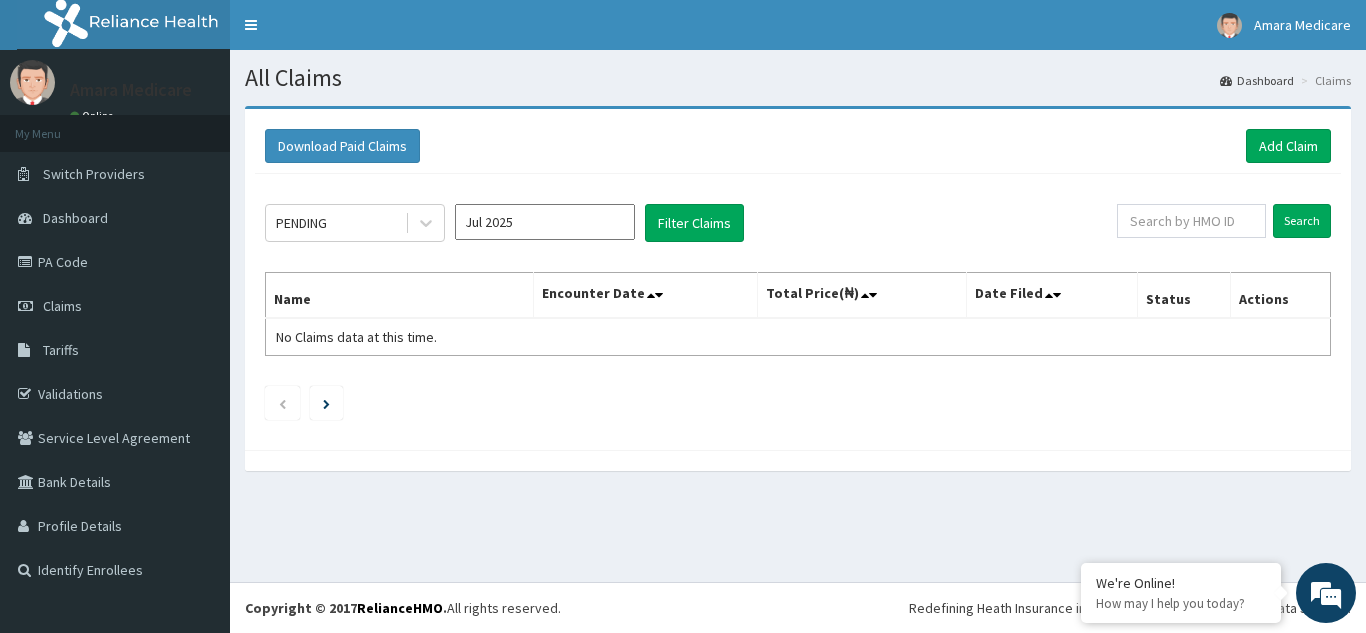 click on "Download Paid Claims Add Claim × Note you can only download claims within a maximum of 1 year and the dates will auto-adjust when you select range that is greater than 1 year From [DATE] To [DATE] Close Download PENDING [MONTH] [YEAR] Filter Claims Search Name Encounter Date Total Price(₦) Date Filed Status Actions No Claims data at this time." at bounding box center (798, 298) 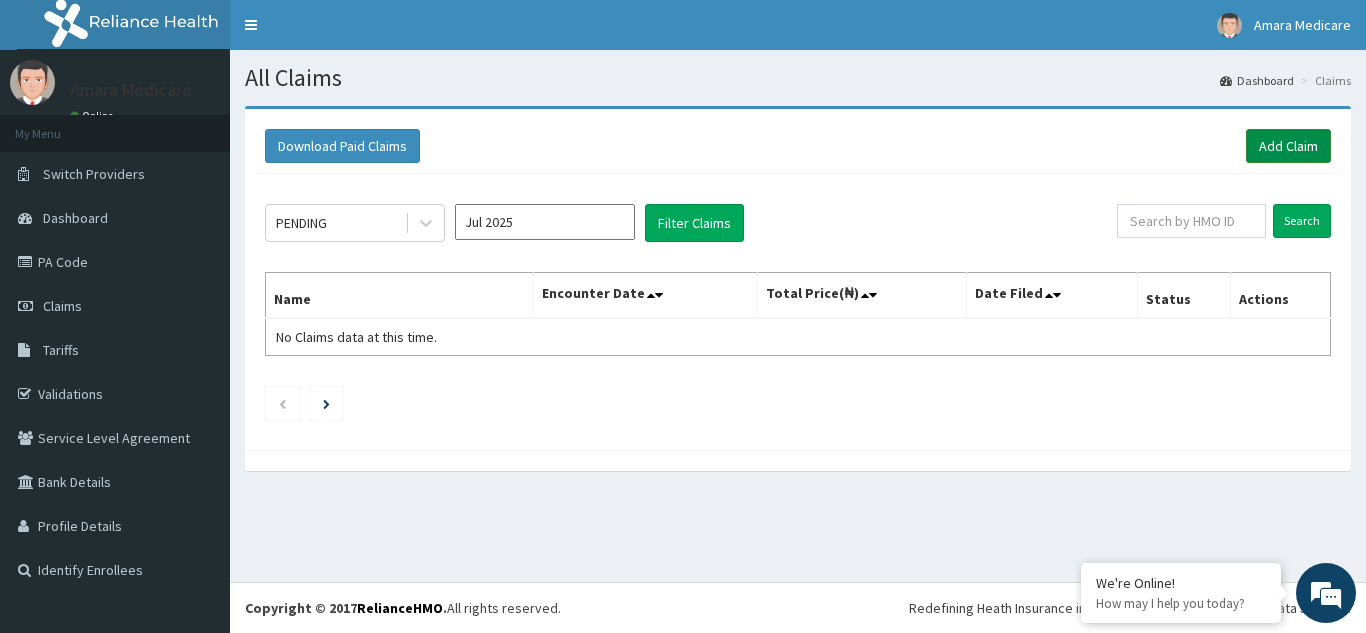 click on "Add Claim" at bounding box center (1288, 146) 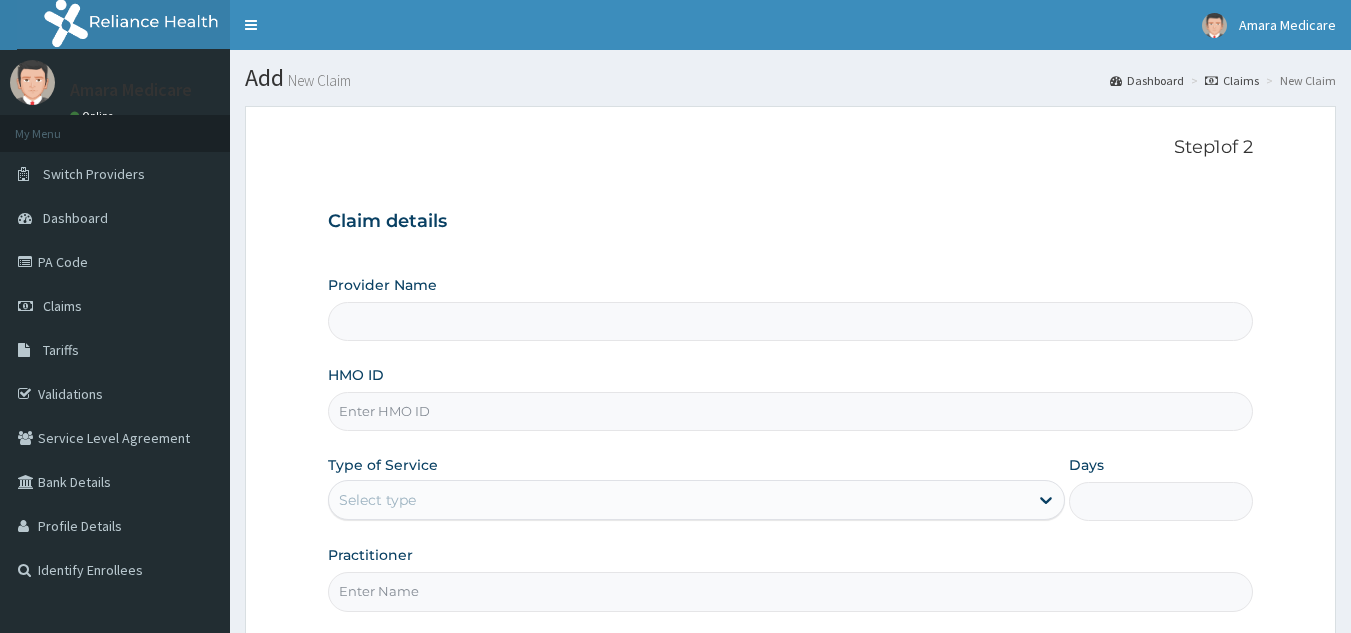 click on "HMO ID" at bounding box center [791, 411] 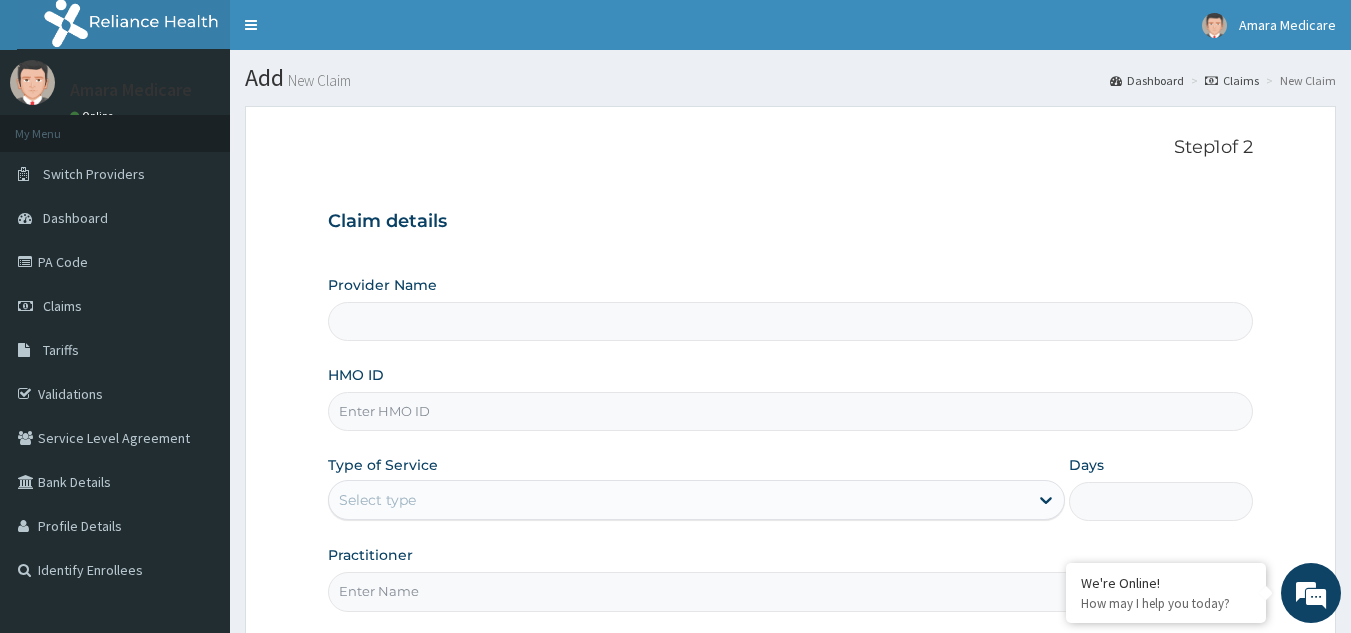 type on "PMH/10306/E" 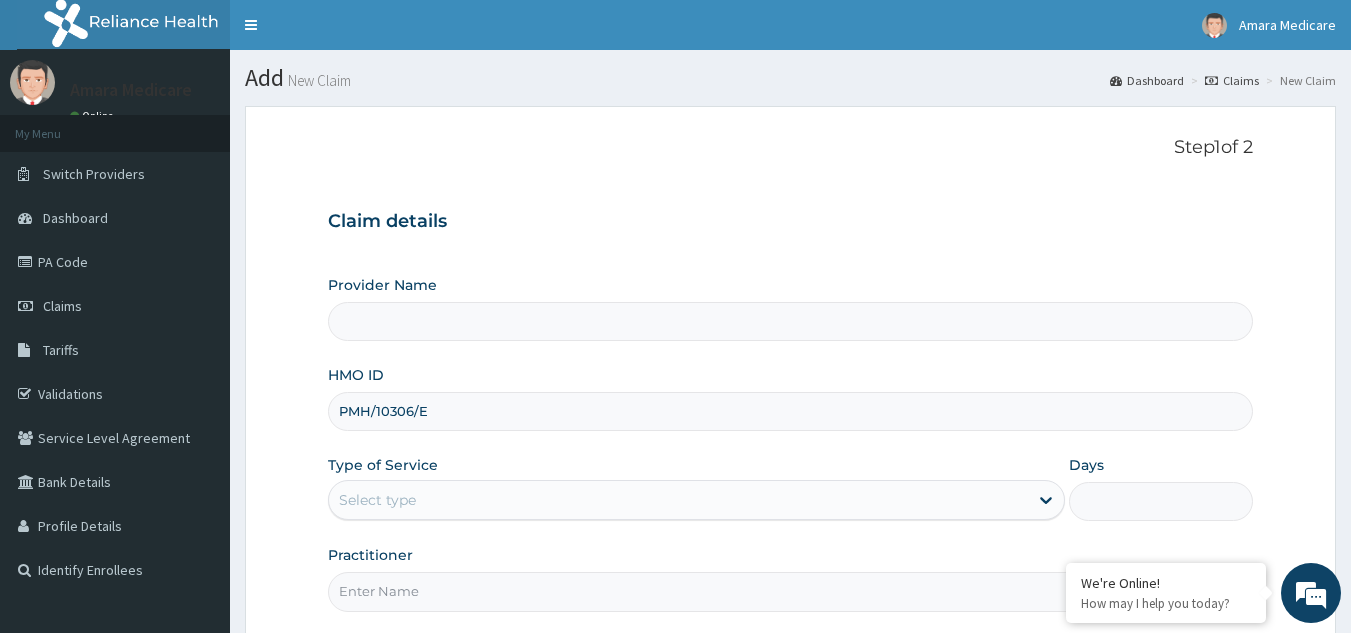 type on "Amara Medicare- ENT" 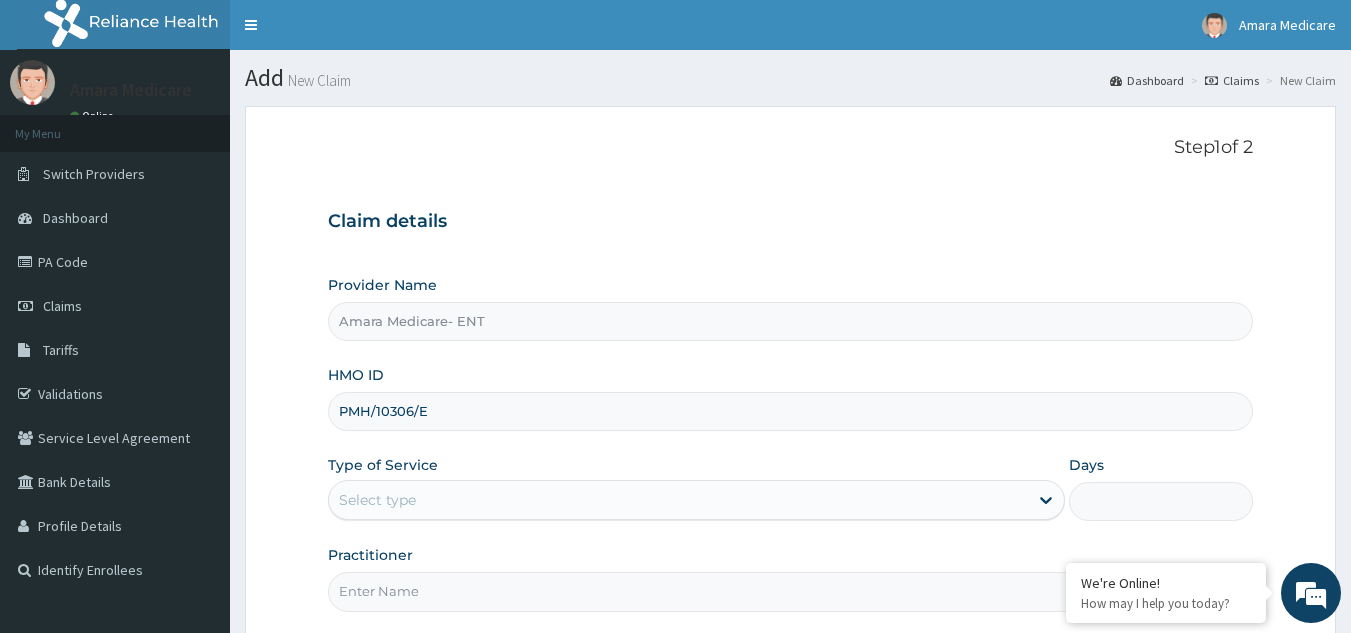 type on "PMH/10306/E" 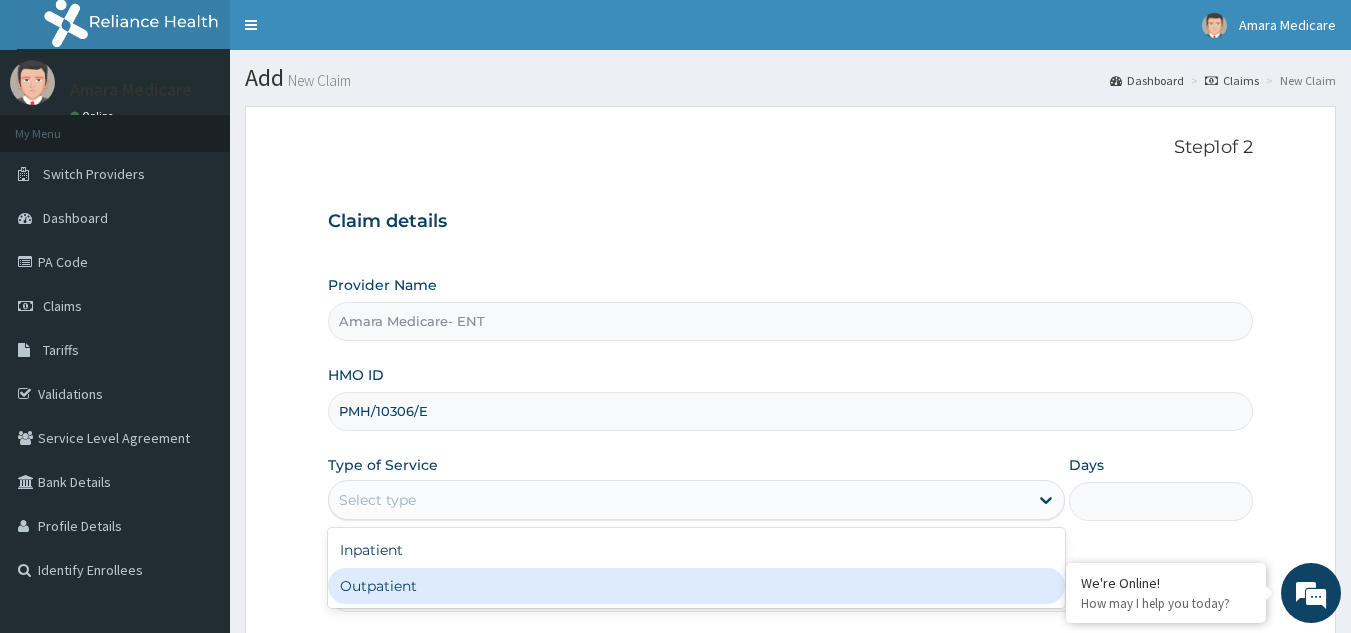 click on "Outpatient" at bounding box center (696, 586) 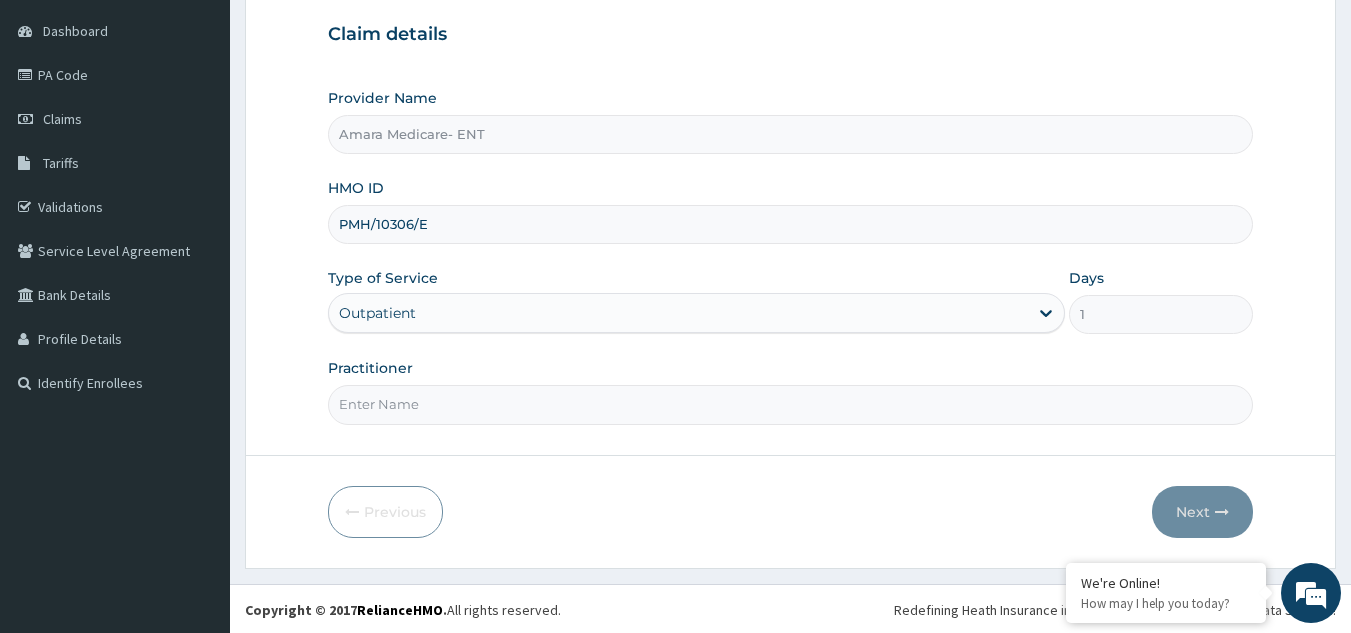 scroll, scrollTop: 189, scrollLeft: 0, axis: vertical 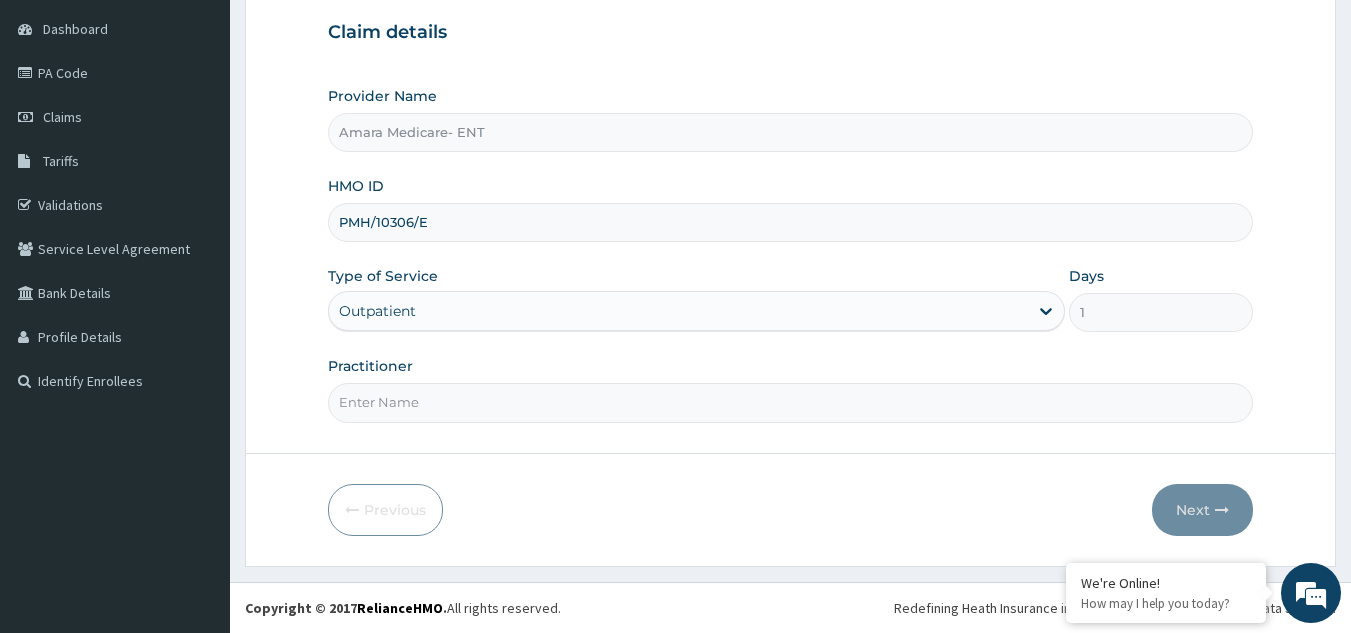 click on "Practitioner" at bounding box center [791, 402] 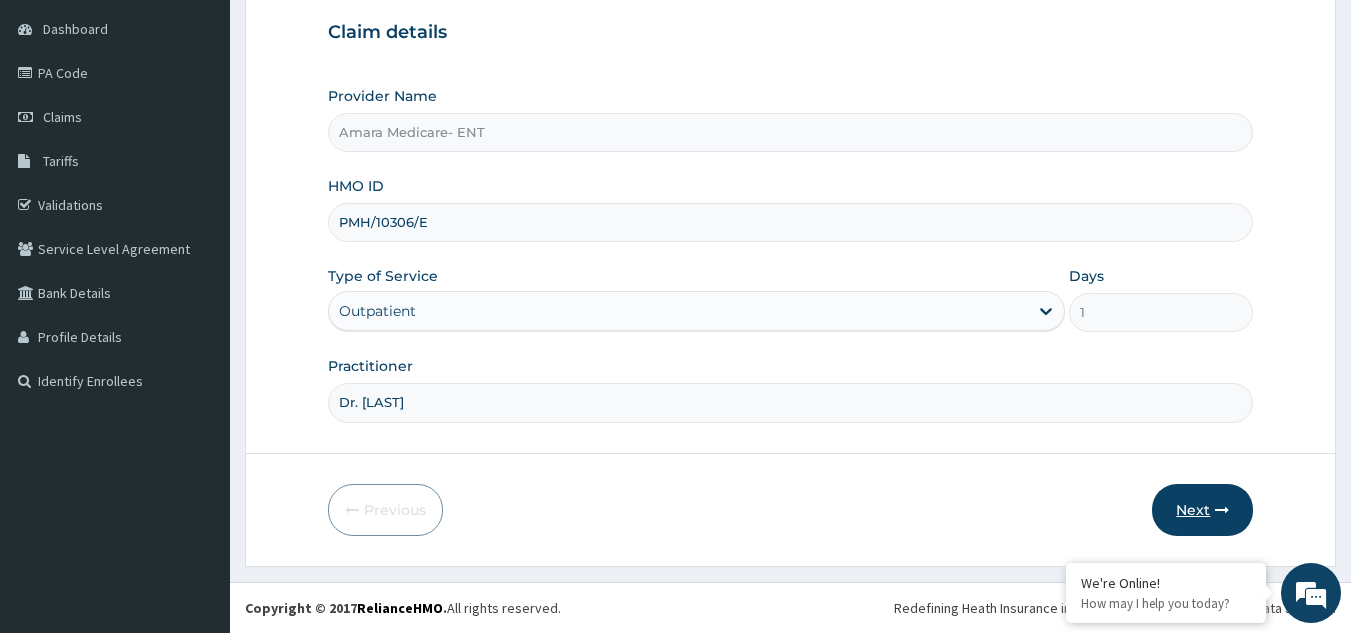 type on "Dr. Osuji" 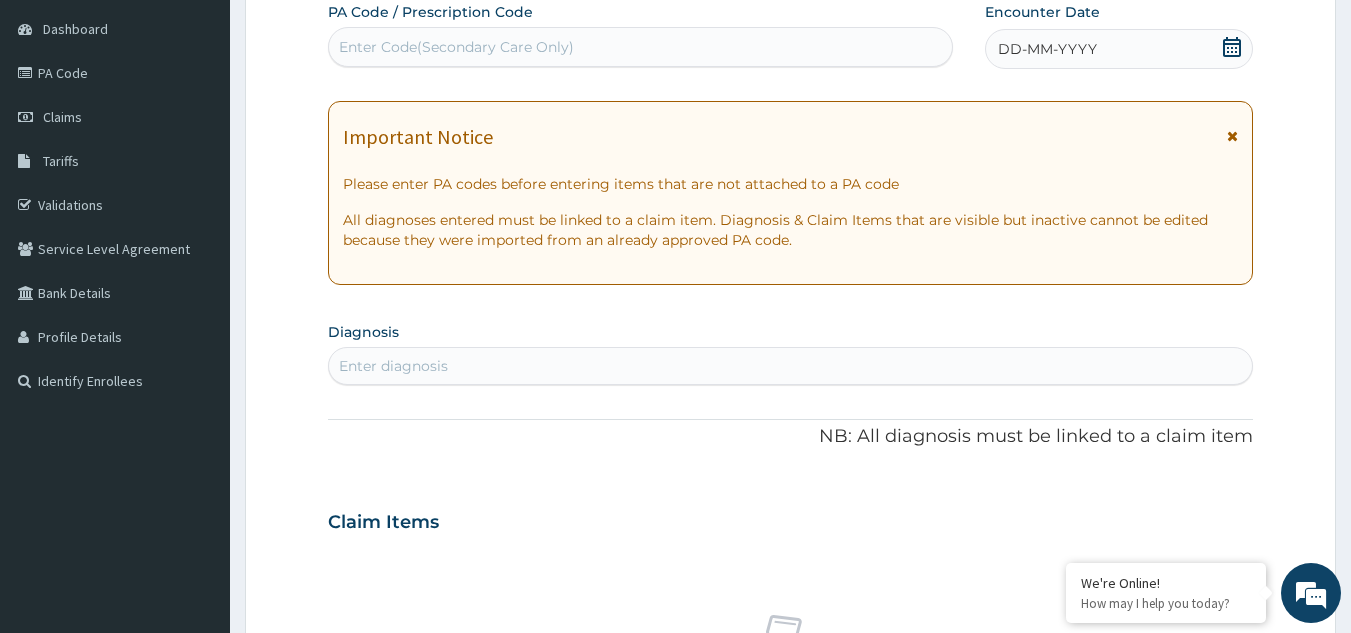 scroll, scrollTop: 0, scrollLeft: 0, axis: both 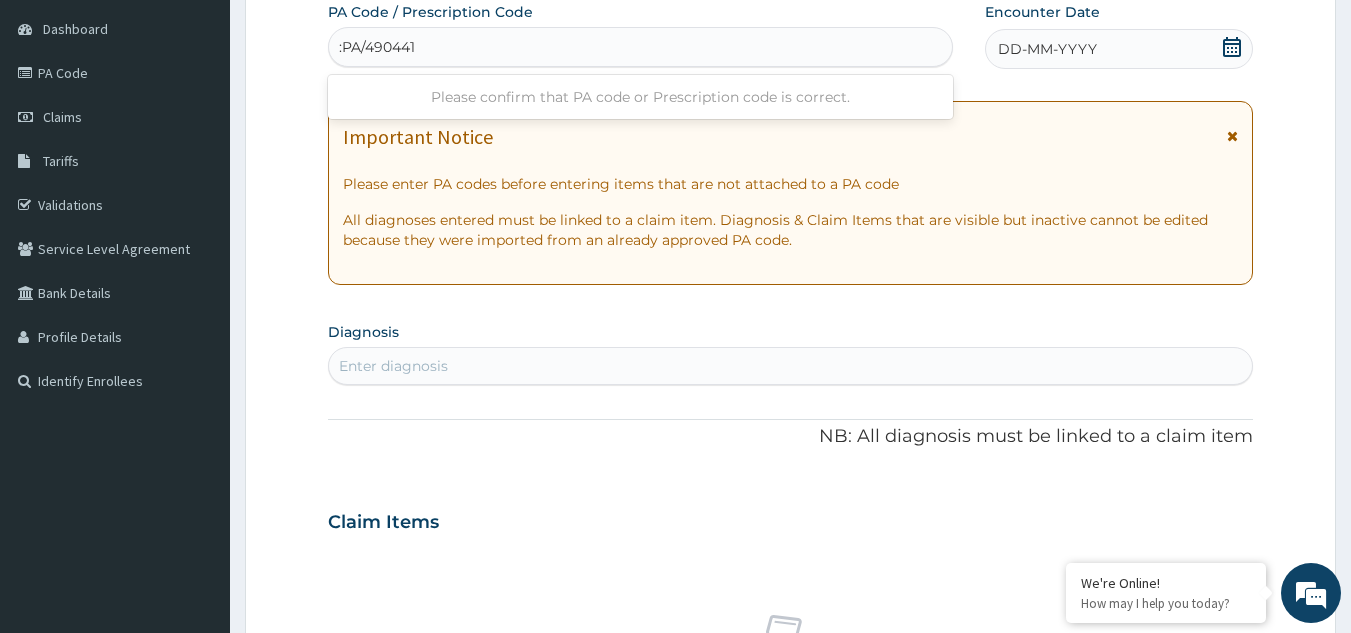 click on ":PA/490441" at bounding box center (378, 47) 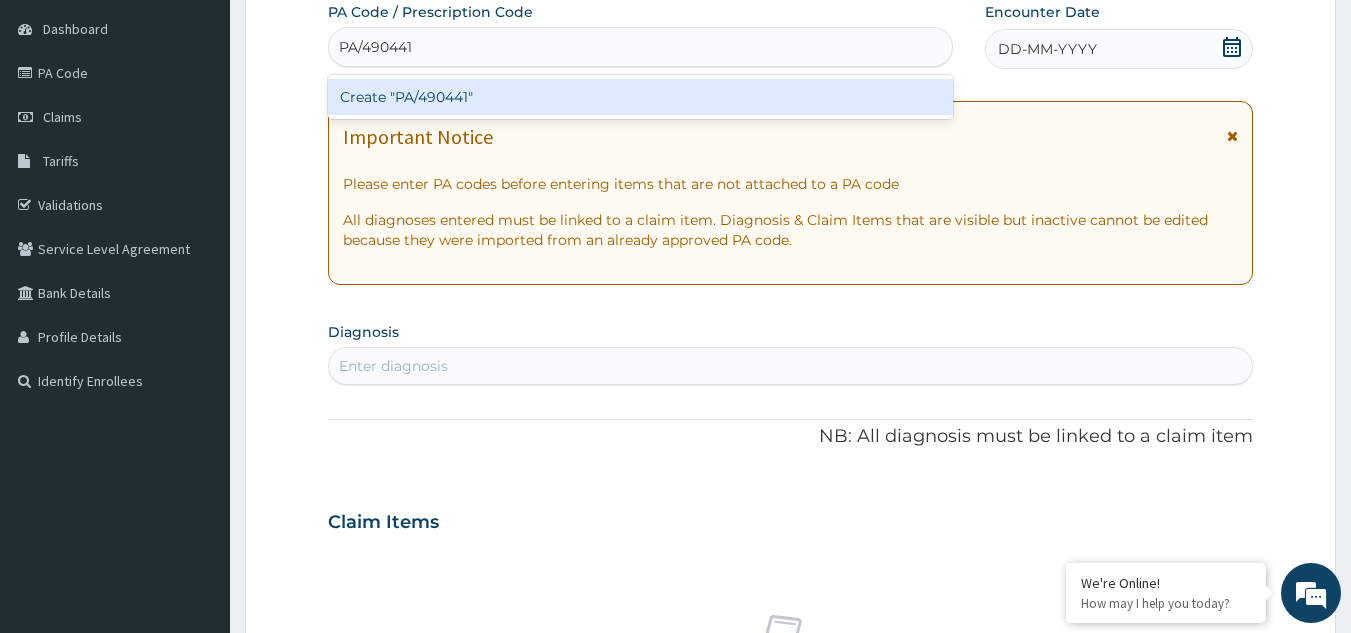 click on "Create "PA/490441"" at bounding box center (641, 97) 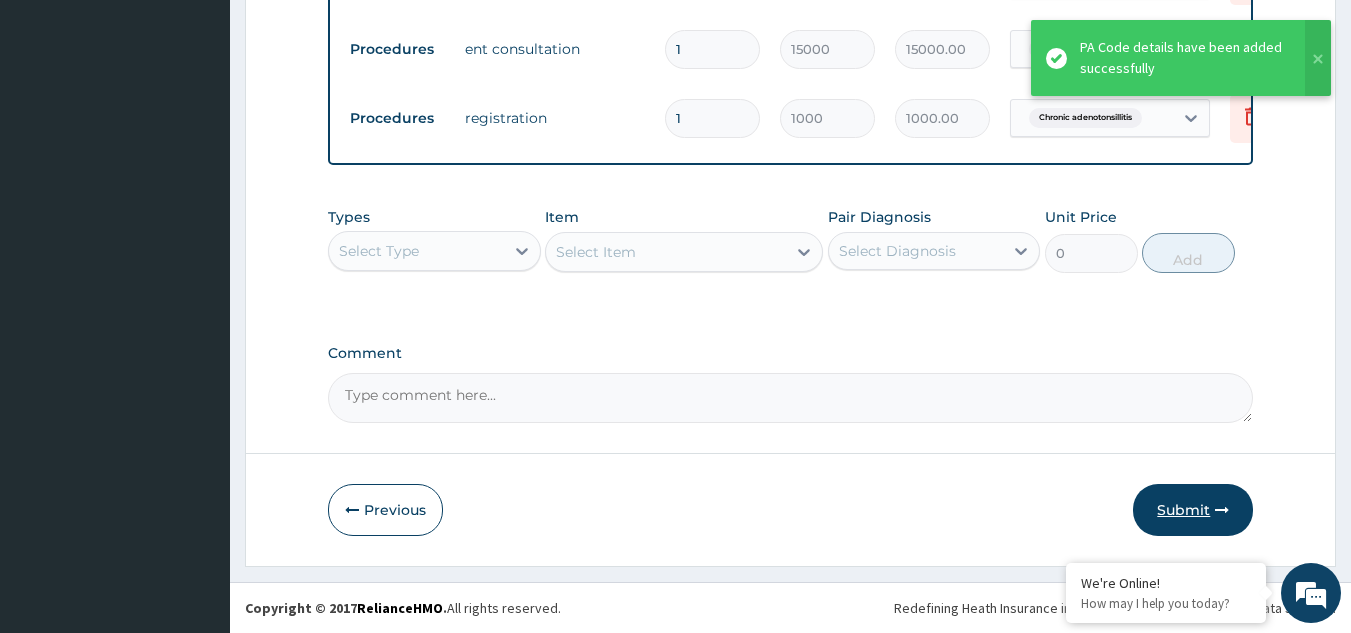 click on "Submit" at bounding box center (1193, 510) 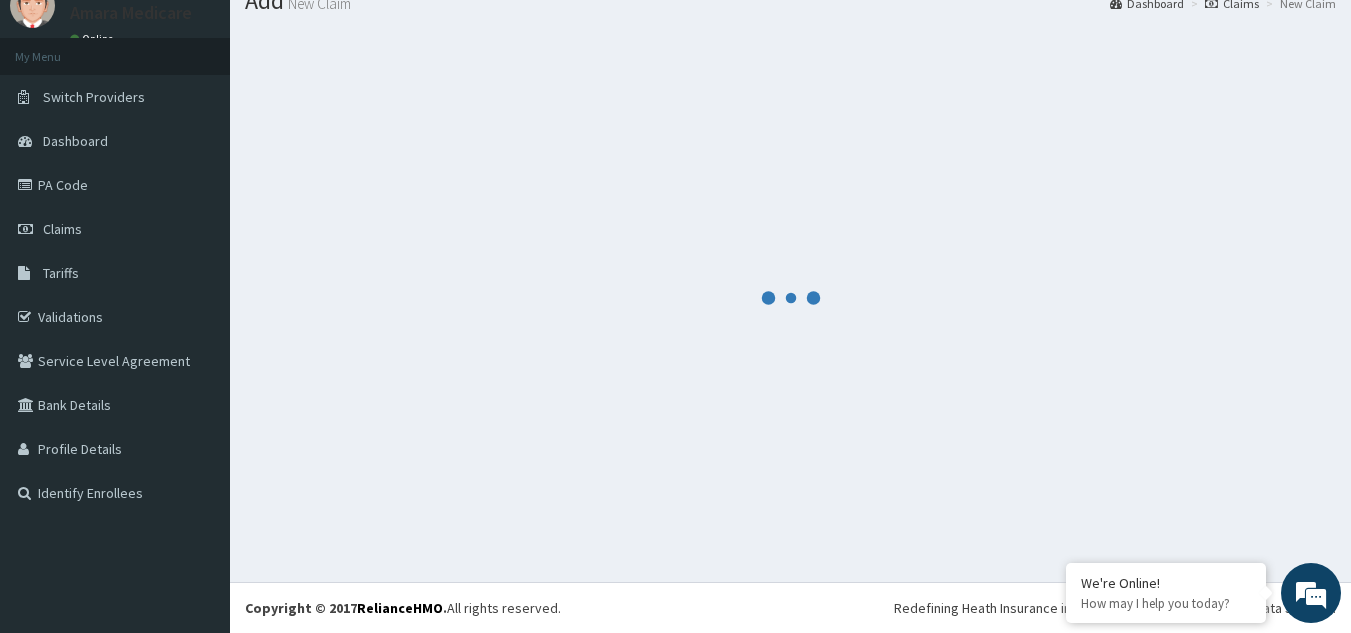 scroll, scrollTop: 936, scrollLeft: 0, axis: vertical 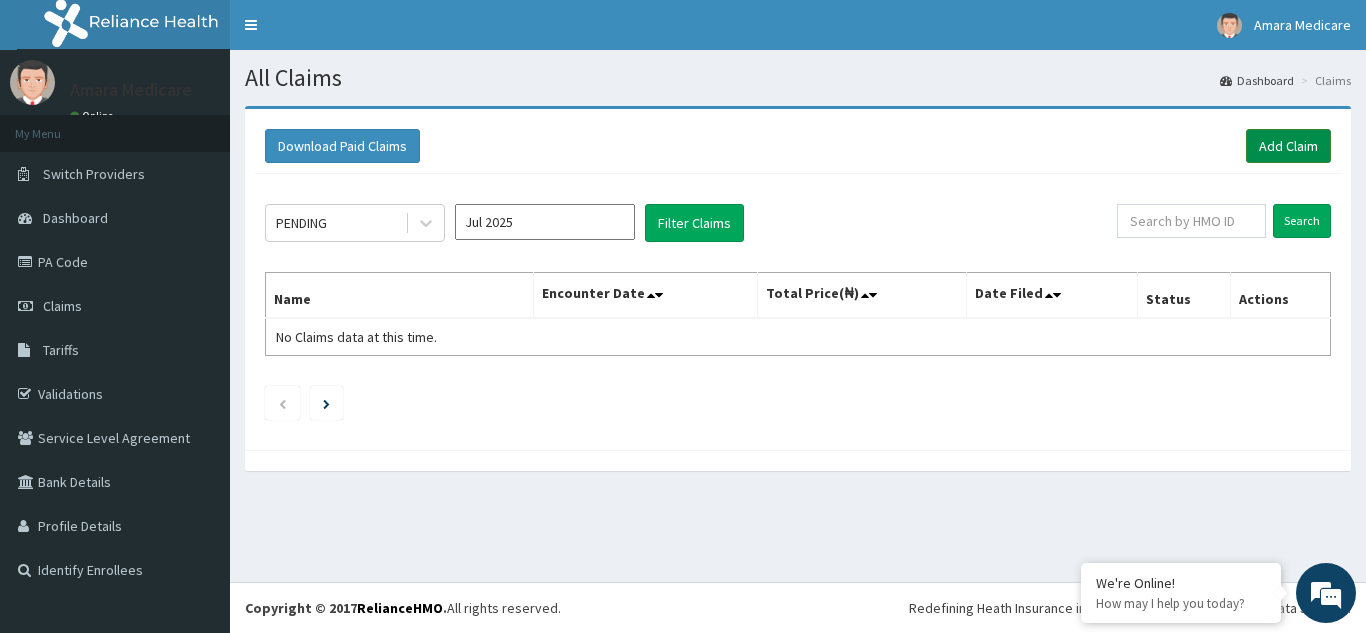 click on "Add Claim" at bounding box center [1288, 146] 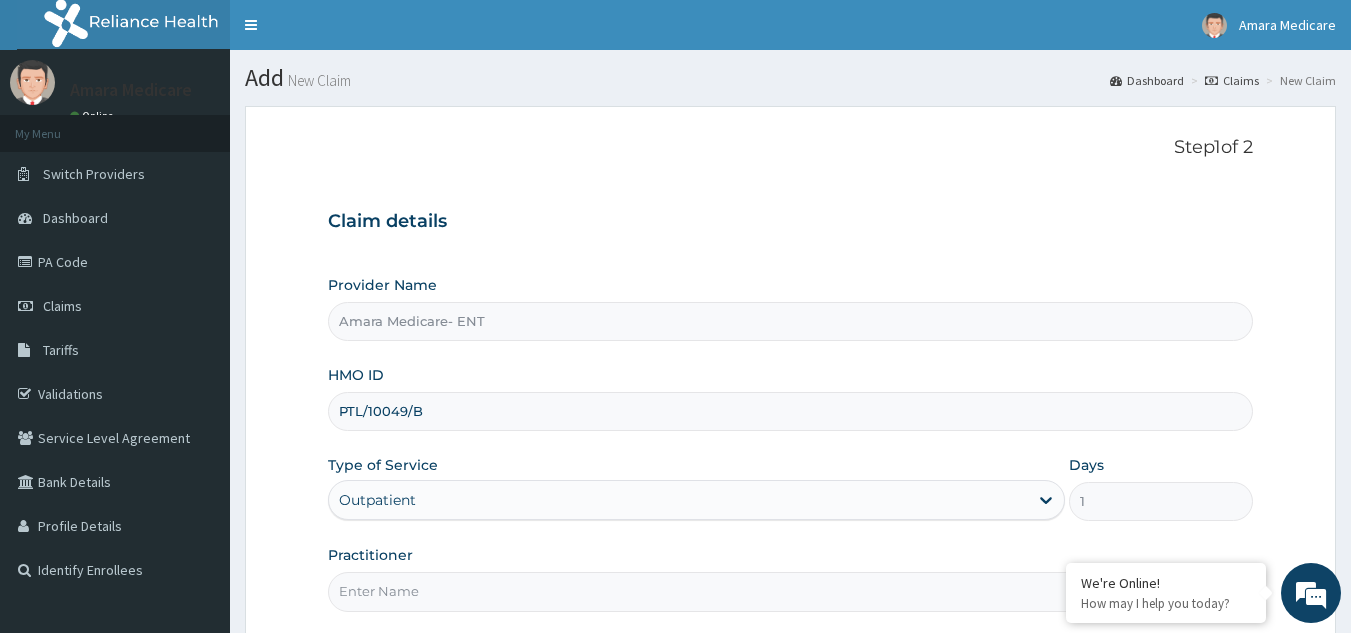 scroll, scrollTop: 189, scrollLeft: 0, axis: vertical 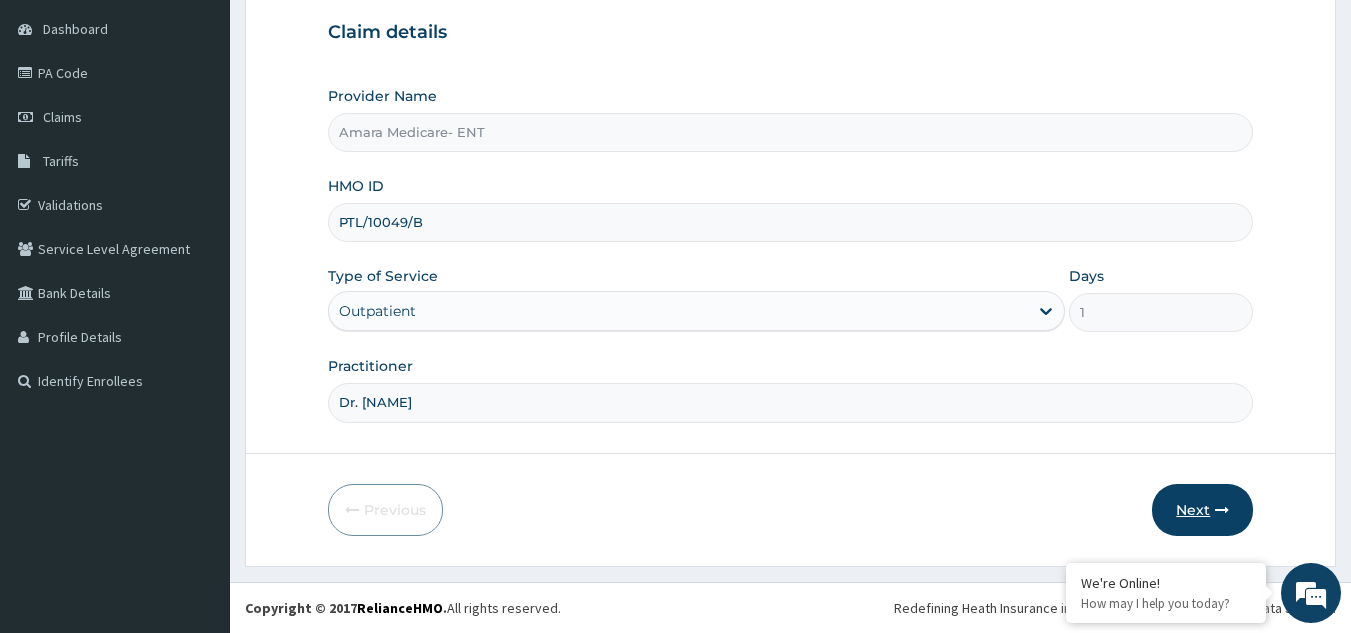 type on "Dr. Osuji" 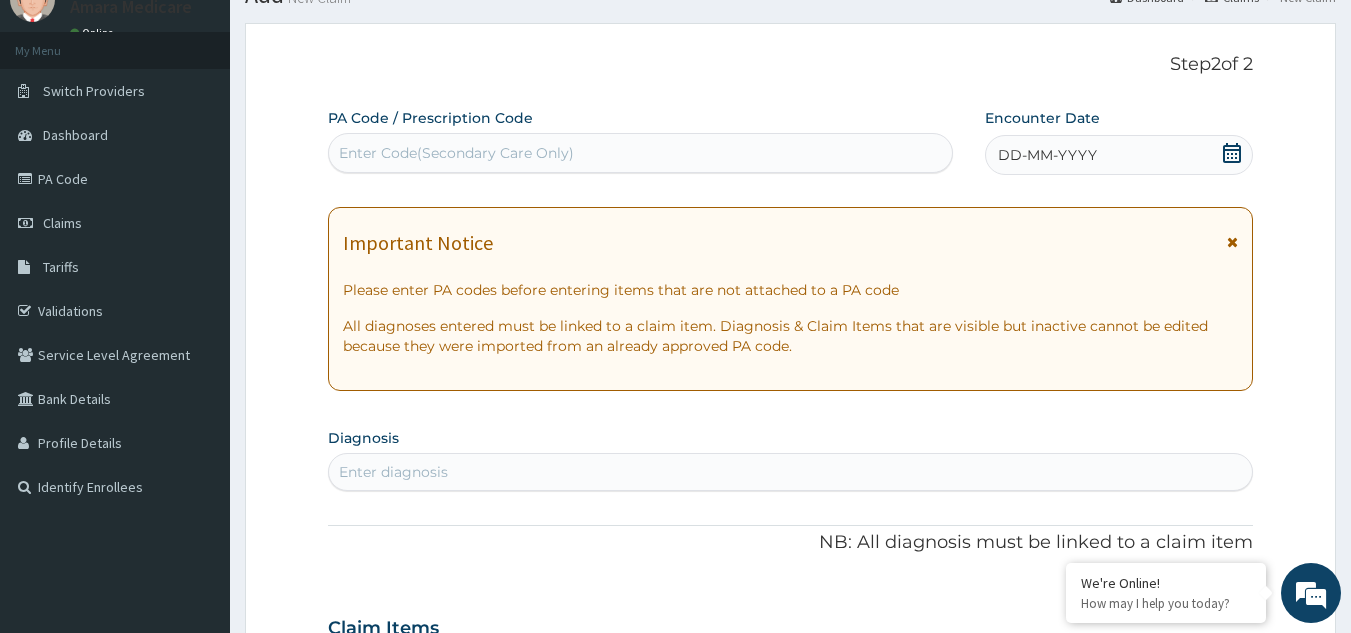 scroll, scrollTop: 0, scrollLeft: 0, axis: both 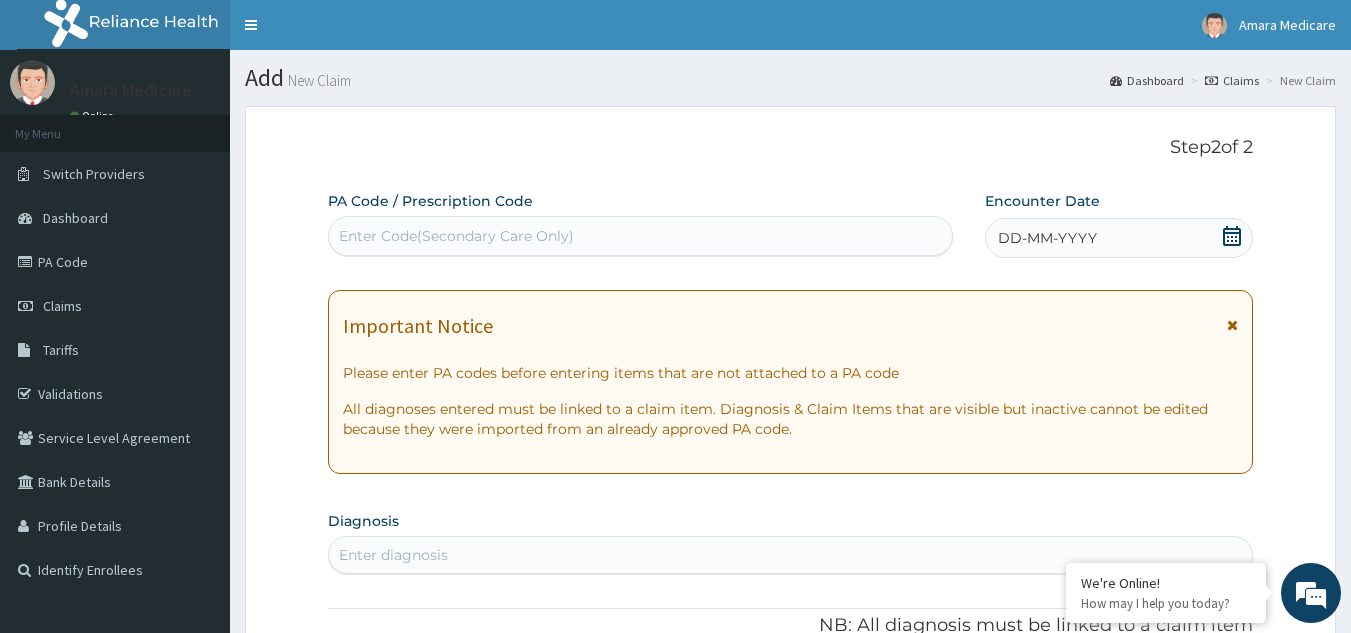 click on "Enter Code(Secondary Care Only)" at bounding box center [456, 236] 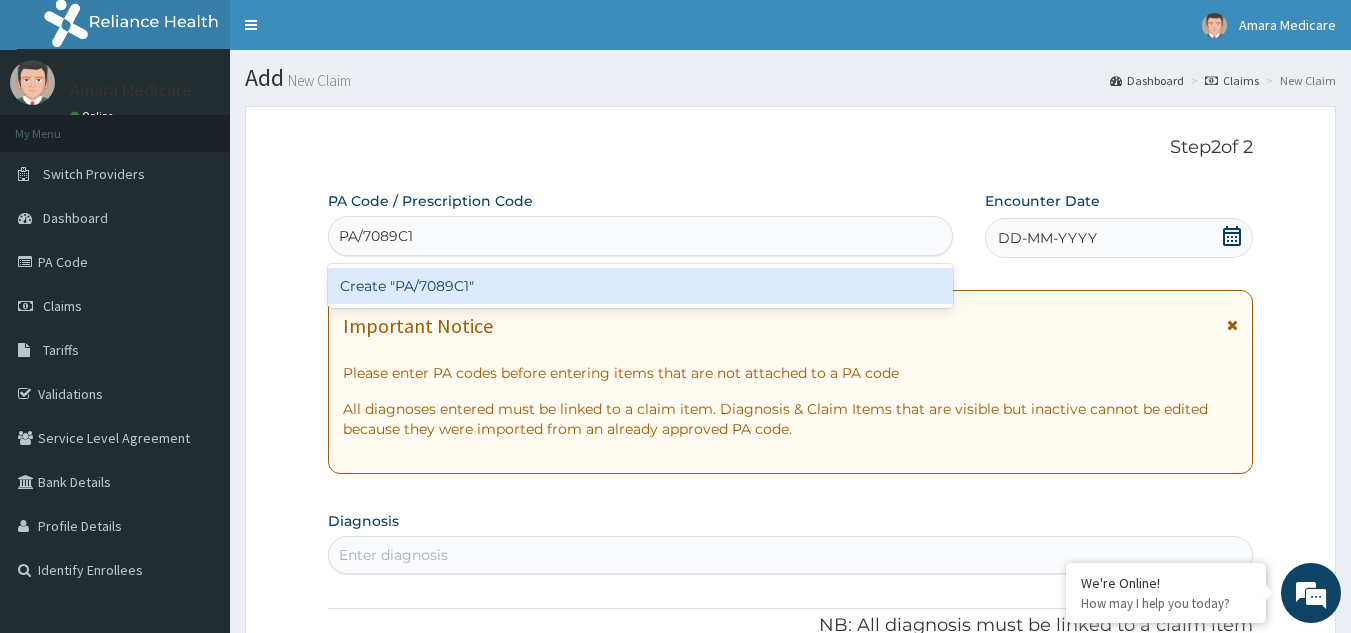 click on "Create "PA/7089C1"" at bounding box center (641, 286) 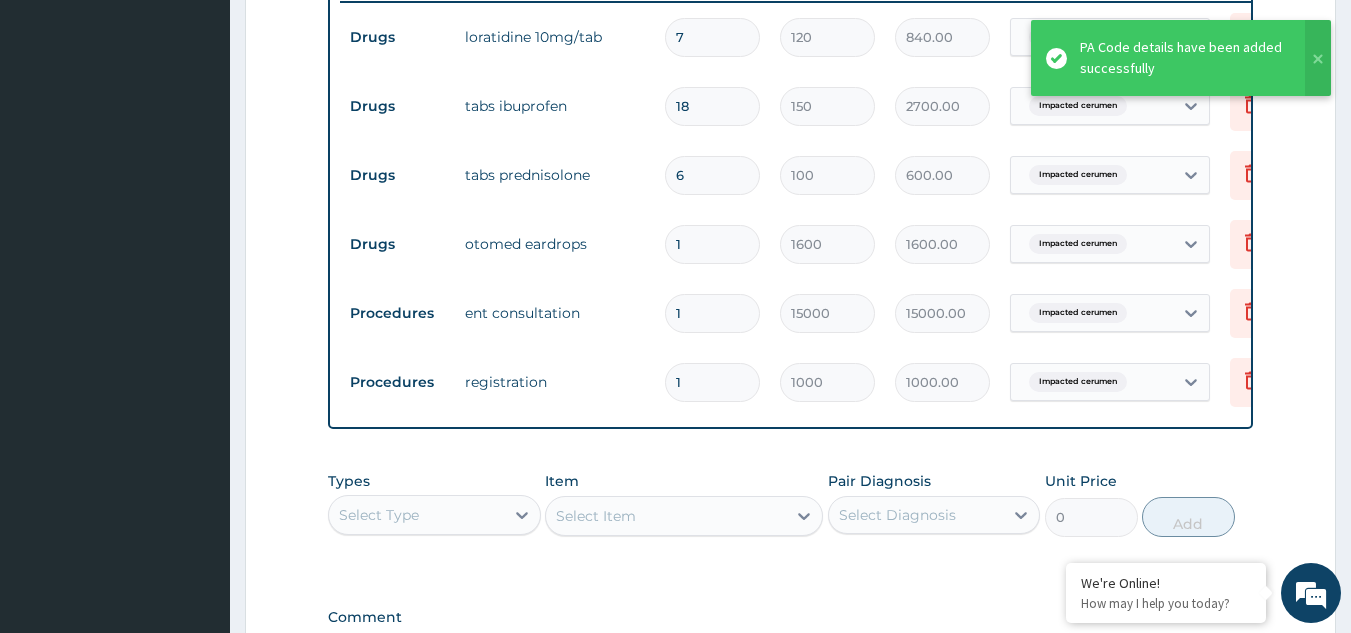 scroll, scrollTop: 1074, scrollLeft: 0, axis: vertical 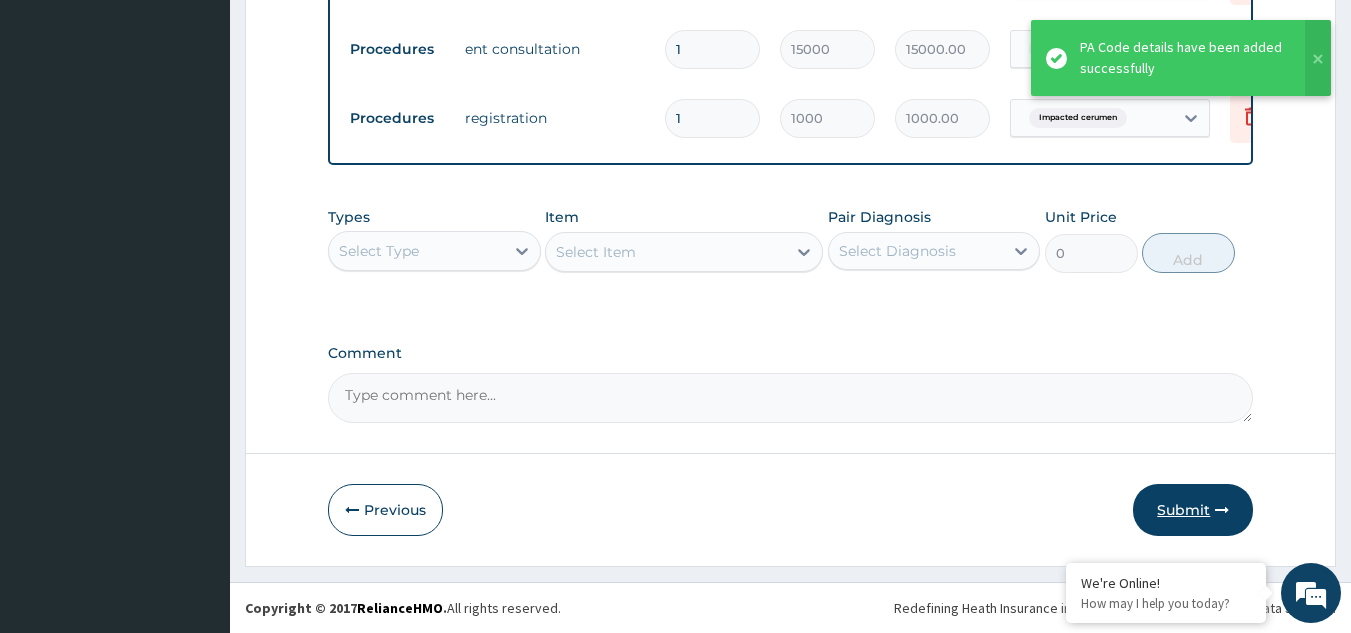 click on "Submit" at bounding box center (1193, 510) 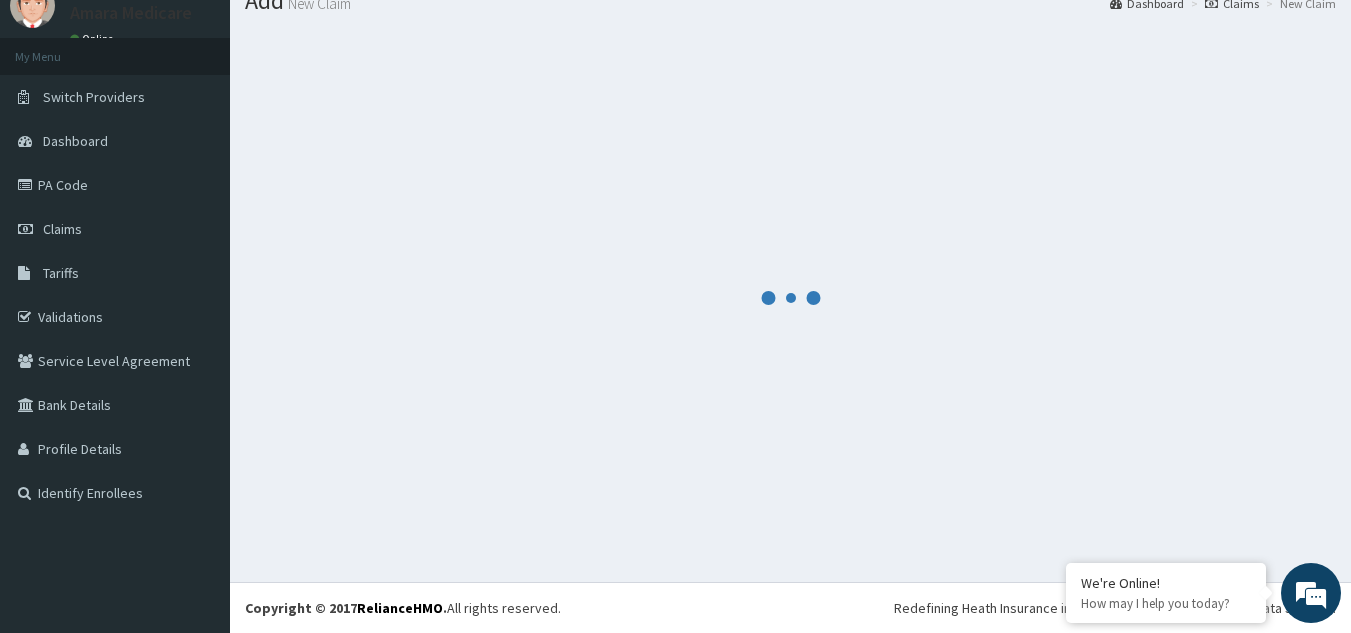scroll, scrollTop: 1074, scrollLeft: 0, axis: vertical 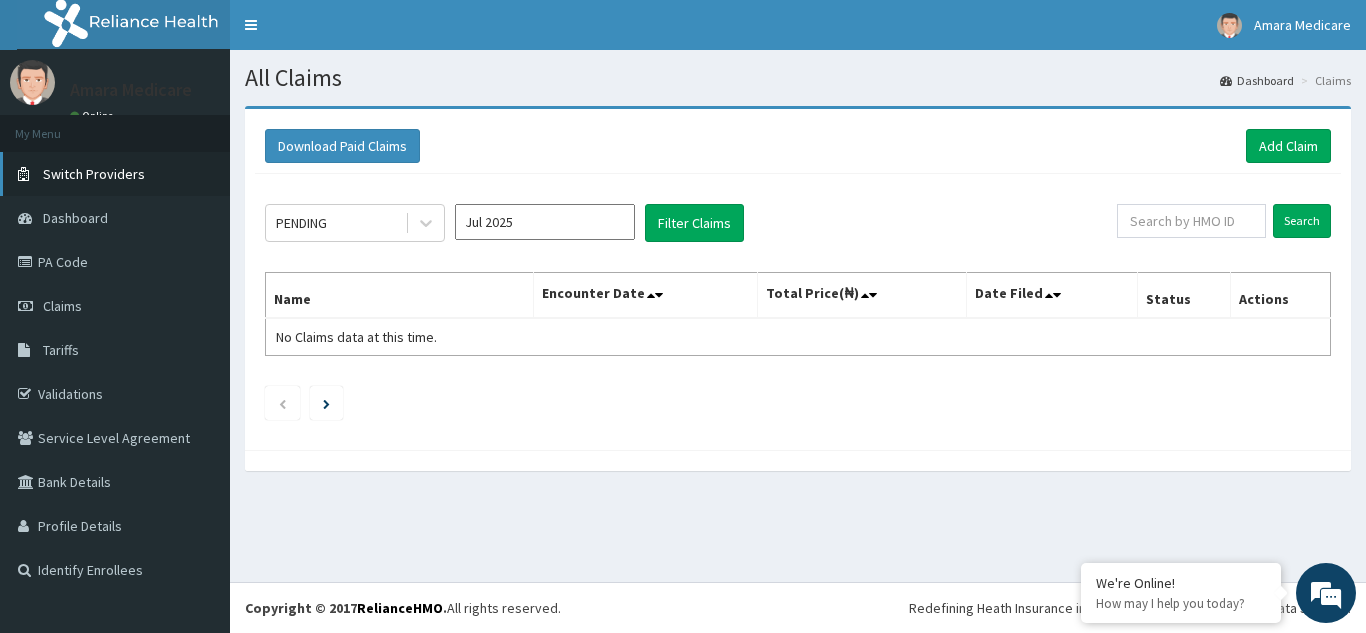 click on "Switch Providers" at bounding box center [94, 174] 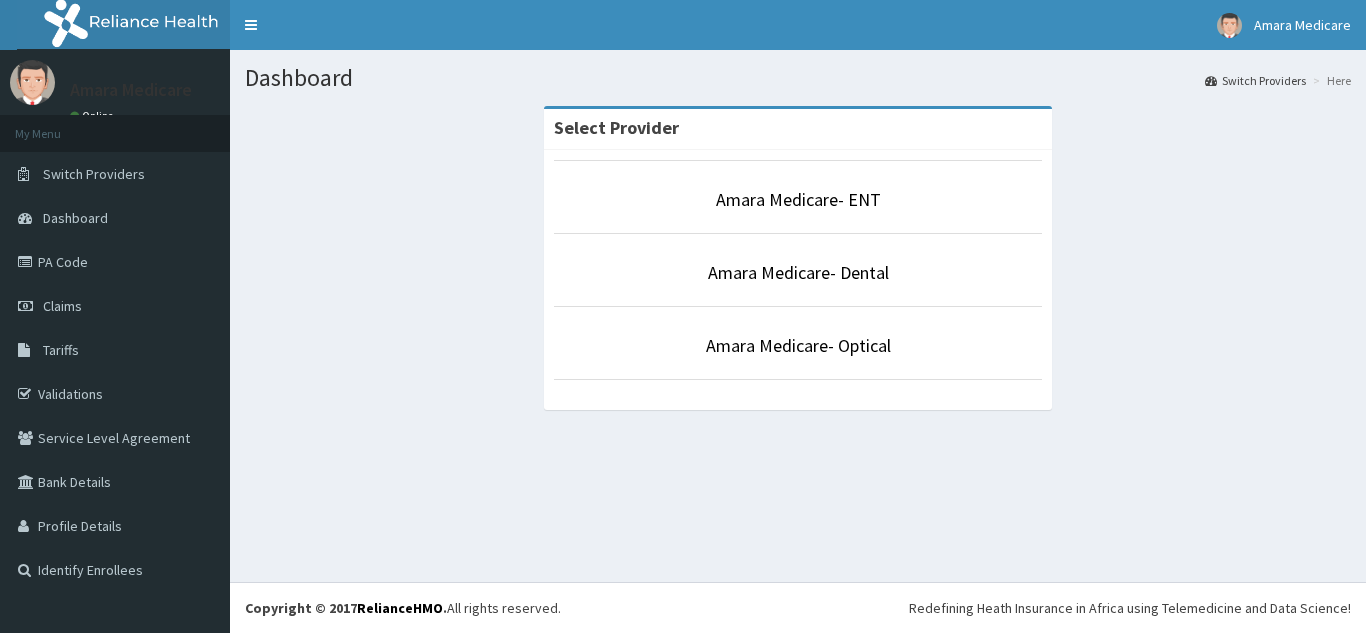 scroll, scrollTop: 0, scrollLeft: 0, axis: both 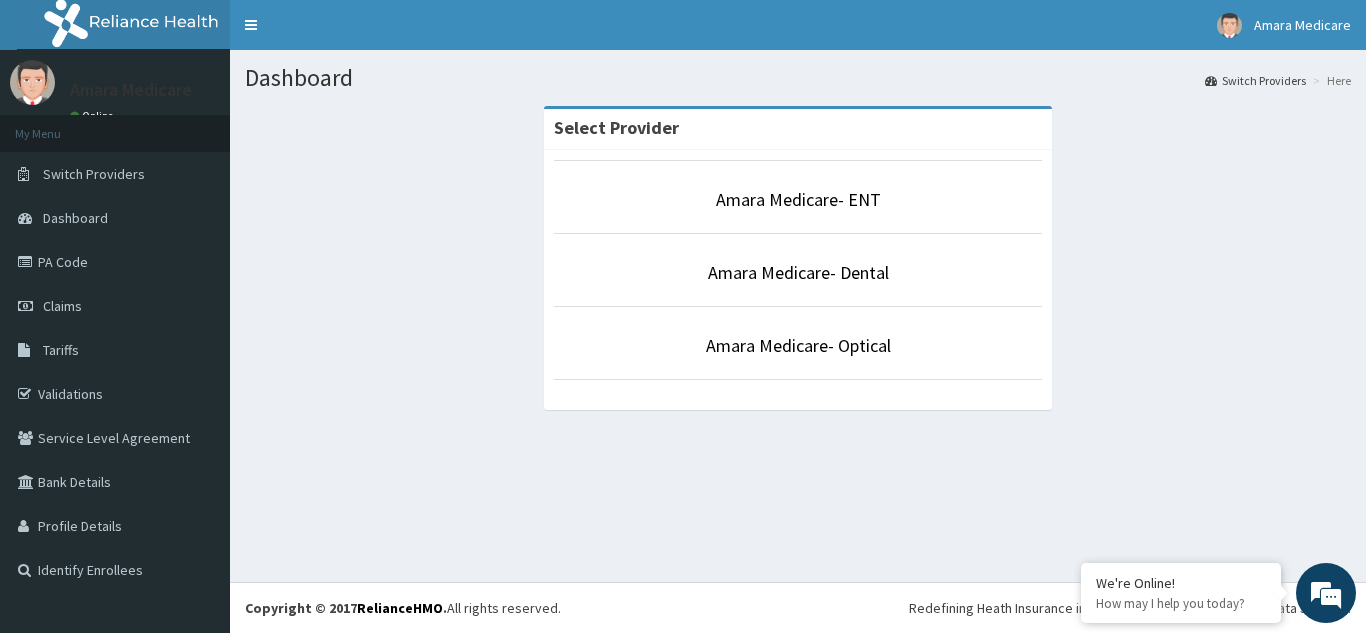 click on "Amara Medicare- Dental" at bounding box center (798, 273) 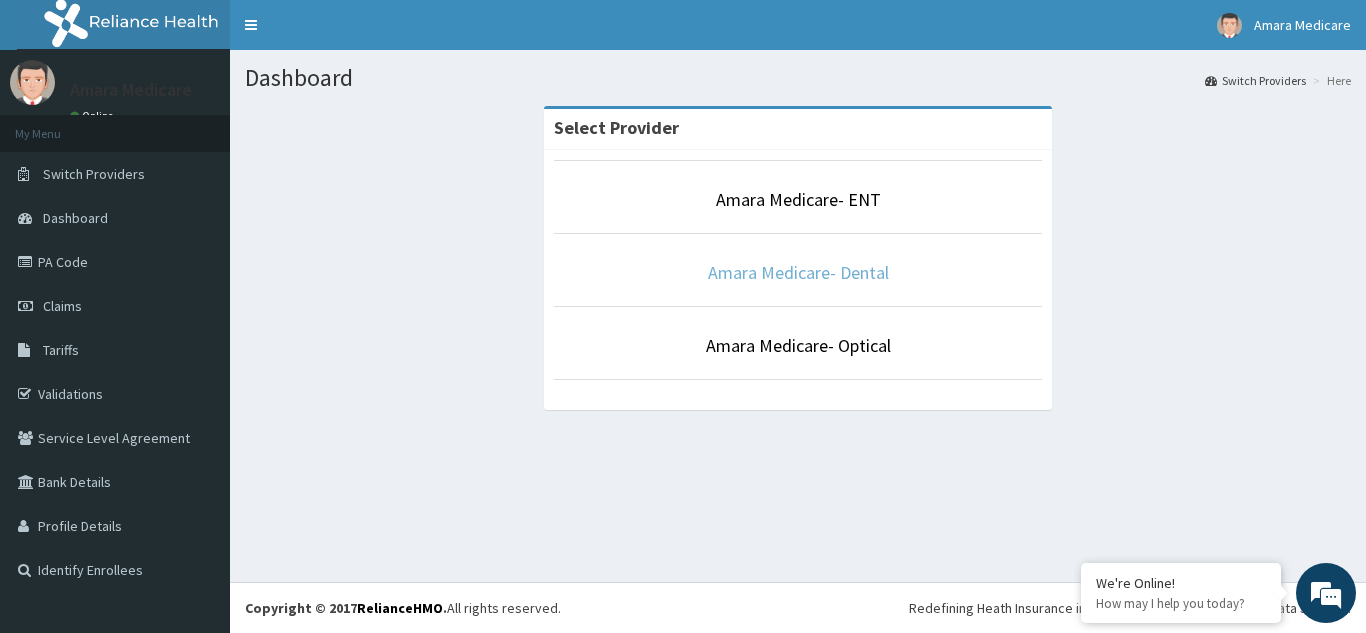 click on "Amara Medicare- Dental" at bounding box center [798, 272] 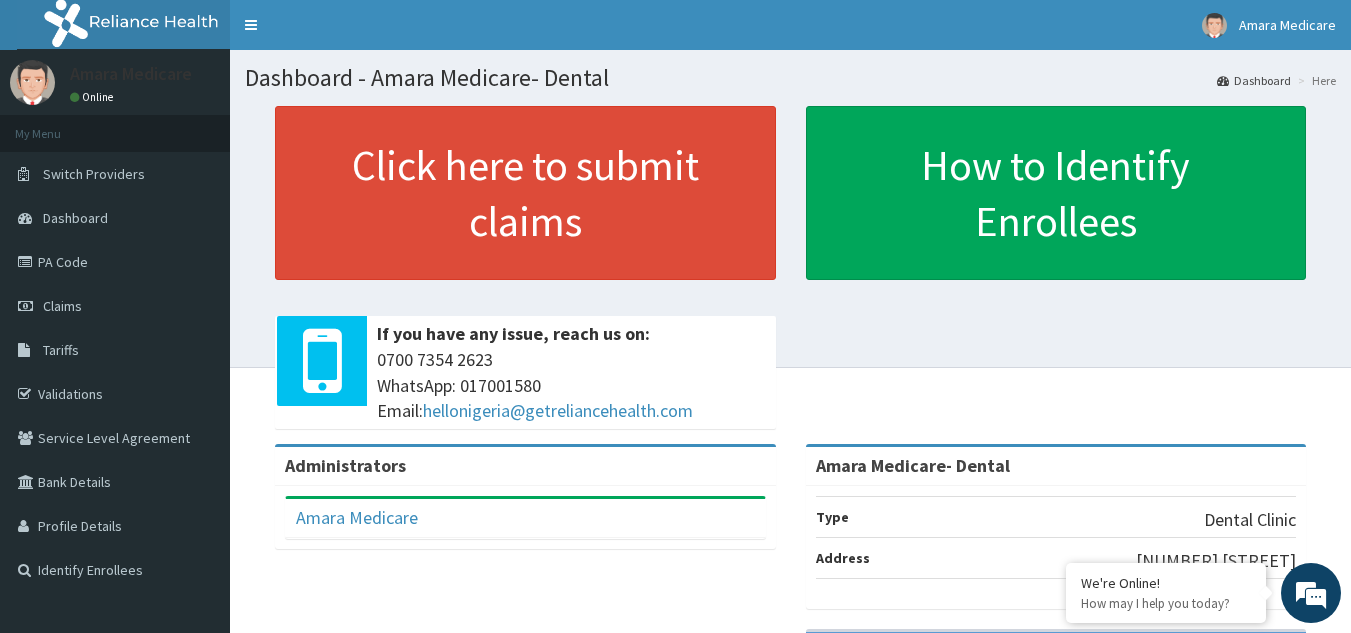 scroll, scrollTop: 0, scrollLeft: 0, axis: both 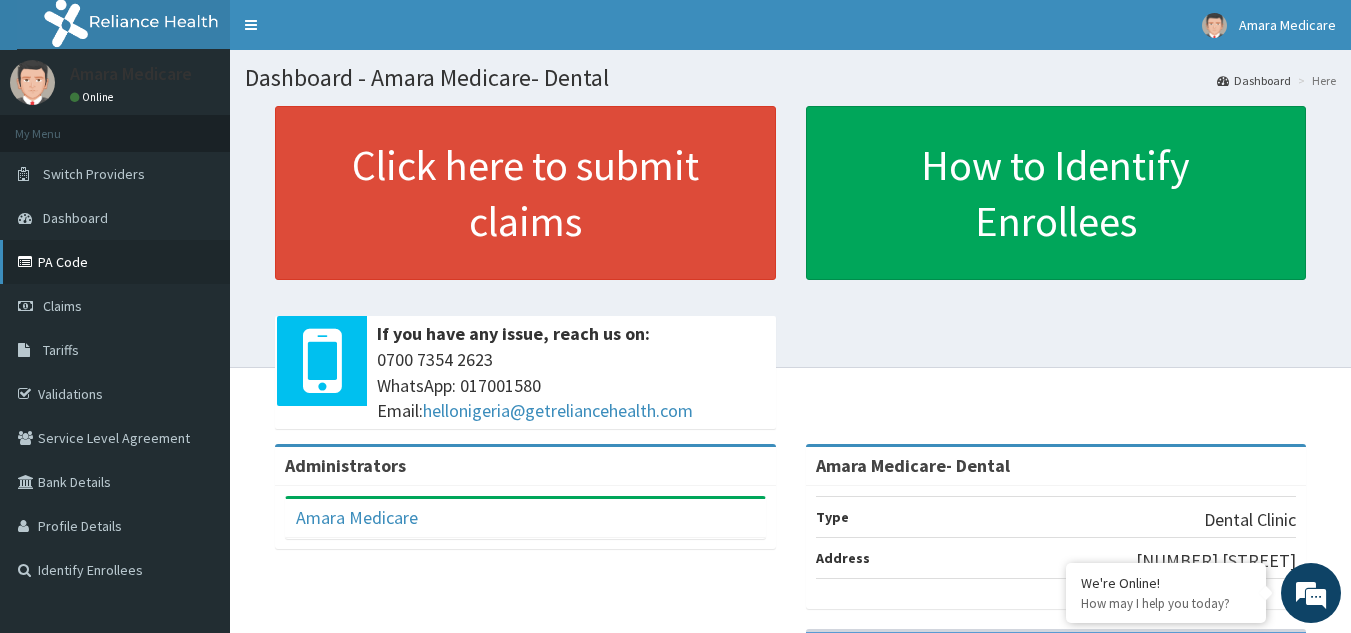click on "PA Code" at bounding box center [115, 262] 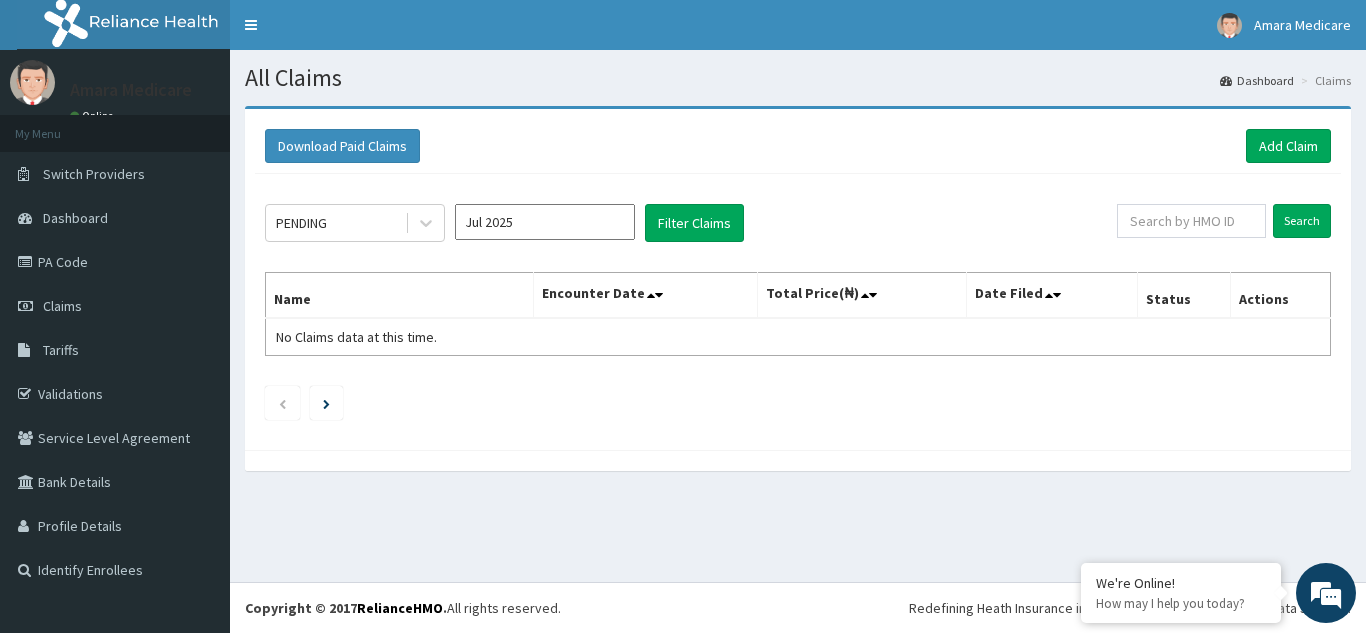 scroll, scrollTop: 0, scrollLeft: 0, axis: both 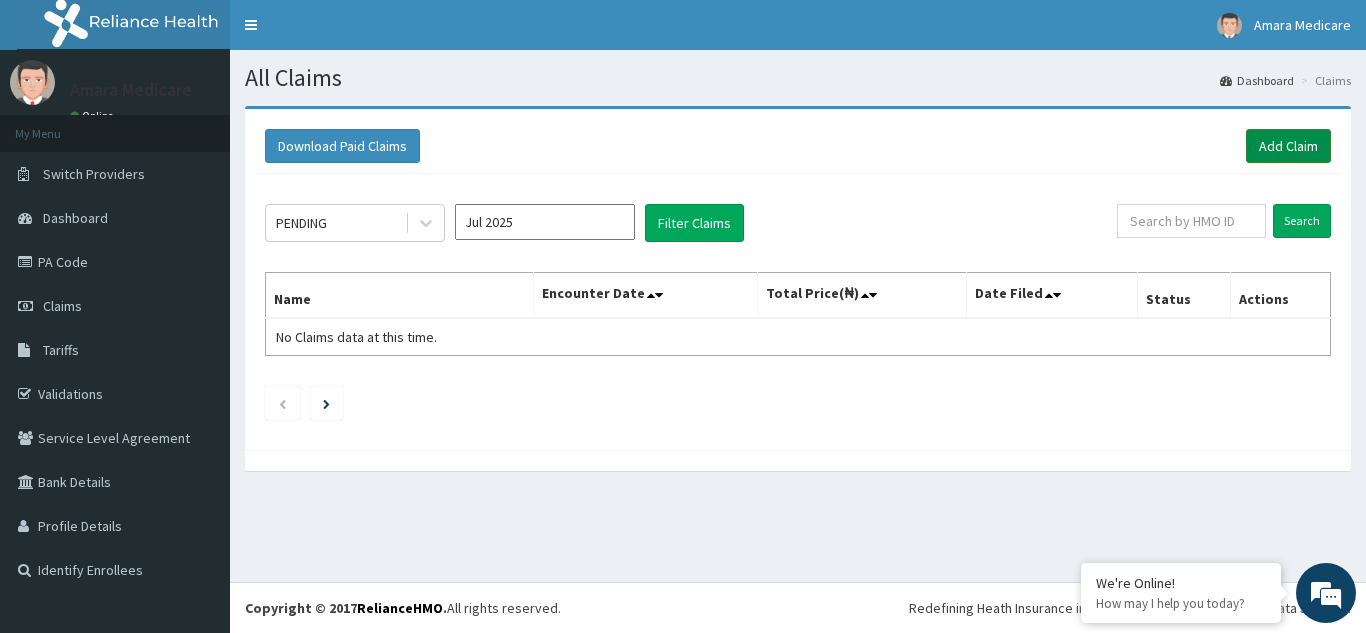 click on "Add Claim" at bounding box center (1288, 146) 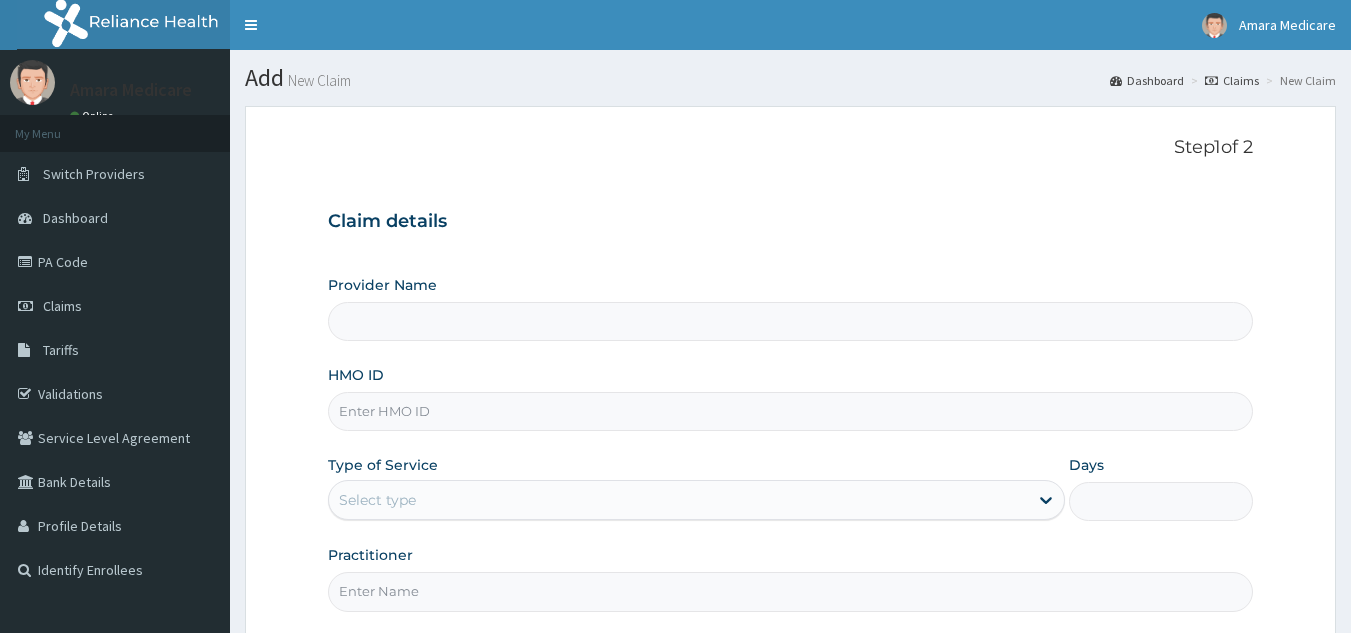 scroll, scrollTop: 0, scrollLeft: 0, axis: both 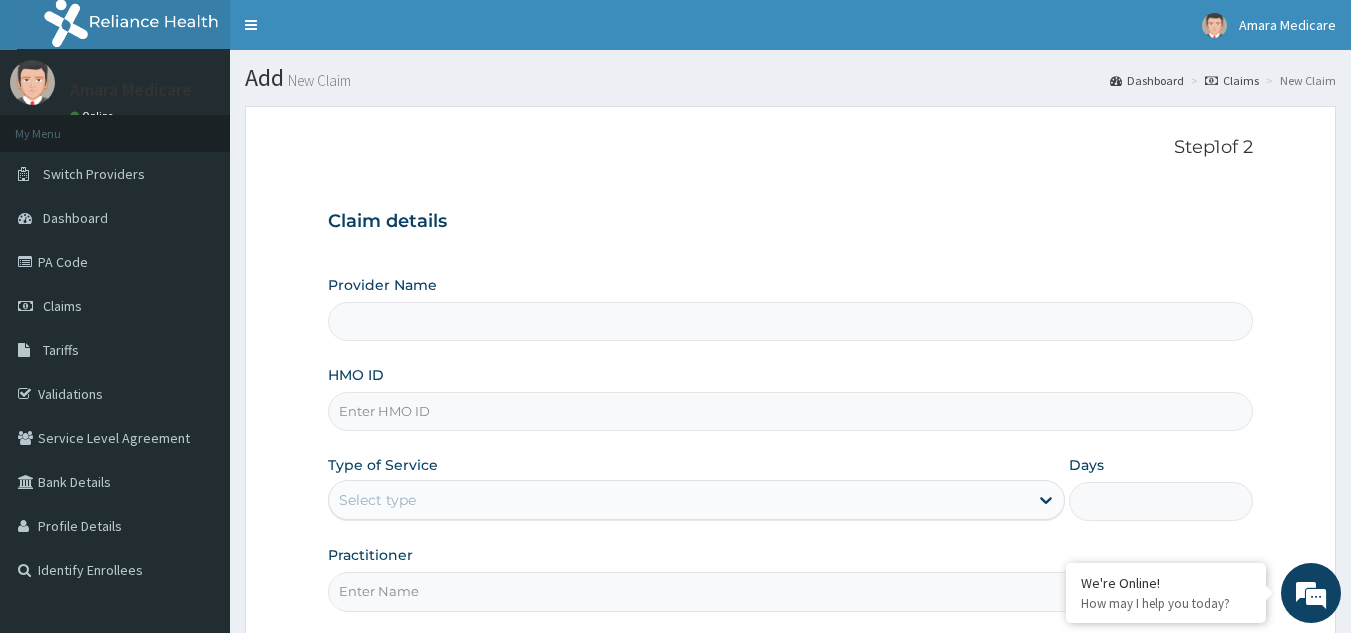 click on "HMO ID" at bounding box center [791, 411] 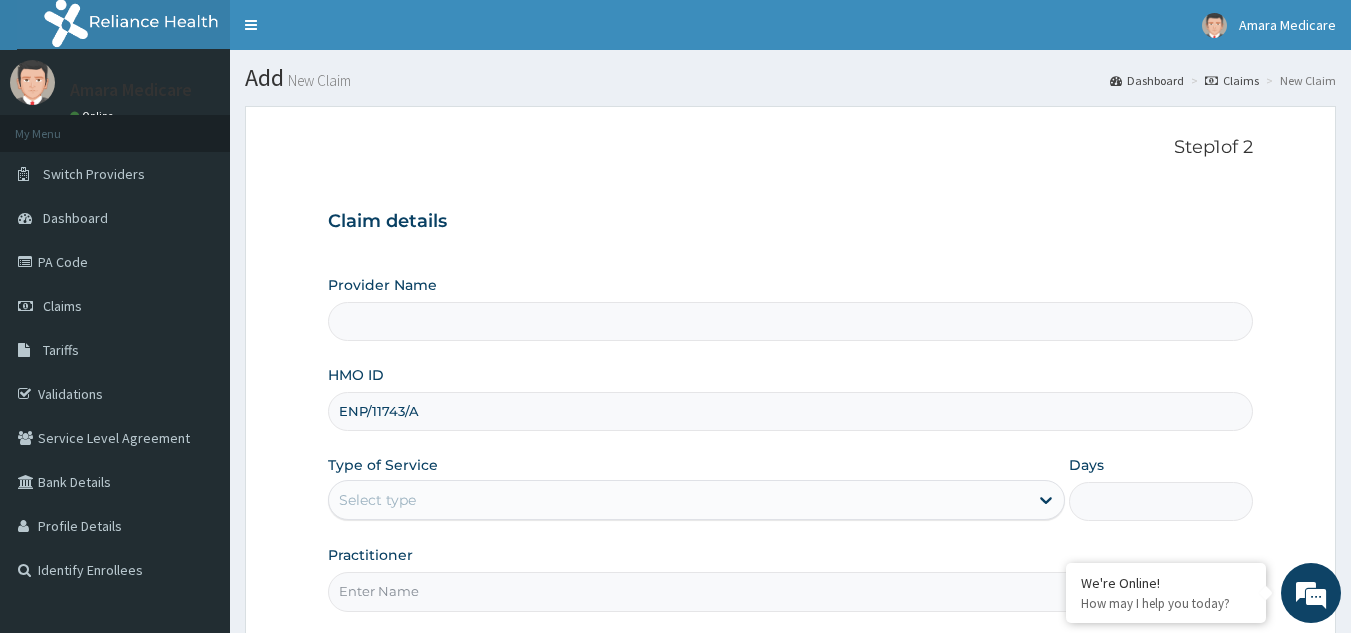 type on "Amara Medicare- Dental" 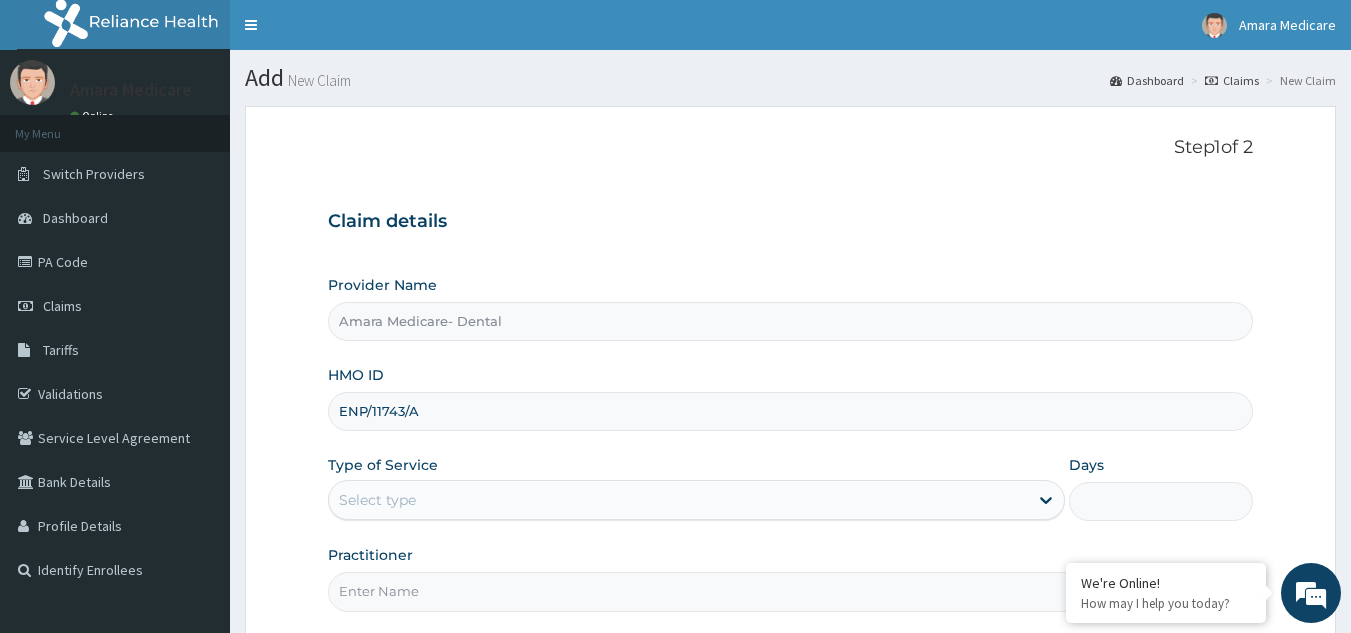type on "ENP/11743/A" 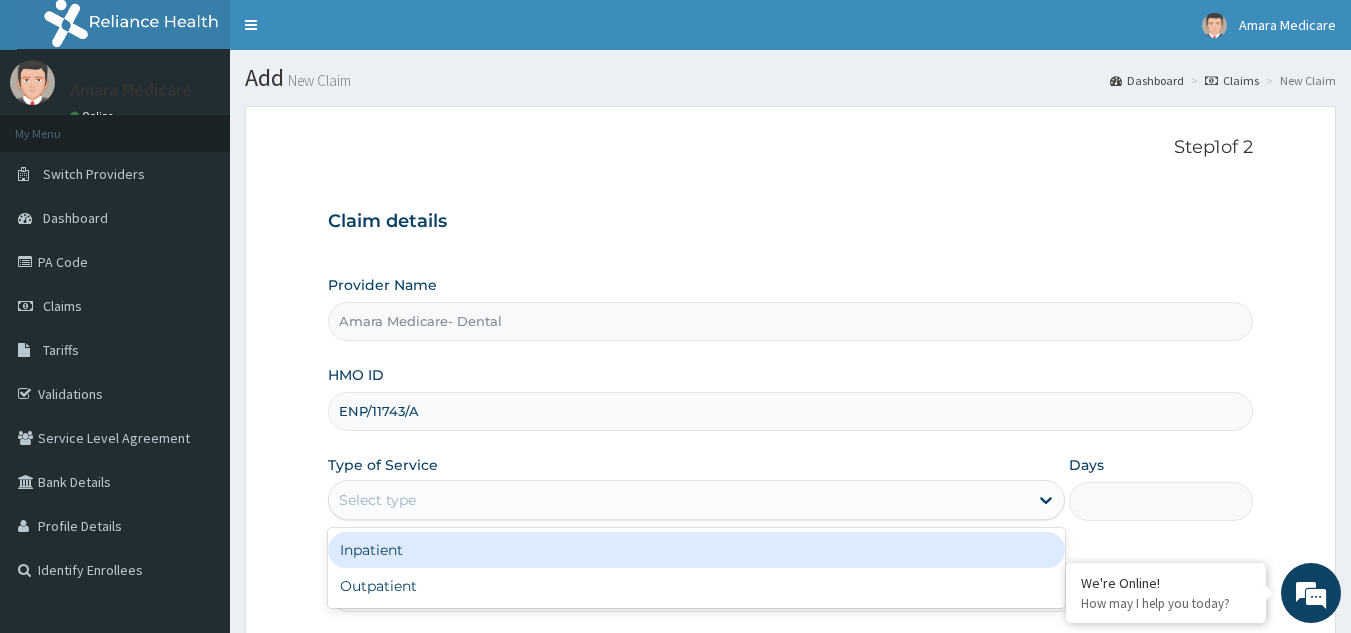 click on "Select type" at bounding box center [696, 500] 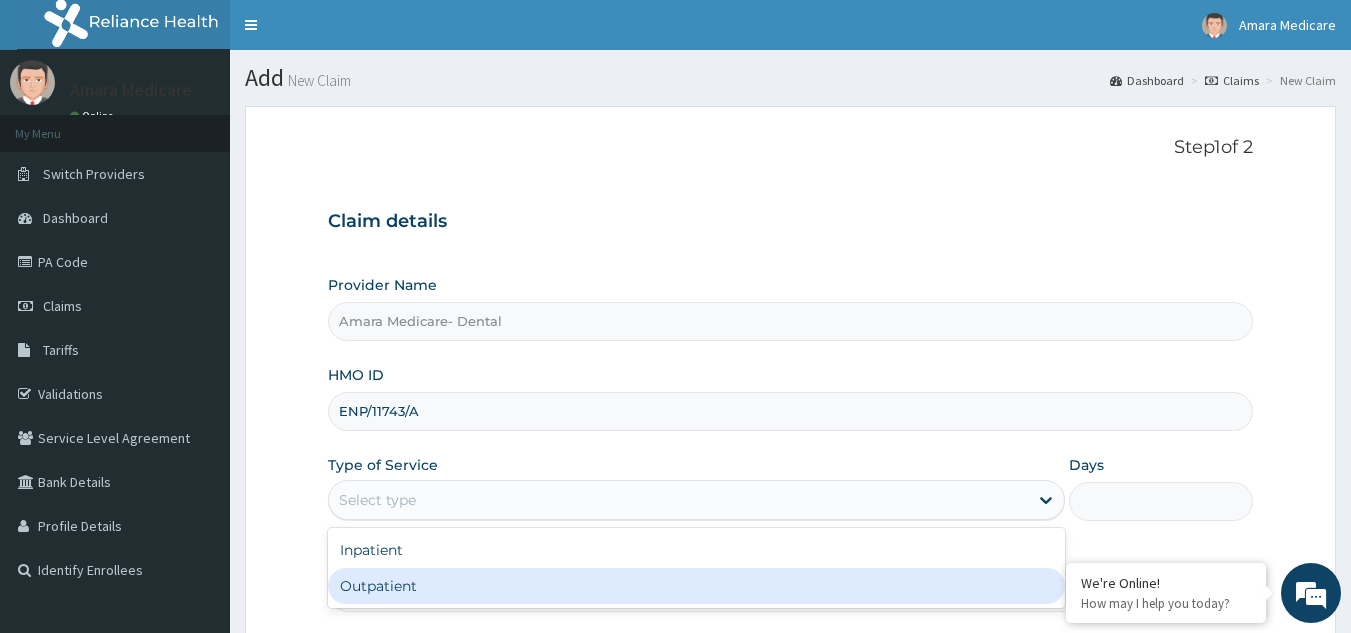 click on "Outpatient" at bounding box center [696, 586] 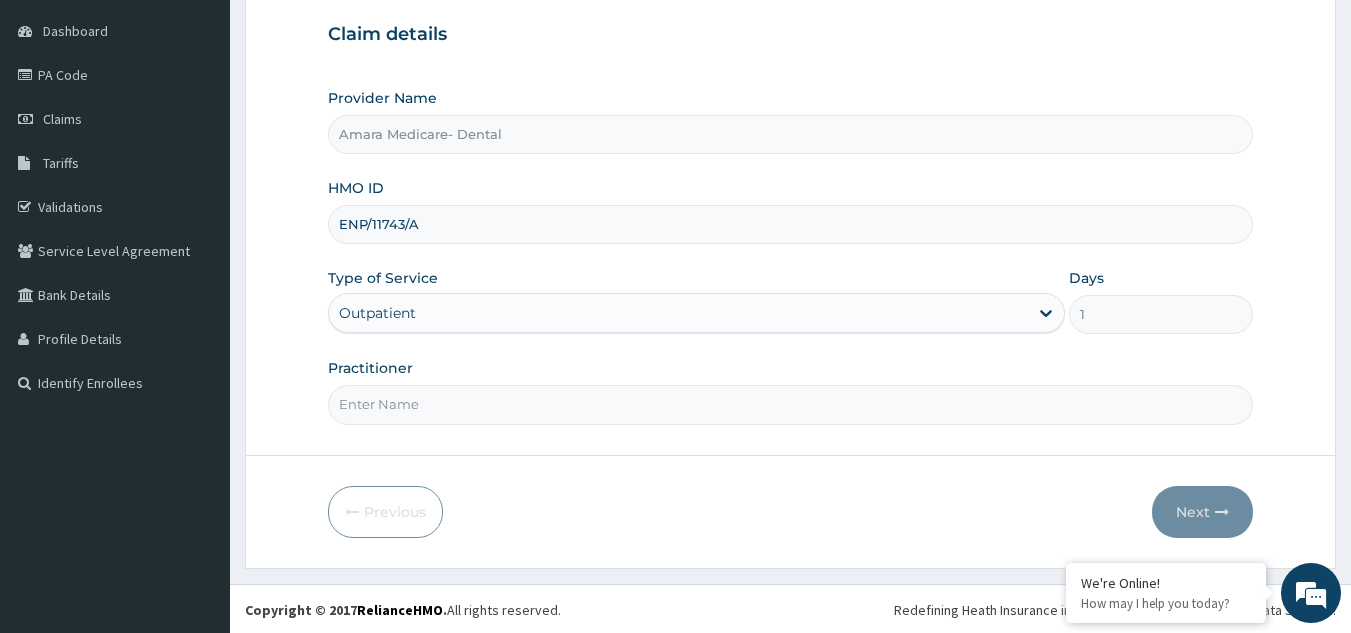 scroll, scrollTop: 189, scrollLeft: 0, axis: vertical 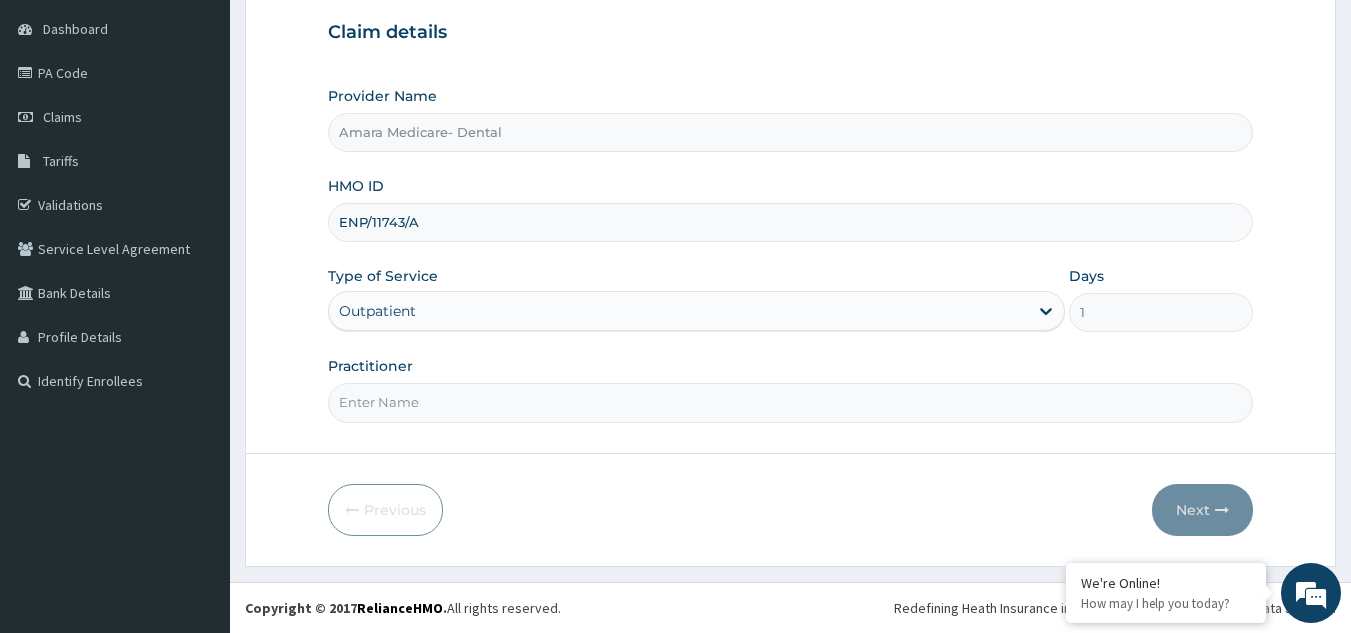 click on "Practitioner" at bounding box center (791, 402) 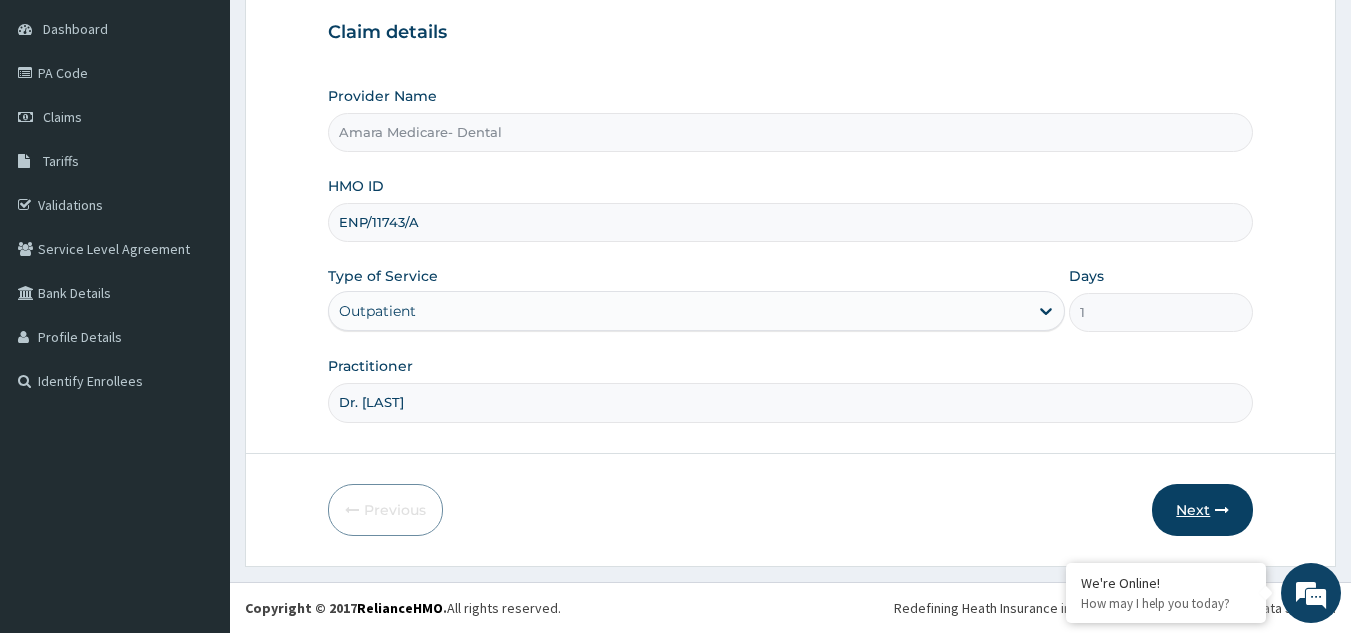 type on "Dr. Nworah" 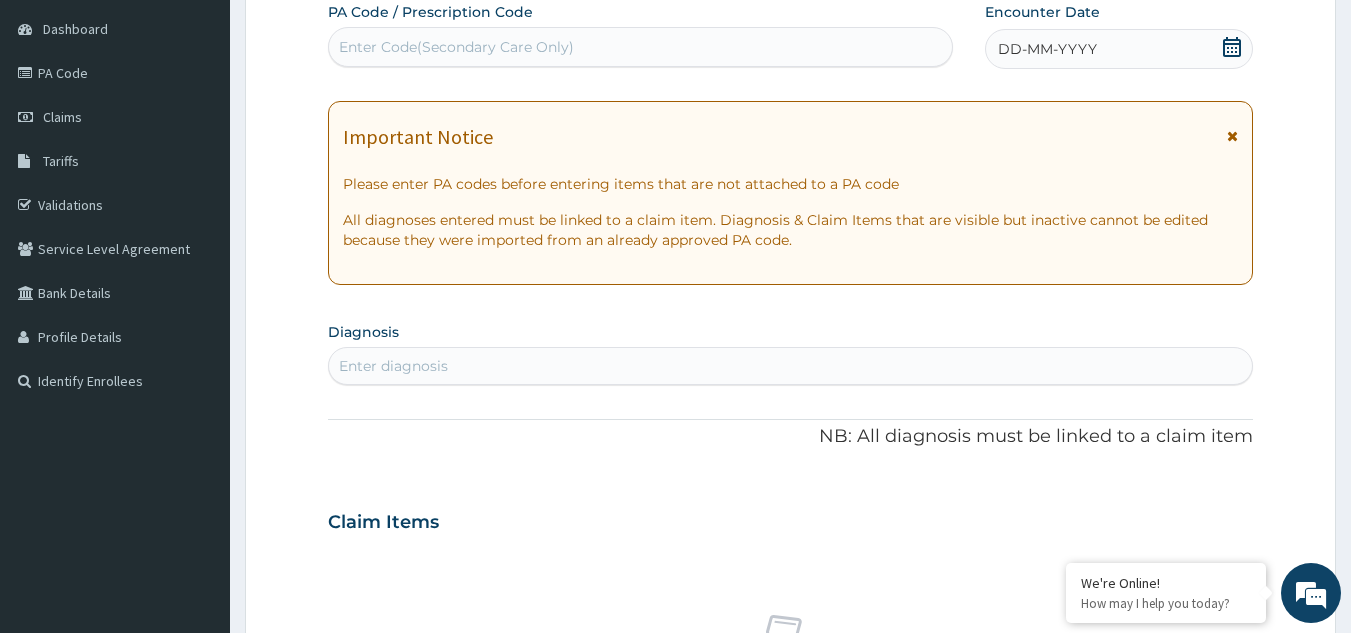 scroll, scrollTop: 0, scrollLeft: 0, axis: both 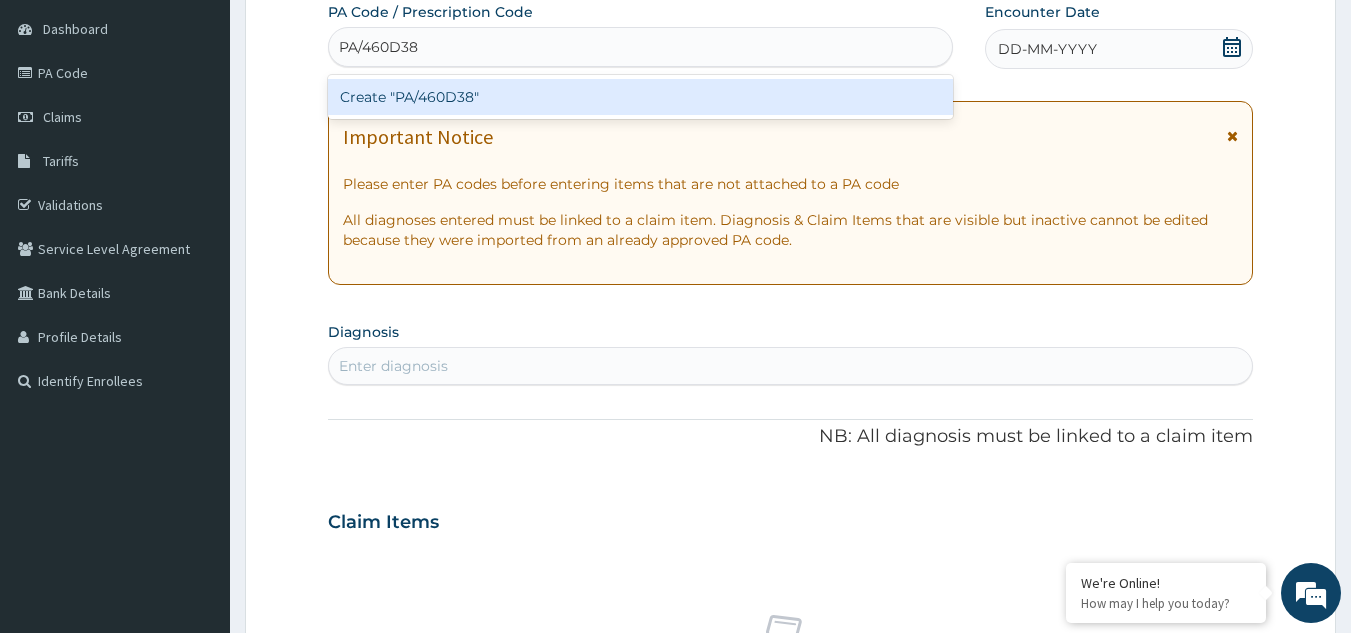 click on "Create "PA/460D38"" at bounding box center [641, 97] 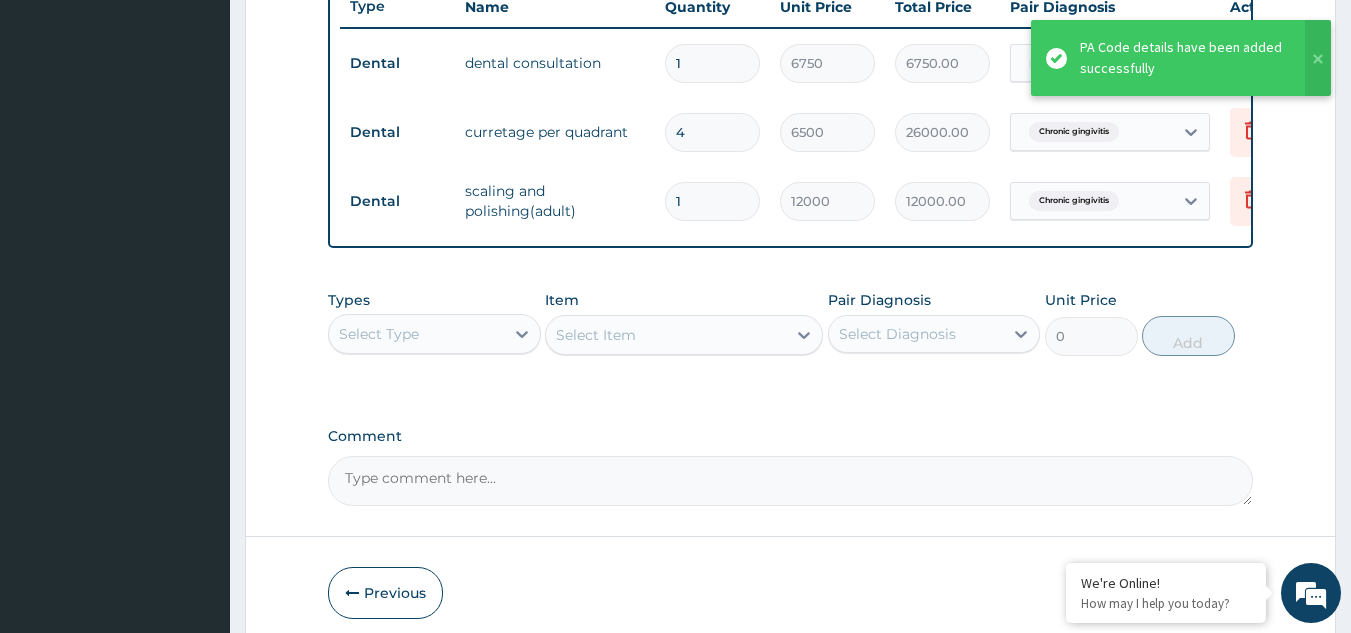 scroll, scrollTop: 854, scrollLeft: 0, axis: vertical 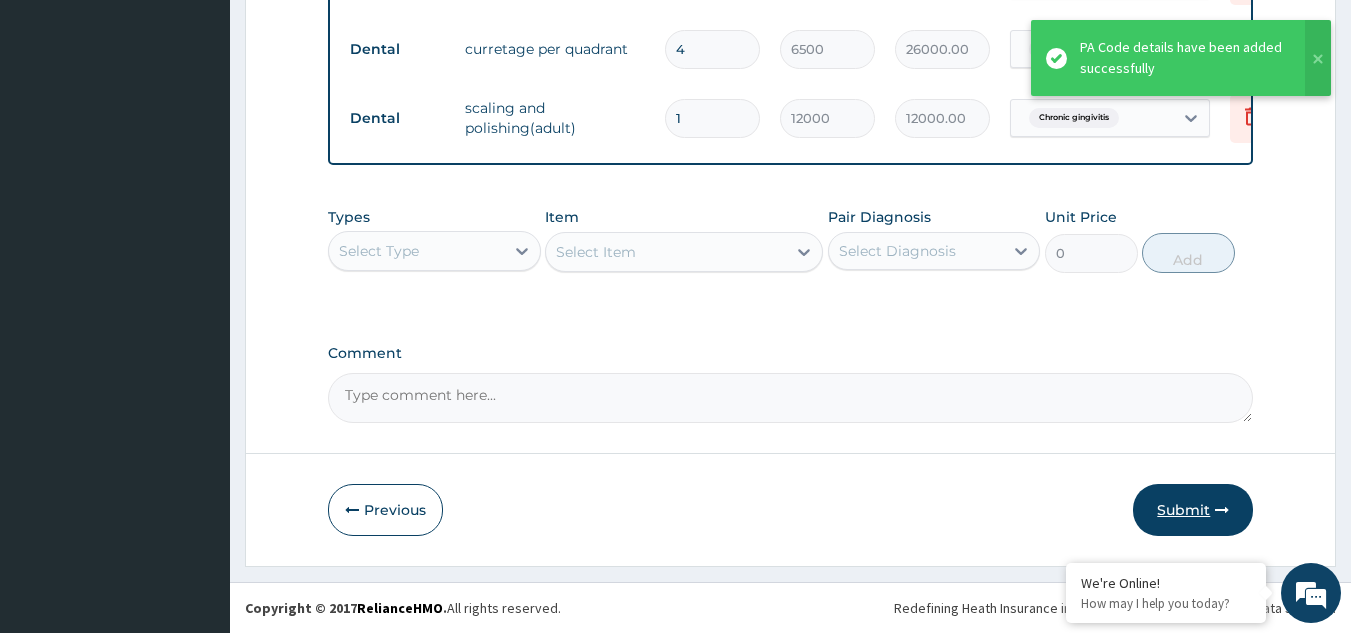 click on "Submit" at bounding box center [1193, 510] 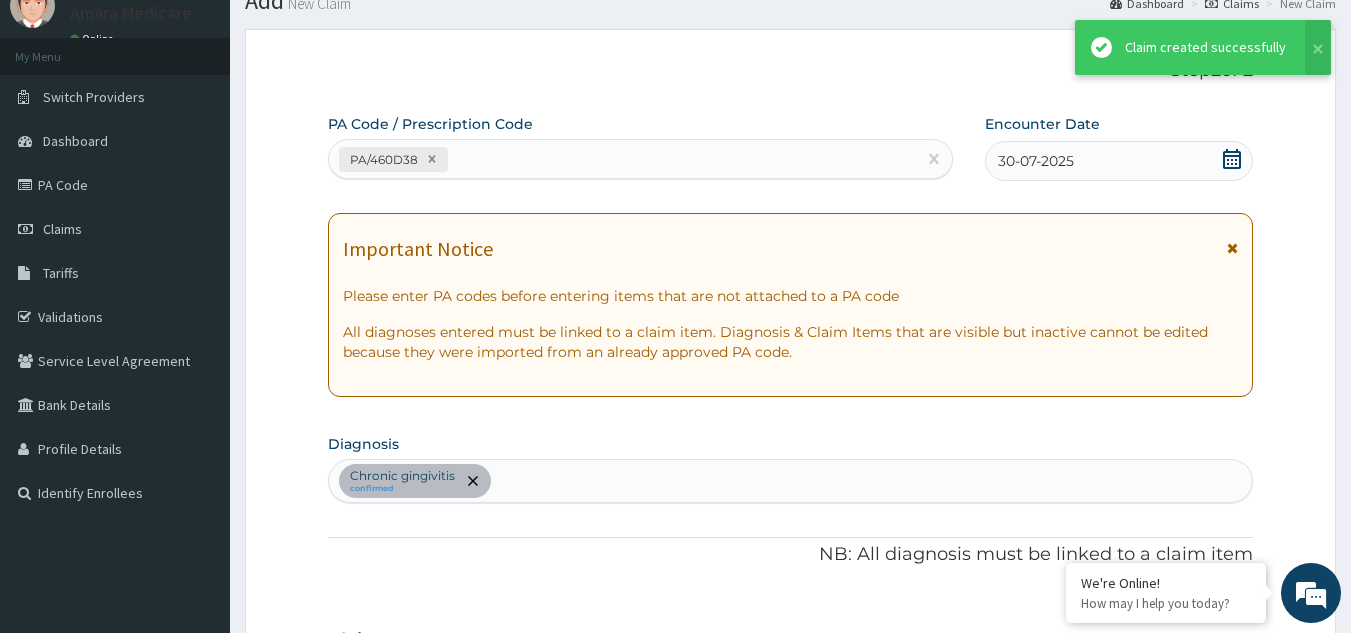 scroll, scrollTop: 854, scrollLeft: 0, axis: vertical 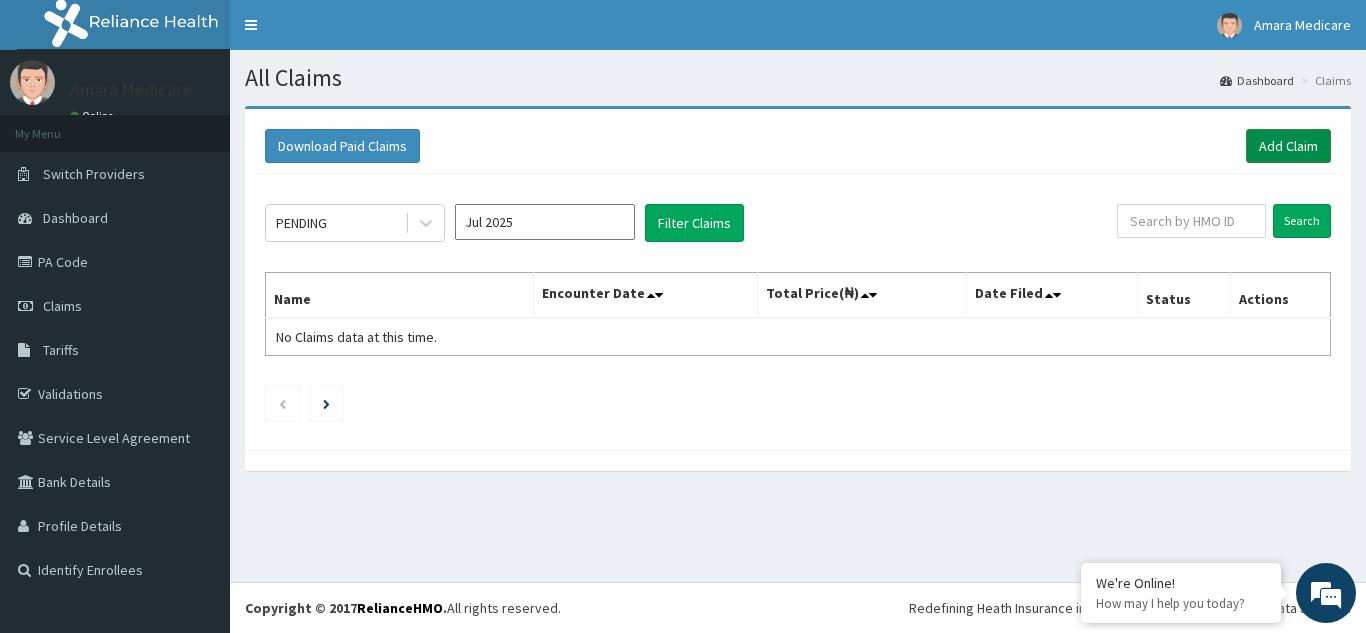 click on "Add Claim" at bounding box center [1288, 146] 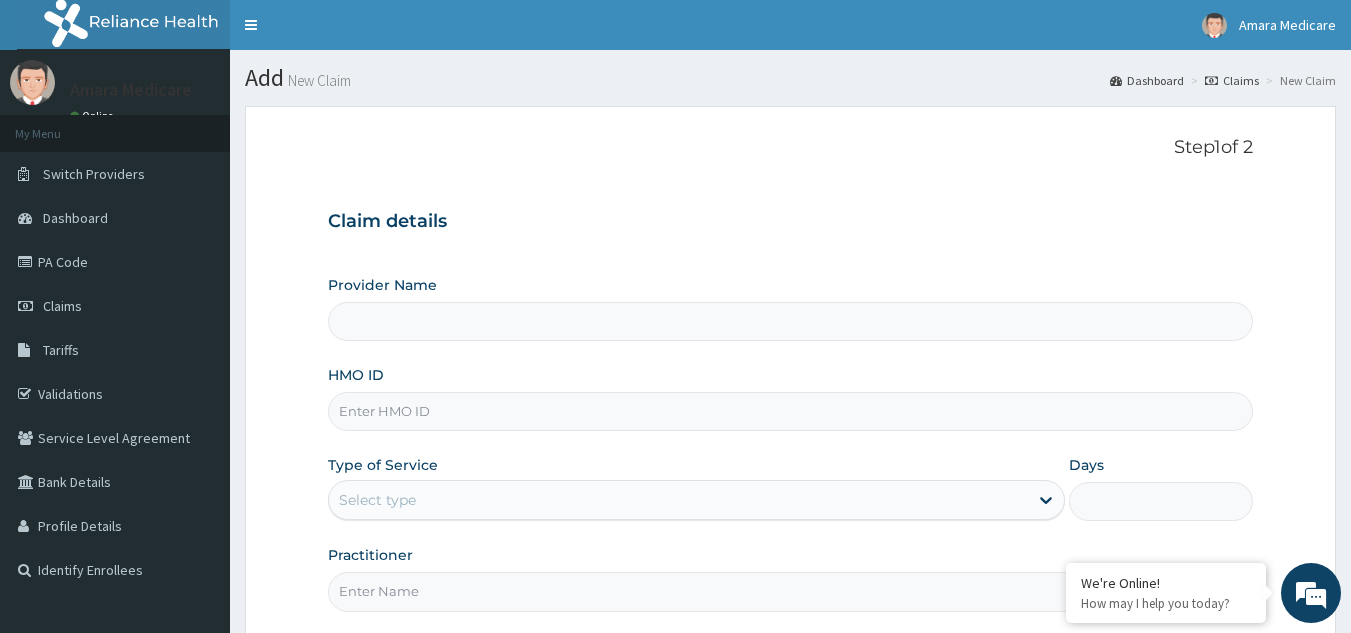 type on "Amara Medicare- Dental" 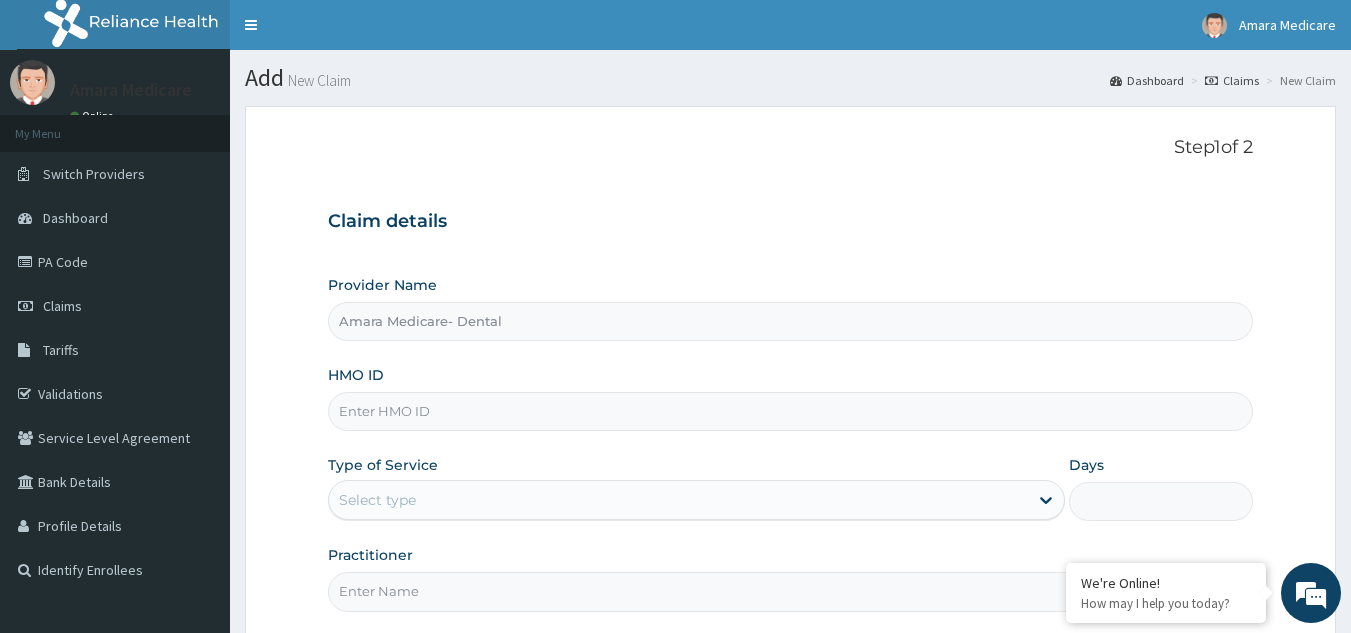 scroll, scrollTop: 0, scrollLeft: 0, axis: both 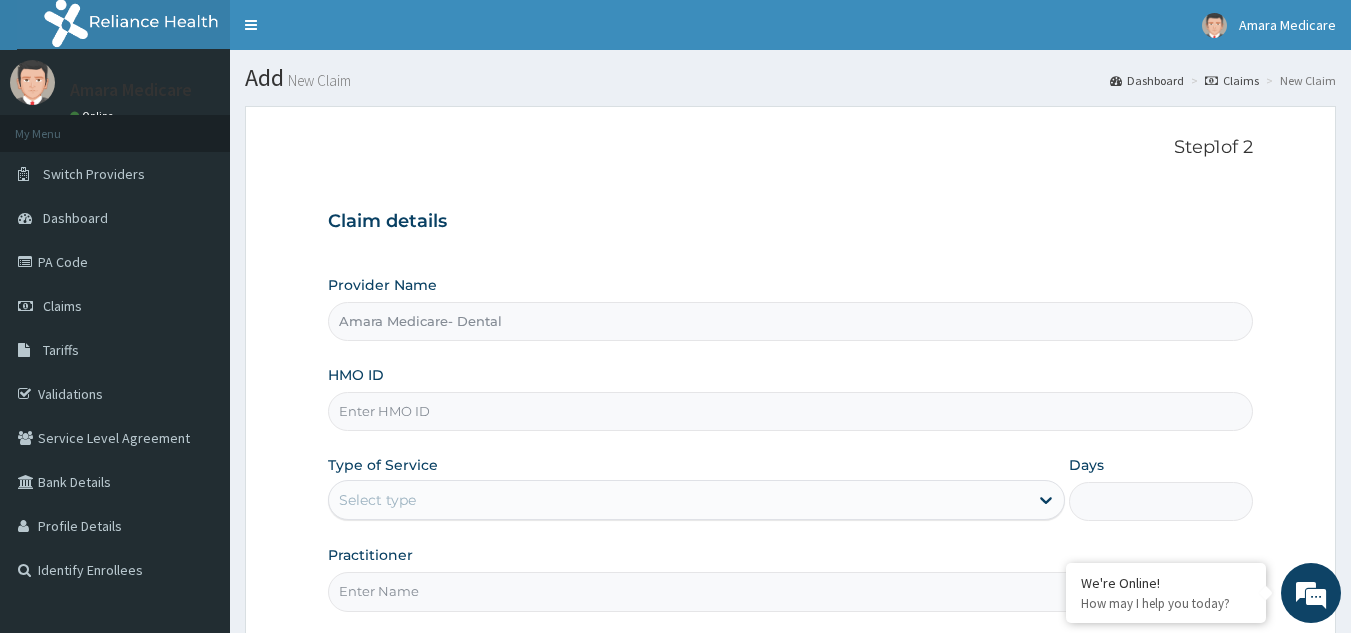 click on "HMO ID" at bounding box center [791, 411] 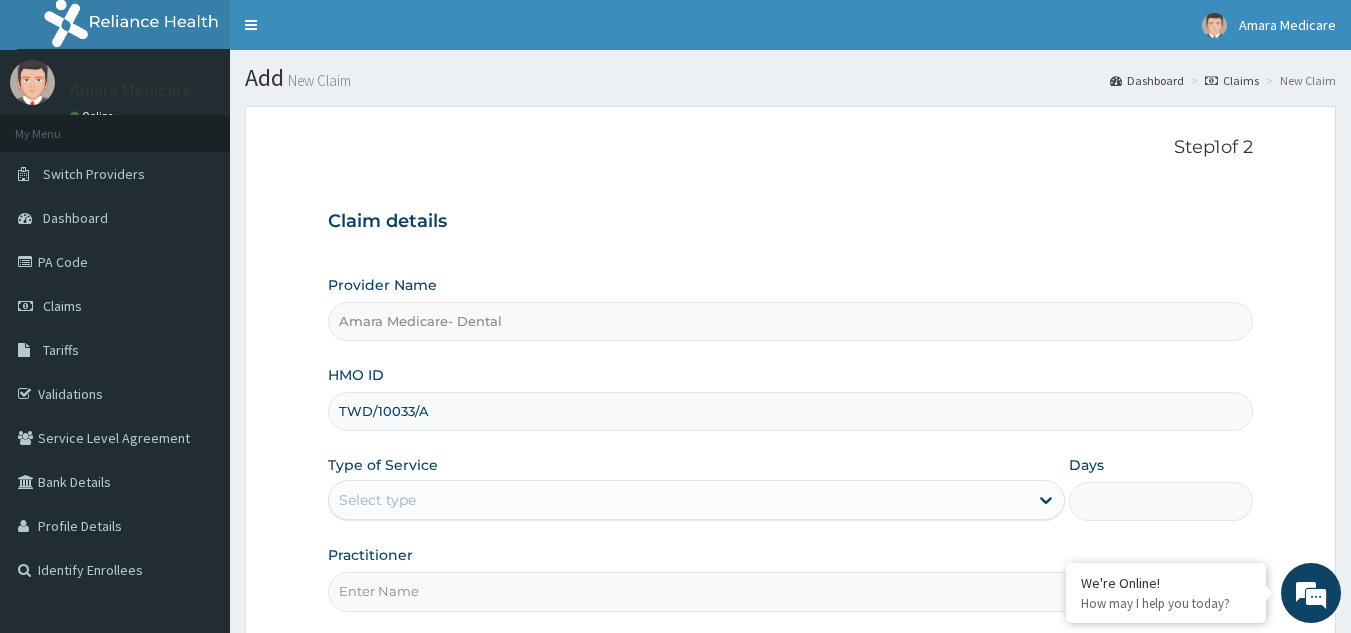 type on "TWD/10033/A" 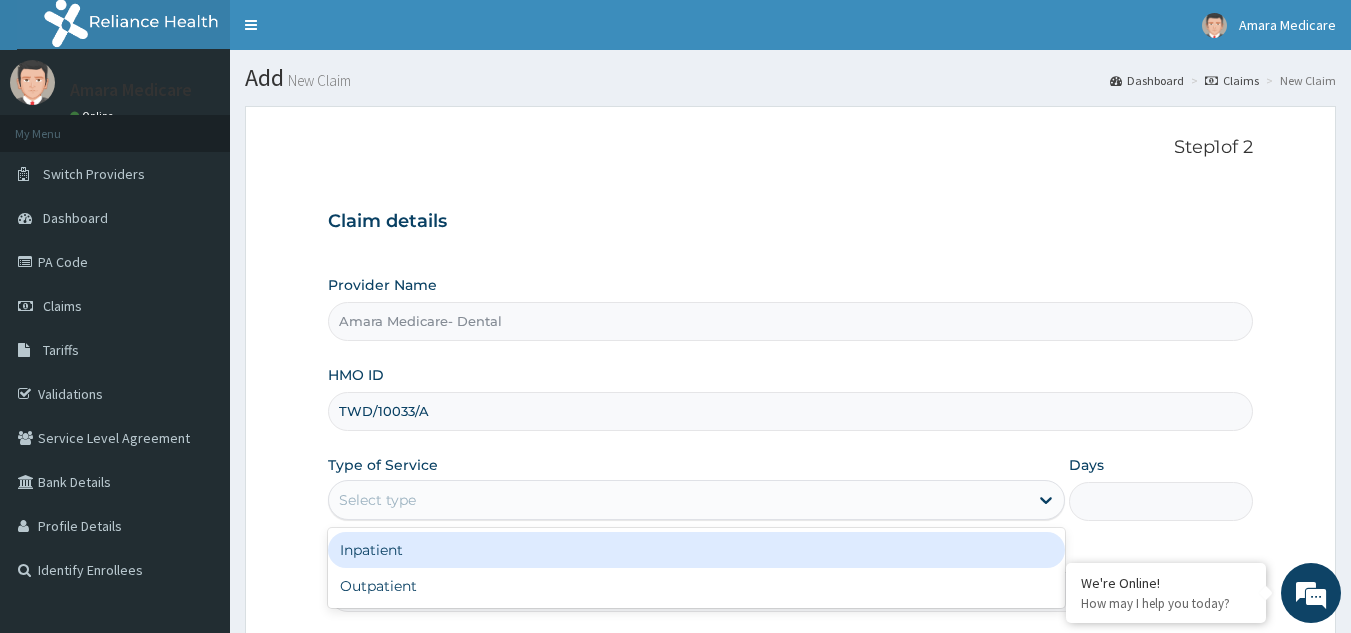 click on "Select type" at bounding box center [377, 500] 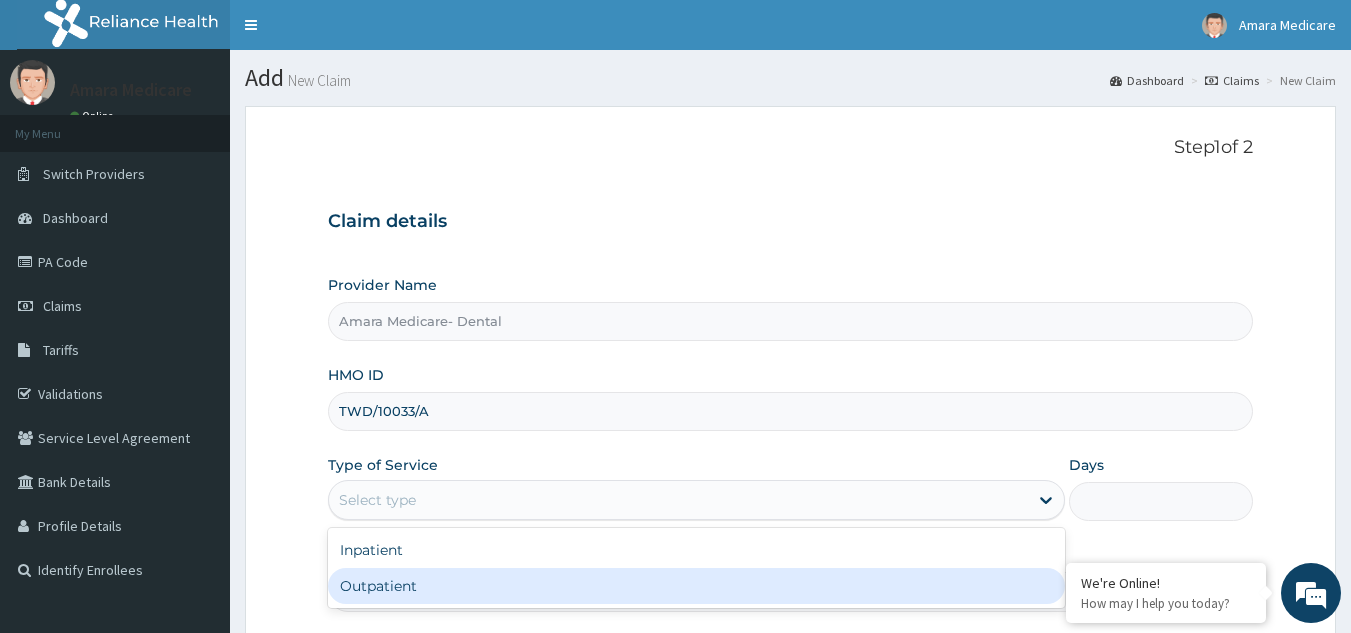 click on "Outpatient" at bounding box center [696, 586] 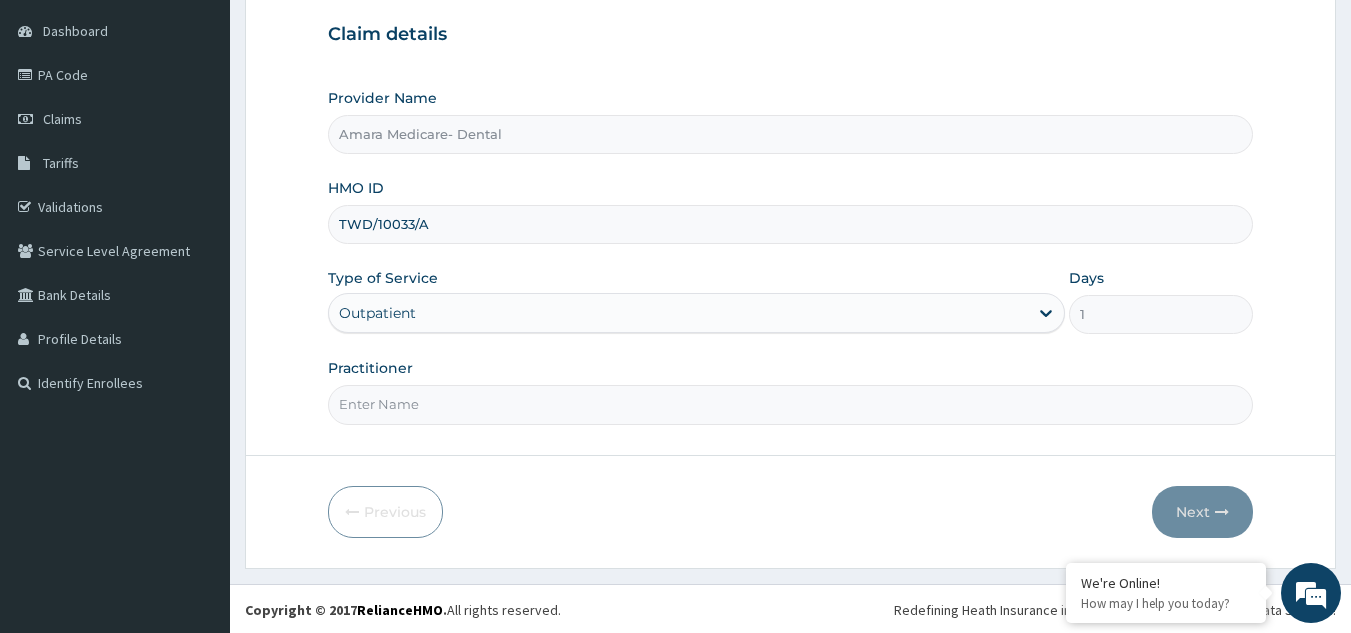 scroll, scrollTop: 189, scrollLeft: 0, axis: vertical 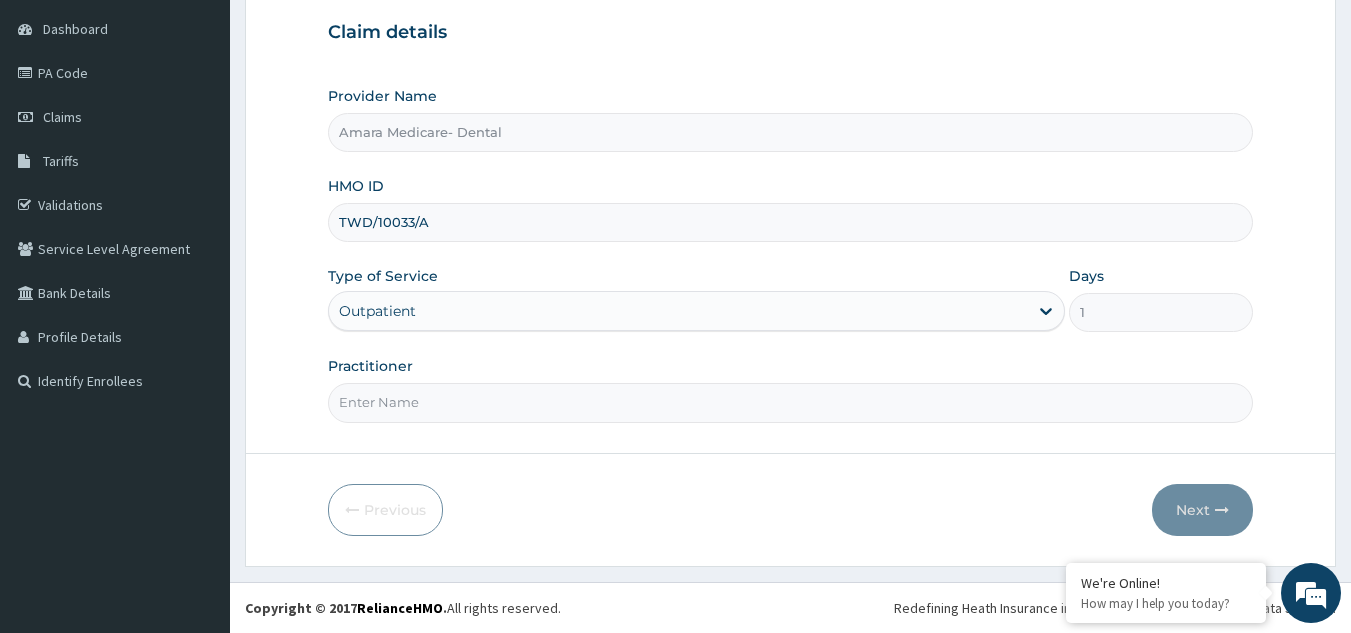click on "Practitioner" at bounding box center (791, 402) 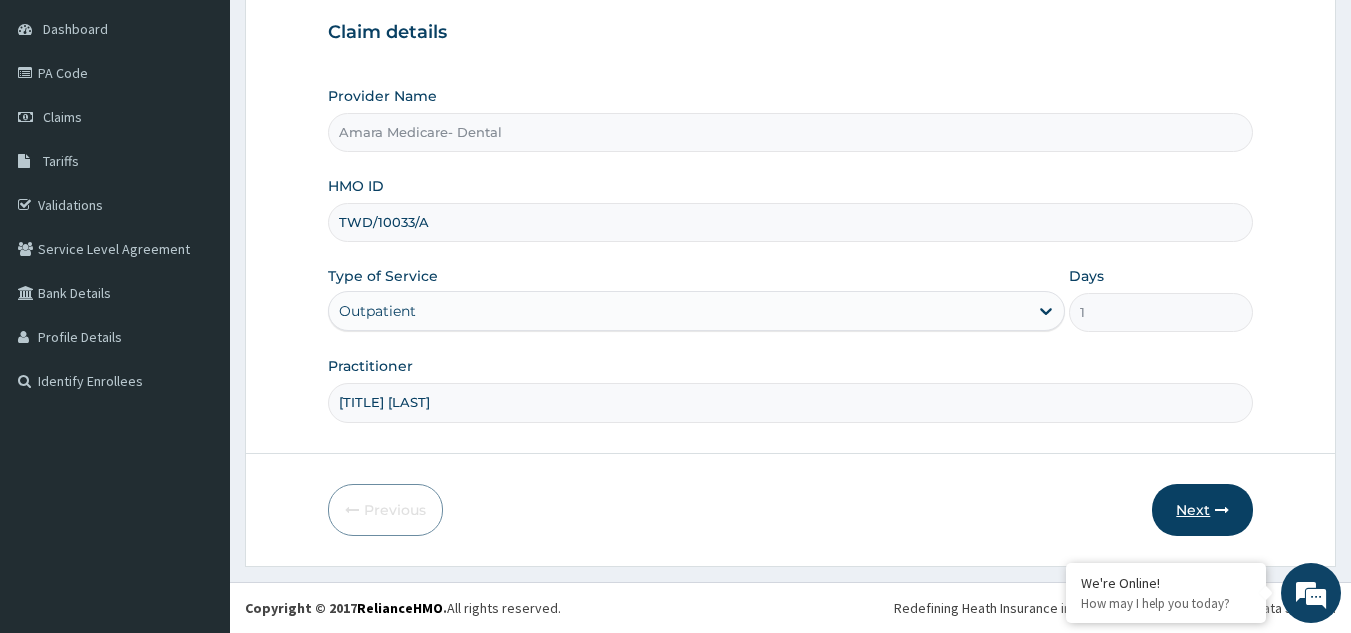type on "Dr. Nworah" 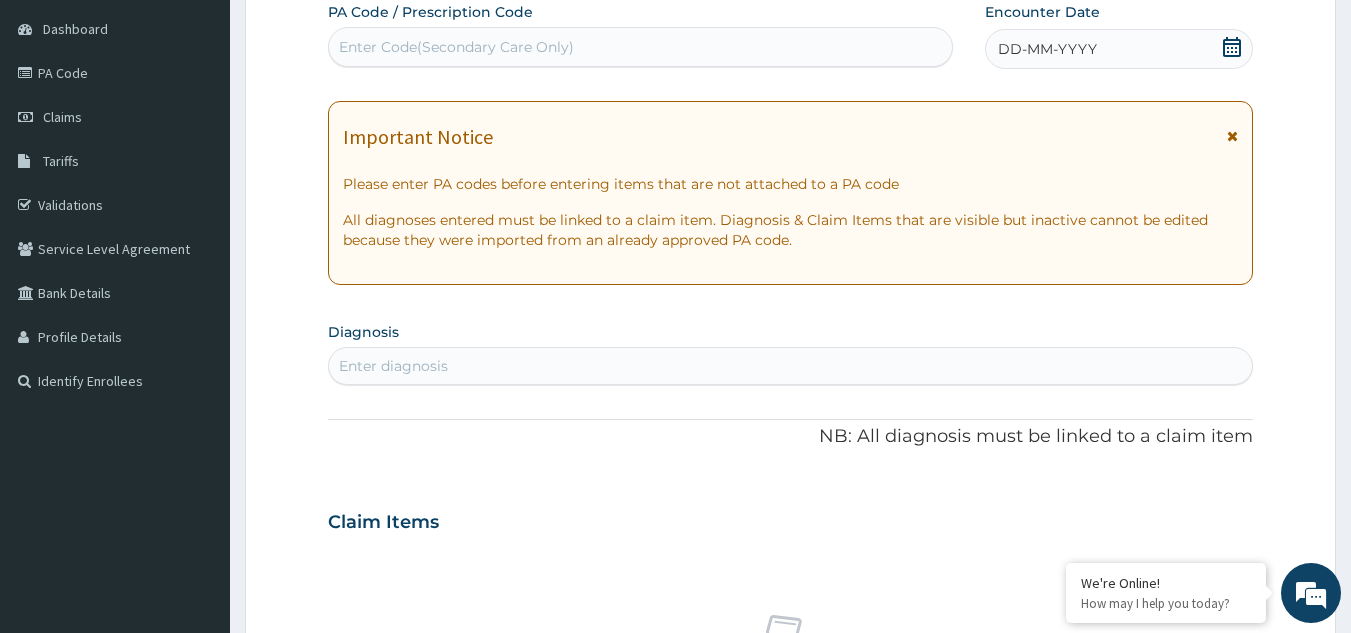 click on "Enter Code(Secondary Care Only)" at bounding box center [641, 47] 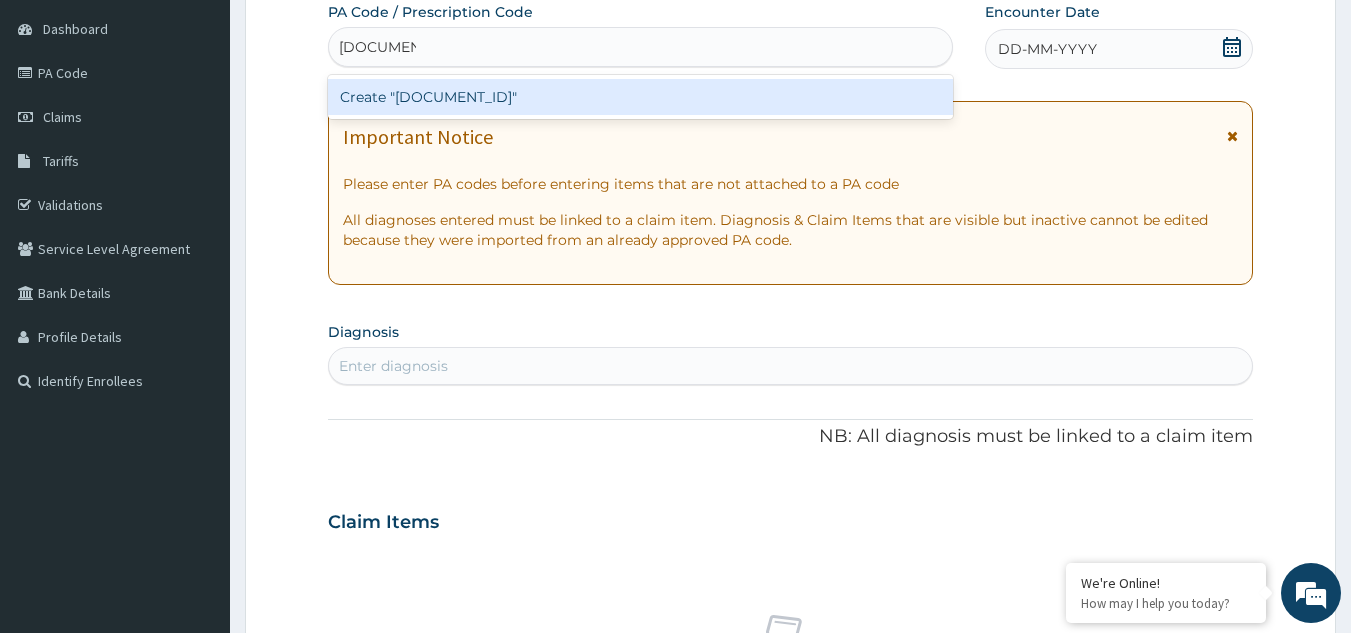 click on "Create "PA/91F4BF"" at bounding box center [641, 97] 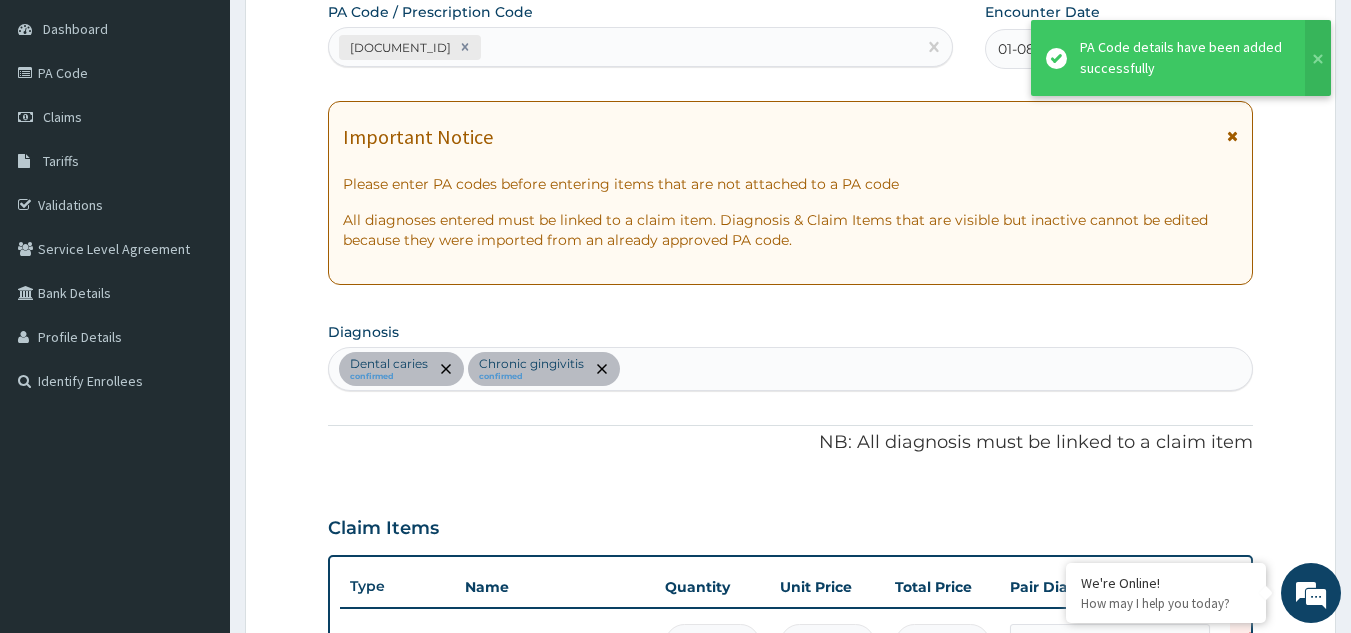scroll, scrollTop: 1068, scrollLeft: 0, axis: vertical 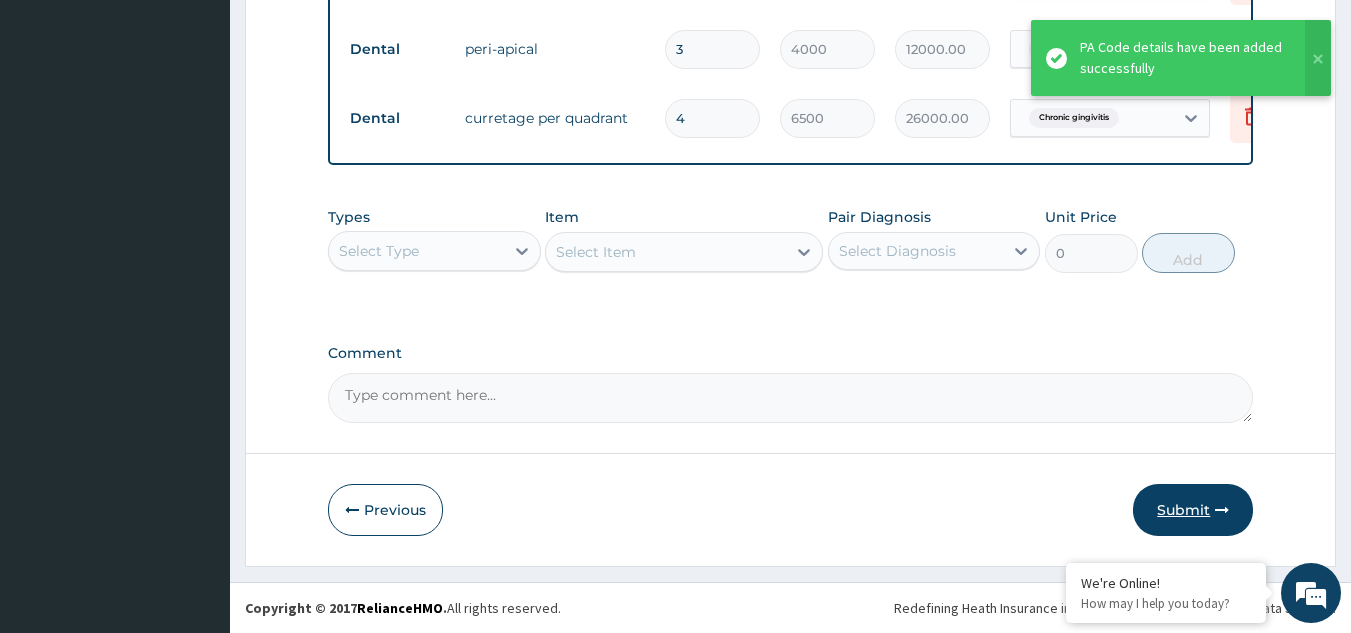 click on "Submit" at bounding box center (1193, 510) 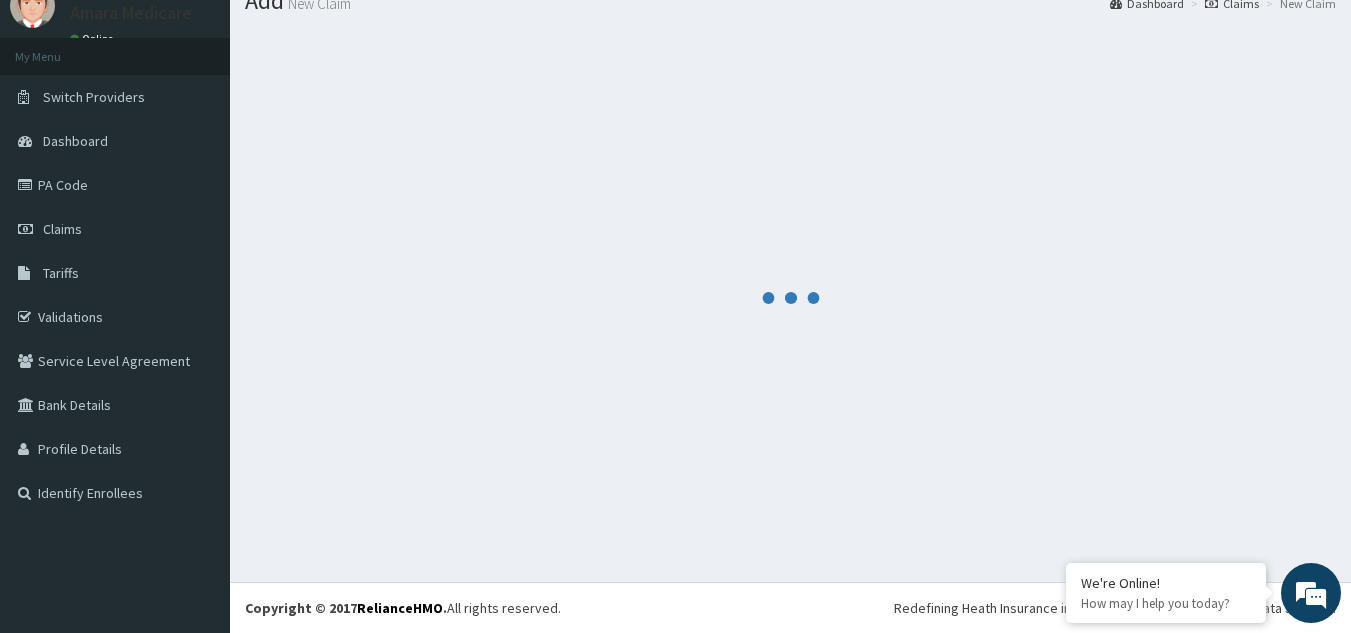 scroll, scrollTop: 1268, scrollLeft: 0, axis: vertical 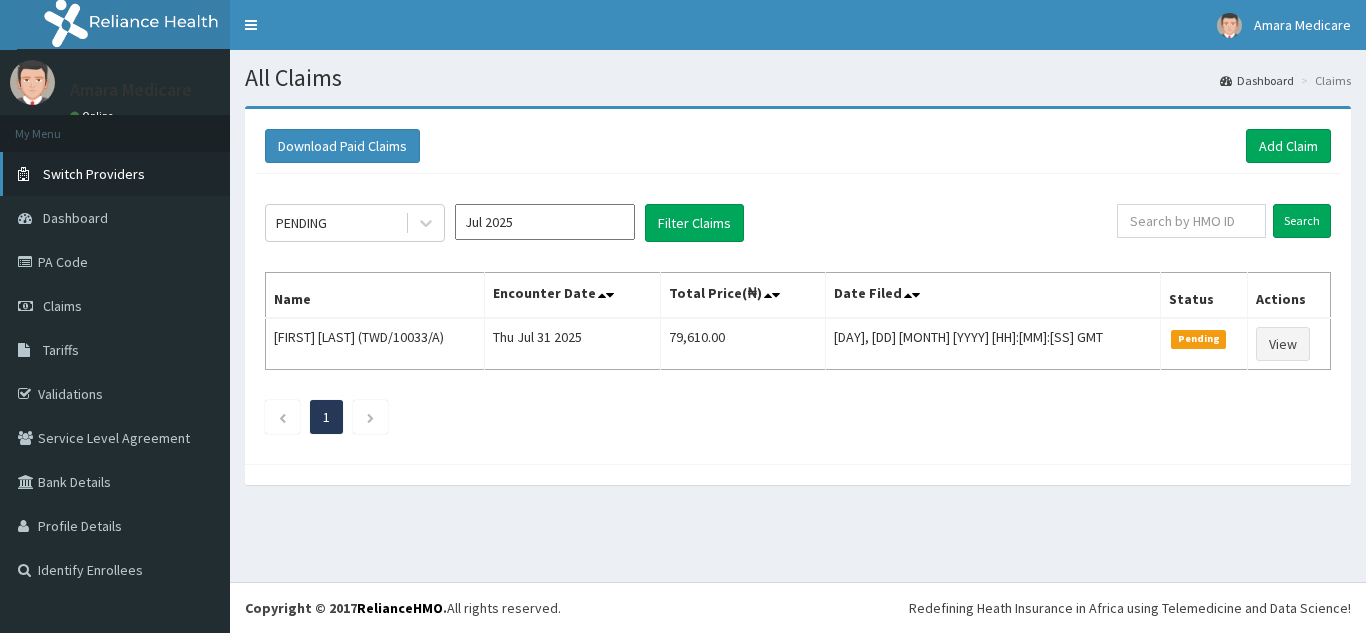 click on "Switch Providers" at bounding box center (94, 174) 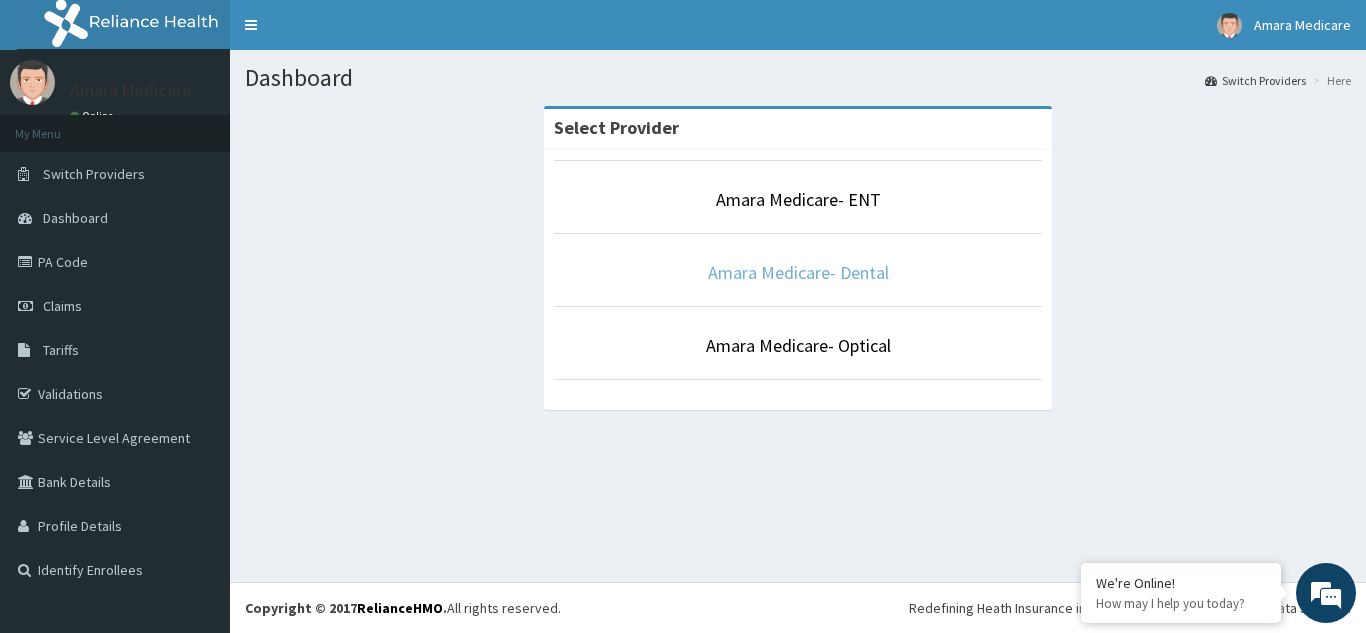 scroll, scrollTop: 0, scrollLeft: 0, axis: both 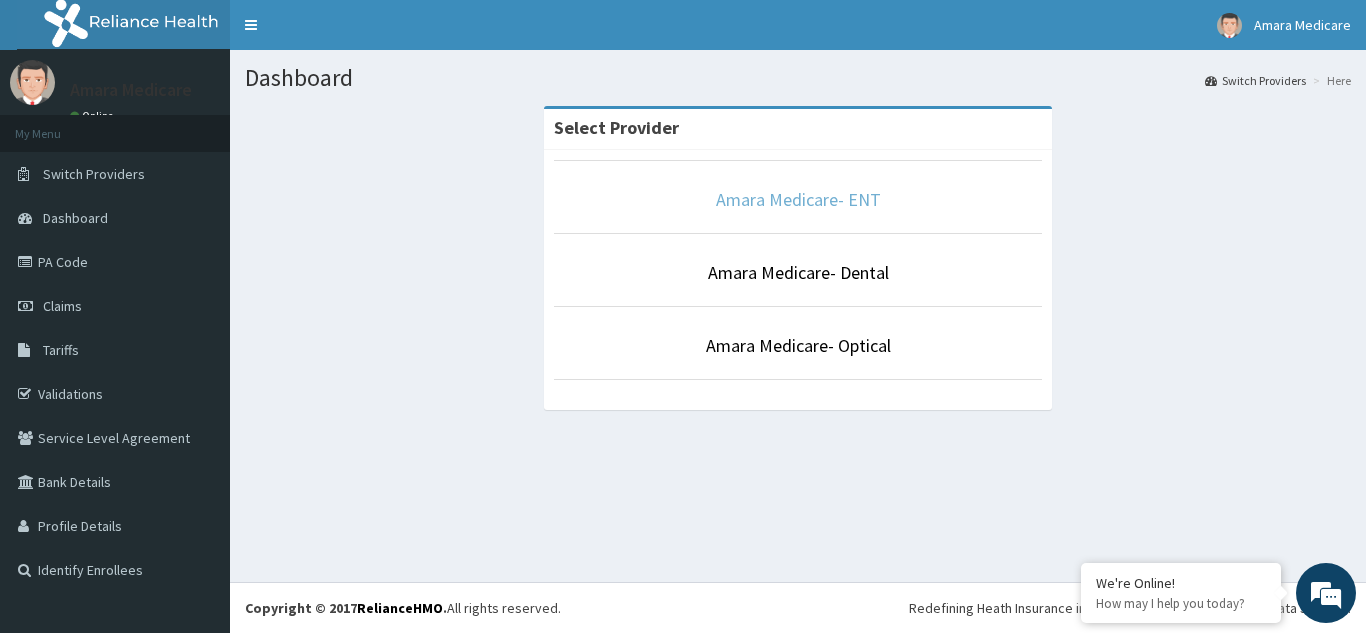 click on "Amara Medicare- ENT" at bounding box center [798, 199] 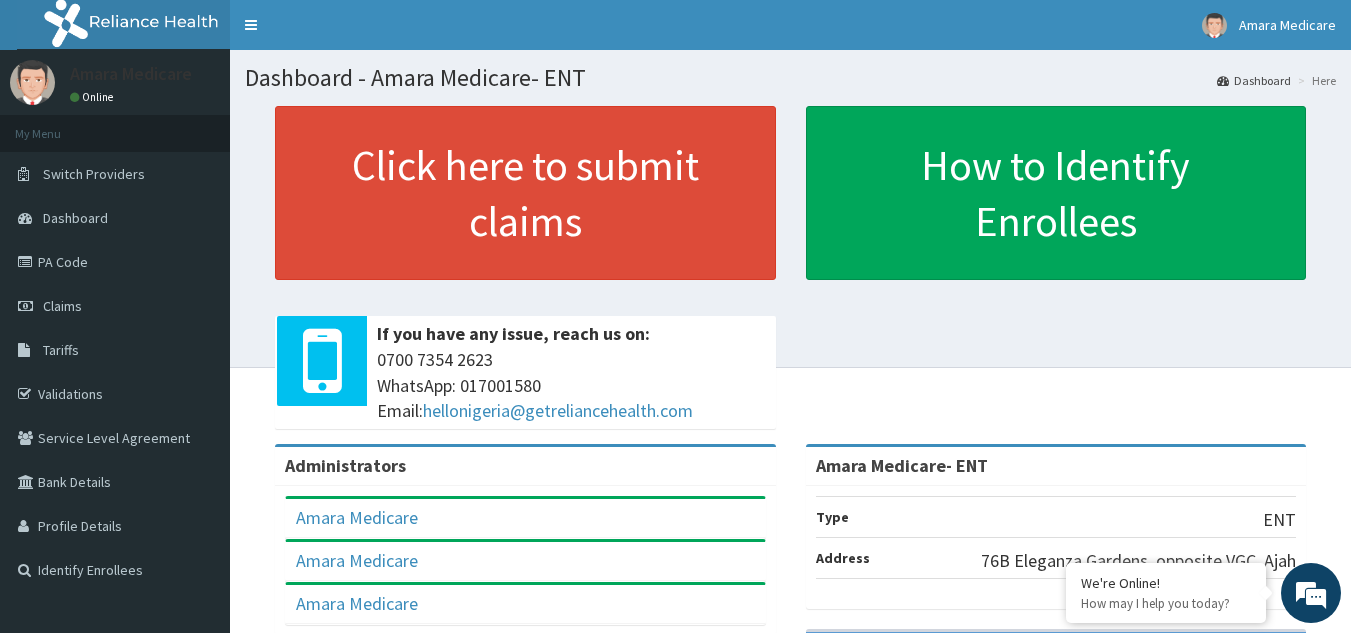 scroll, scrollTop: 0, scrollLeft: 0, axis: both 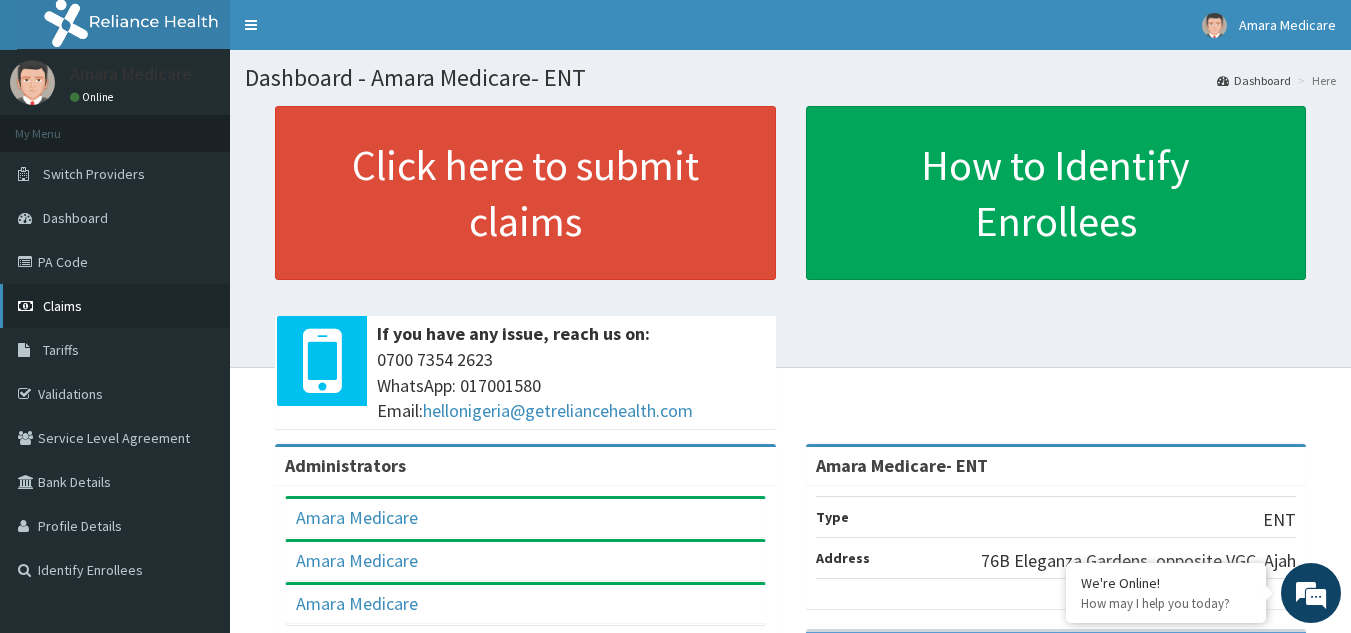 click on "Claims" at bounding box center (115, 306) 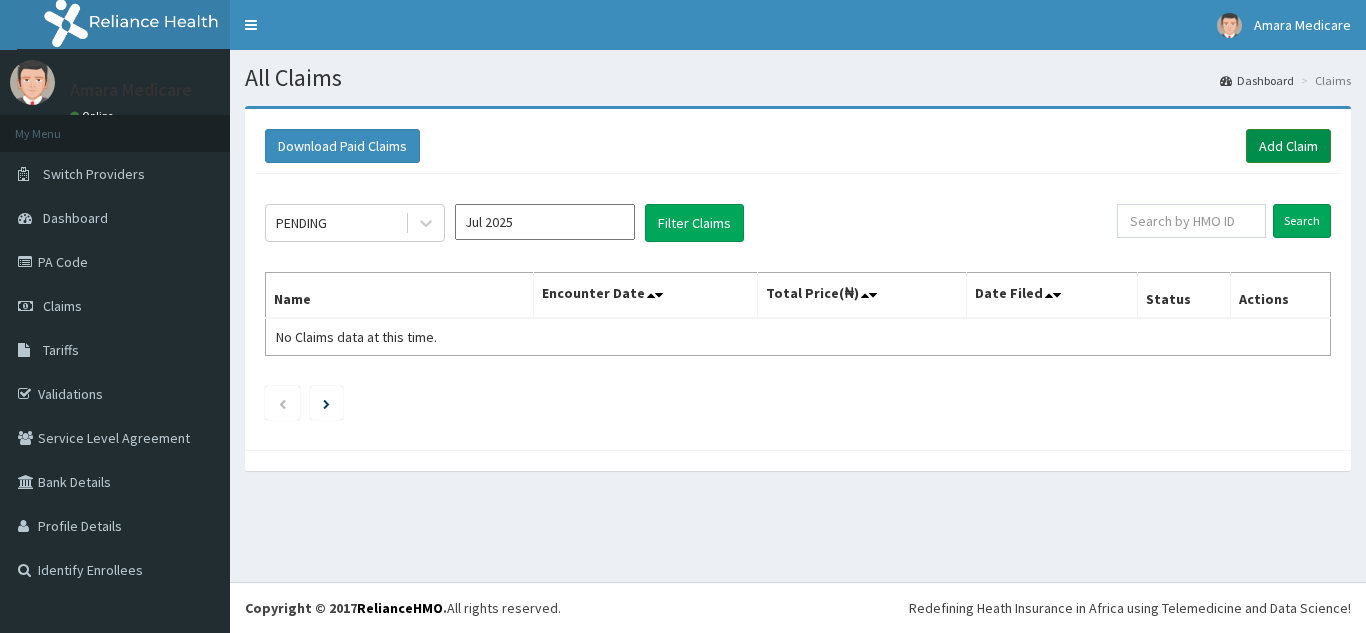 scroll, scrollTop: 0, scrollLeft: 0, axis: both 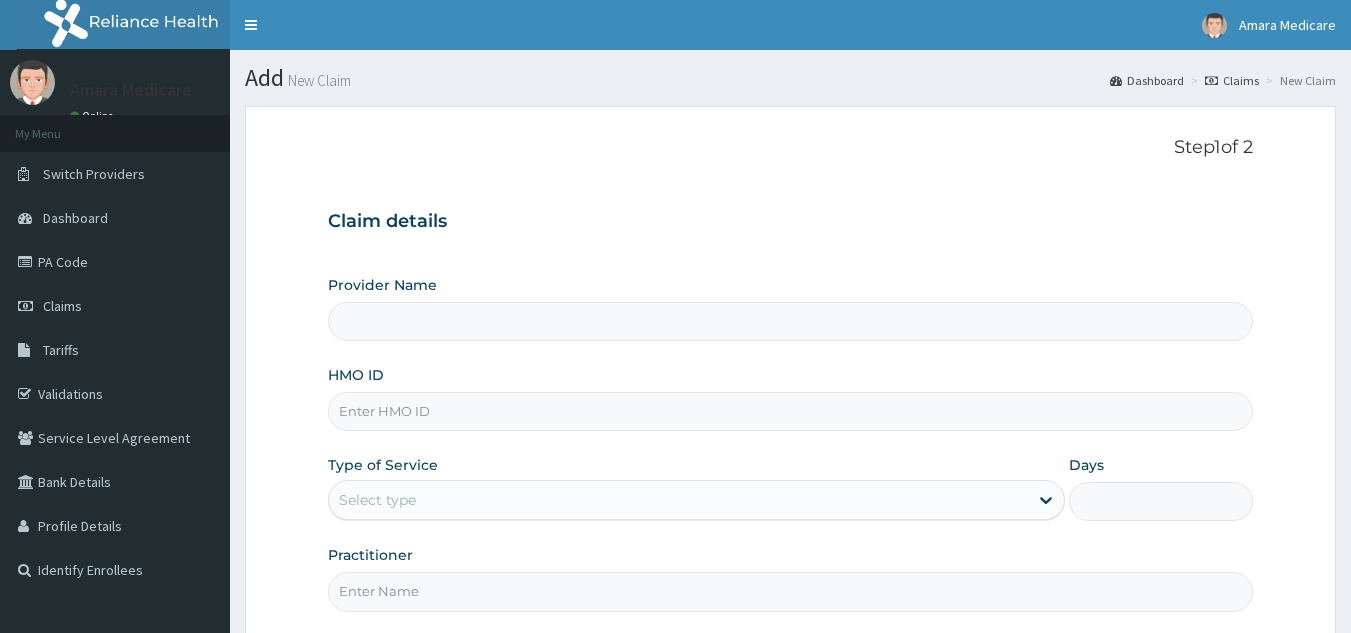 click on "HMO ID" at bounding box center [791, 398] 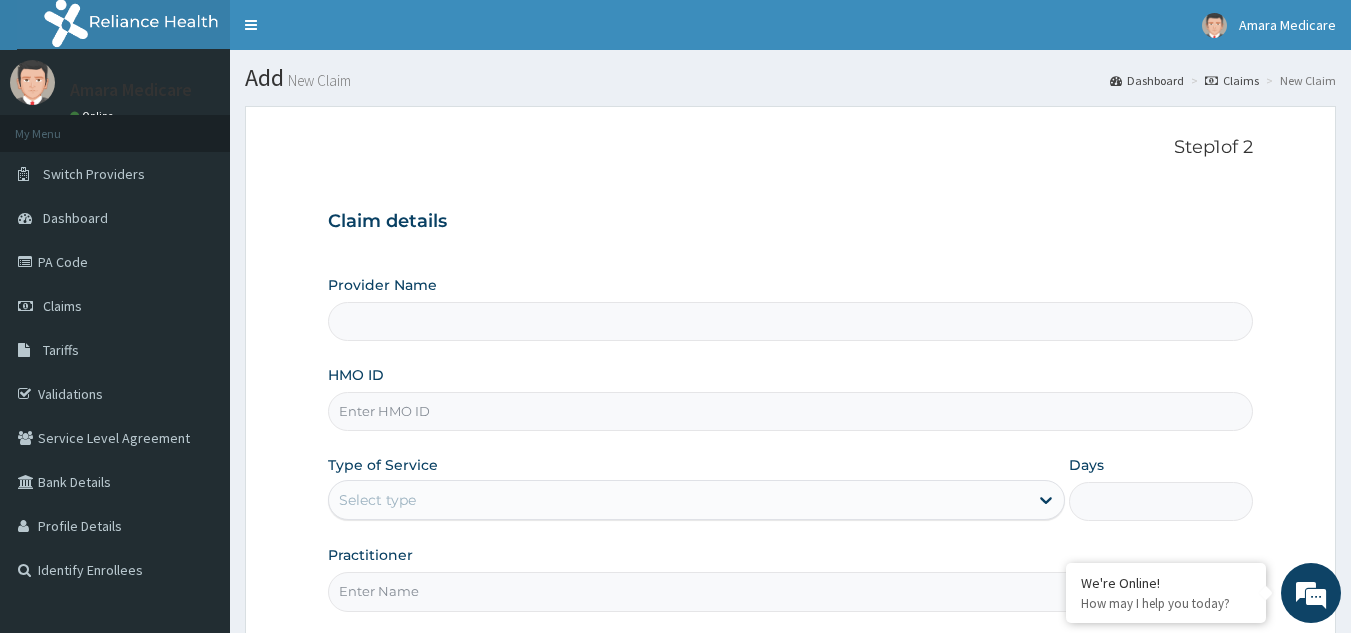 click on "HMO ID" at bounding box center (791, 411) 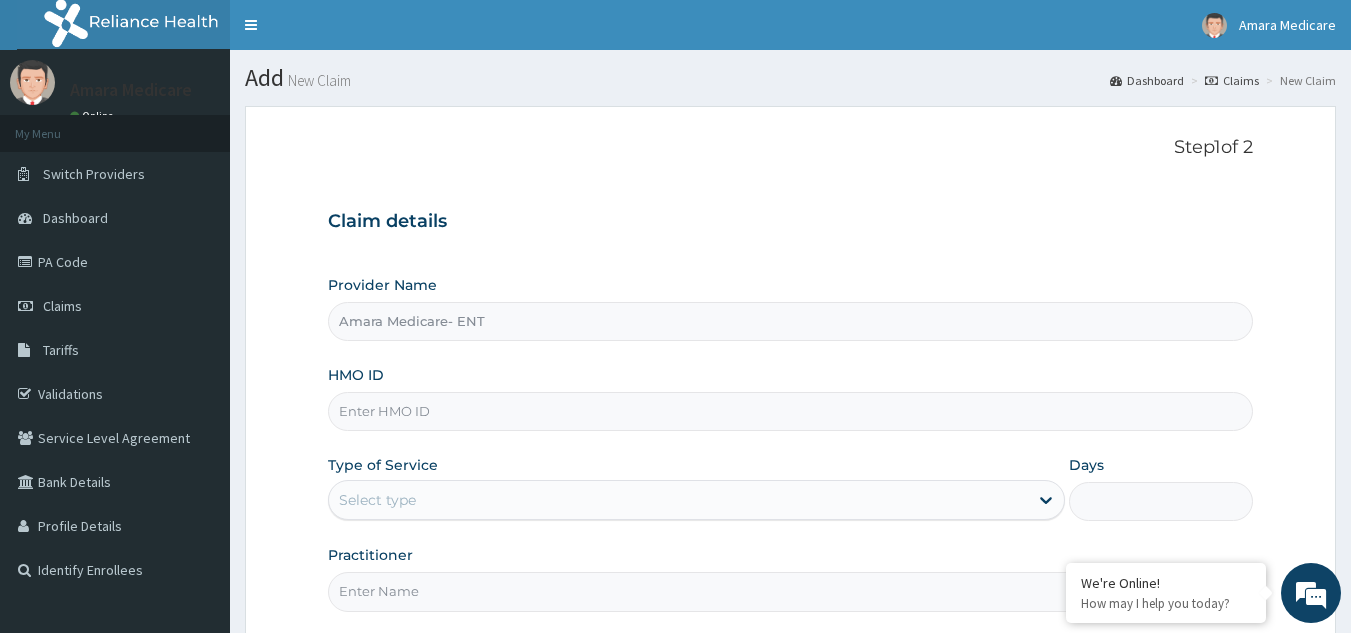 paste on "TWD/10033/A" 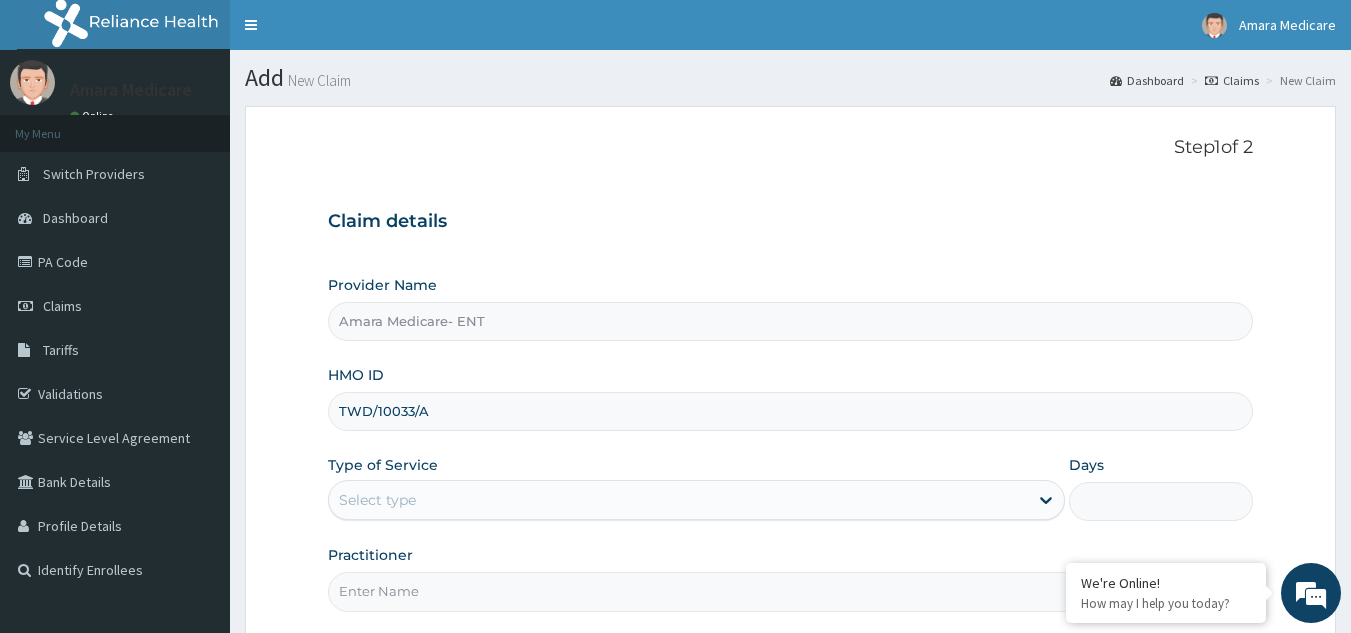 type on "TWD/10033/A" 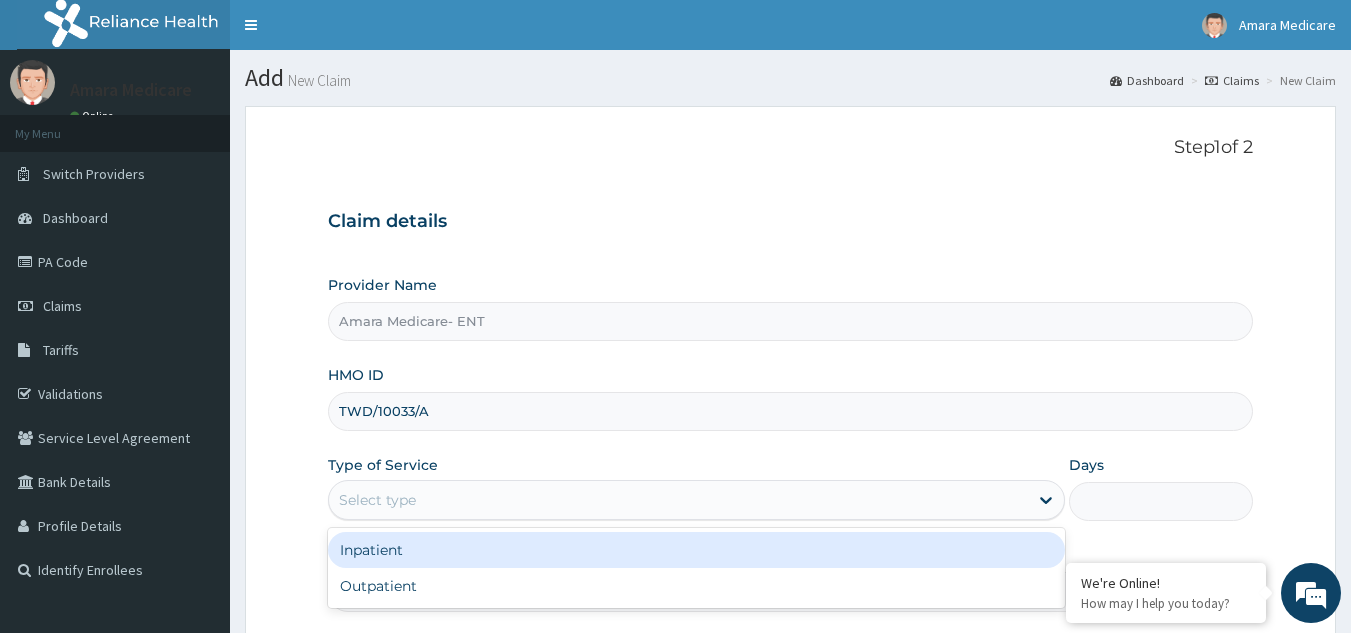click on "Select type" at bounding box center [678, 500] 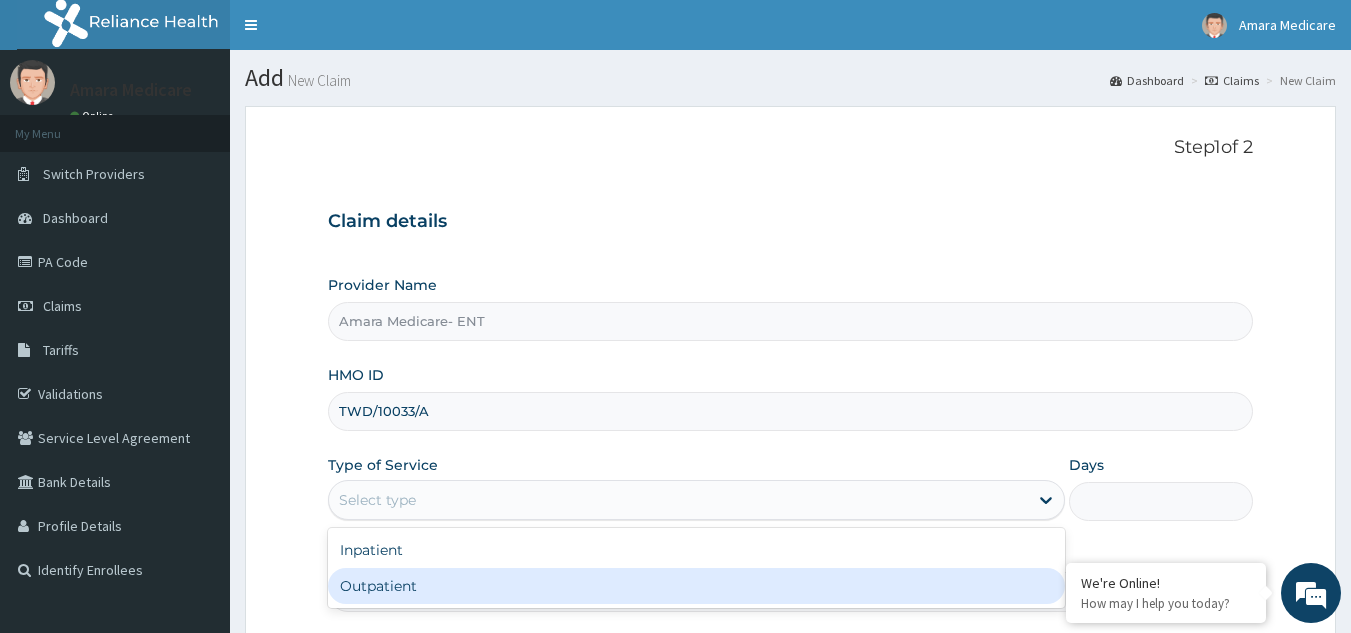 drag, startPoint x: 475, startPoint y: 580, endPoint x: 491, endPoint y: 565, distance: 21.931713 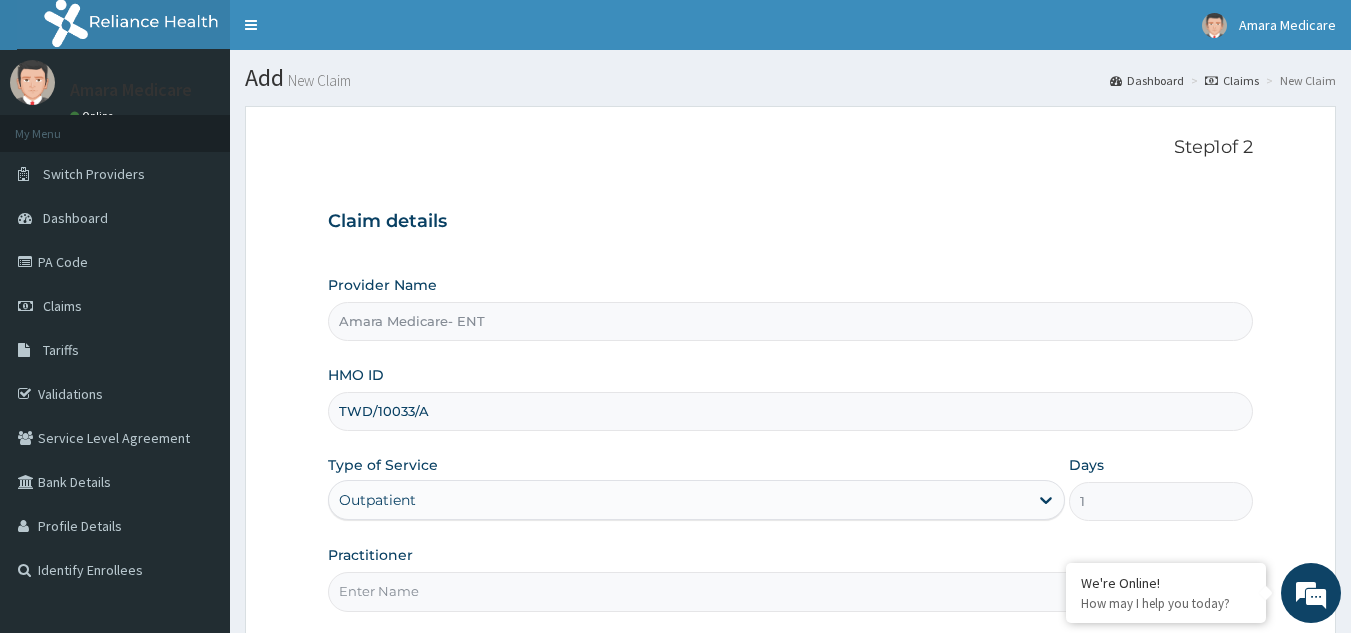 scroll, scrollTop: 189, scrollLeft: 0, axis: vertical 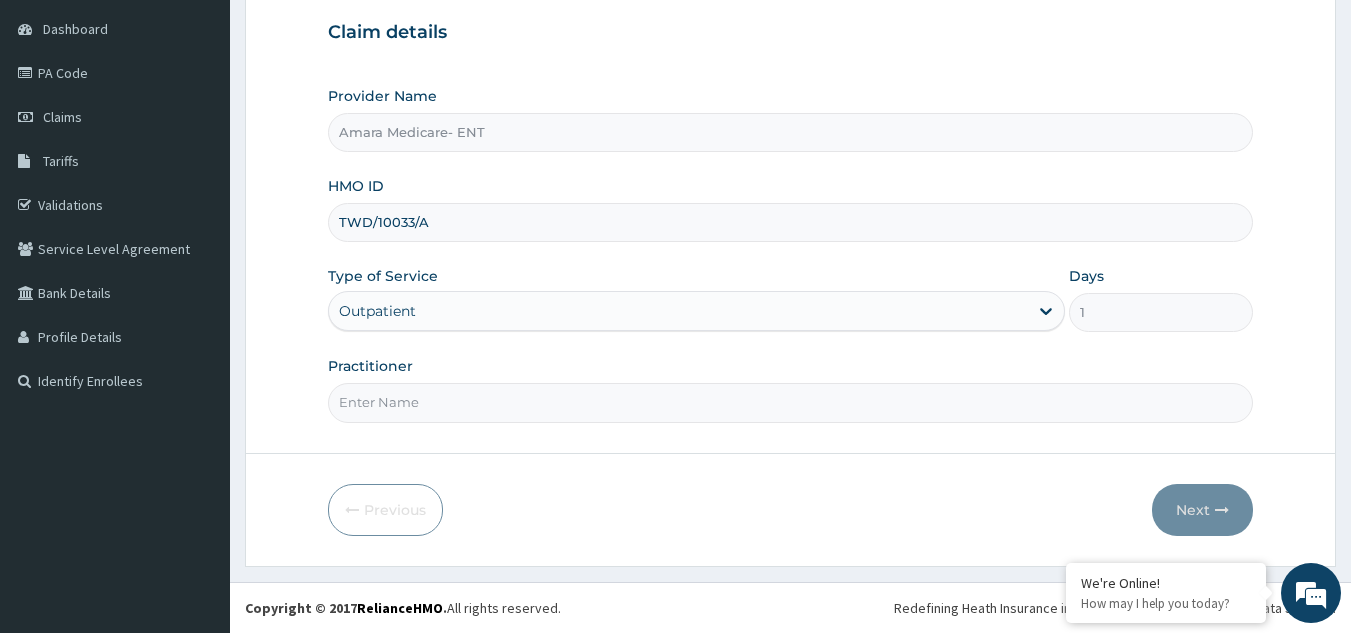 click on "Practitioner" at bounding box center (791, 402) 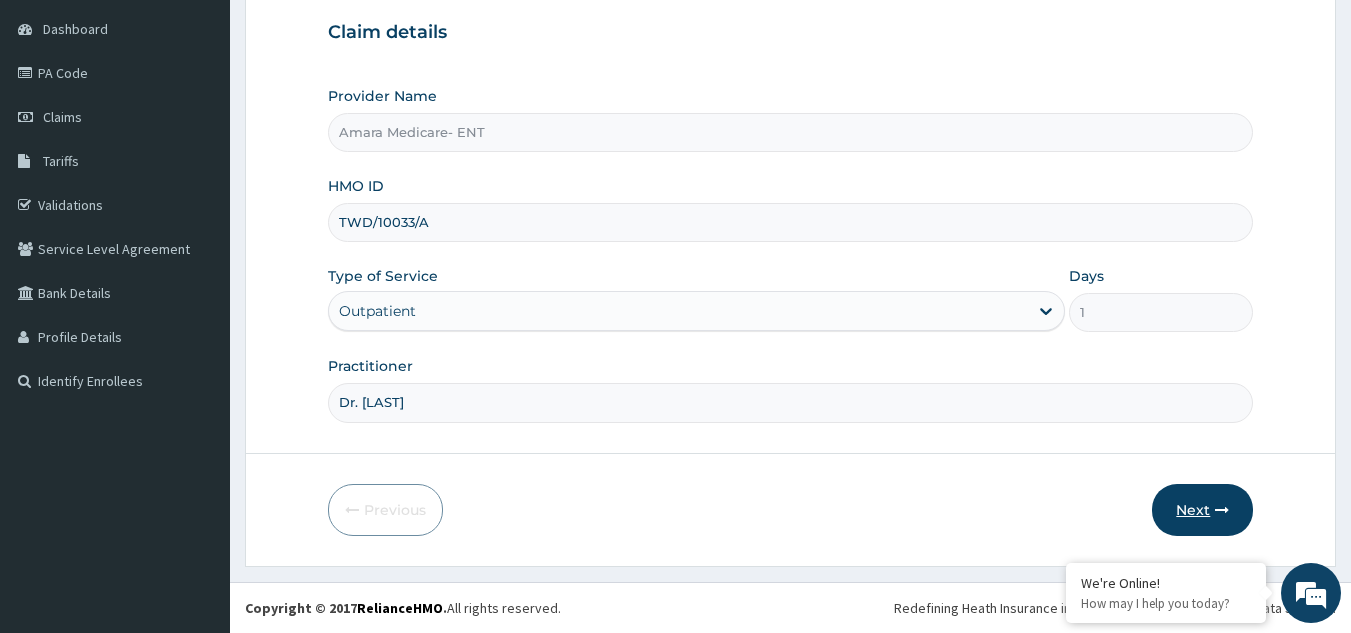 type on "Dr. Osuji" 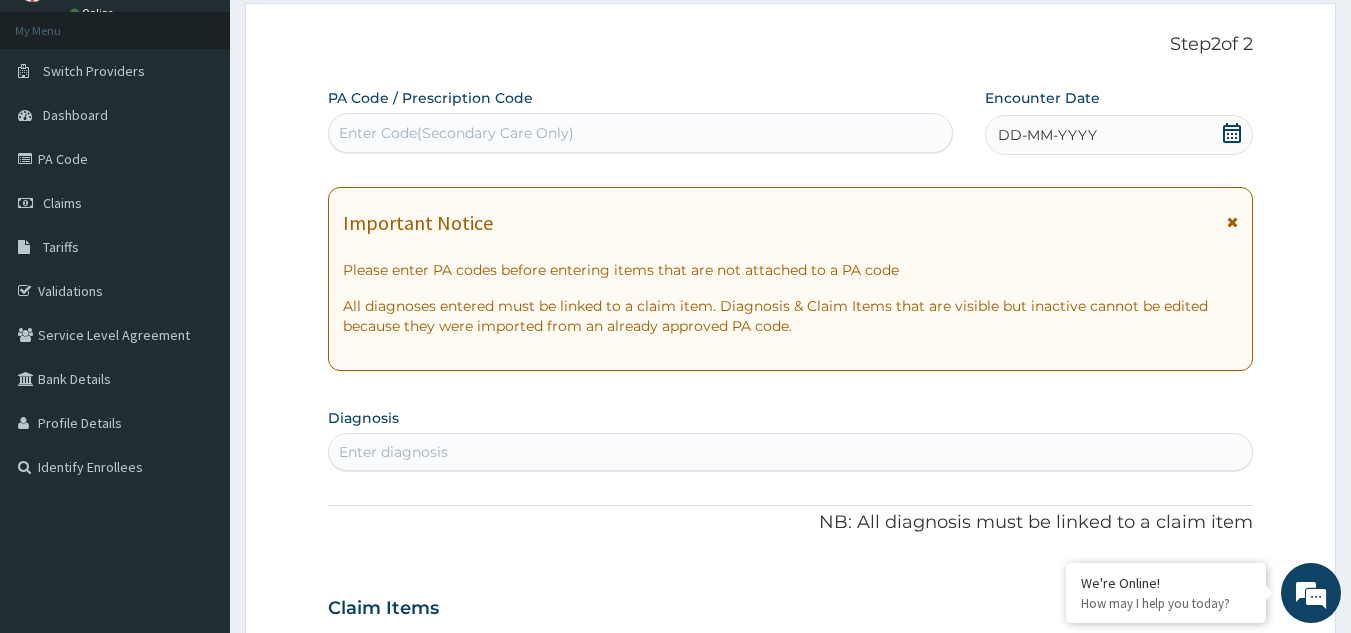 scroll, scrollTop: 0, scrollLeft: 0, axis: both 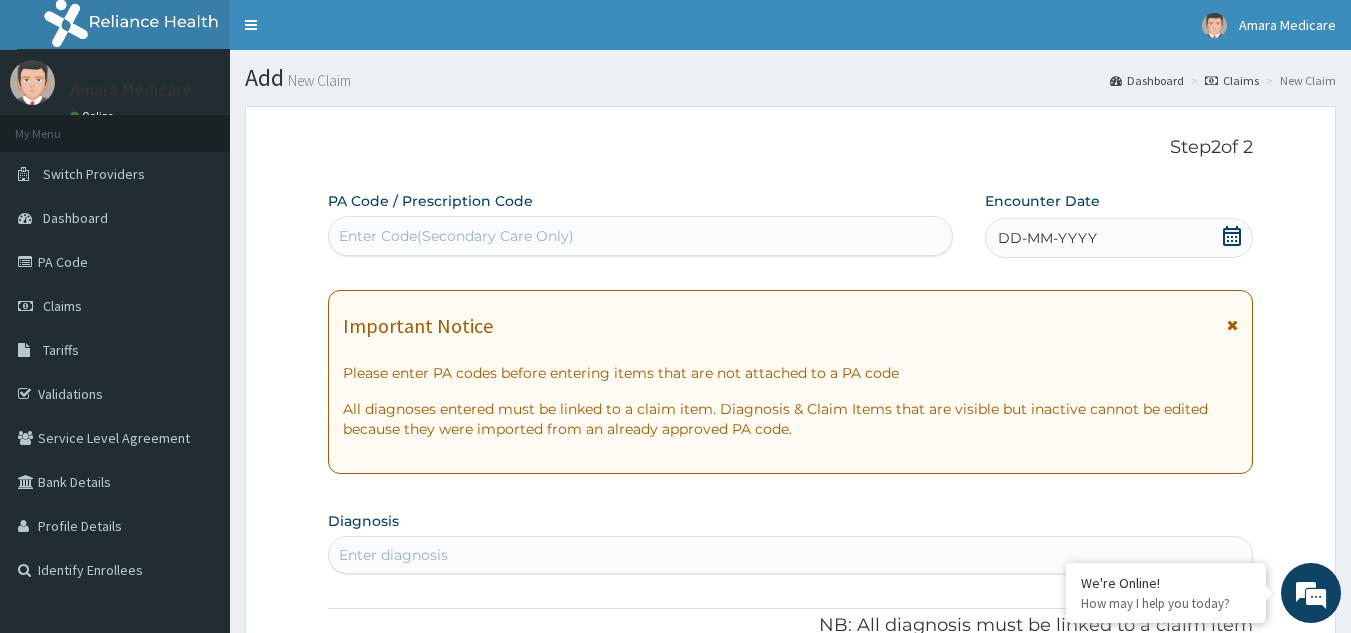 click on "Enter Code(Secondary Care Only)" at bounding box center (641, 236) 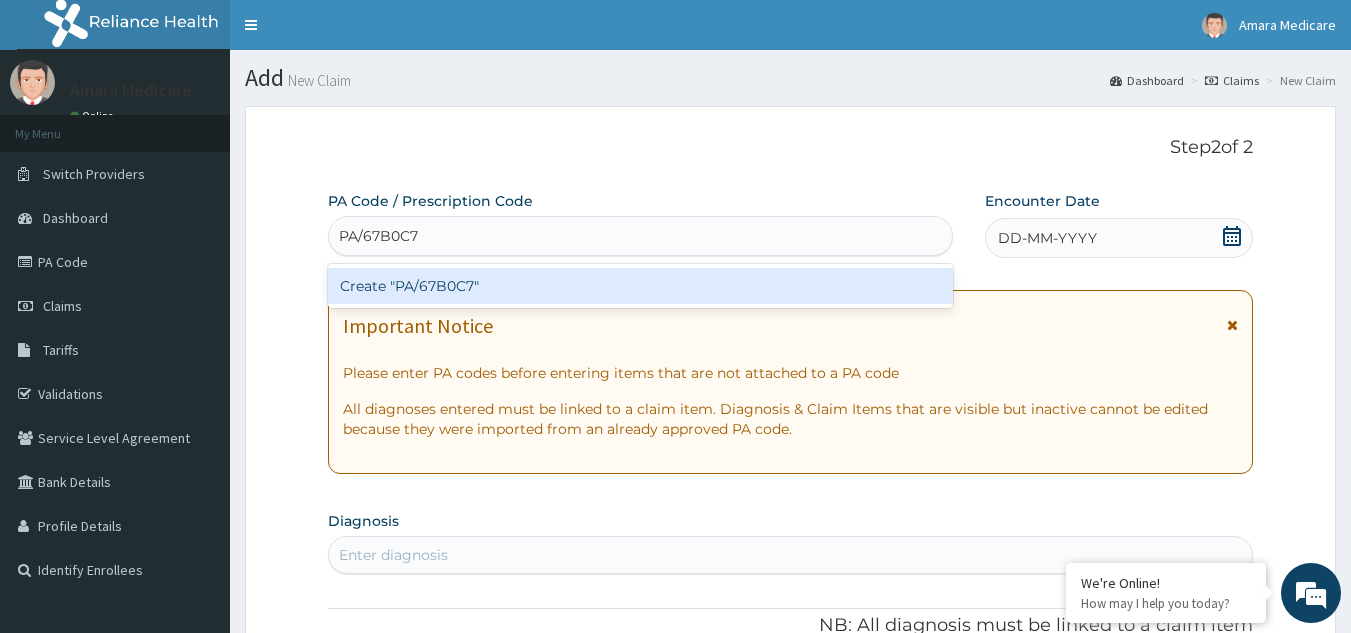 click on "Create "PA/67B0C7"" at bounding box center [641, 286] 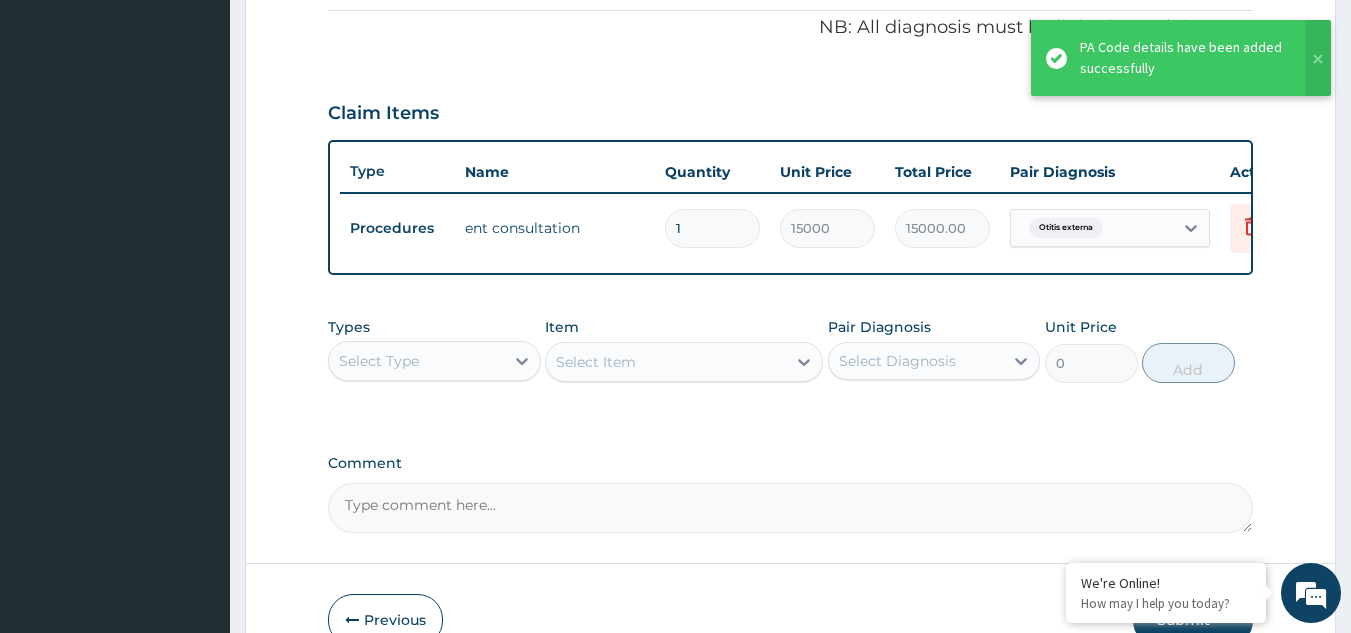 scroll, scrollTop: 729, scrollLeft: 0, axis: vertical 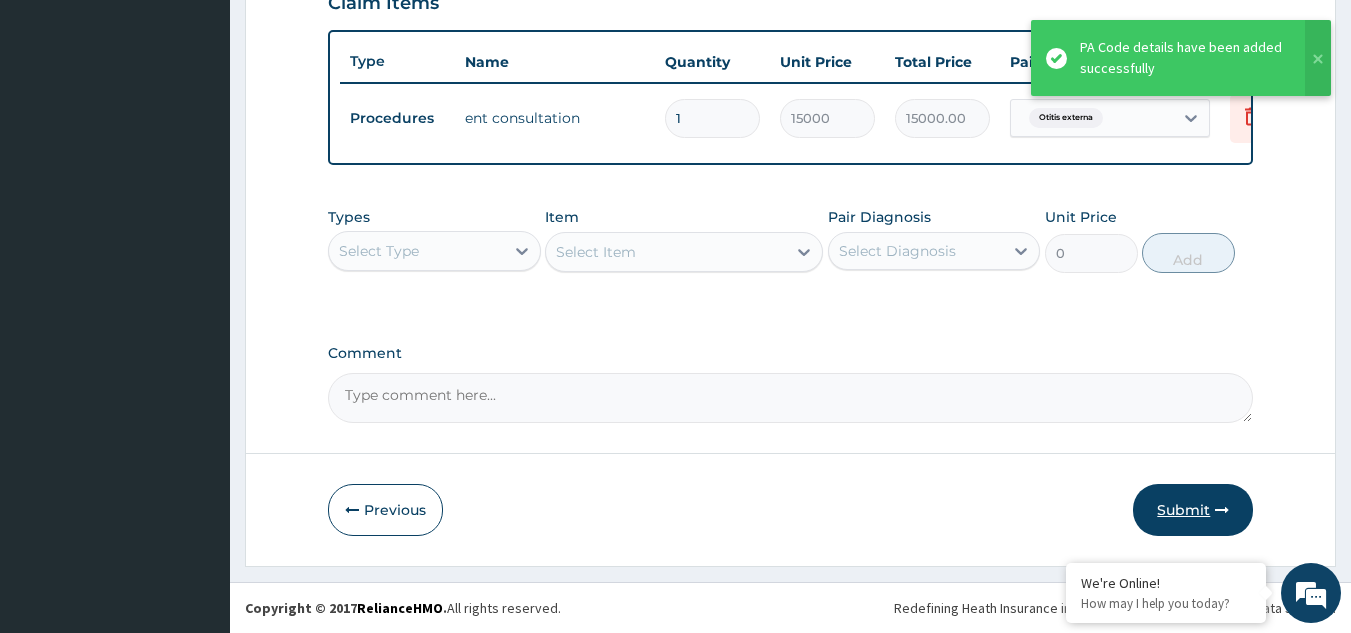 click on "Submit" at bounding box center (1193, 510) 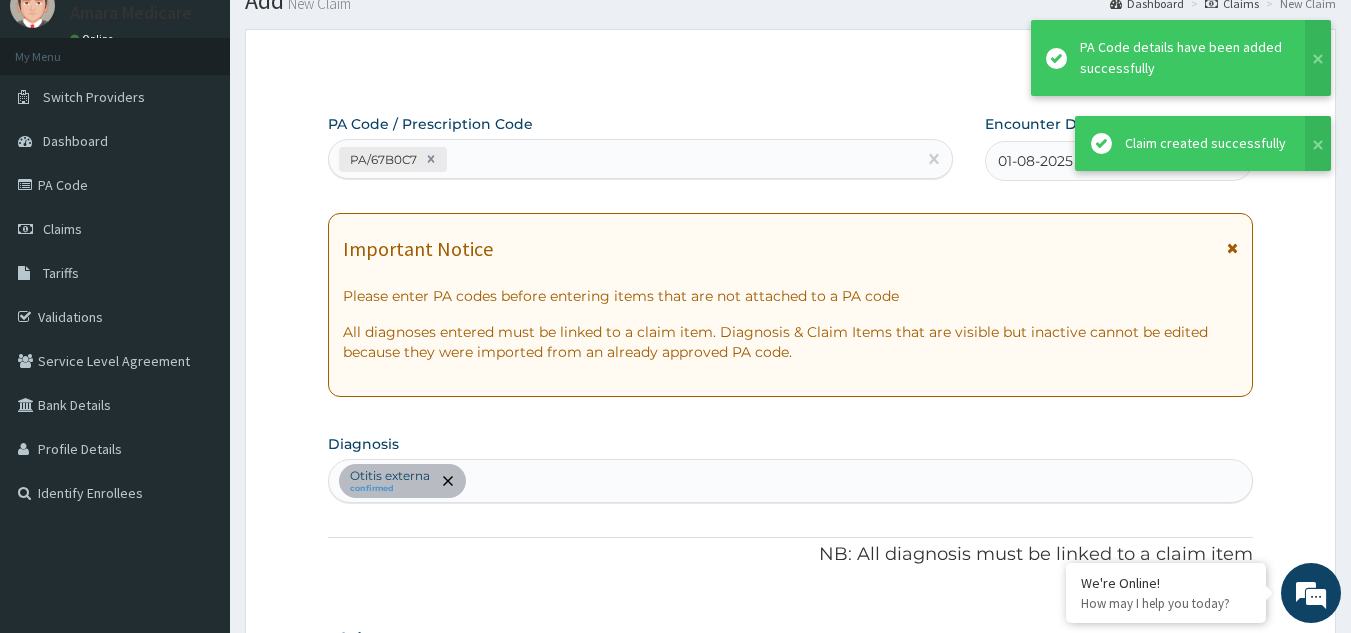 scroll, scrollTop: 729, scrollLeft: 0, axis: vertical 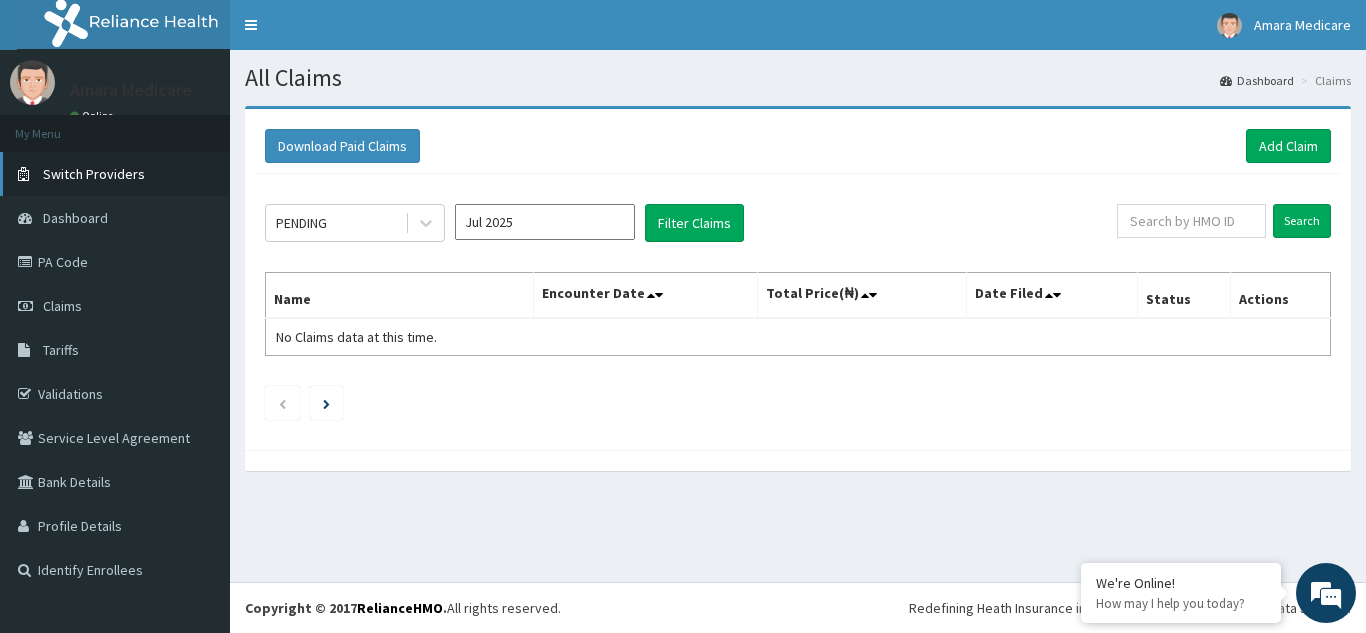 click on "Switch Providers" at bounding box center [94, 174] 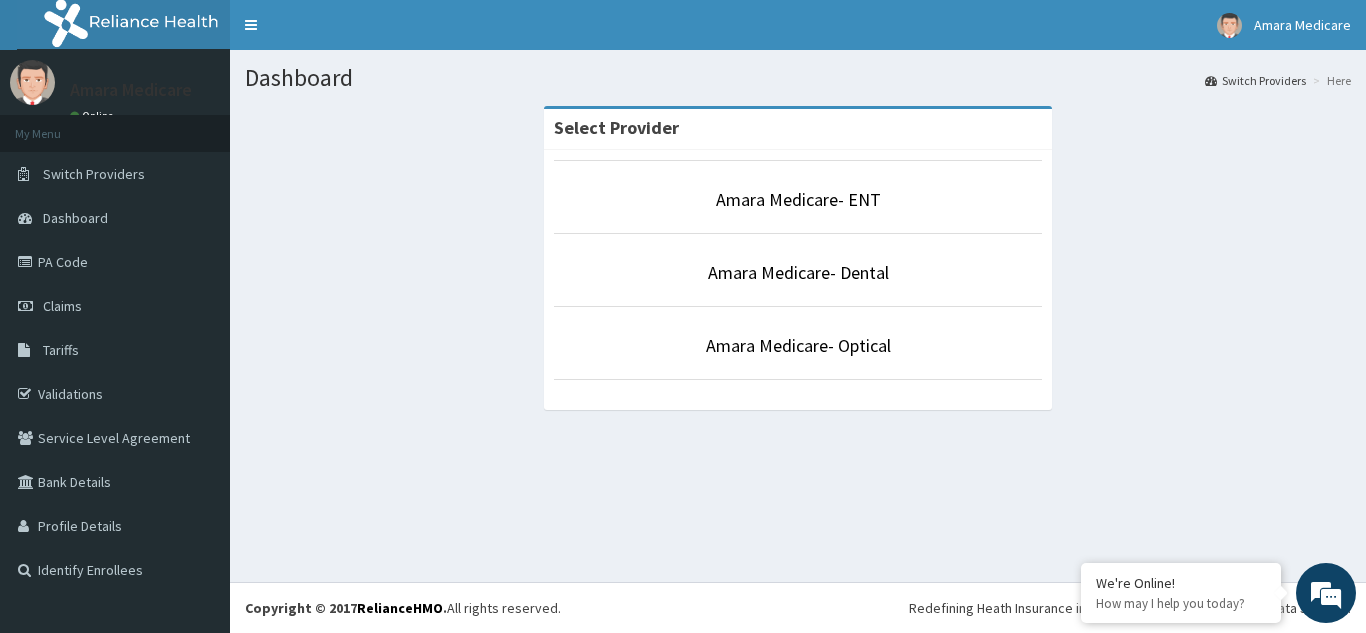 scroll, scrollTop: 0, scrollLeft: 0, axis: both 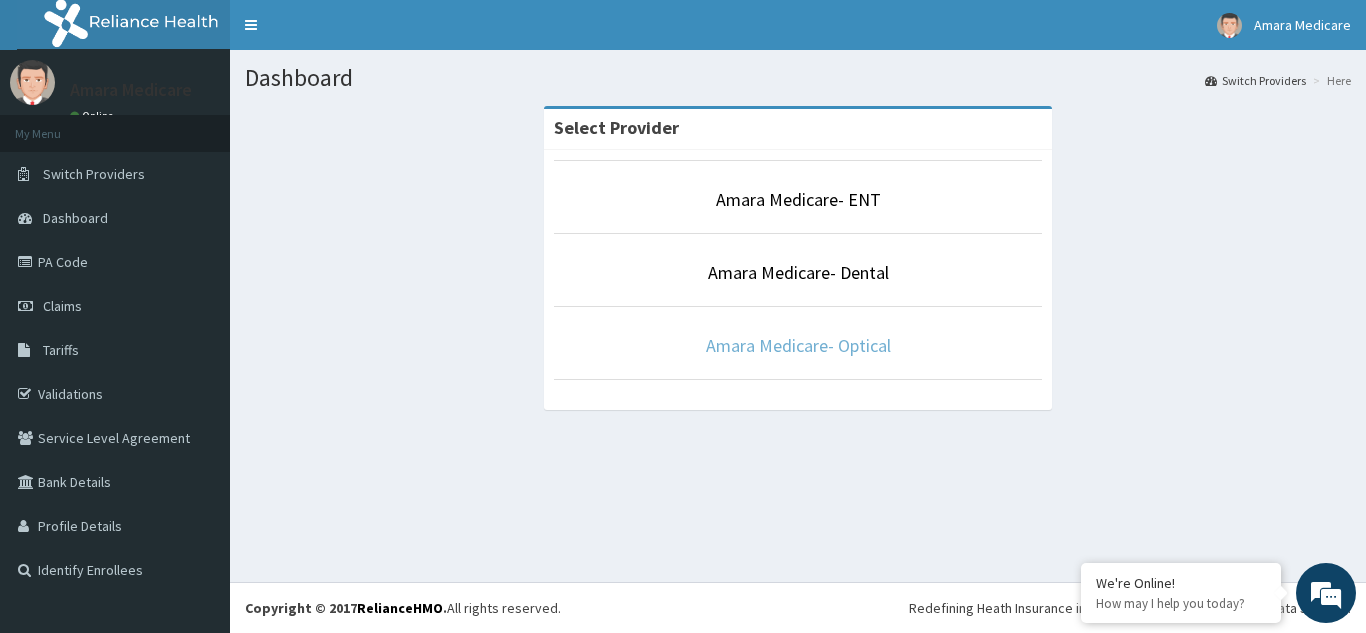 click on "Amara Medicare- Optical" at bounding box center [798, 345] 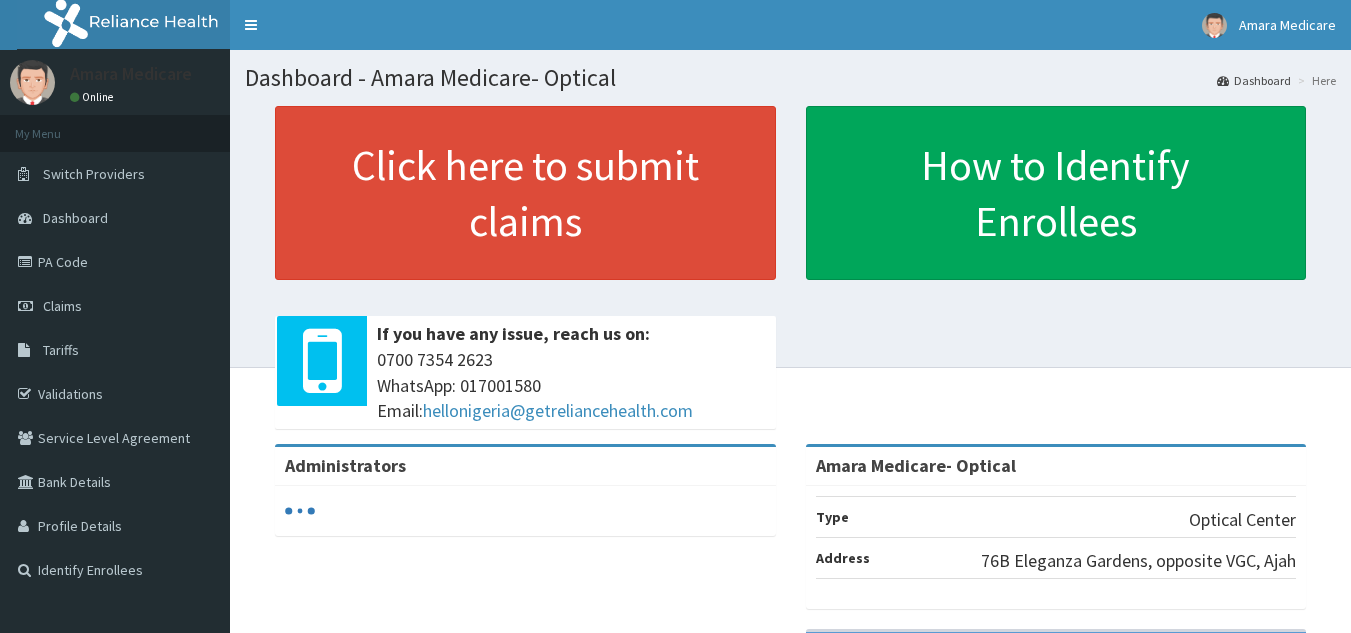 scroll, scrollTop: 0, scrollLeft: 0, axis: both 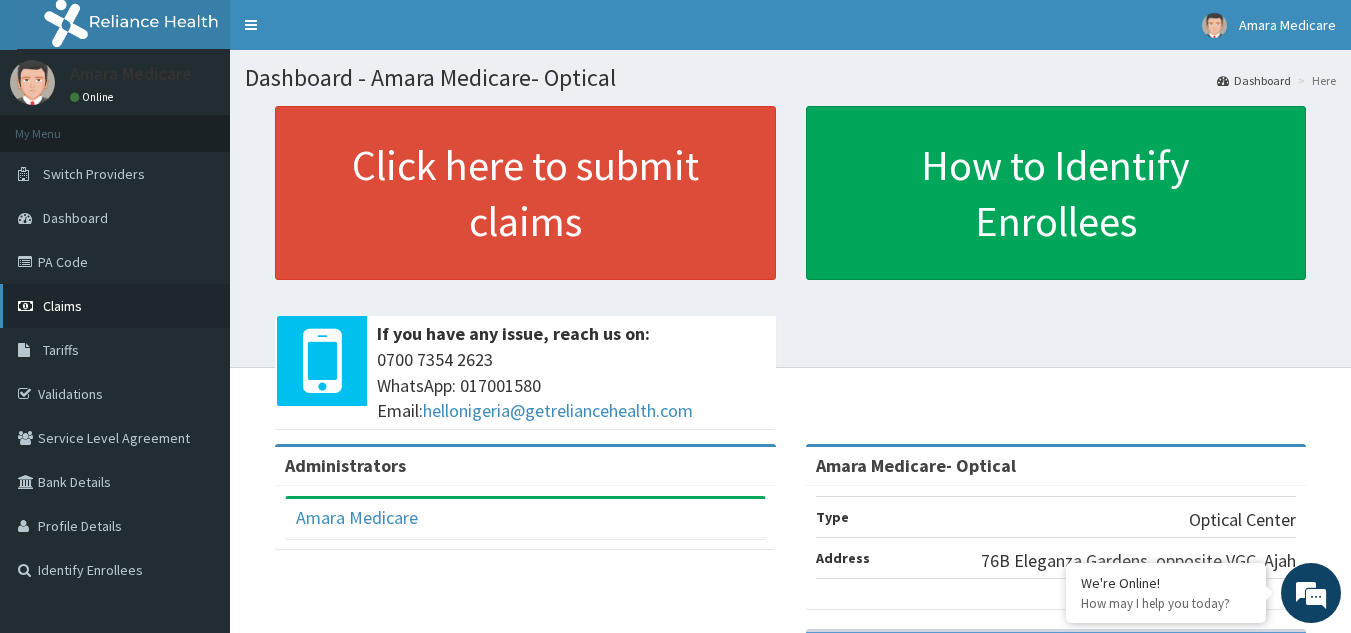 click on "Claims" at bounding box center (115, 306) 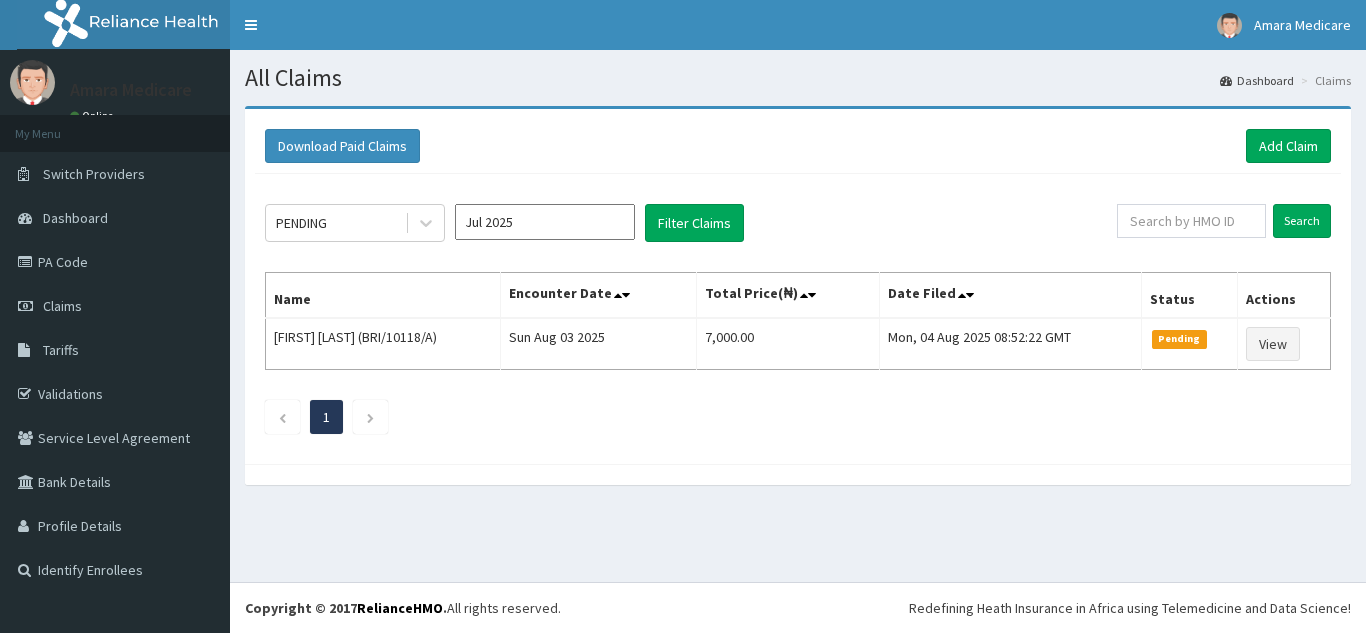 scroll, scrollTop: 0, scrollLeft: 0, axis: both 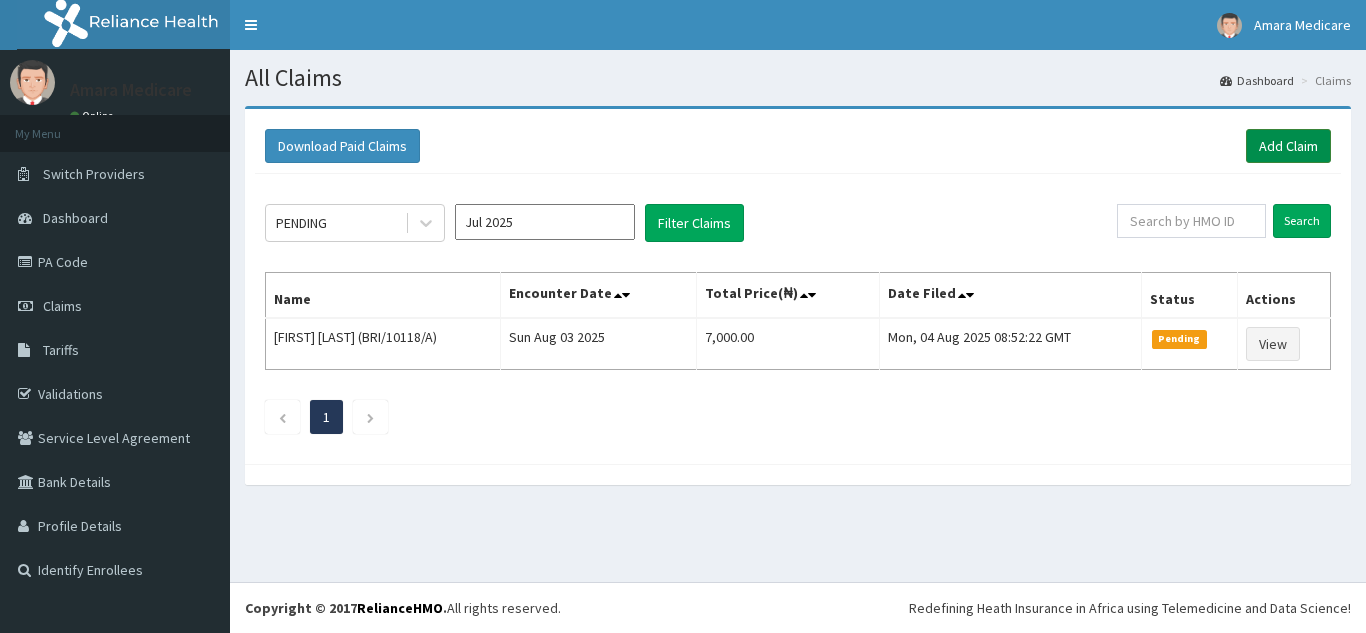 click on "Add Claim" at bounding box center [1288, 146] 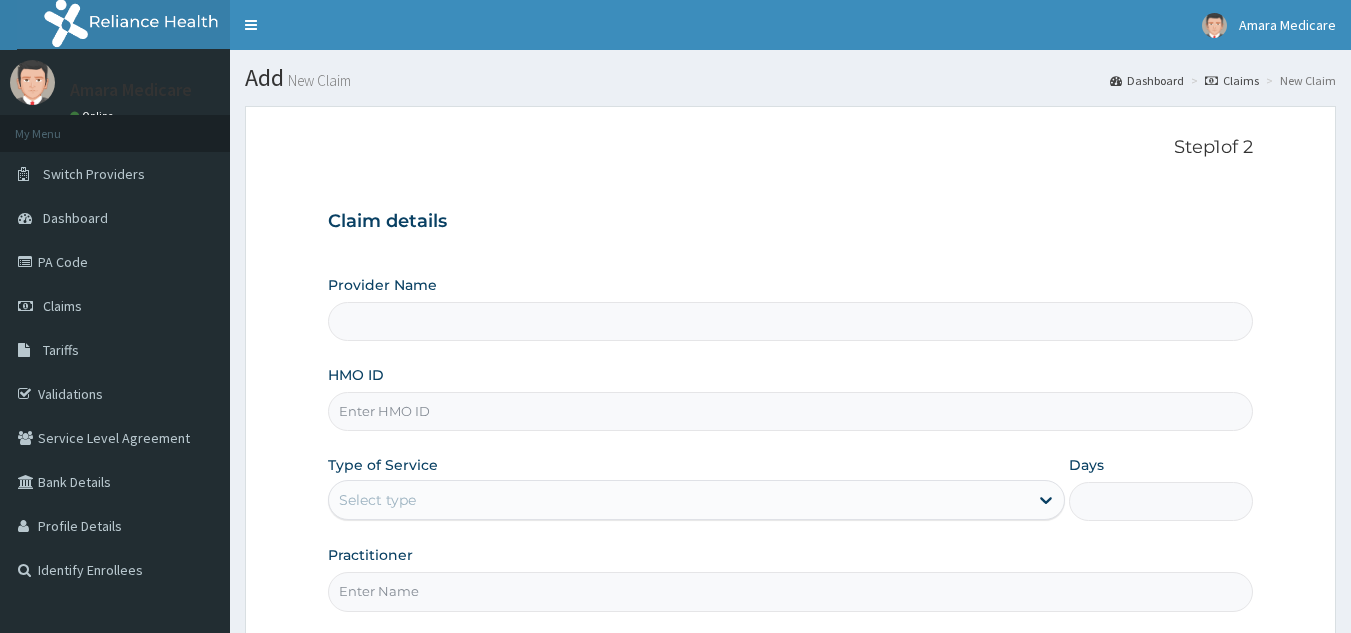scroll, scrollTop: 0, scrollLeft: 0, axis: both 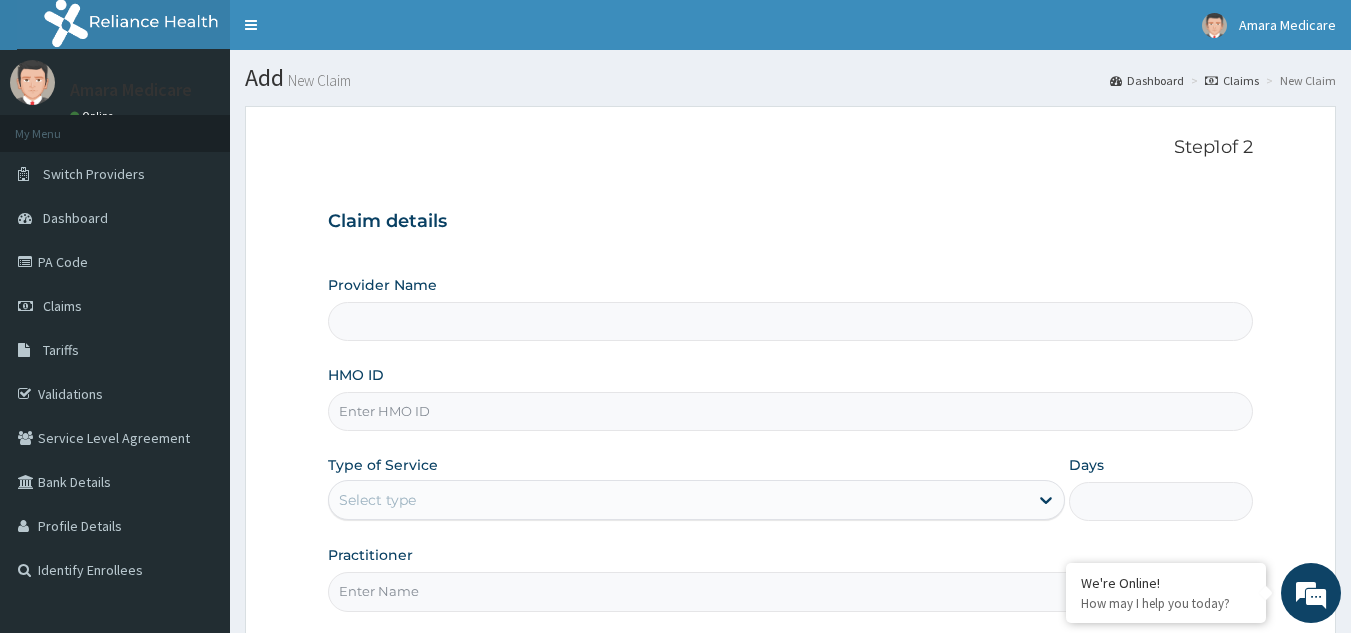 click on "HMO ID" at bounding box center (791, 411) 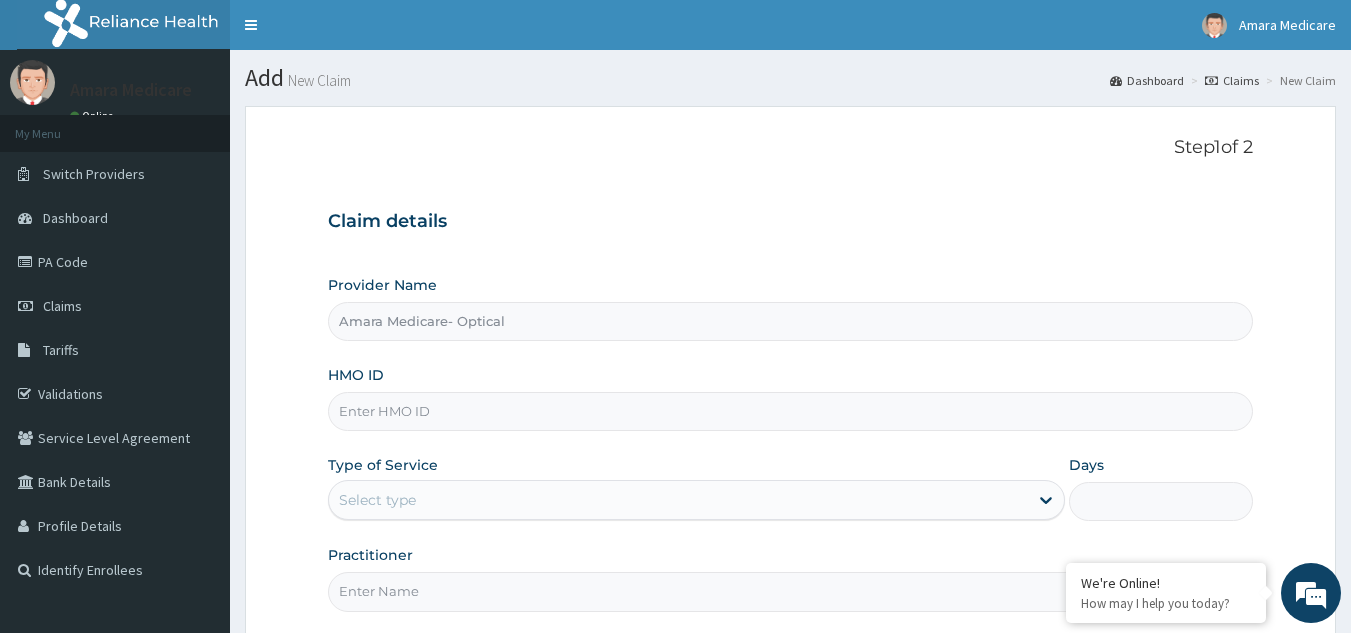 paste on "LBP/10065/B" 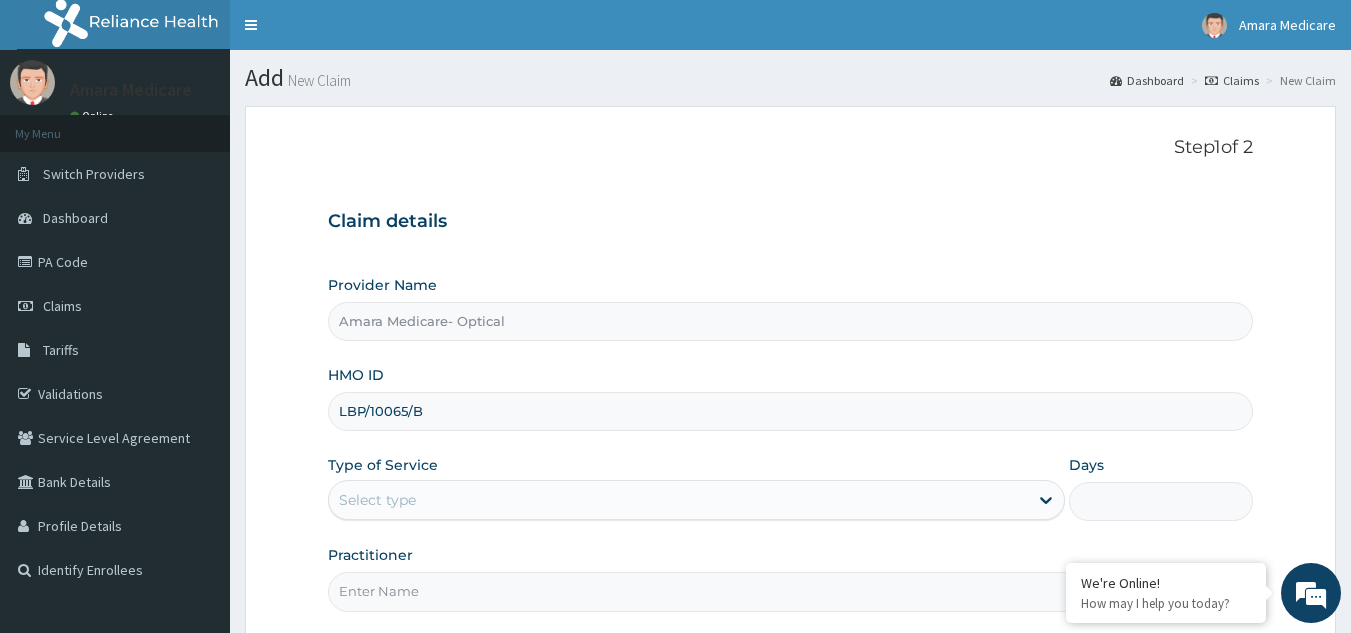 type on "LBP/10065/B" 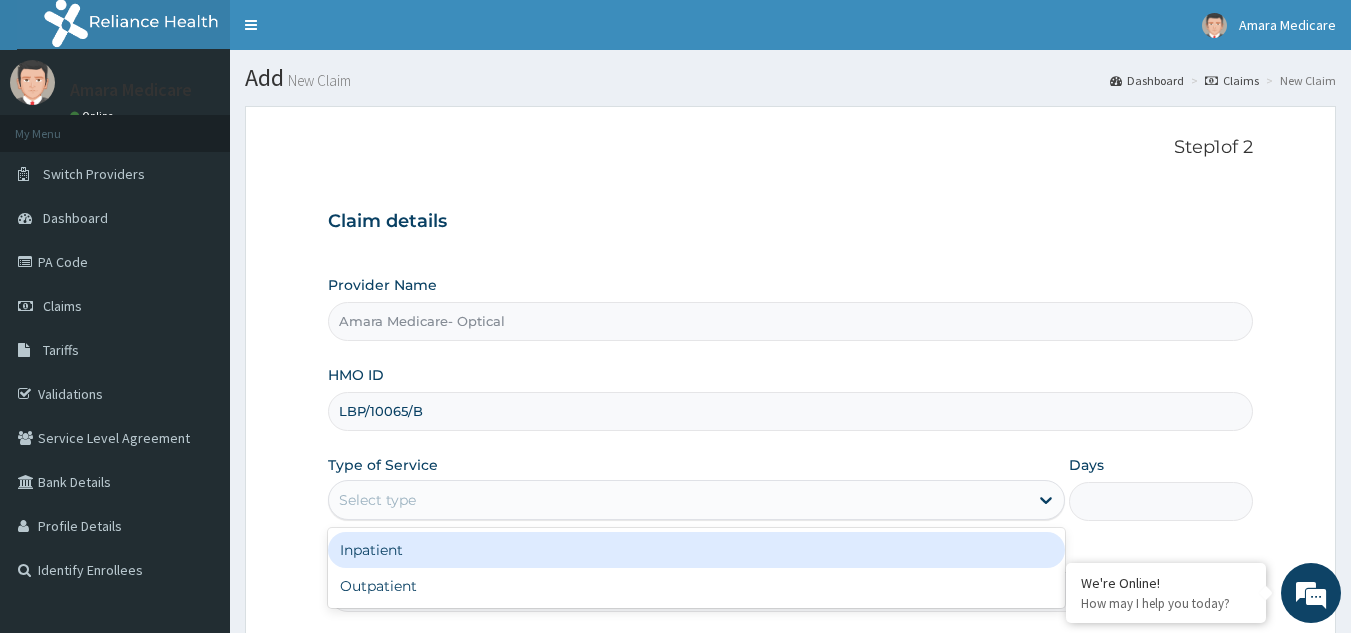 click on "Select type" at bounding box center [678, 500] 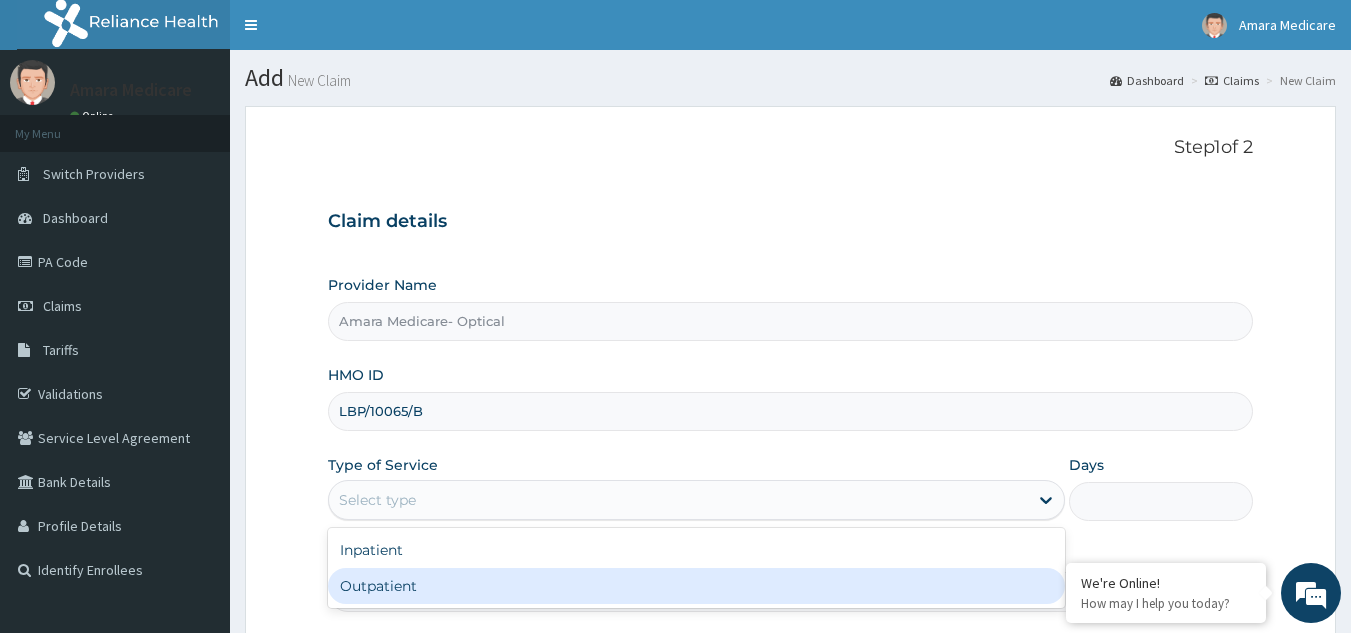 click on "Outpatient" at bounding box center (696, 586) 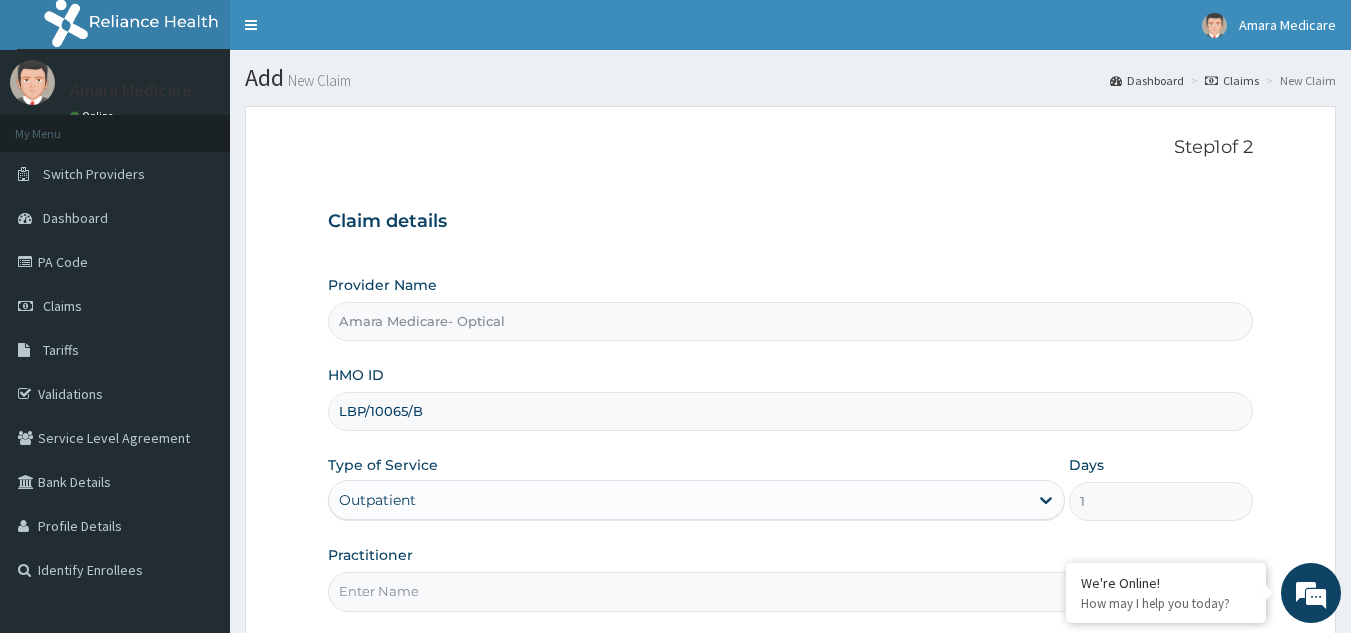 scroll, scrollTop: 0, scrollLeft: 0, axis: both 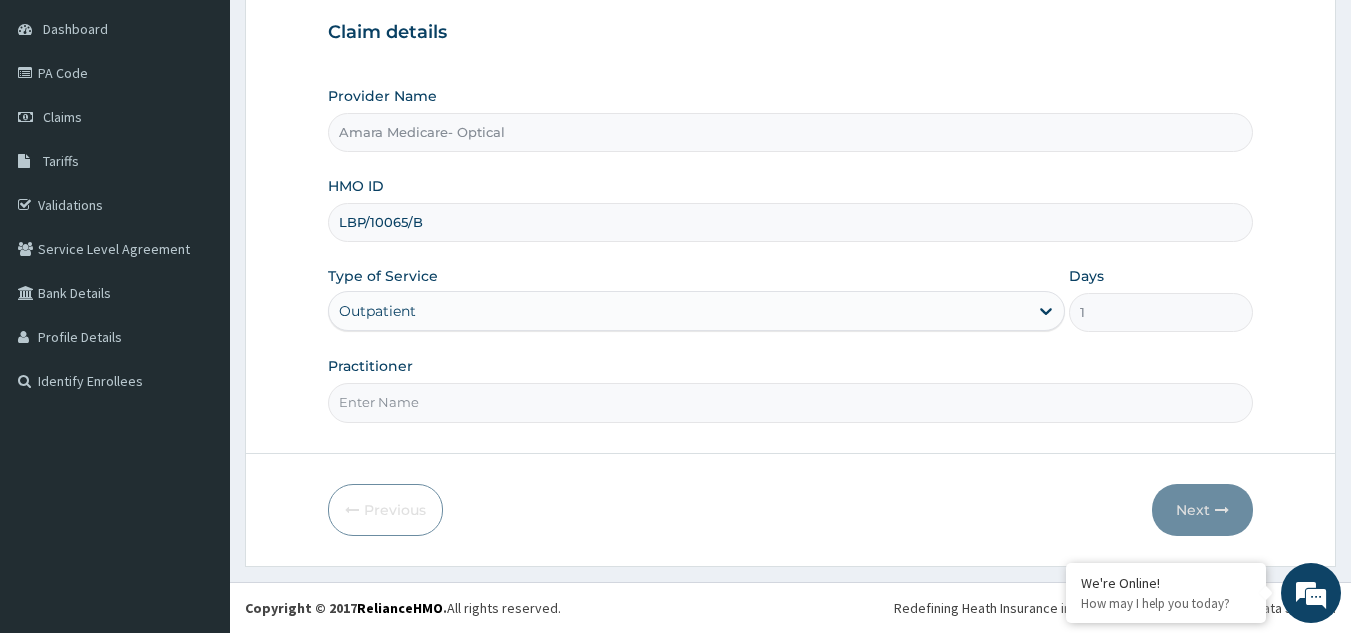 click on "Practitioner" at bounding box center (791, 402) 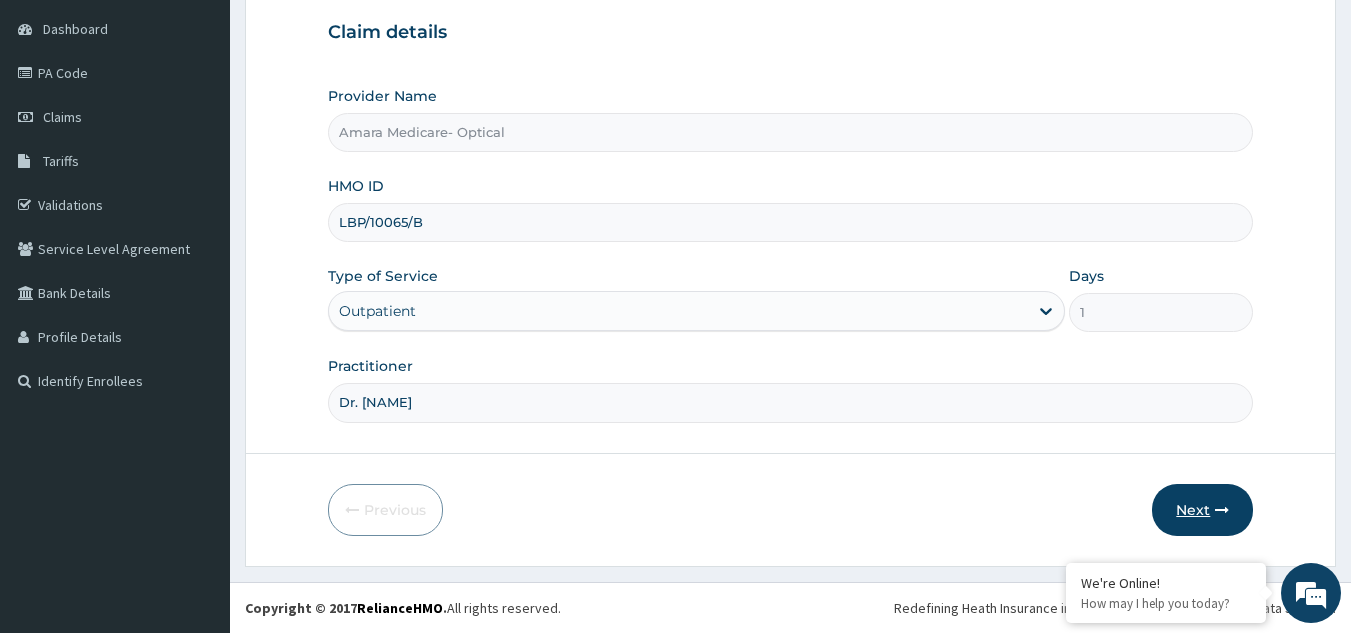 type on "Dr. Chukwujindu" 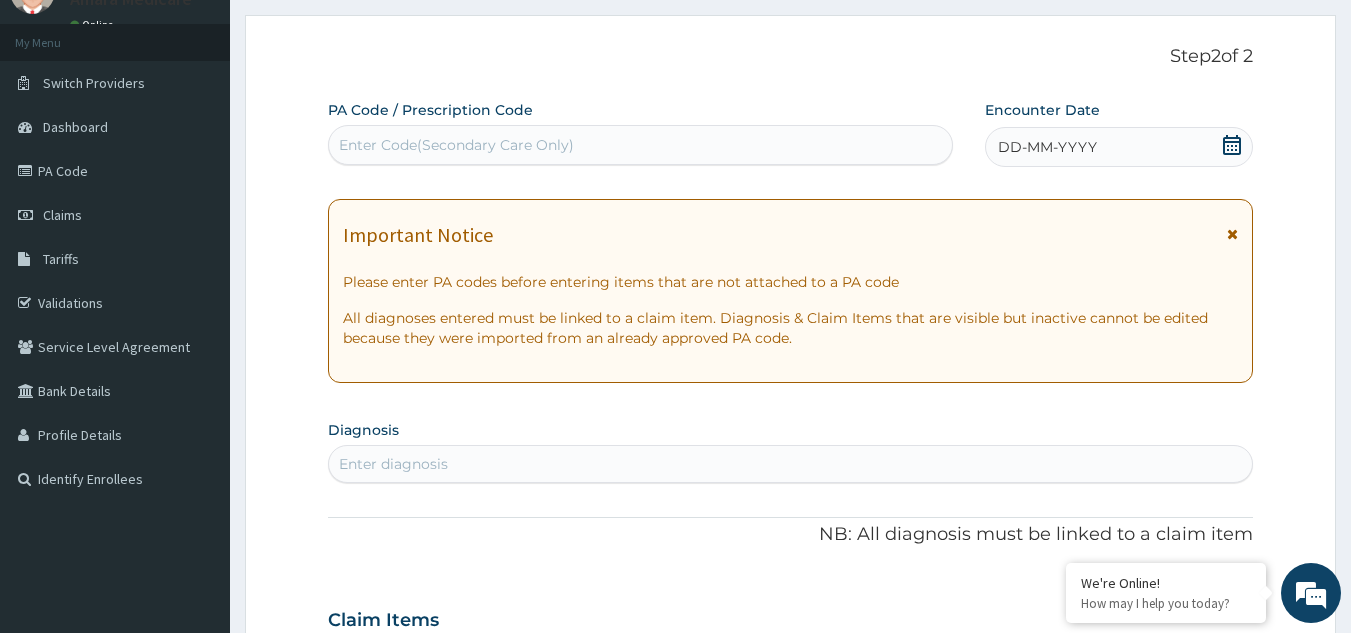 scroll, scrollTop: 0, scrollLeft: 0, axis: both 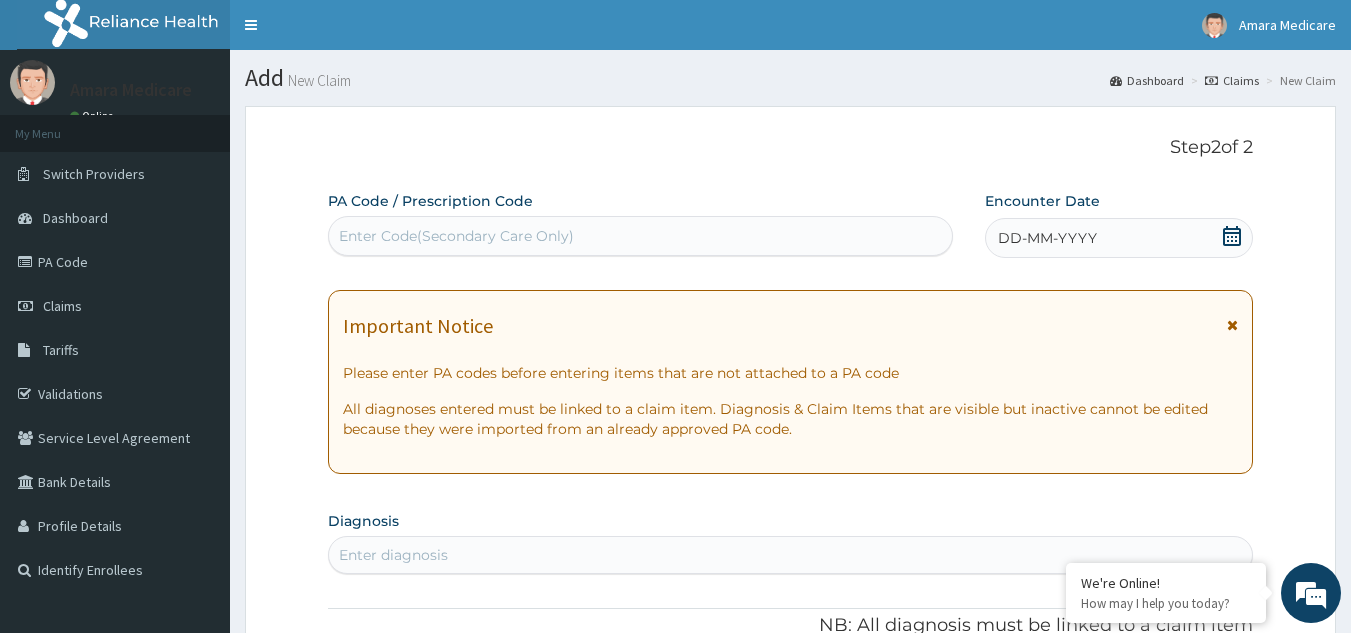 click on "Enter Code(Secondary Care Only)" at bounding box center (641, 236) 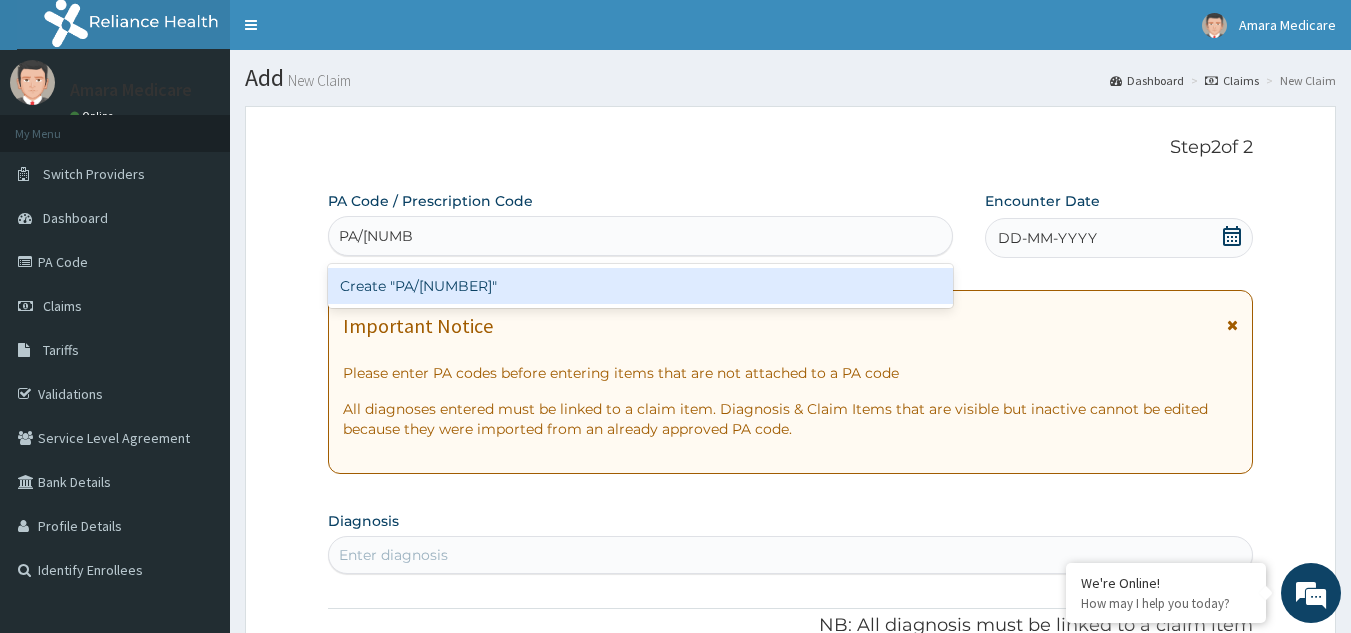 click on "Create "PA/77713A"" at bounding box center (641, 286) 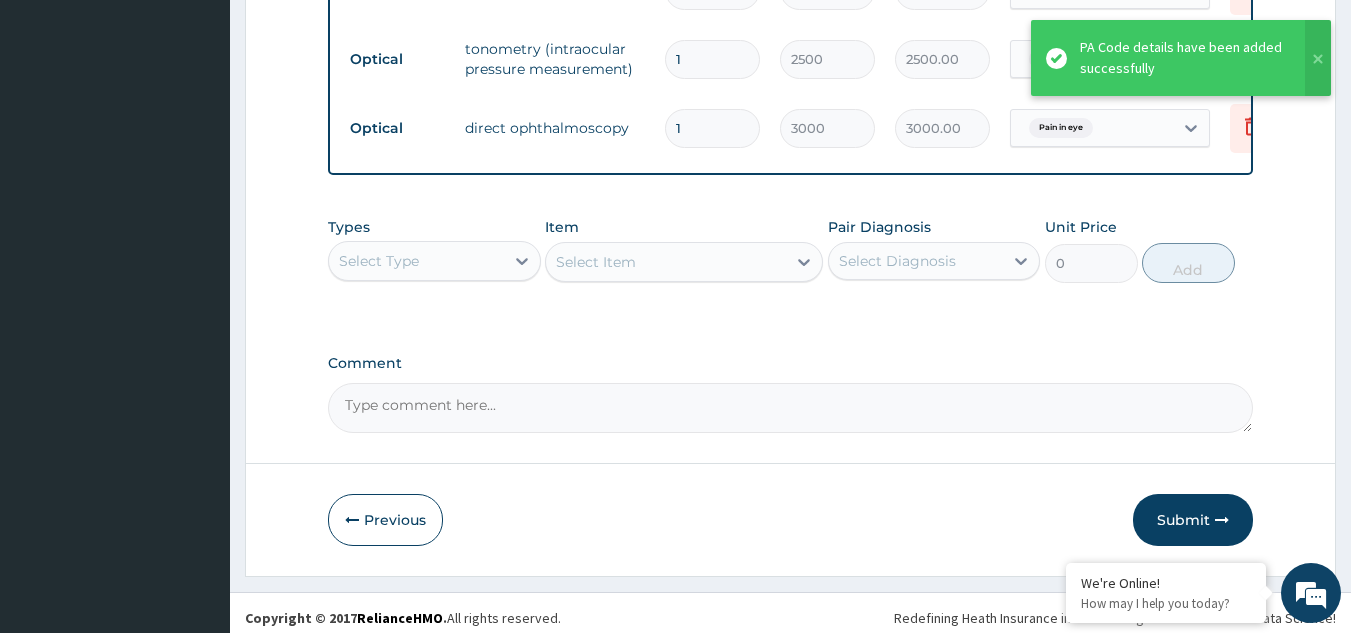 scroll, scrollTop: 992, scrollLeft: 0, axis: vertical 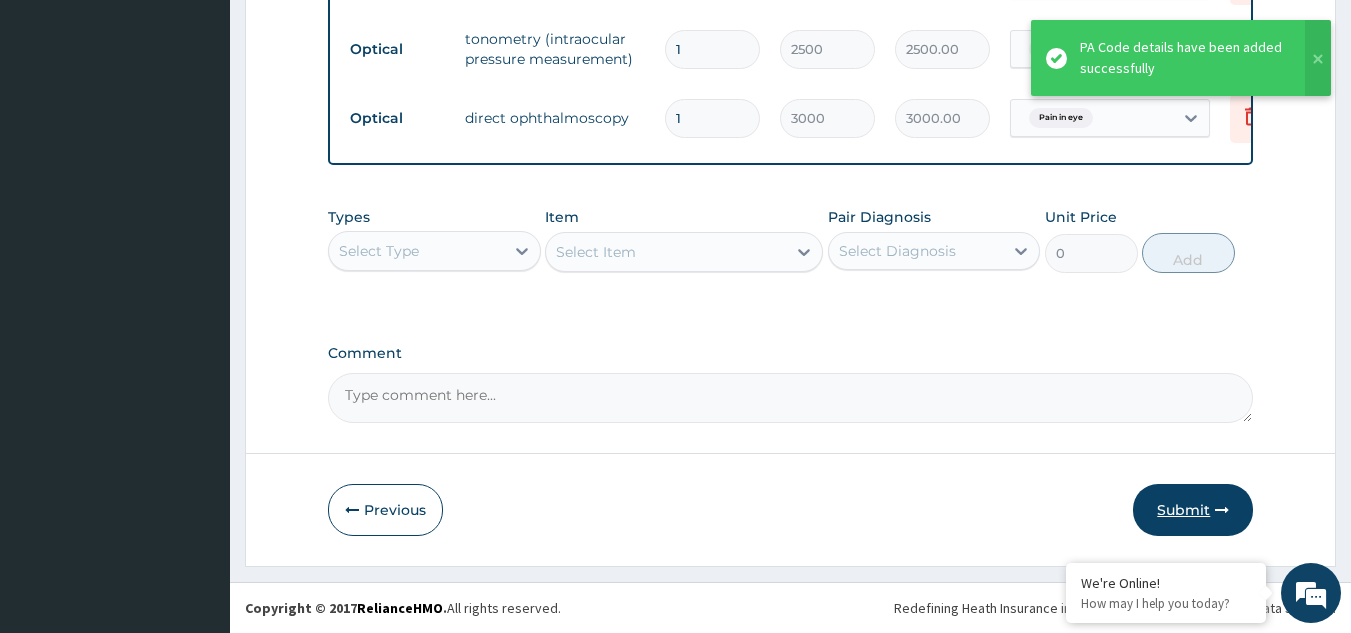 click on "Submit" at bounding box center [1193, 510] 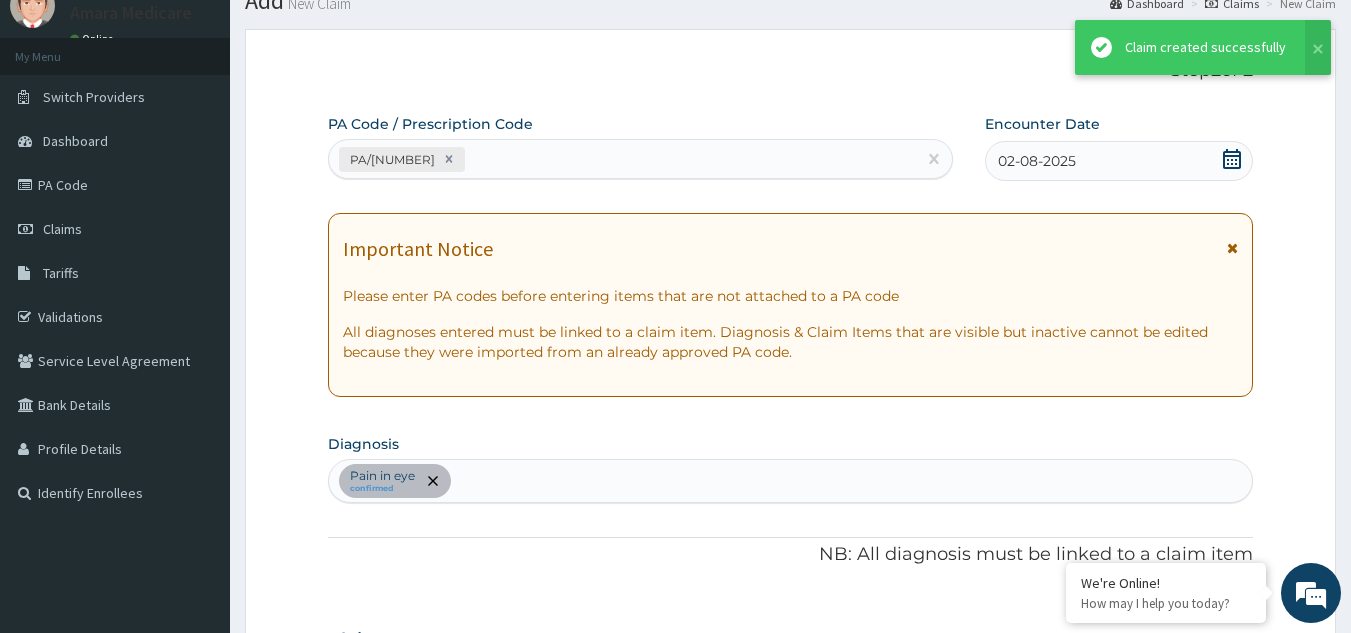 scroll, scrollTop: 992, scrollLeft: 0, axis: vertical 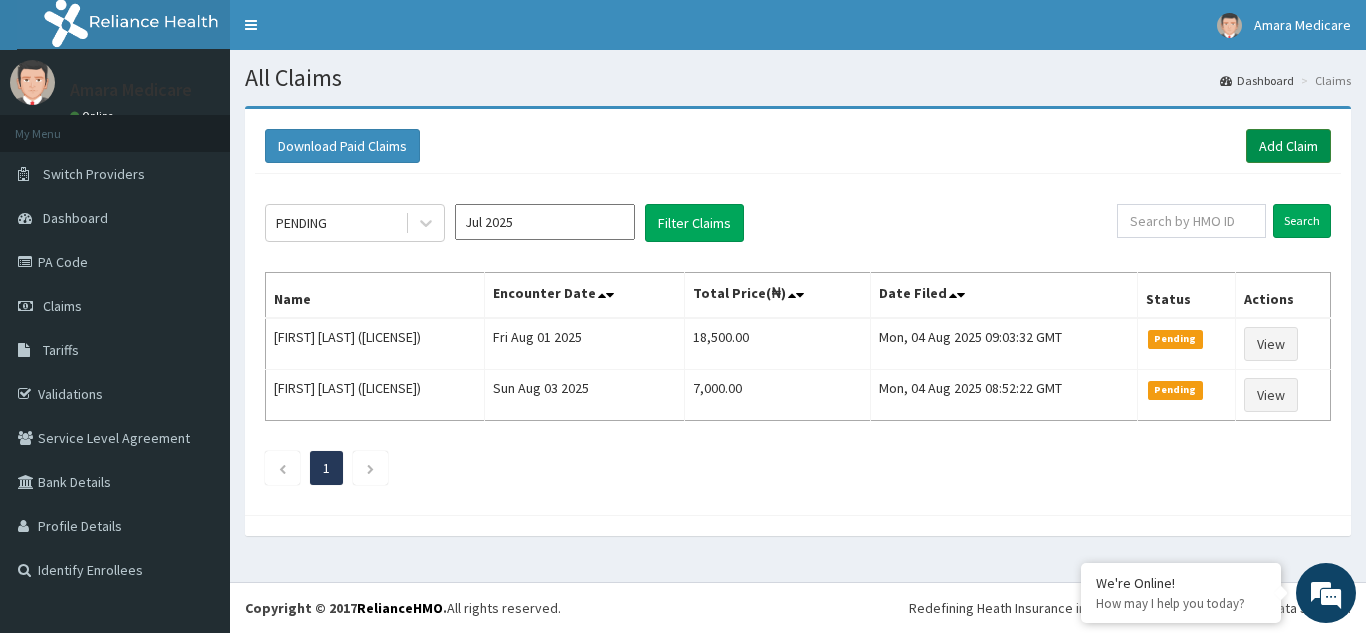 click on "Add Claim" at bounding box center (1288, 146) 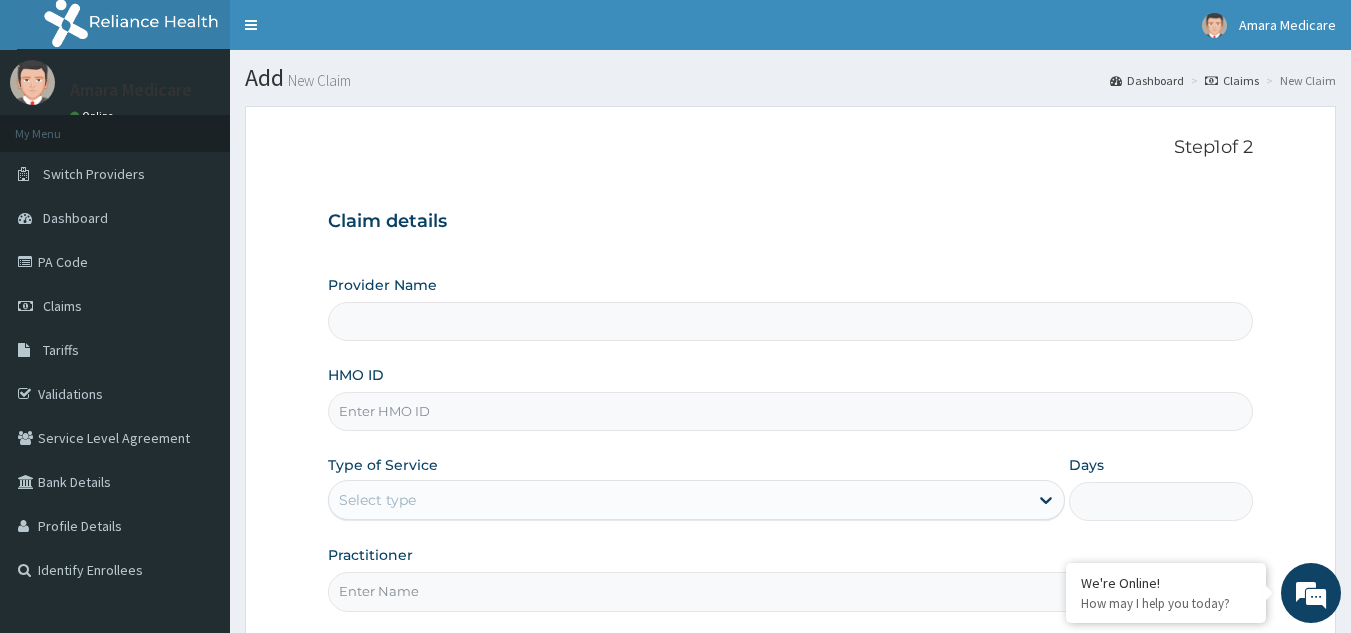 type on "Amara Medicare- Optical" 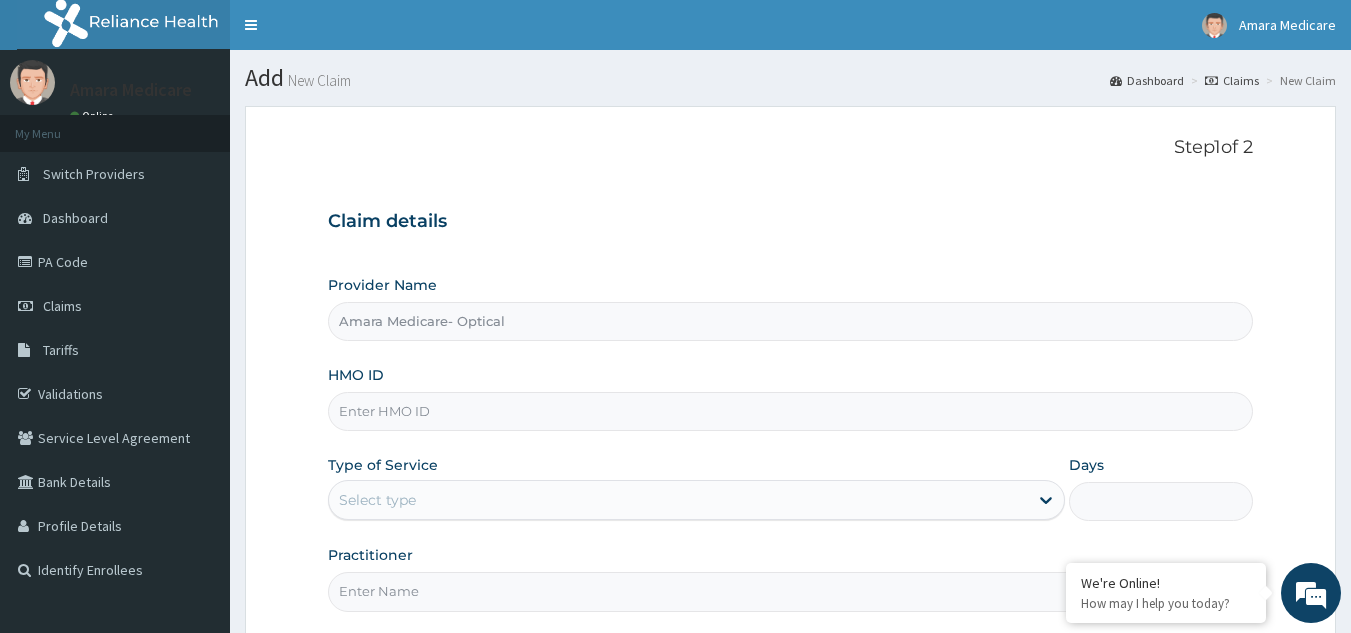 scroll, scrollTop: 0, scrollLeft: 0, axis: both 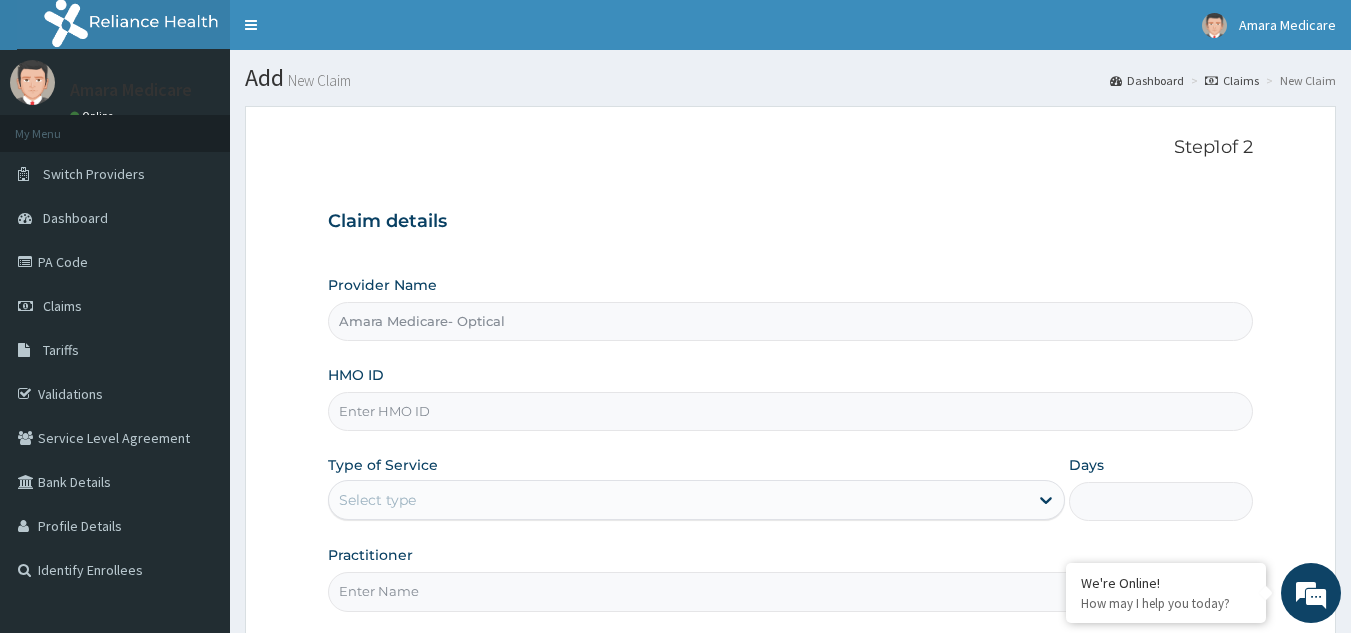 click on "HMO ID" at bounding box center (791, 411) 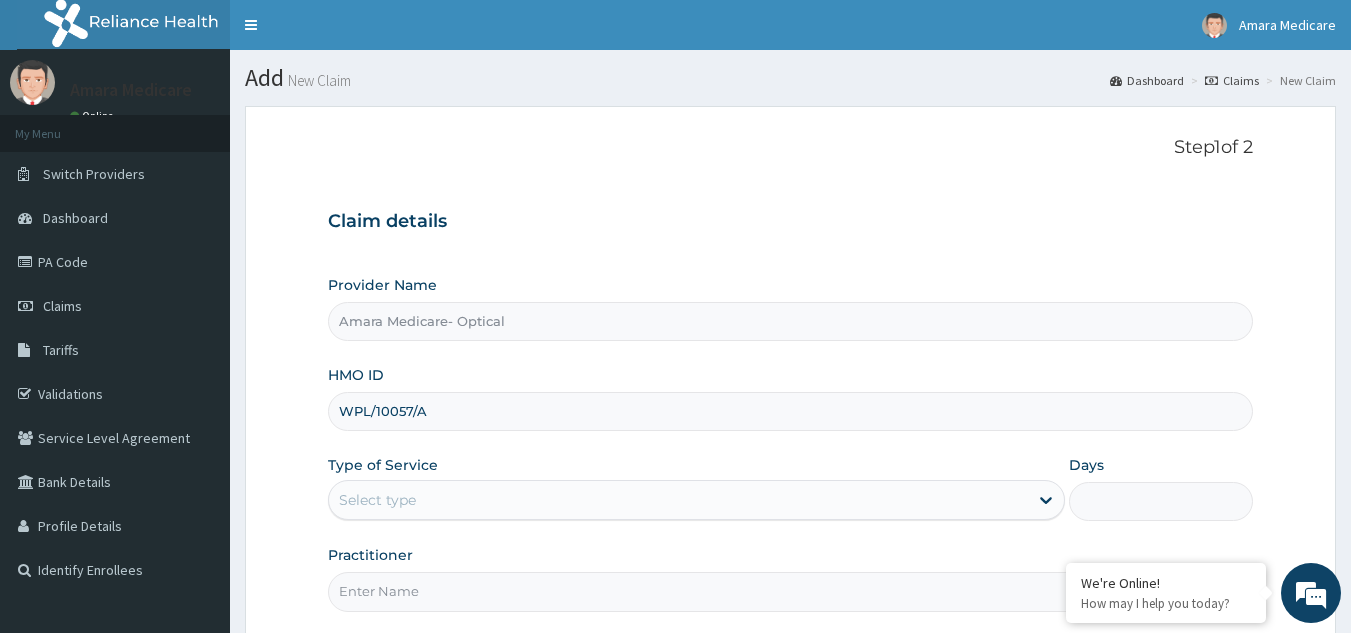 type on "WPL/10057/A" 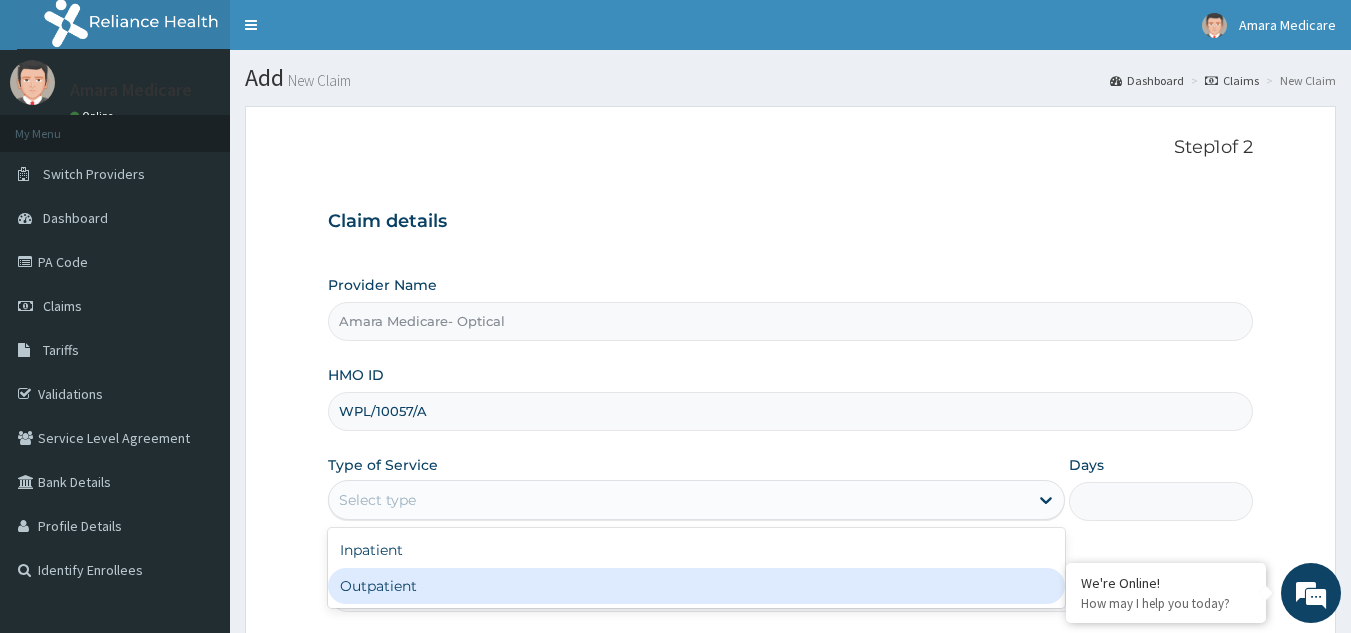 drag, startPoint x: 471, startPoint y: 599, endPoint x: 521, endPoint y: 544, distance: 74.330345 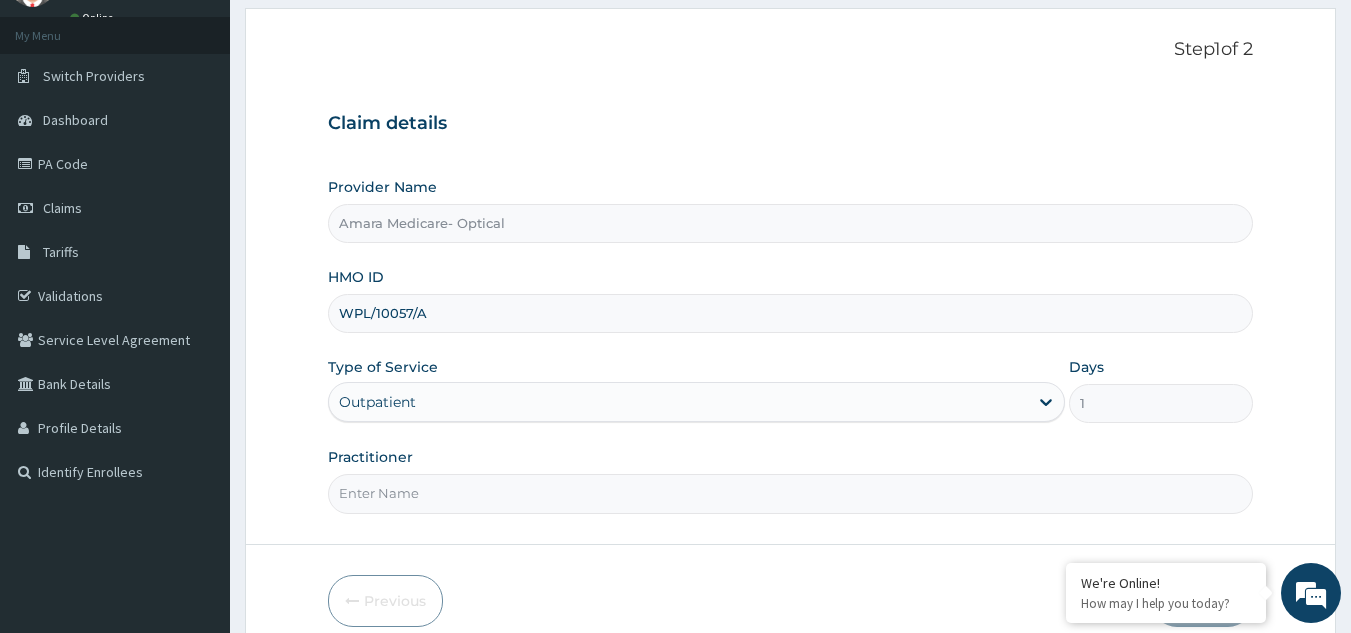 scroll, scrollTop: 189, scrollLeft: 0, axis: vertical 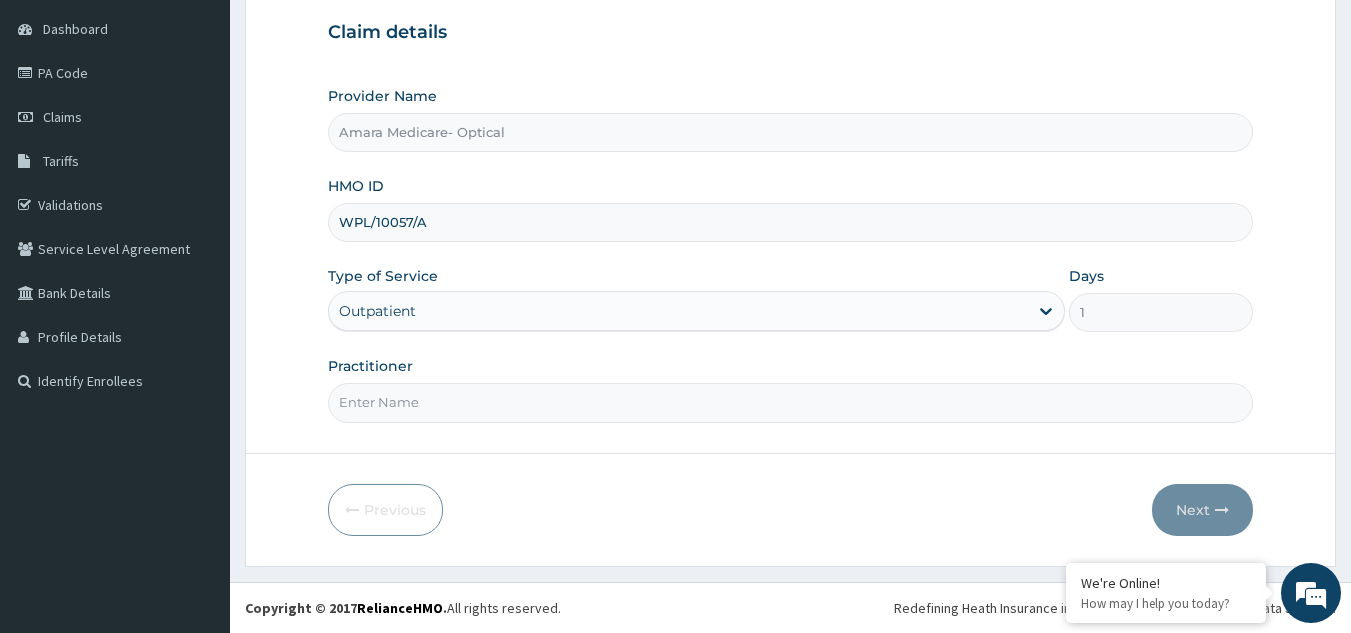click on "Practitioner" at bounding box center [791, 402] 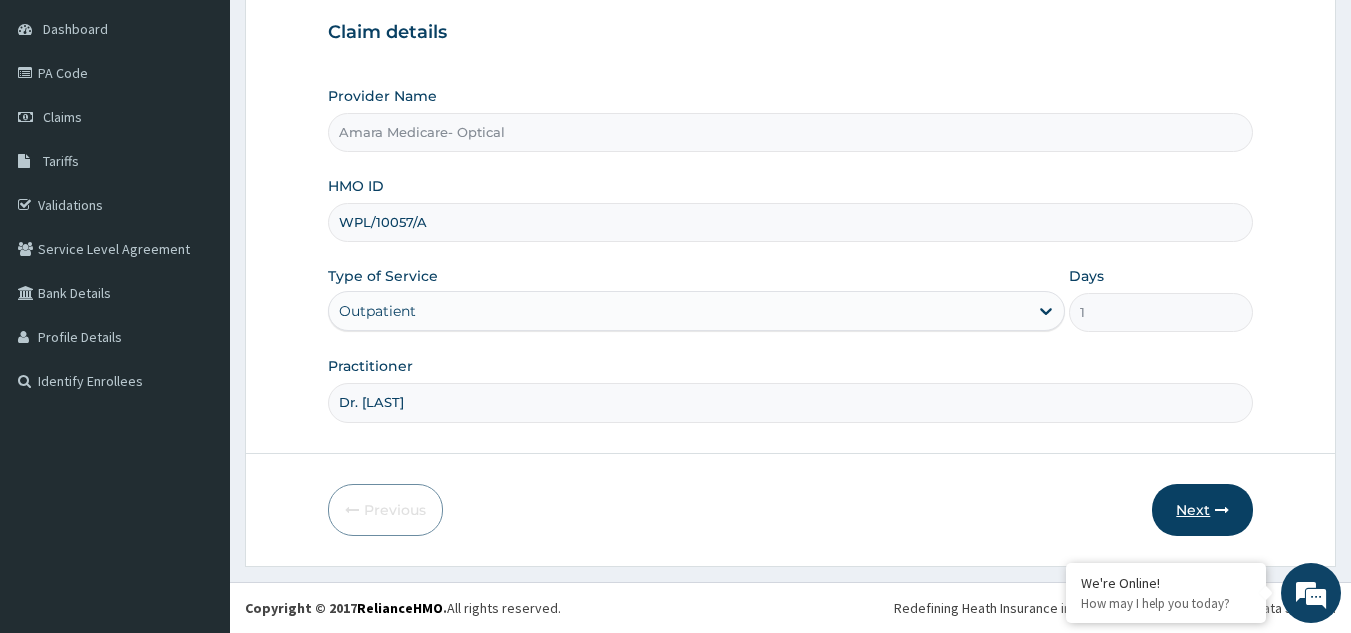 type on "Dr. [LAST]" 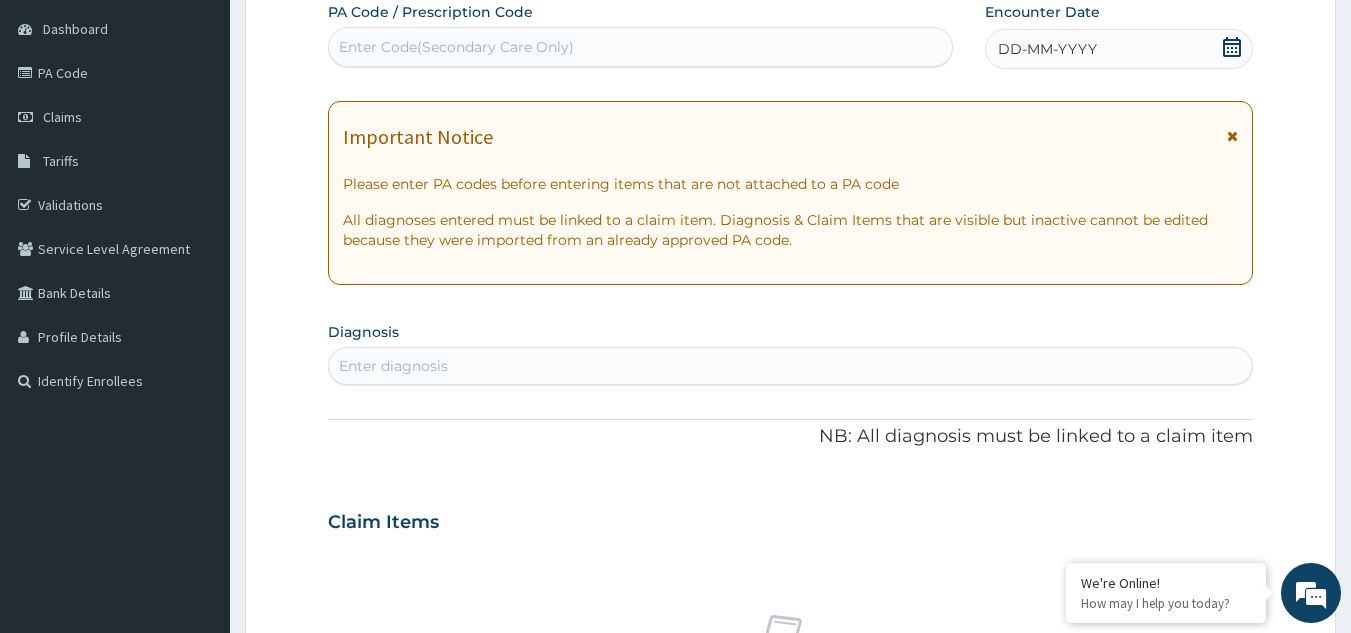 click on "Enter Code(Secondary Care Only)" at bounding box center (456, 47) 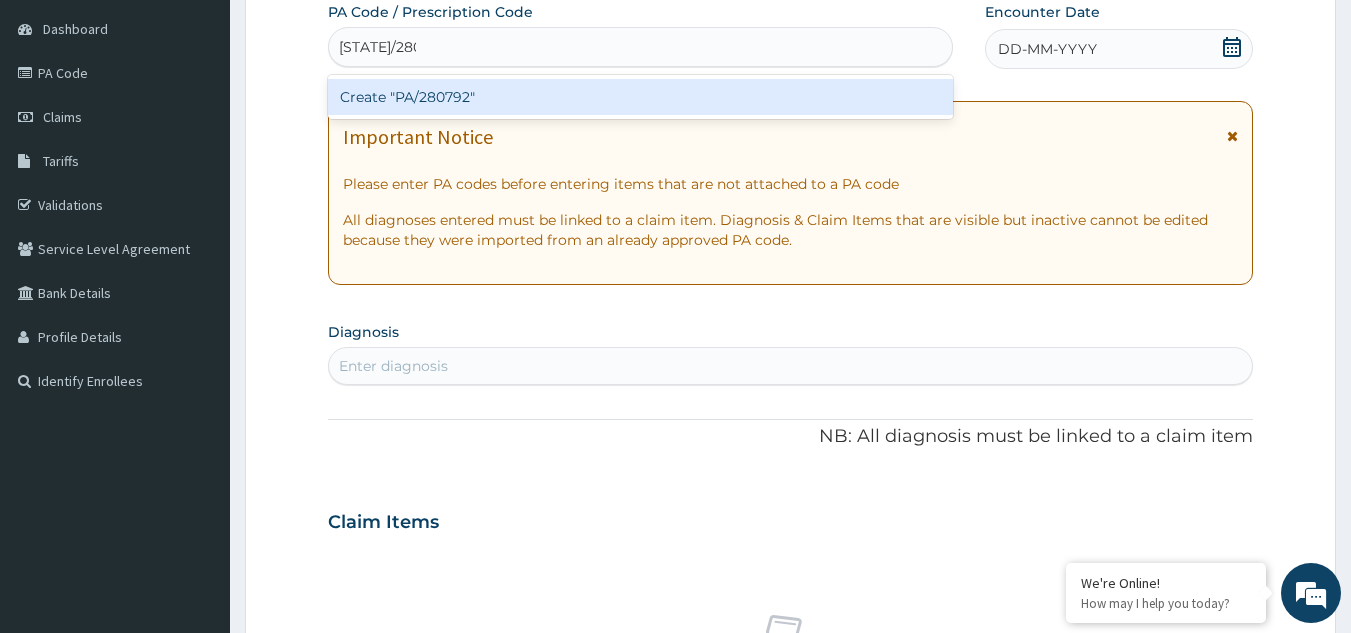 click on "Create "PA/280792"" at bounding box center (641, 97) 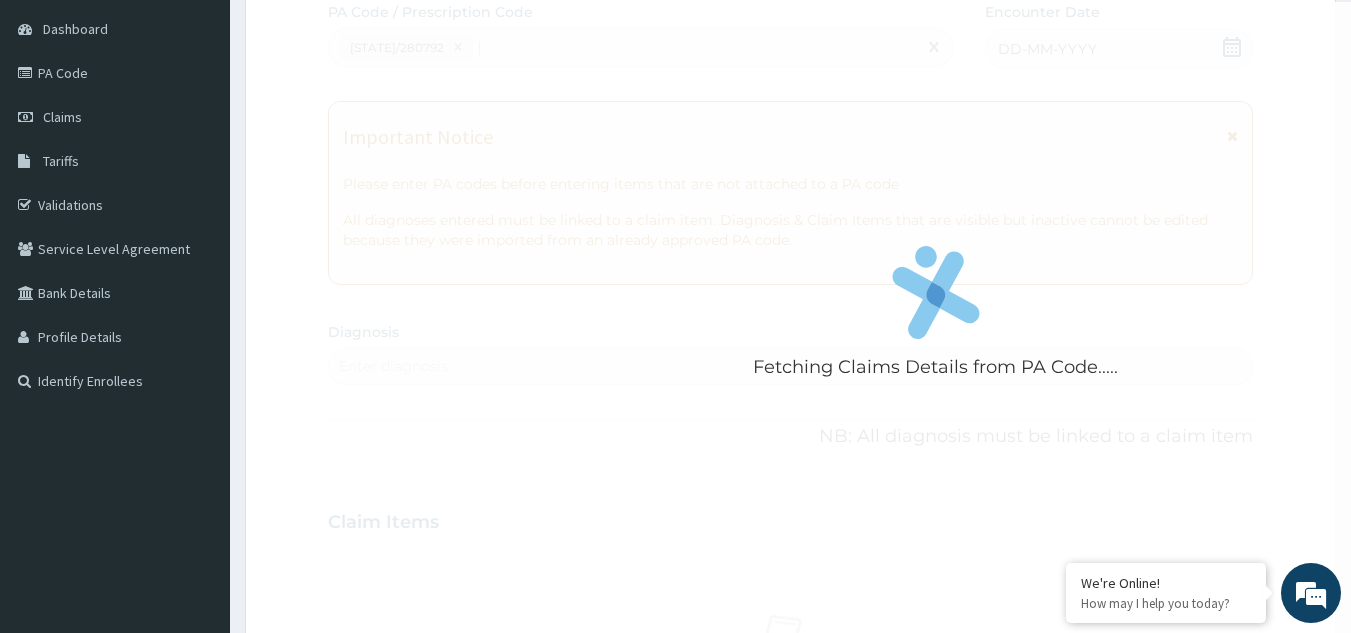 type 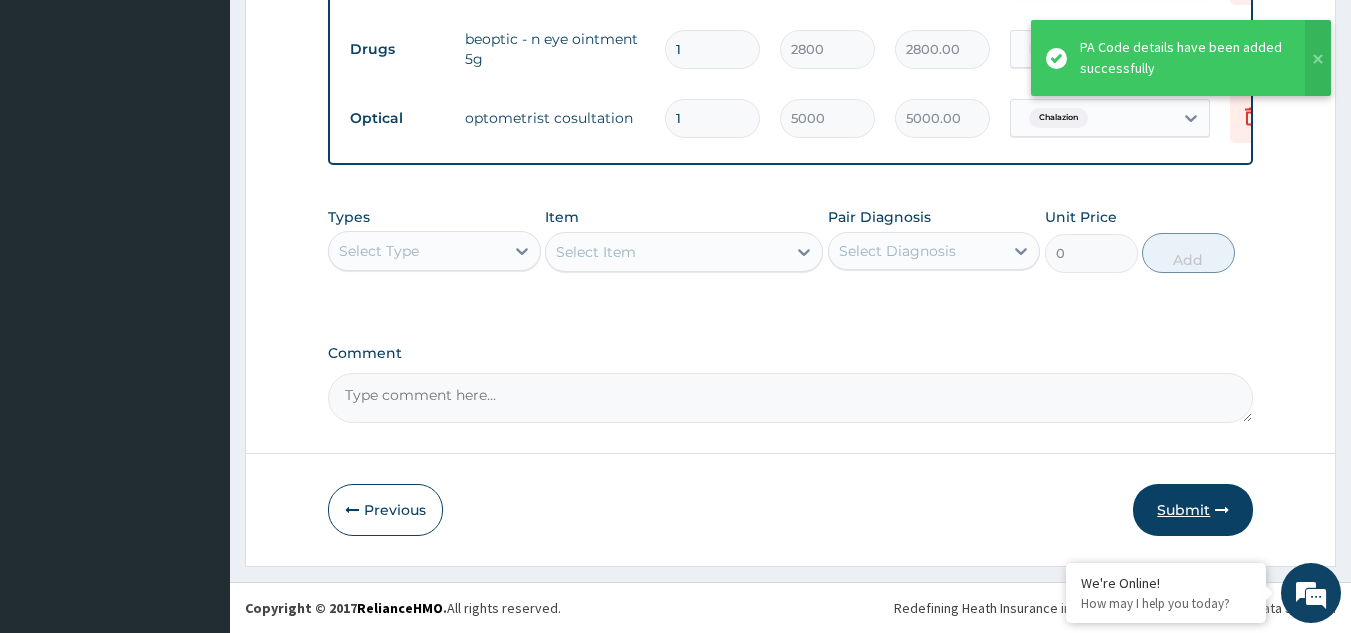 click on "Submit" at bounding box center [1193, 510] 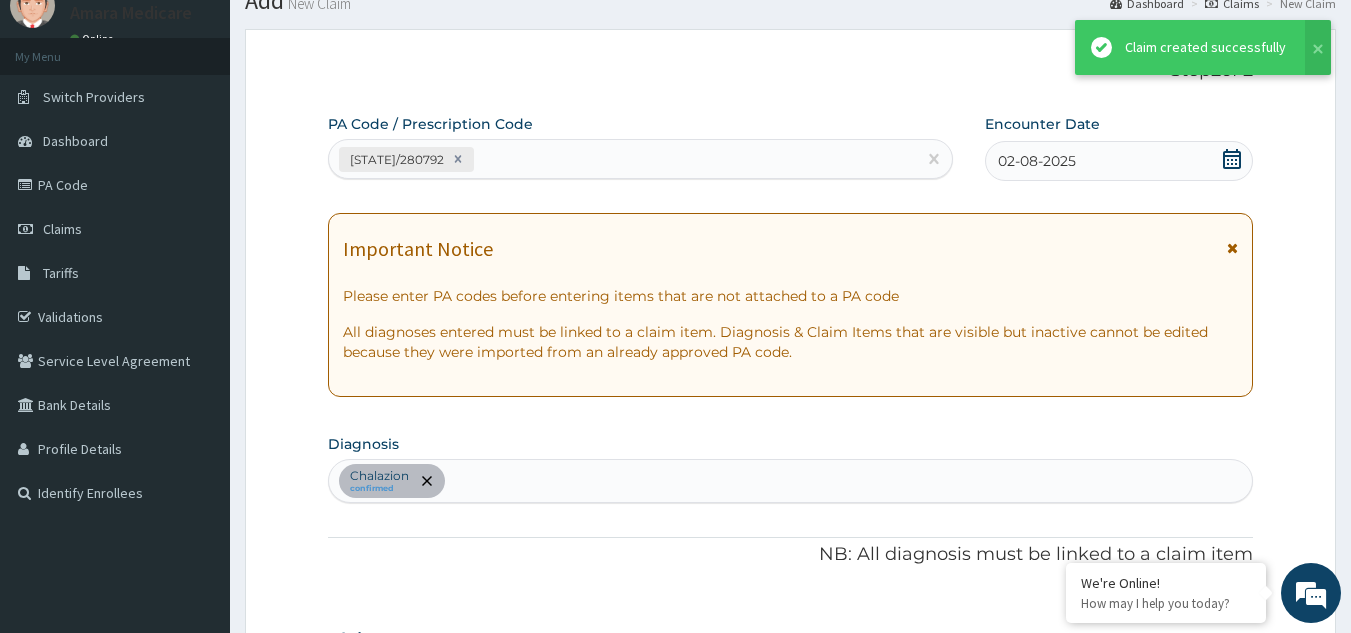 scroll, scrollTop: 867, scrollLeft: 0, axis: vertical 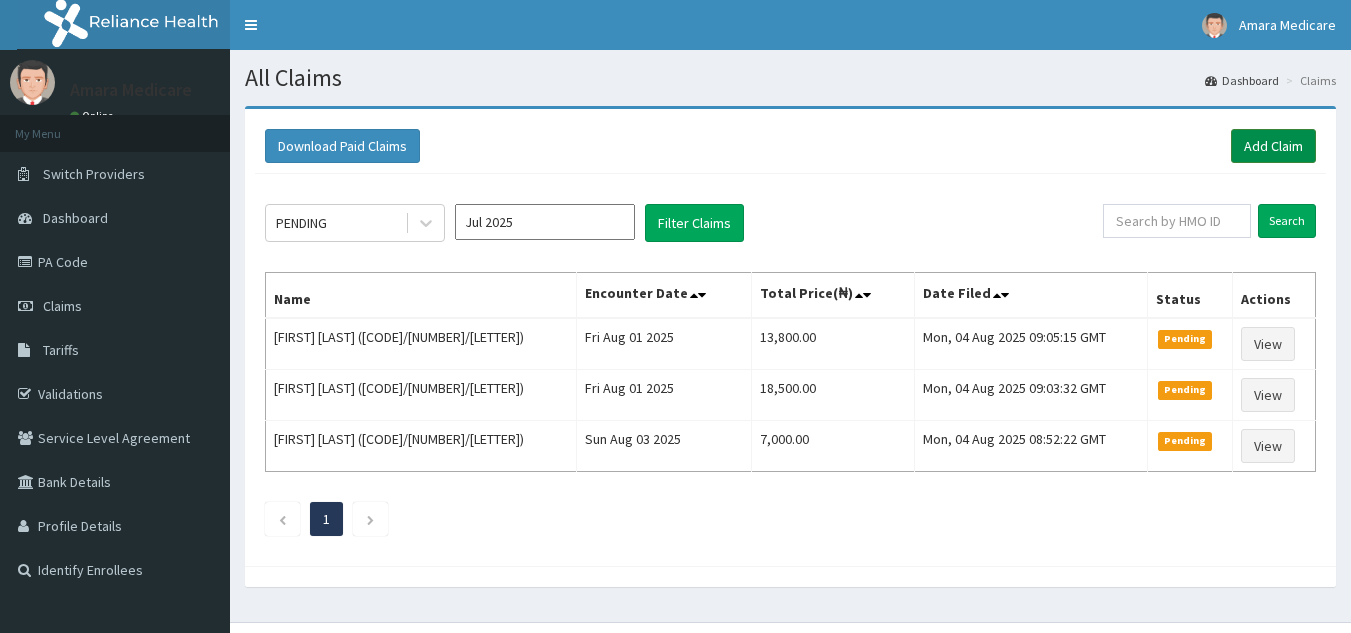 click on "Add Claim" at bounding box center (1273, 146) 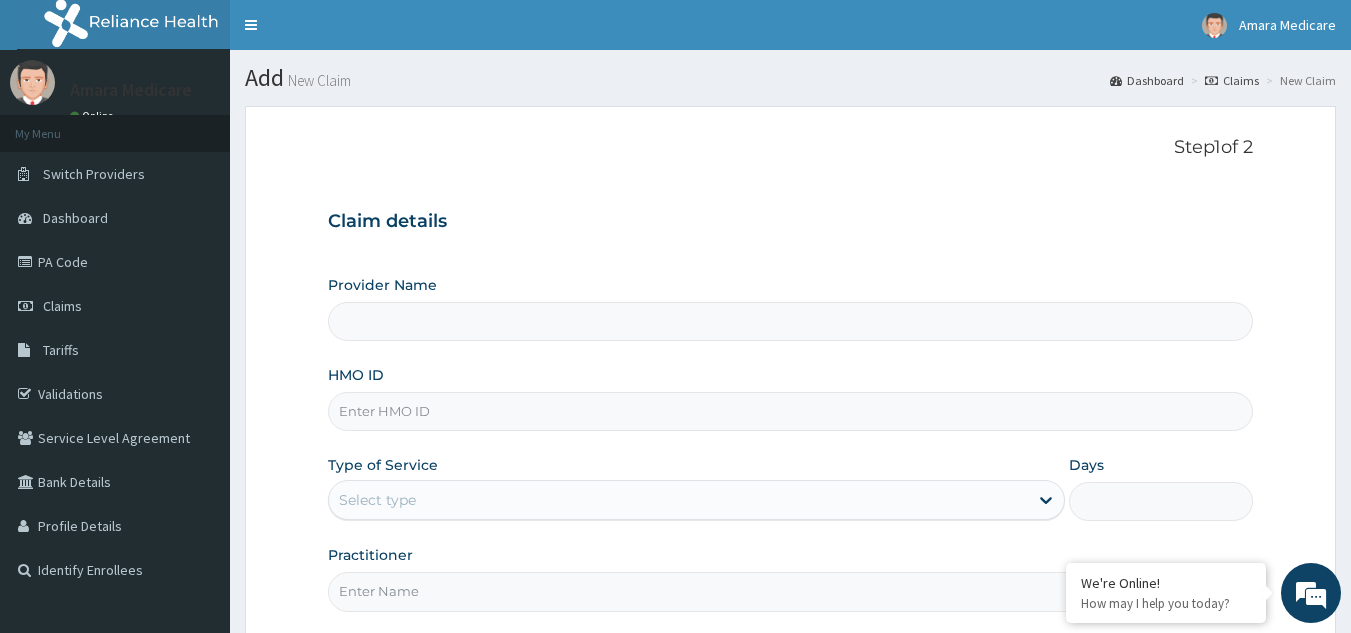 type on "Amara Medicare- Optical" 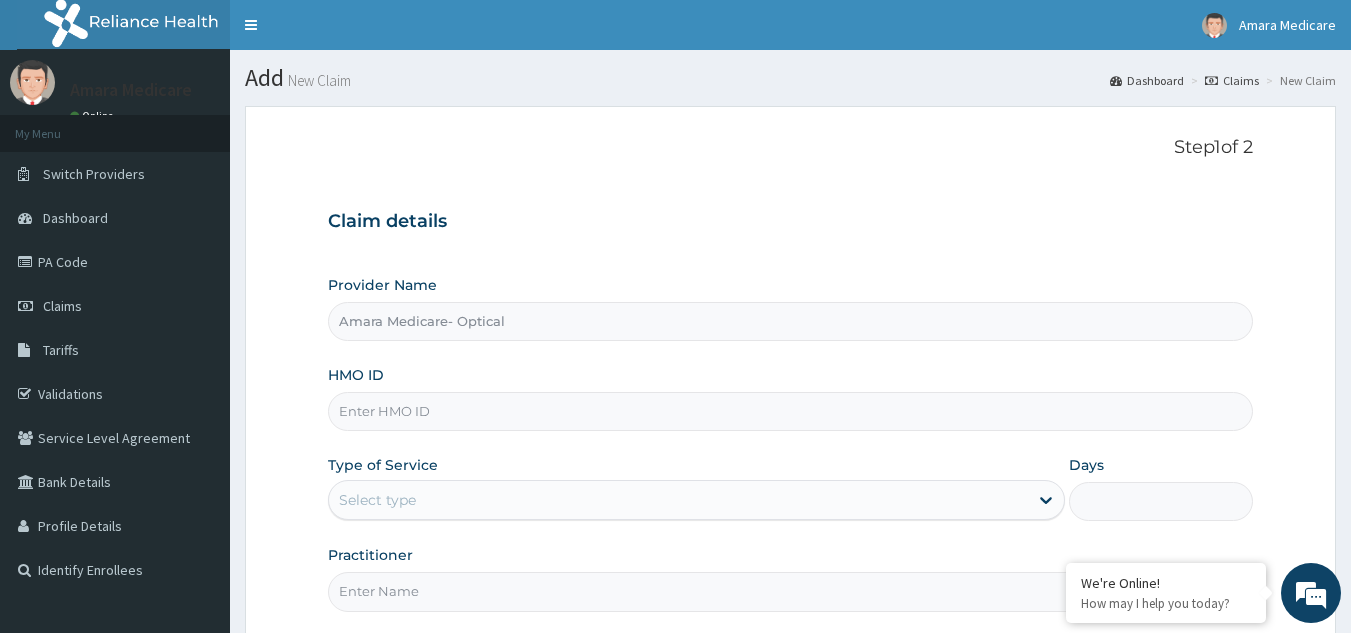 scroll, scrollTop: 0, scrollLeft: 0, axis: both 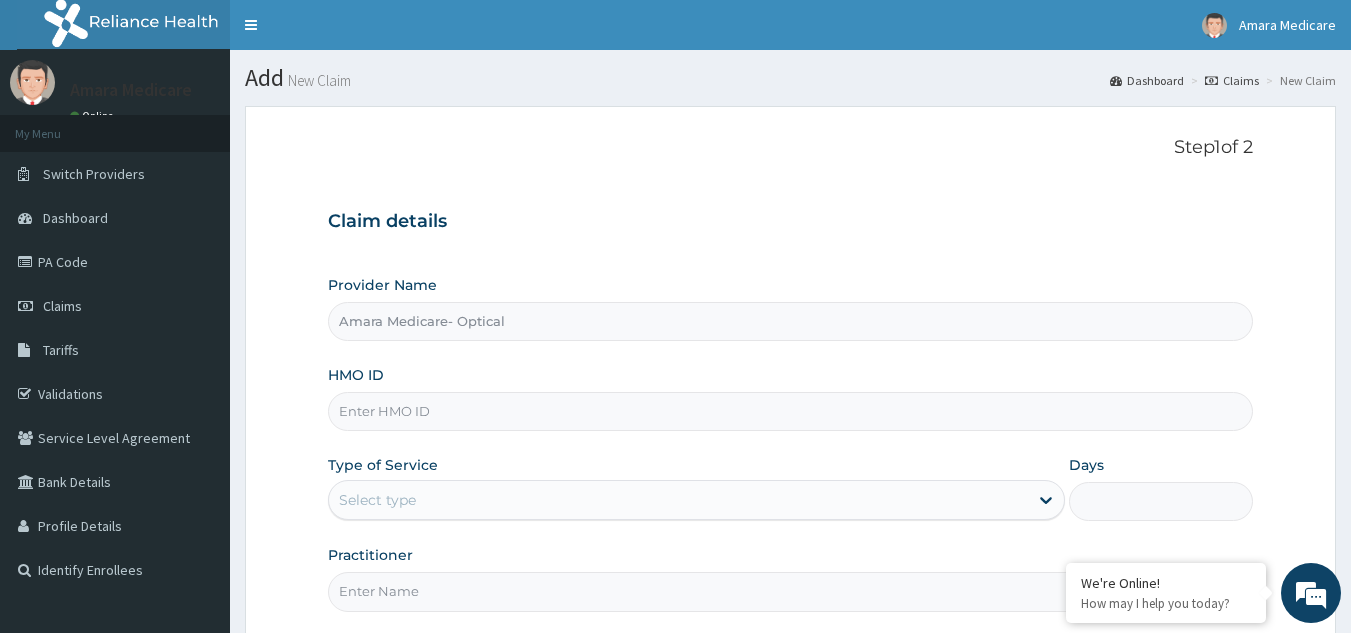 click on "HMO ID" at bounding box center (791, 411) 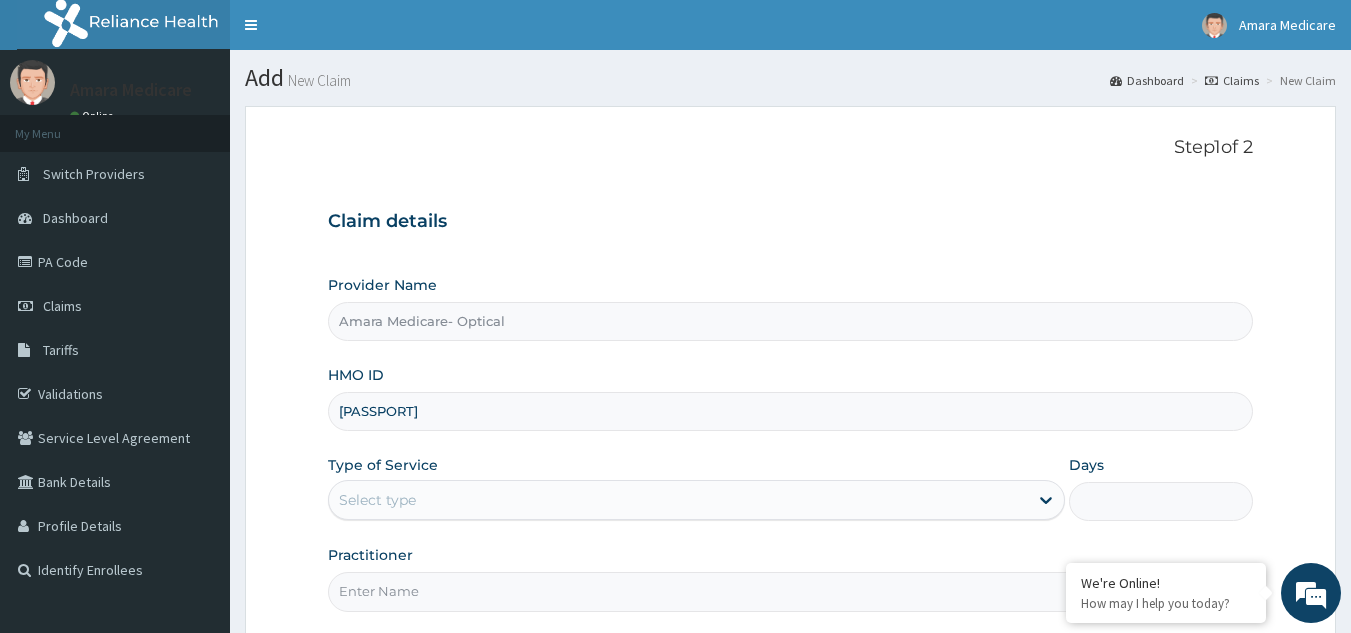 type on "[PASSPORT]" 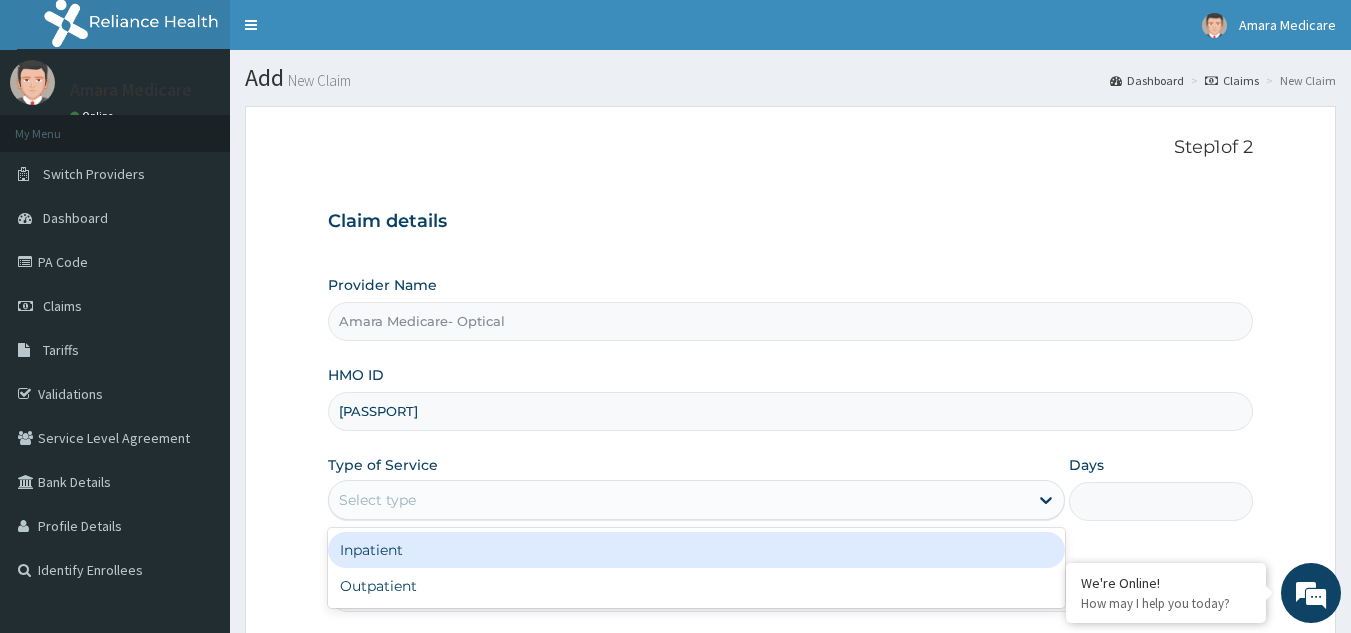 drag, startPoint x: 409, startPoint y: 496, endPoint x: 407, endPoint y: 566, distance: 70.028564 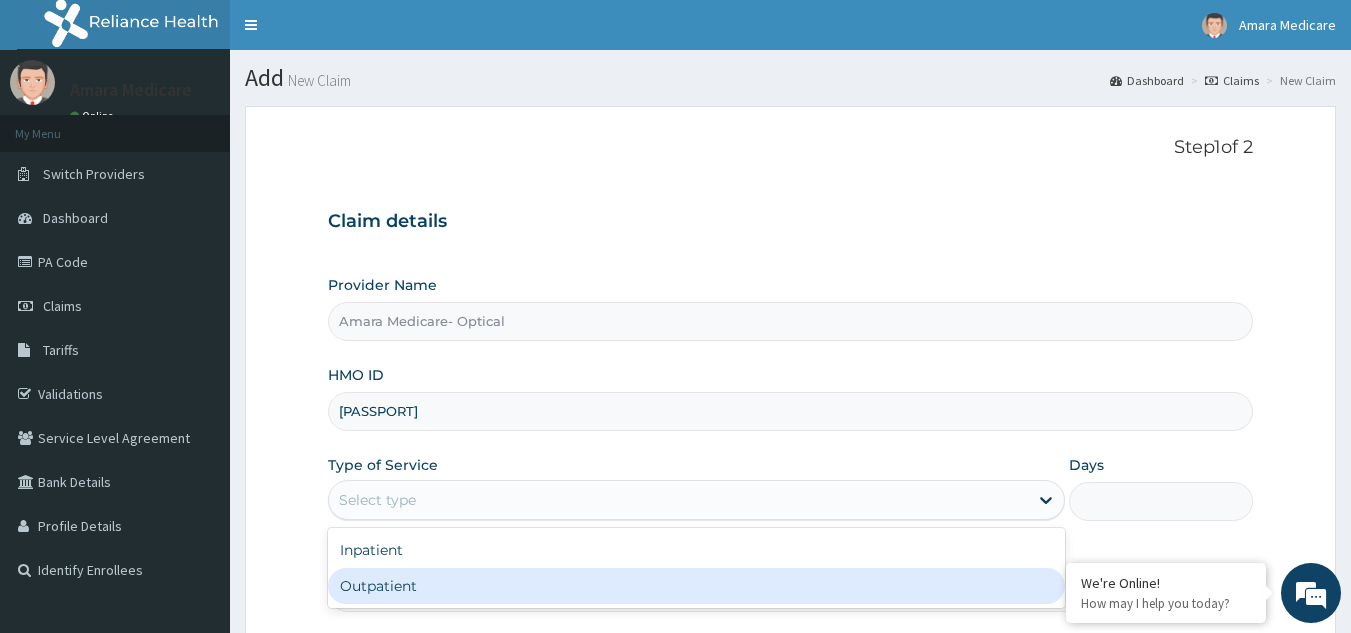 click on "Outpatient" at bounding box center [696, 586] 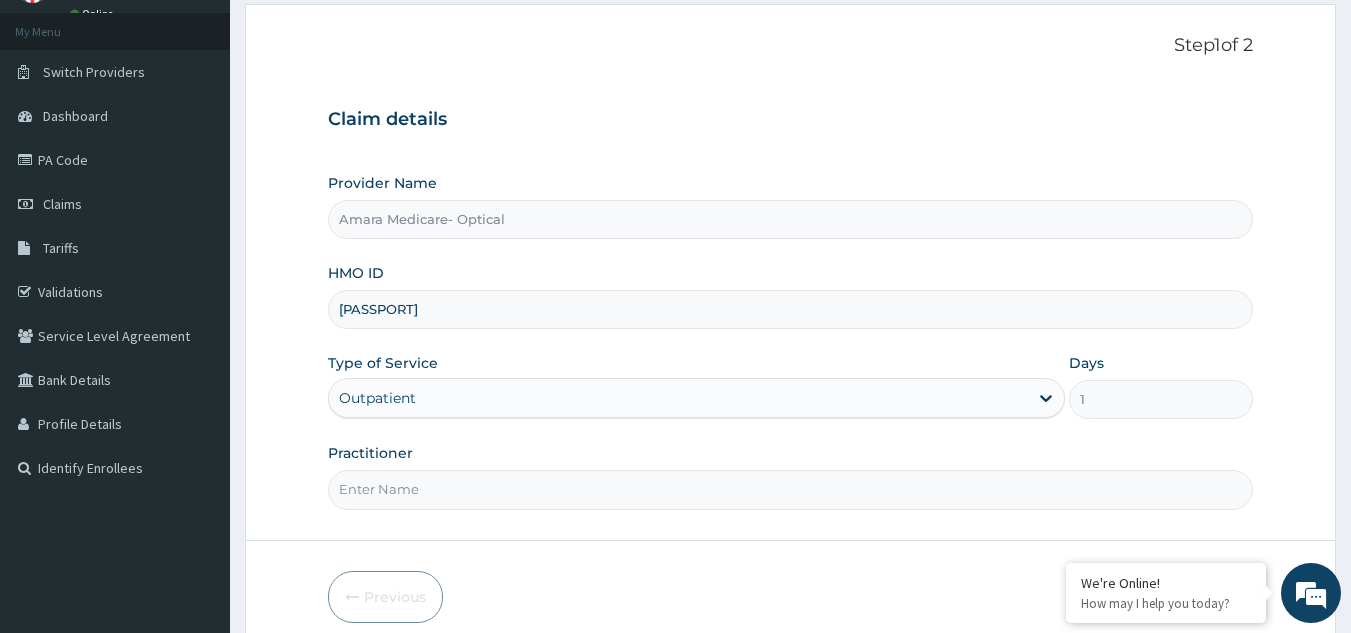 scroll, scrollTop: 189, scrollLeft: 0, axis: vertical 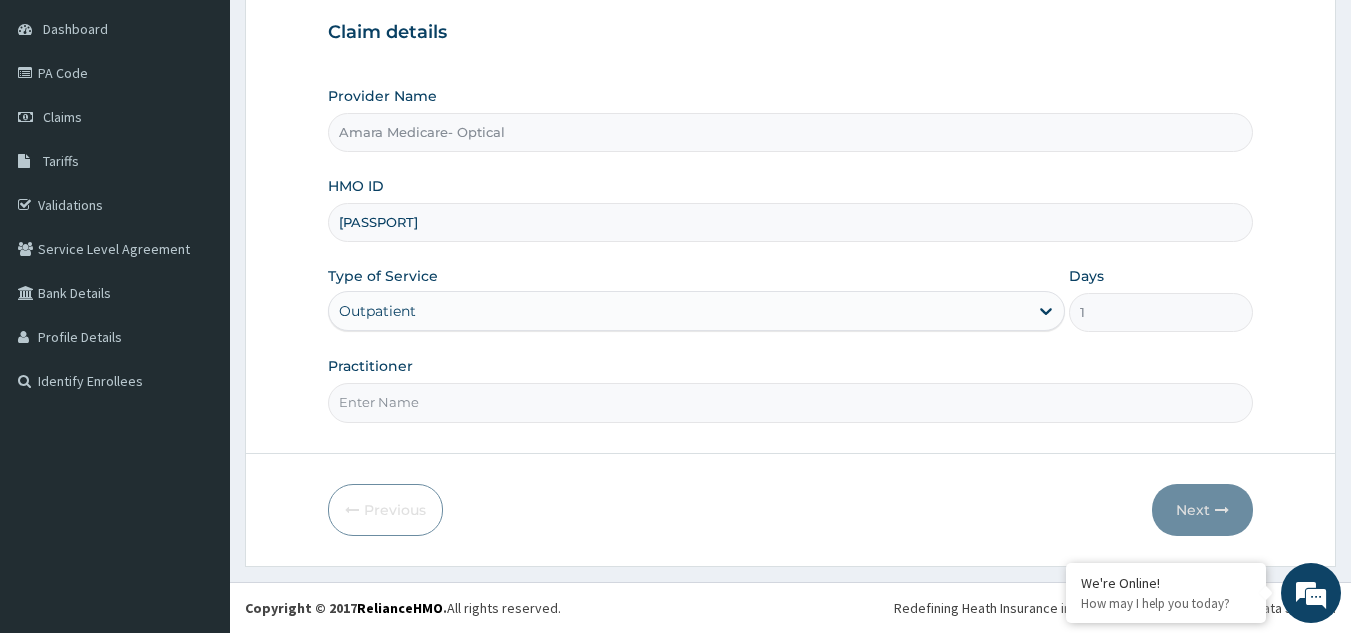 click on "Practitioner" at bounding box center [791, 402] 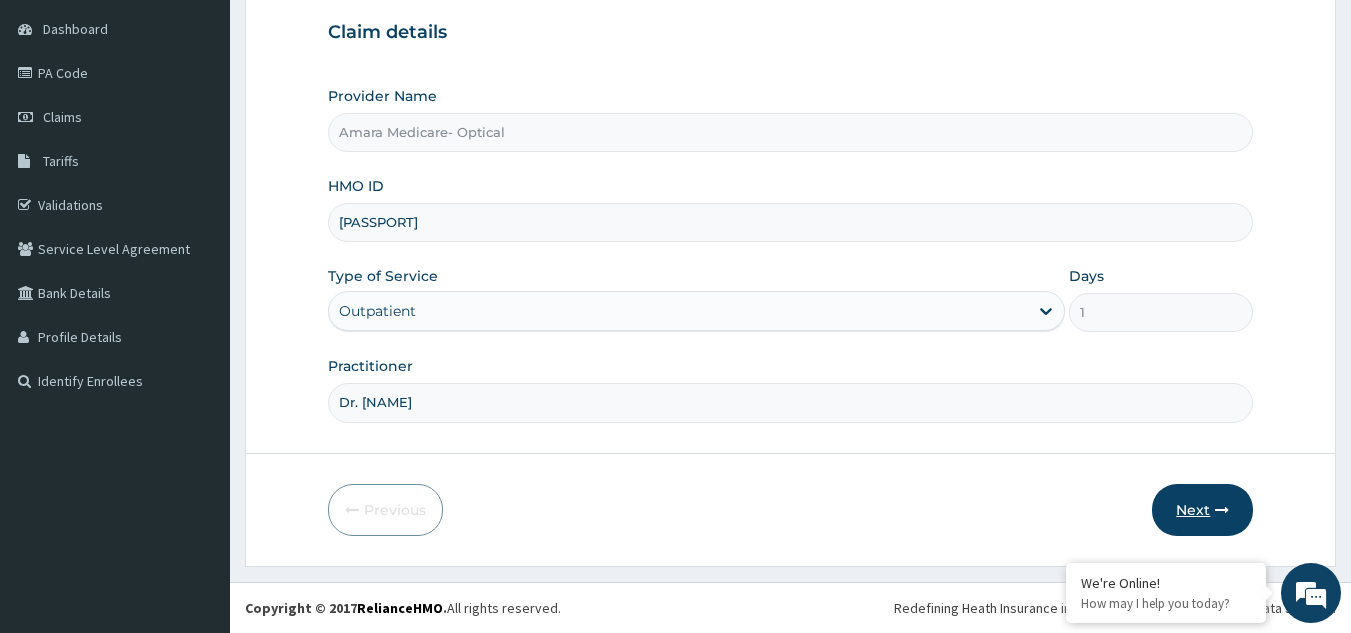 type on "Dr. Chukwujindu" 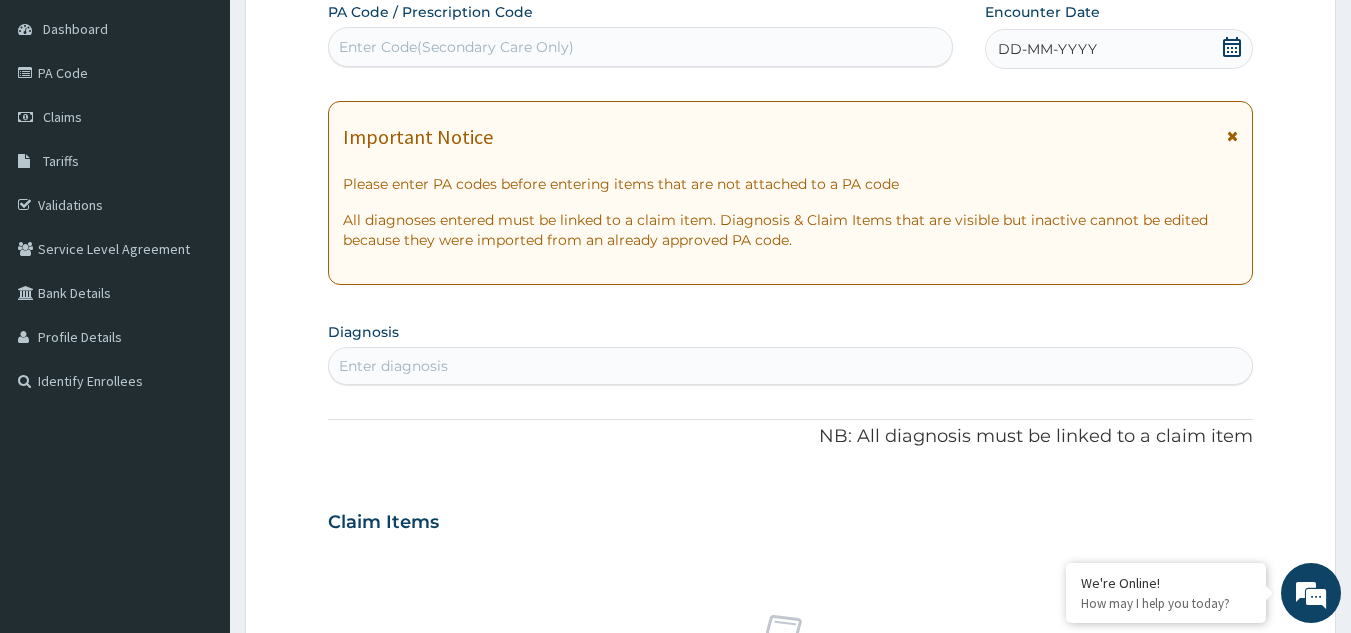 click on "Enter Code(Secondary Care Only)" at bounding box center (641, 47) 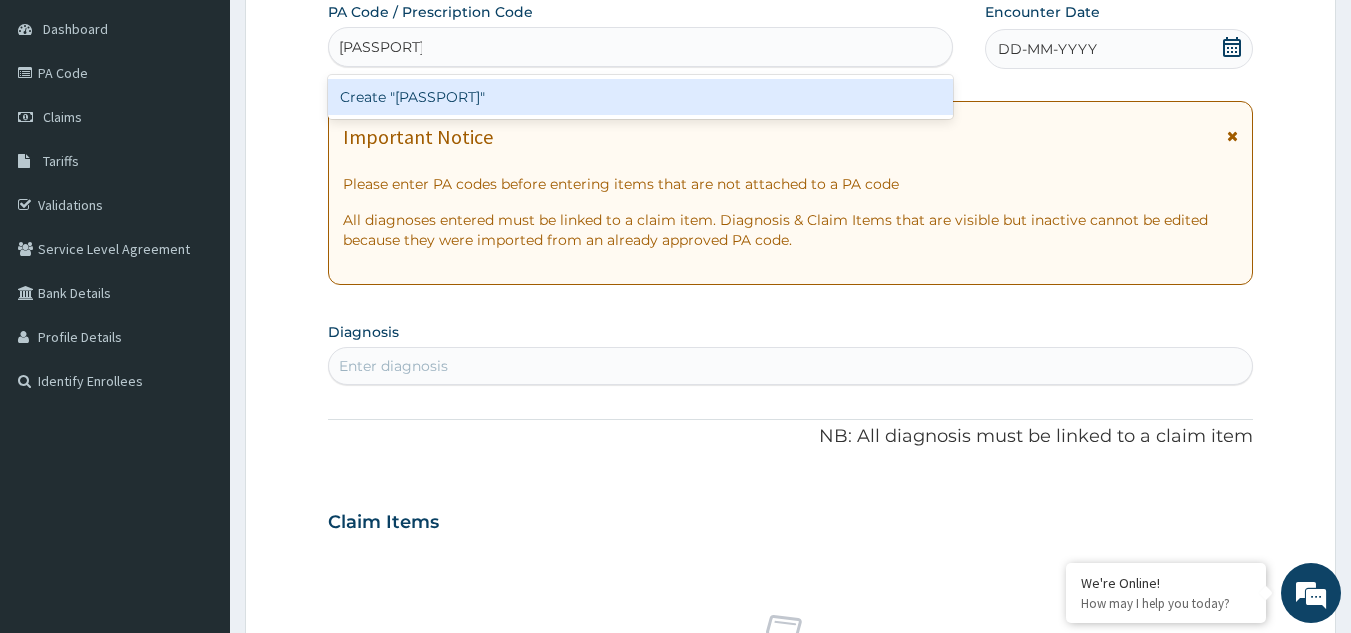 click on "Create "PA/9AB6A0"" at bounding box center (641, 97) 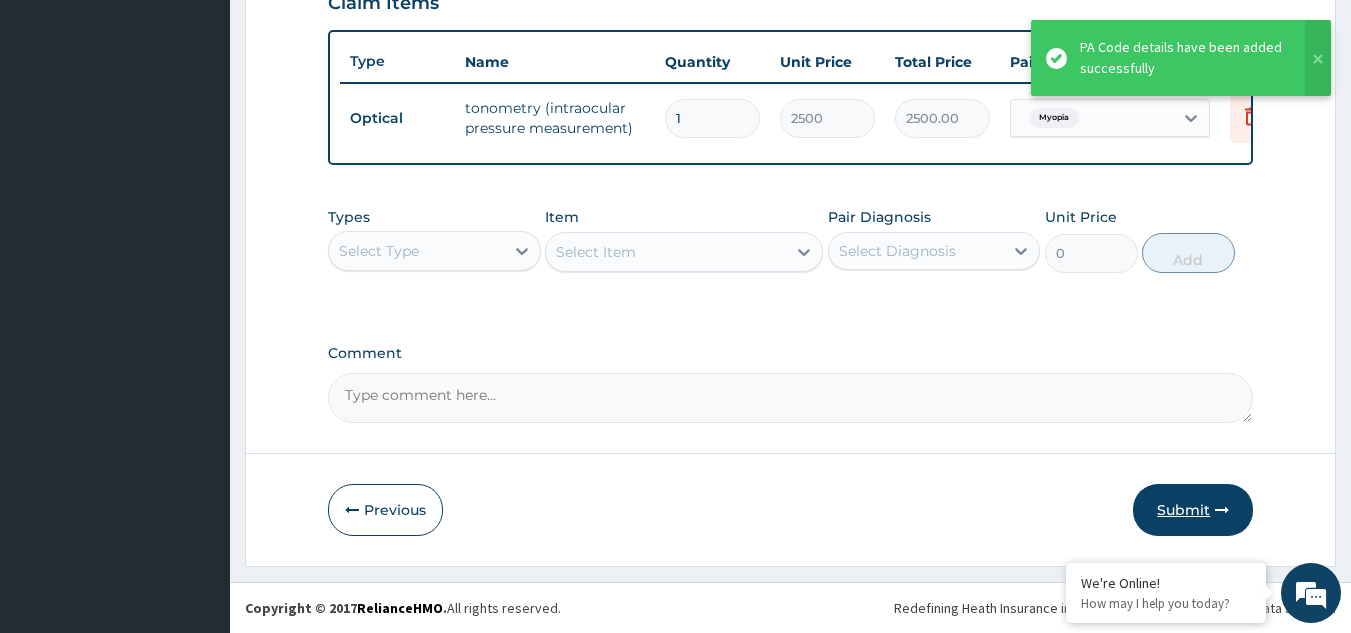 click on "Submit" at bounding box center (1193, 510) 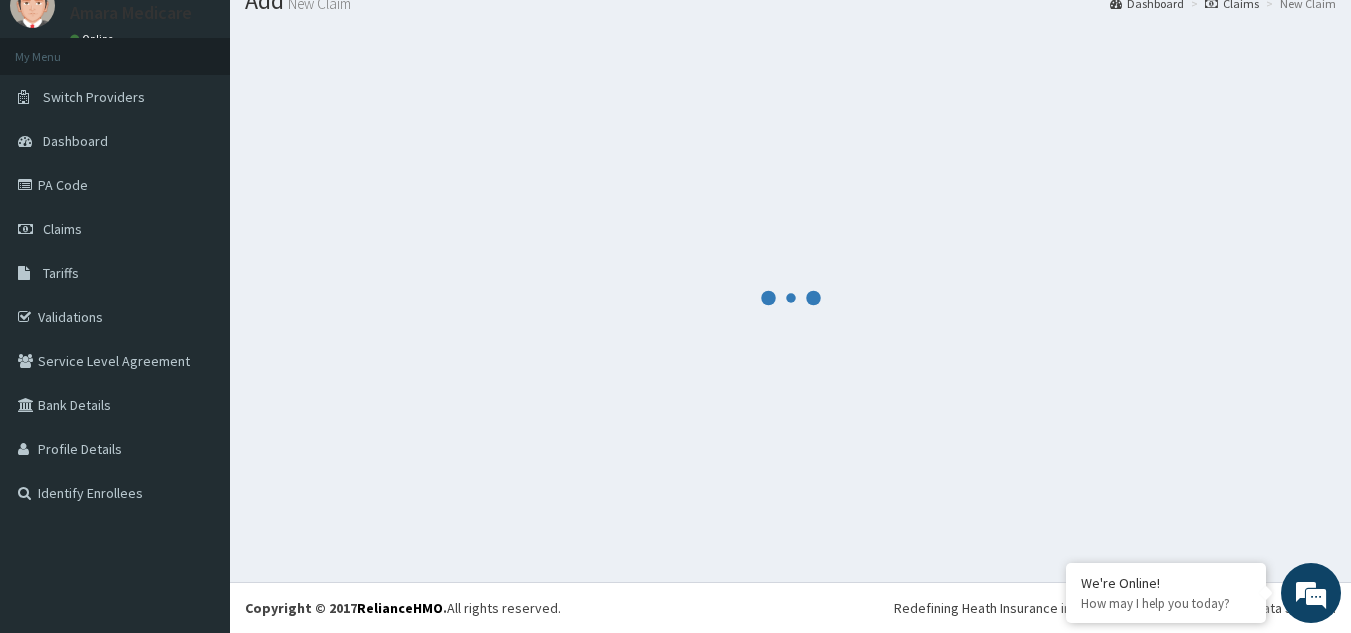 scroll, scrollTop: 729, scrollLeft: 0, axis: vertical 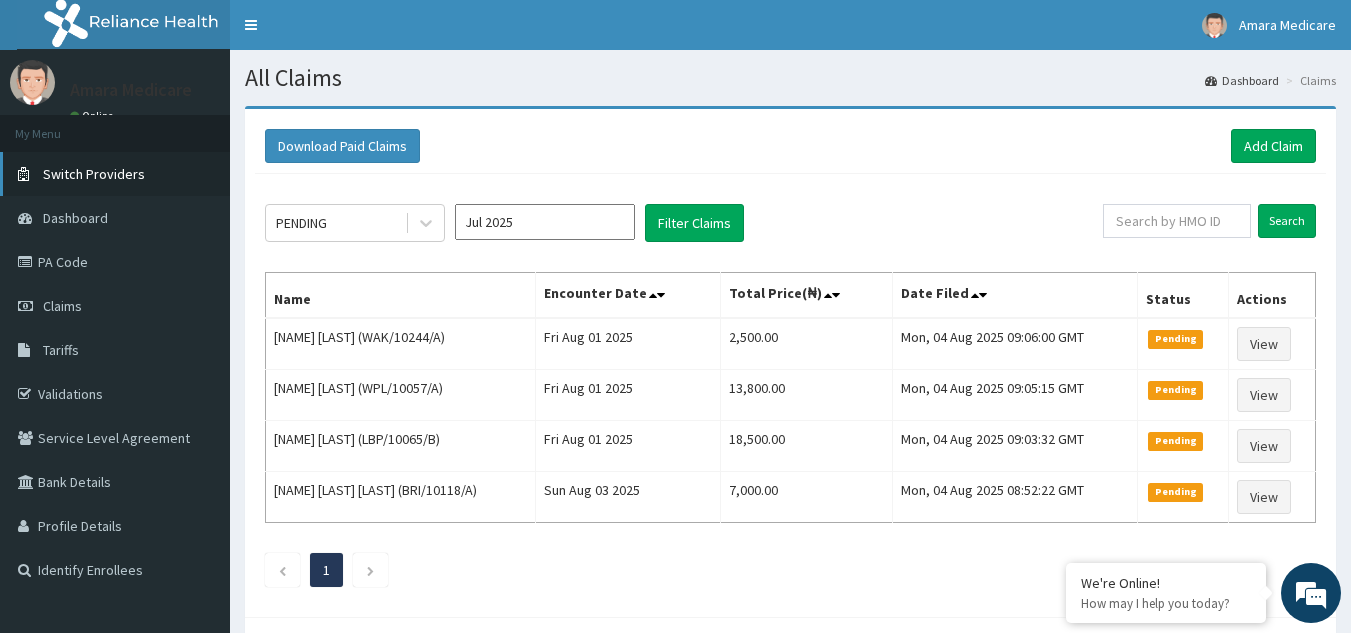 click on "Switch Providers" at bounding box center (94, 174) 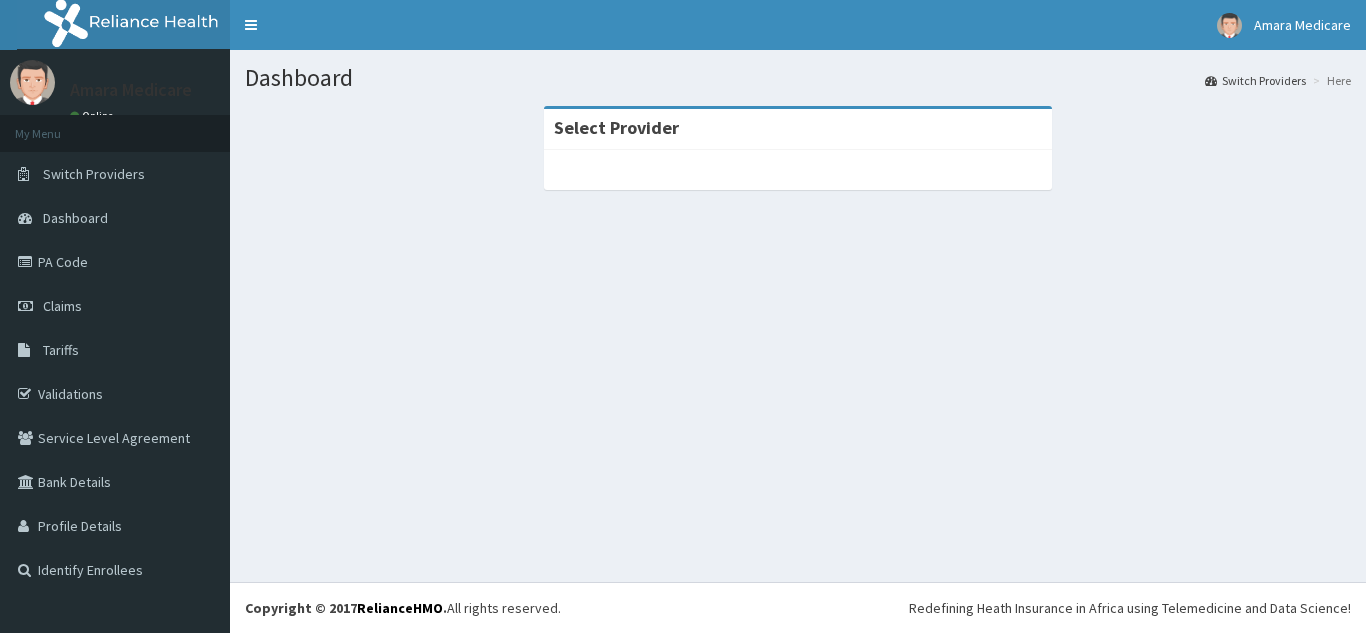 scroll, scrollTop: 0, scrollLeft: 0, axis: both 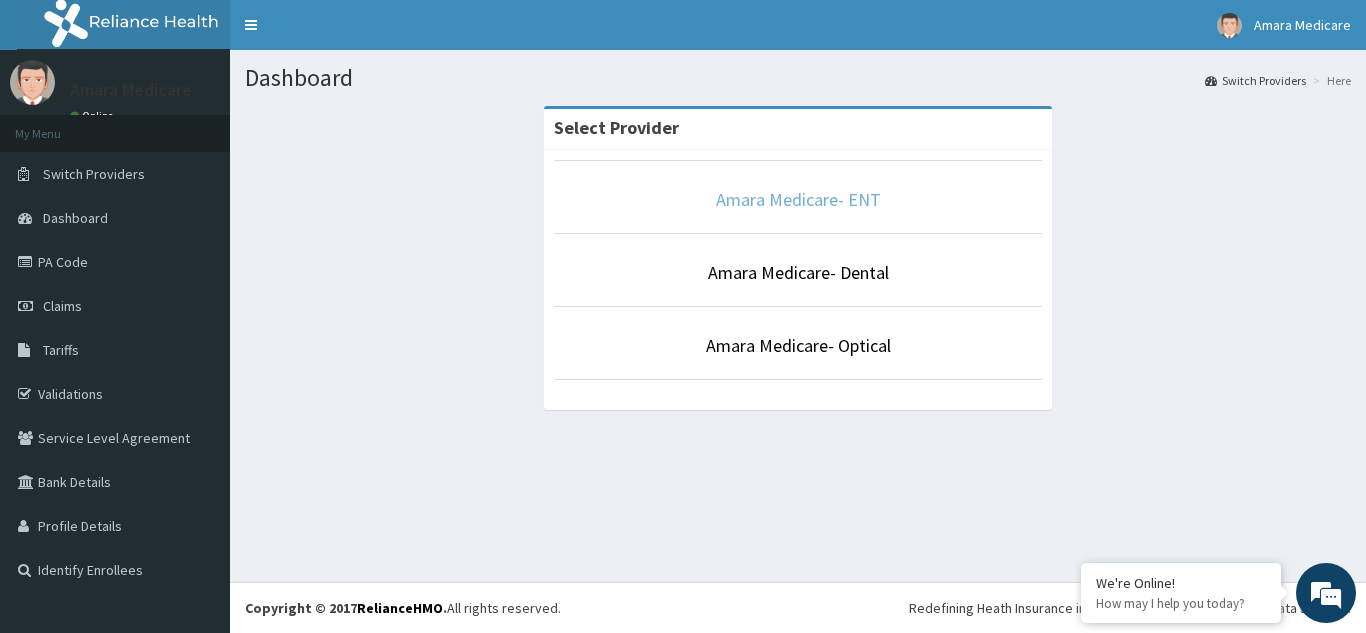 click on "Amara Medicare- ENT" at bounding box center (798, 199) 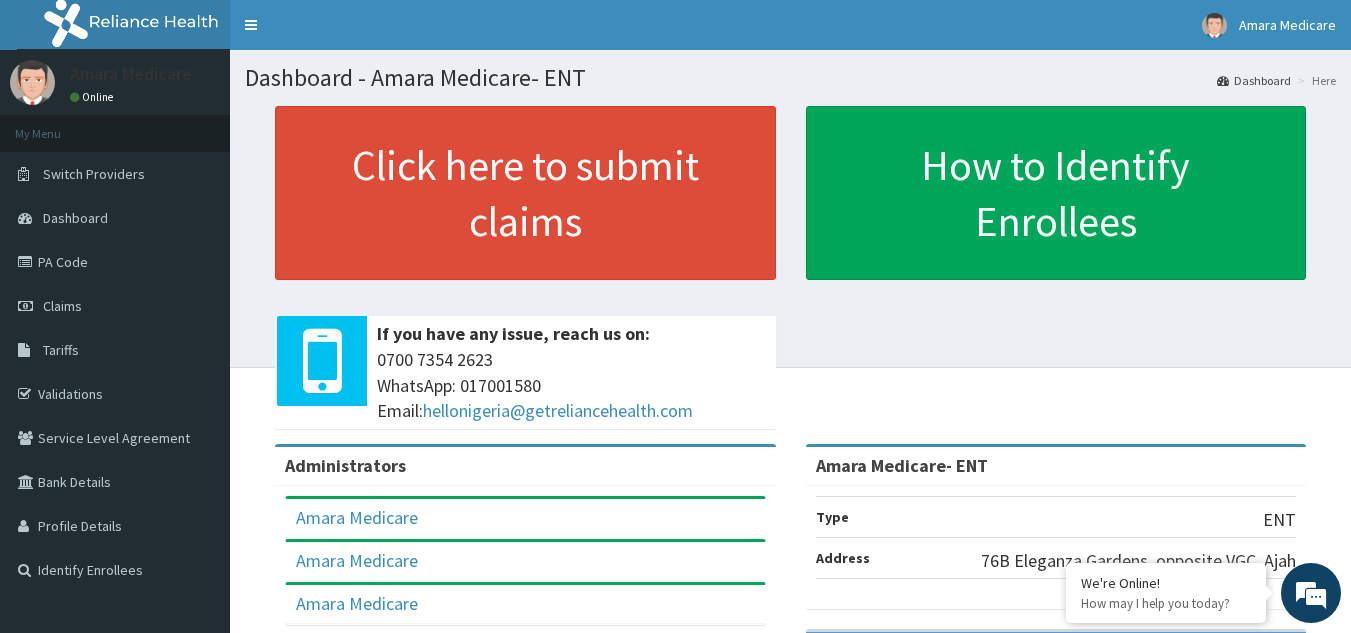 scroll, scrollTop: 0, scrollLeft: 0, axis: both 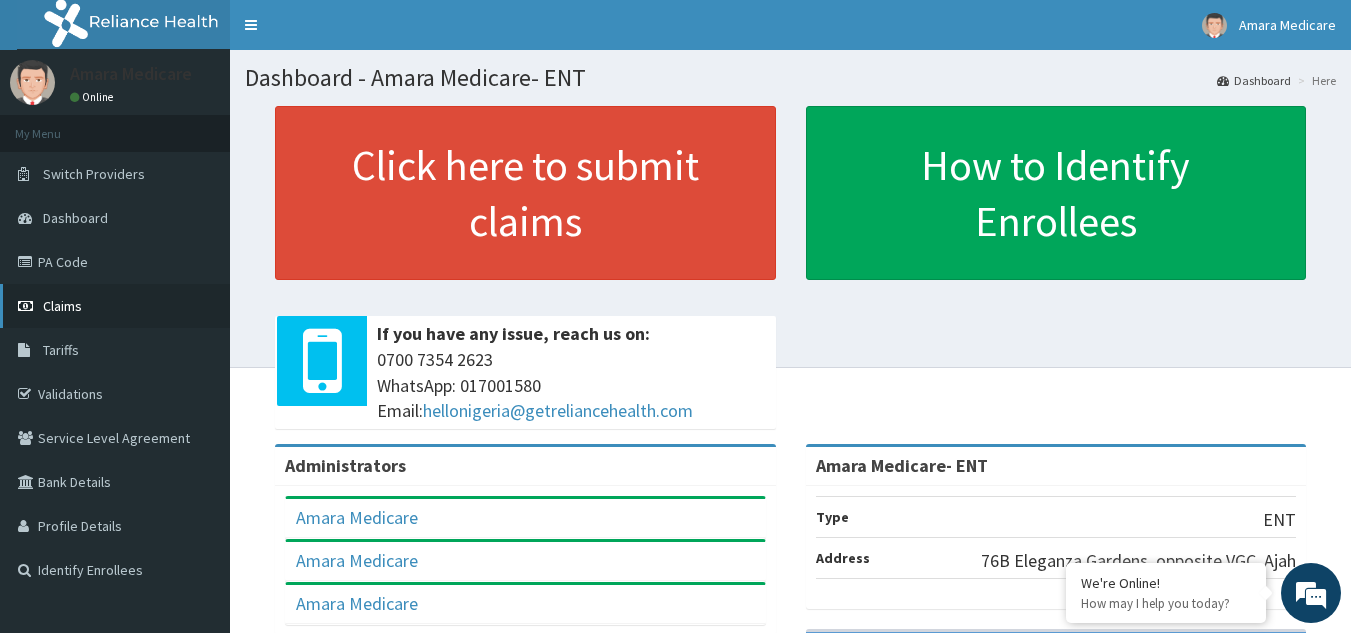 click on "Claims" at bounding box center [62, 306] 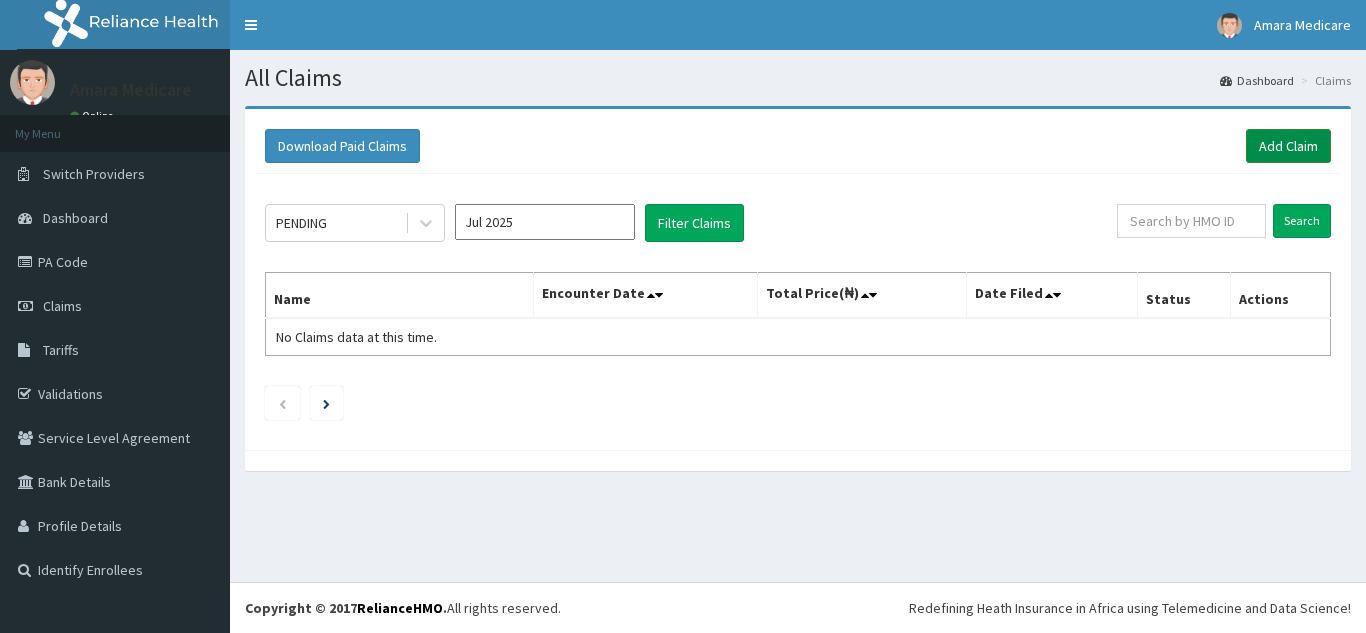 scroll, scrollTop: 0, scrollLeft: 0, axis: both 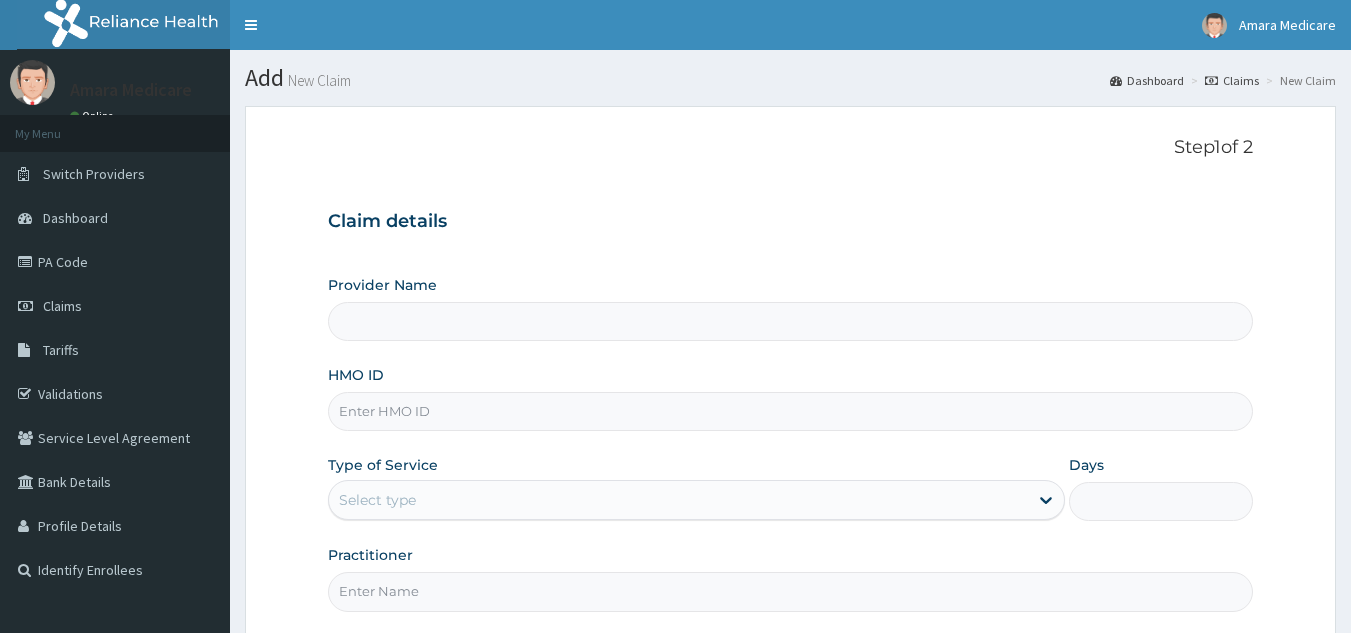 click on "HMO ID" at bounding box center [791, 411] 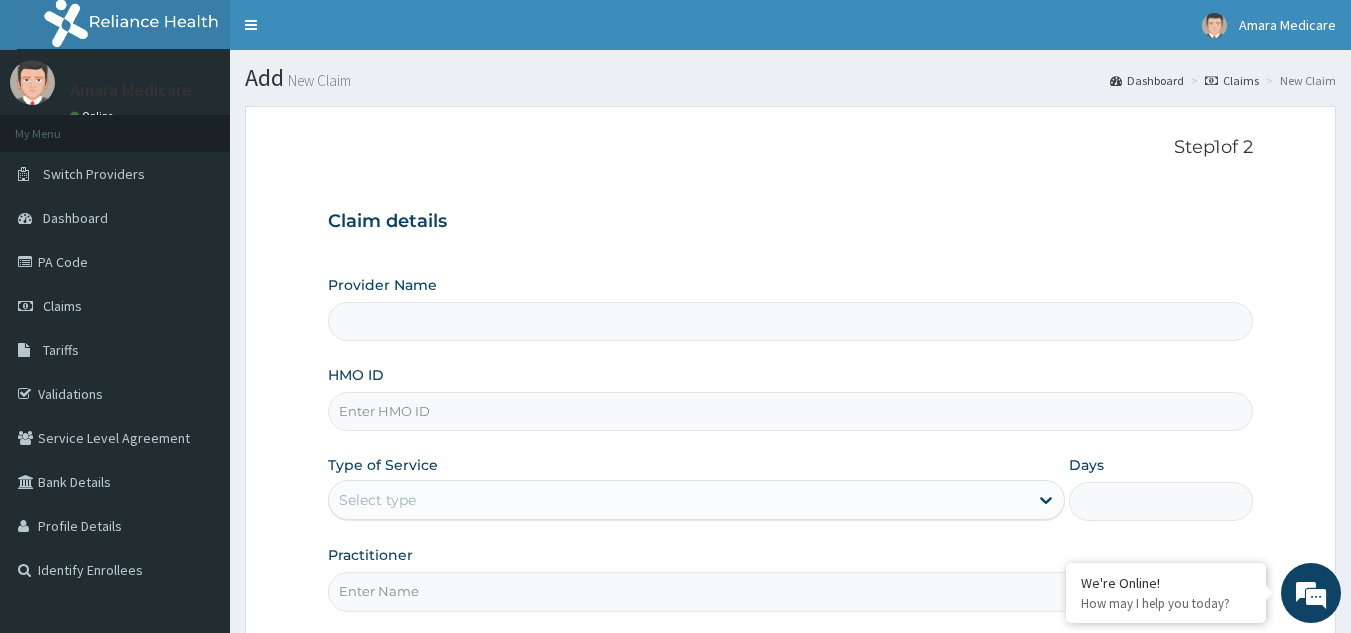 paste on "NPM/10471/A" 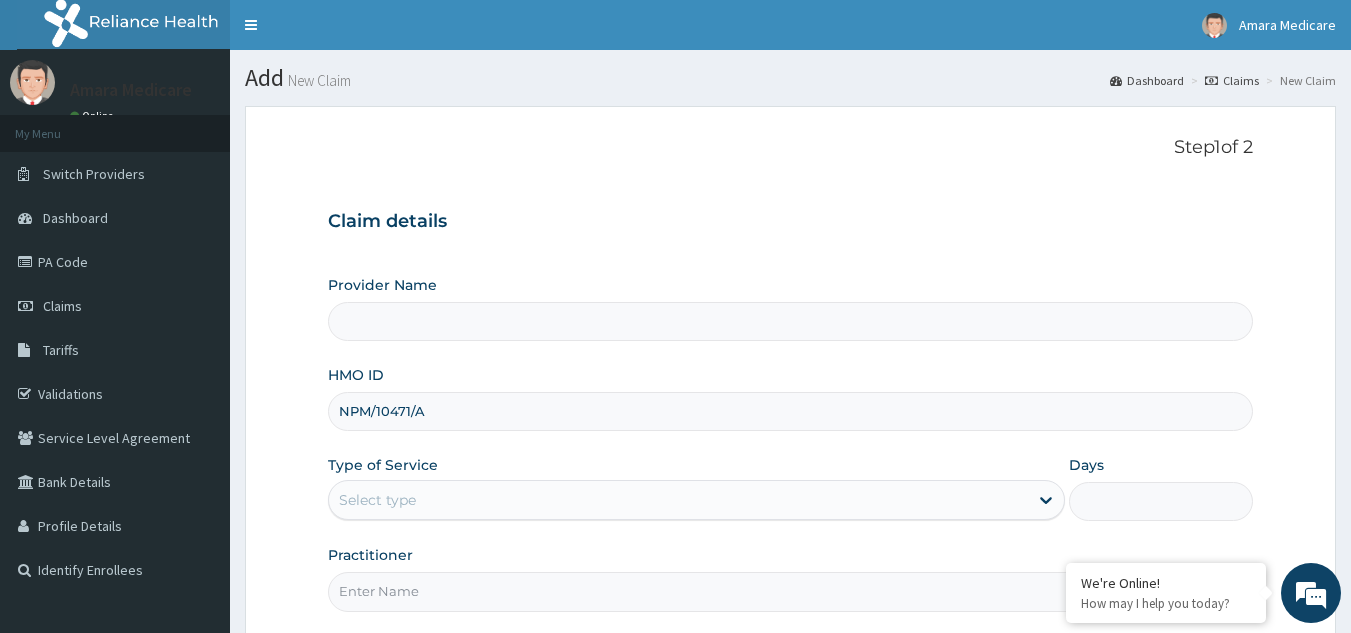 type on "Amara Medicare- ENT" 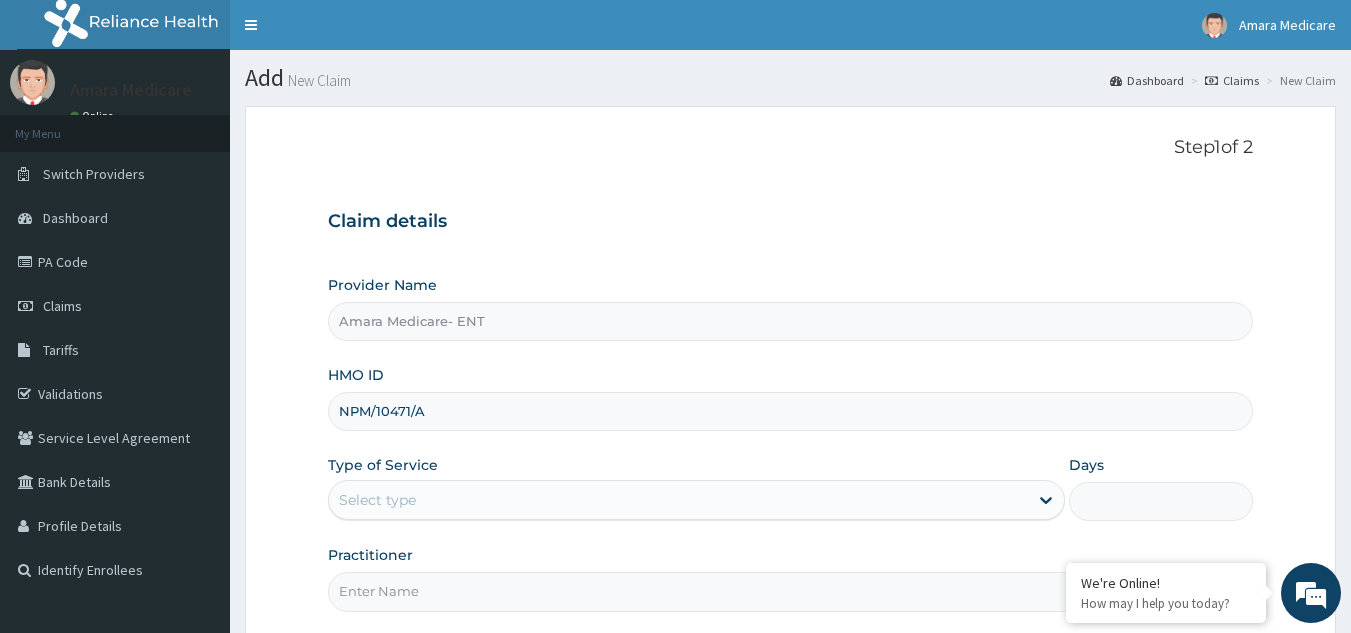 type on "NPM/10471/A" 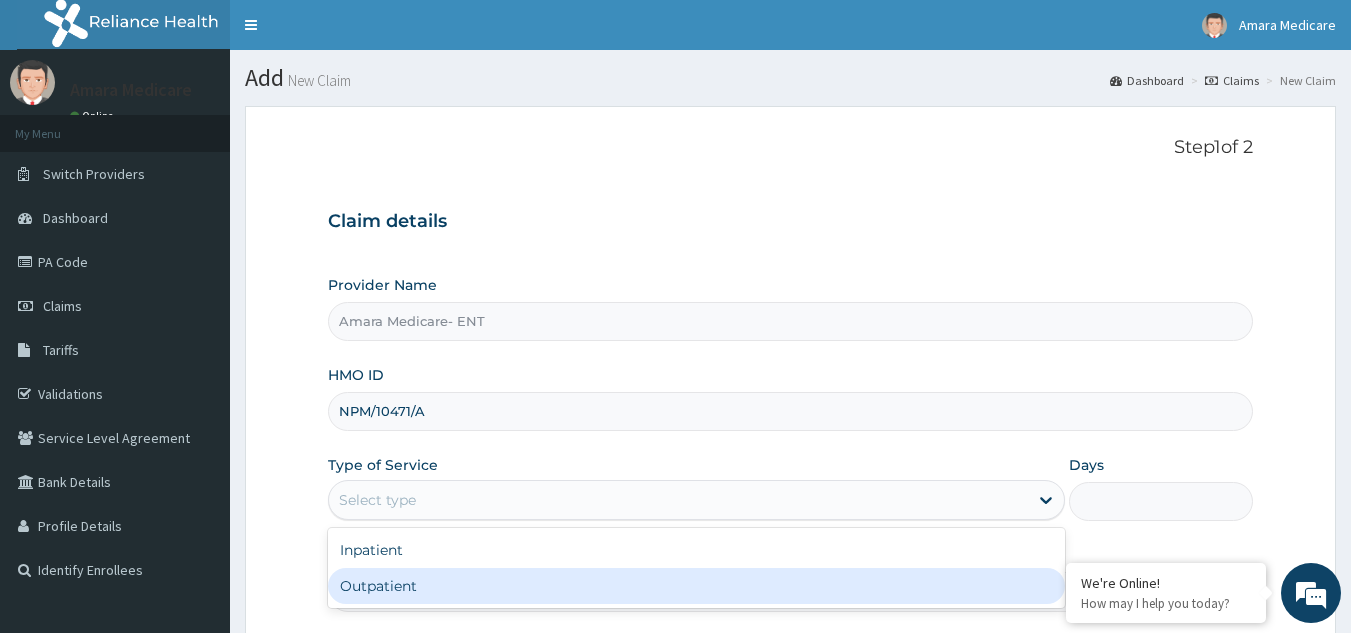 drag, startPoint x: 418, startPoint y: 585, endPoint x: 616, endPoint y: 544, distance: 202.2004 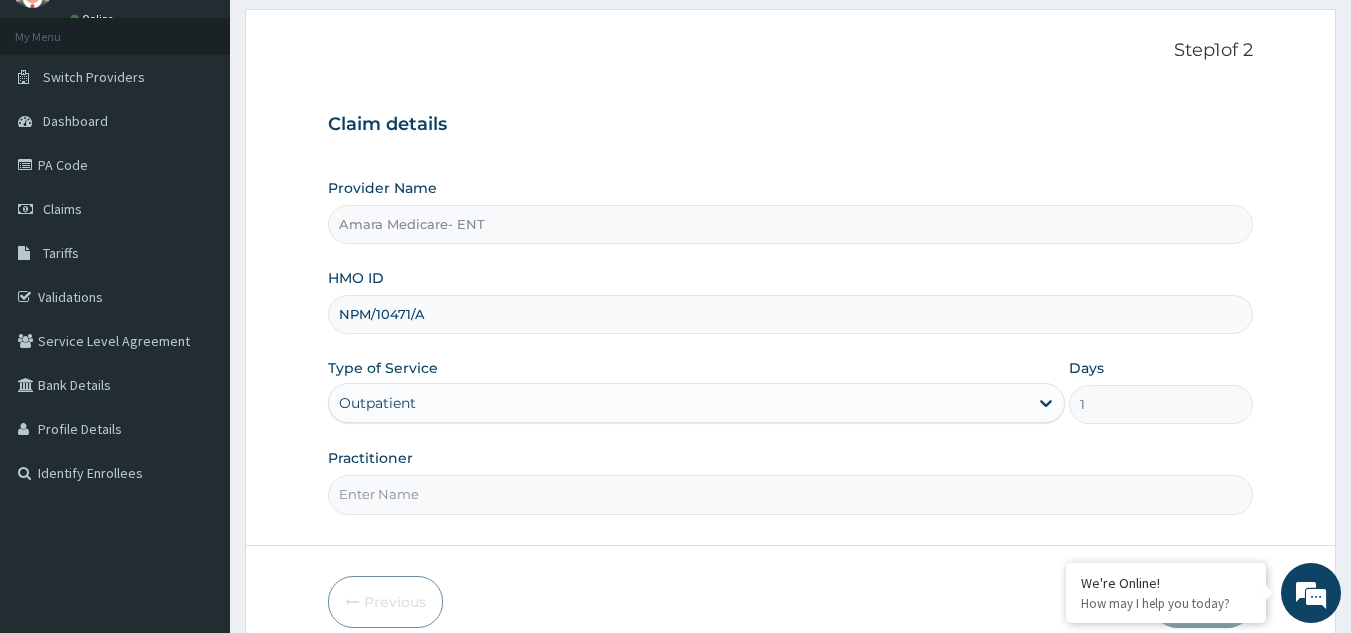 scroll, scrollTop: 189, scrollLeft: 0, axis: vertical 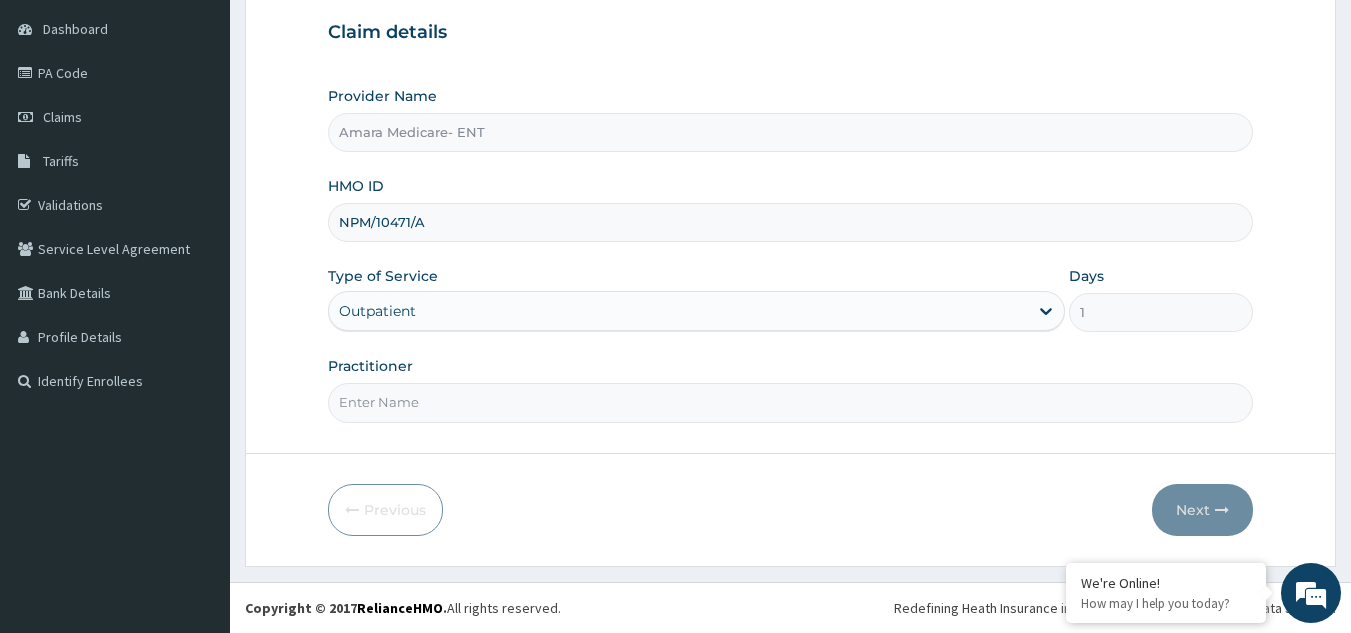 click on "Practitioner" at bounding box center (791, 402) 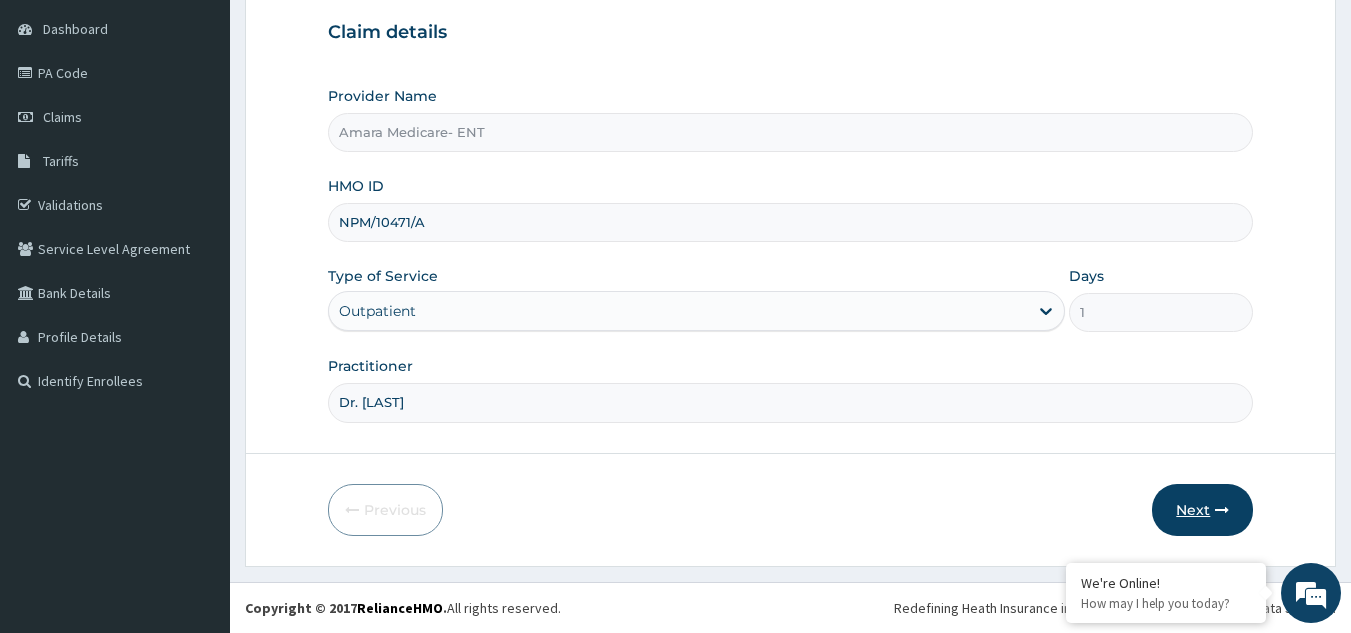 type on "Dr. Osuji" 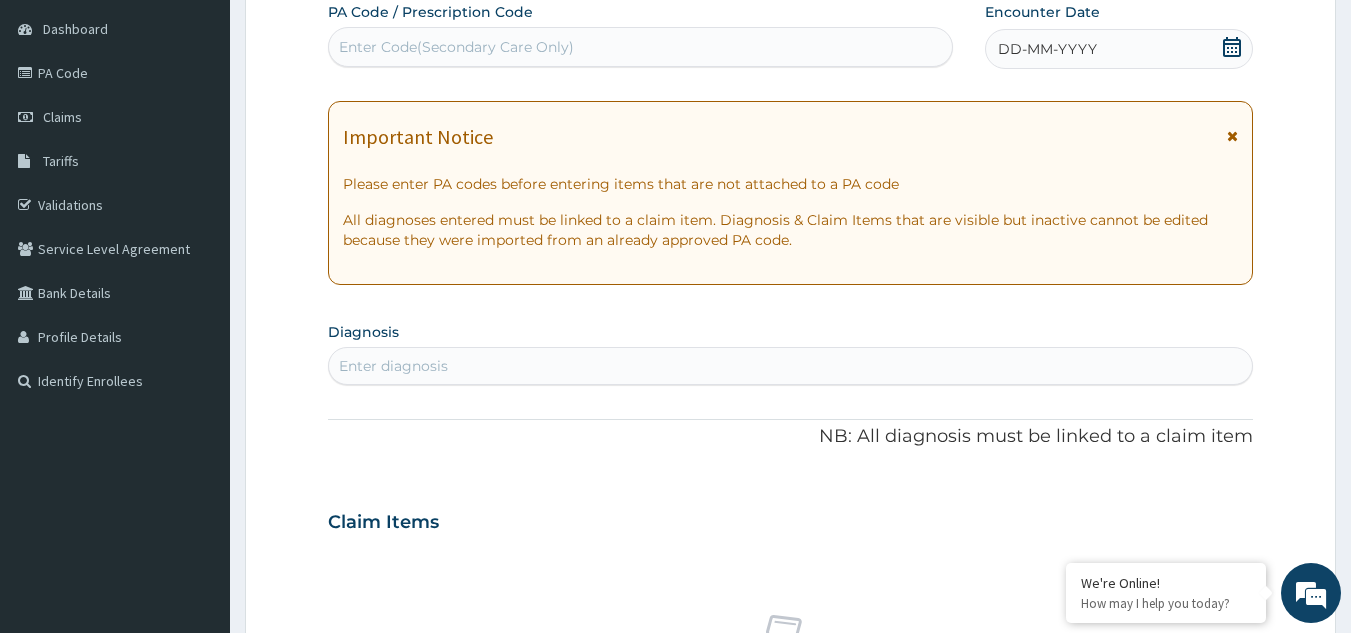scroll, scrollTop: 0, scrollLeft: 0, axis: both 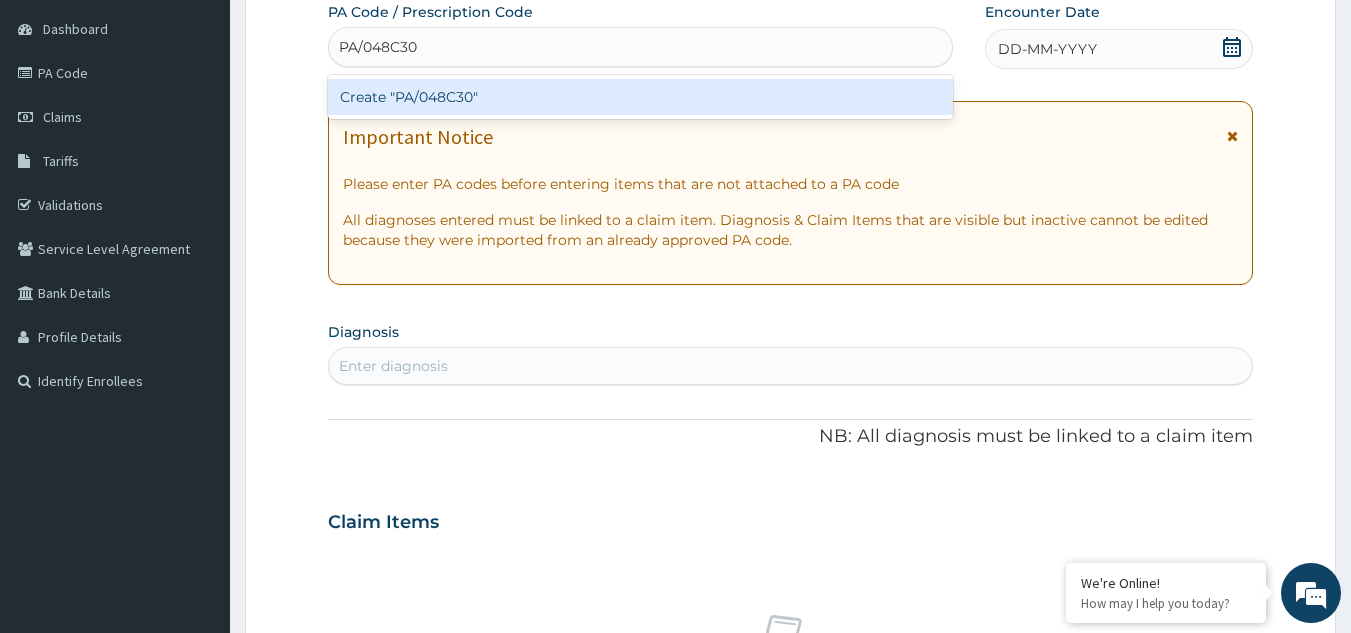 click on "Create "PA/048C30"" at bounding box center [641, 97] 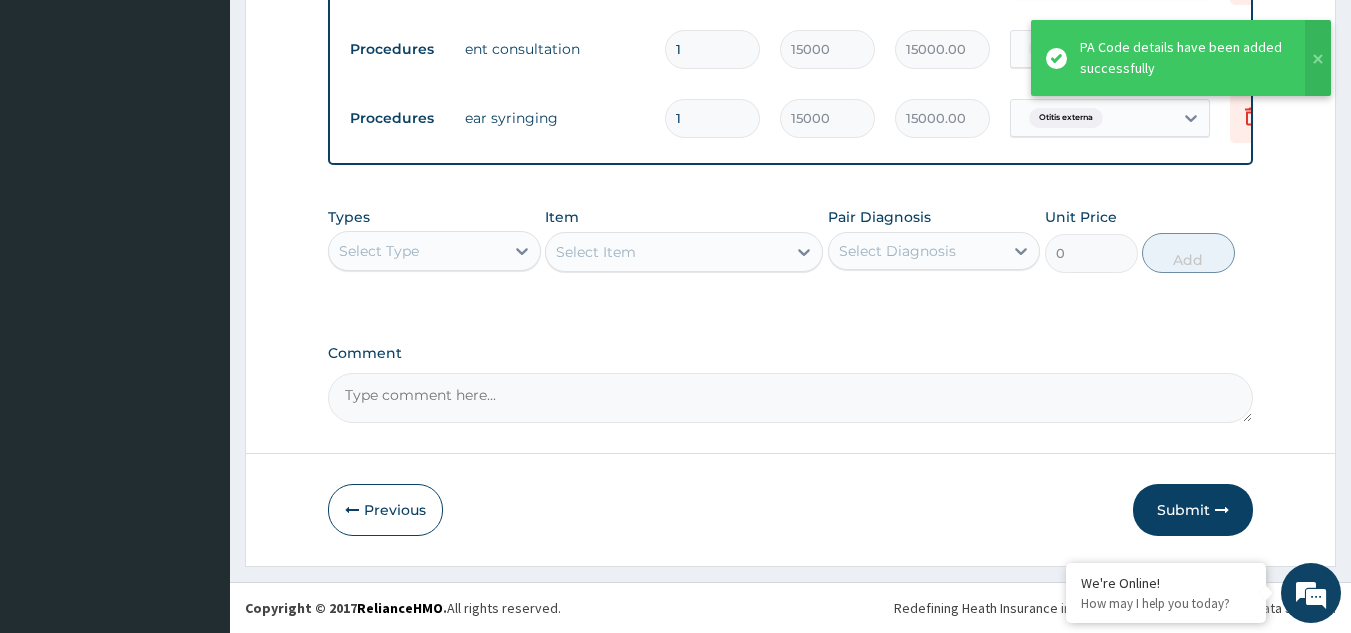 scroll, scrollTop: 867, scrollLeft: 0, axis: vertical 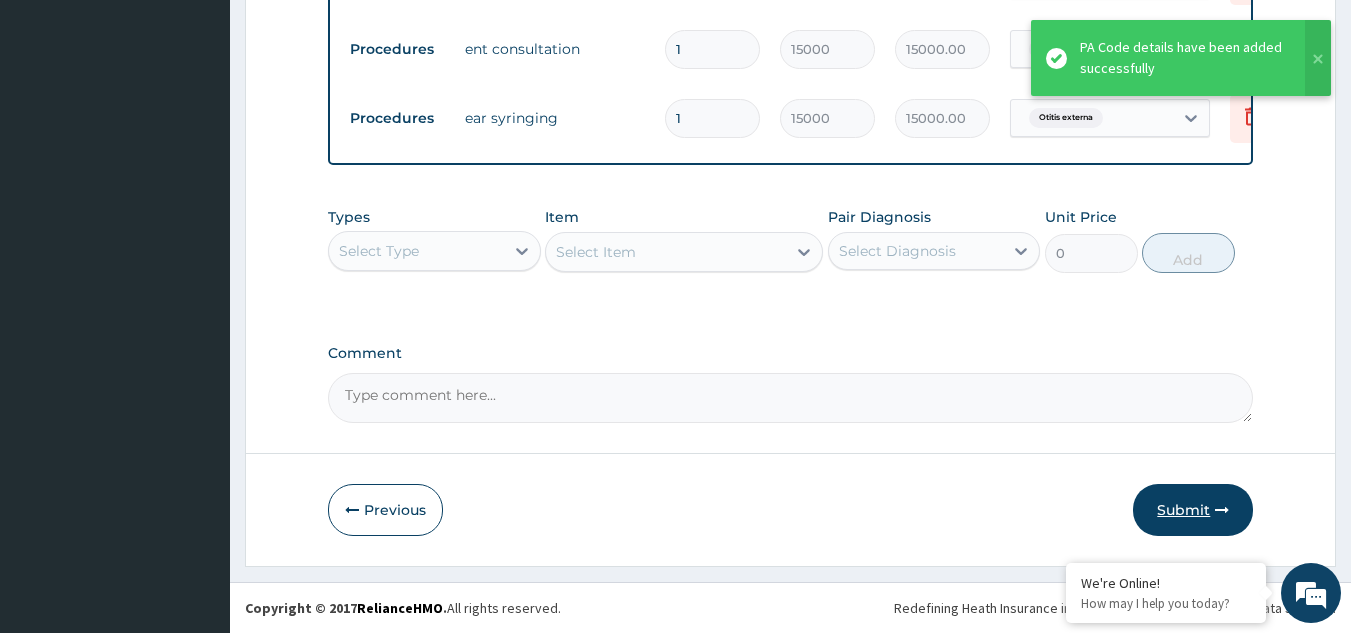 click on "Submit" at bounding box center (1193, 510) 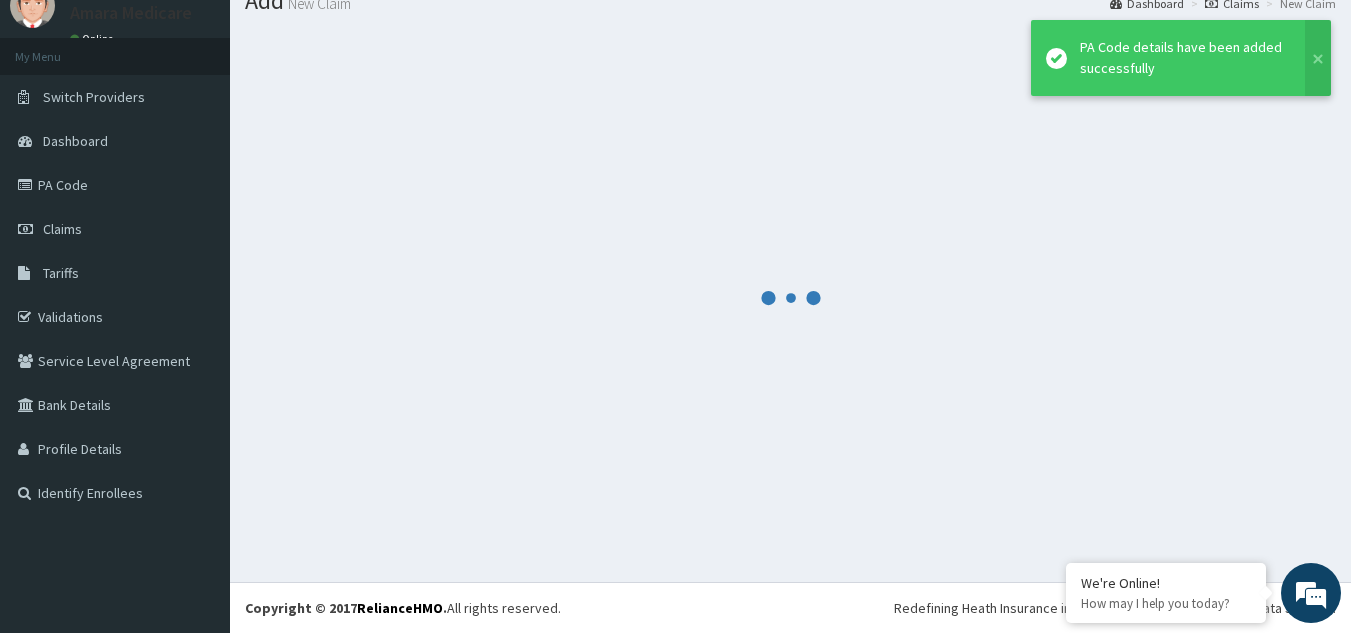 scroll, scrollTop: 77, scrollLeft: 0, axis: vertical 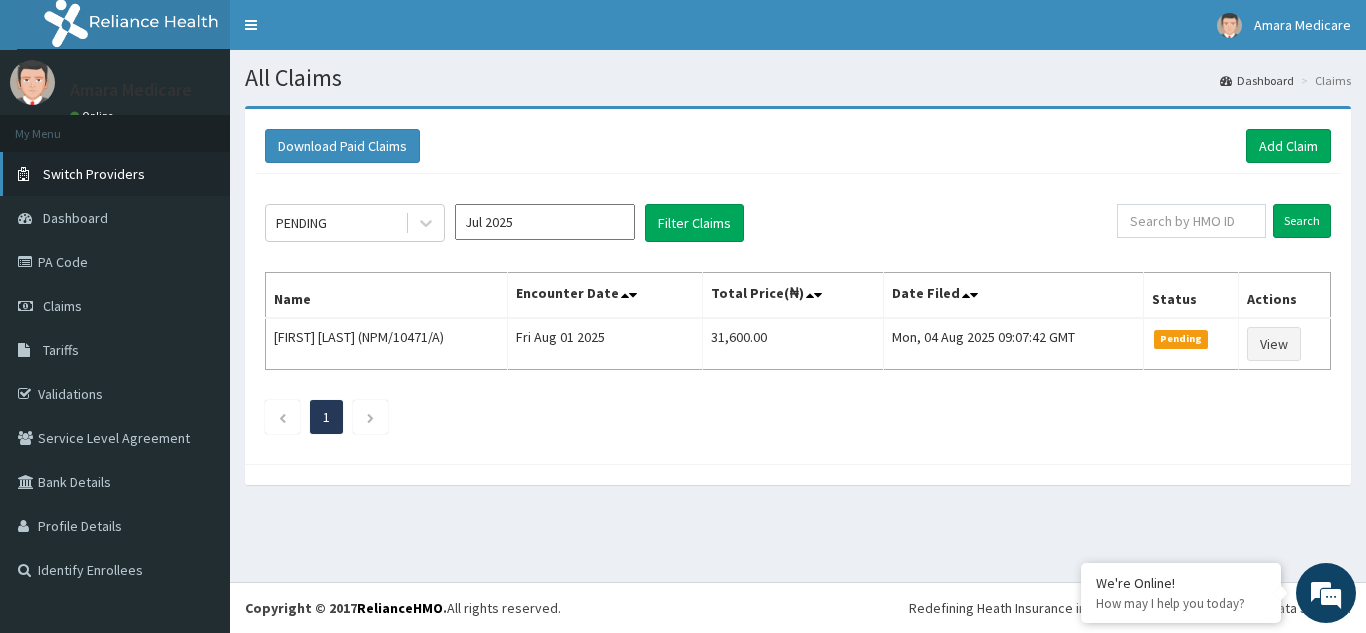 click on "Switch Providers" at bounding box center (94, 174) 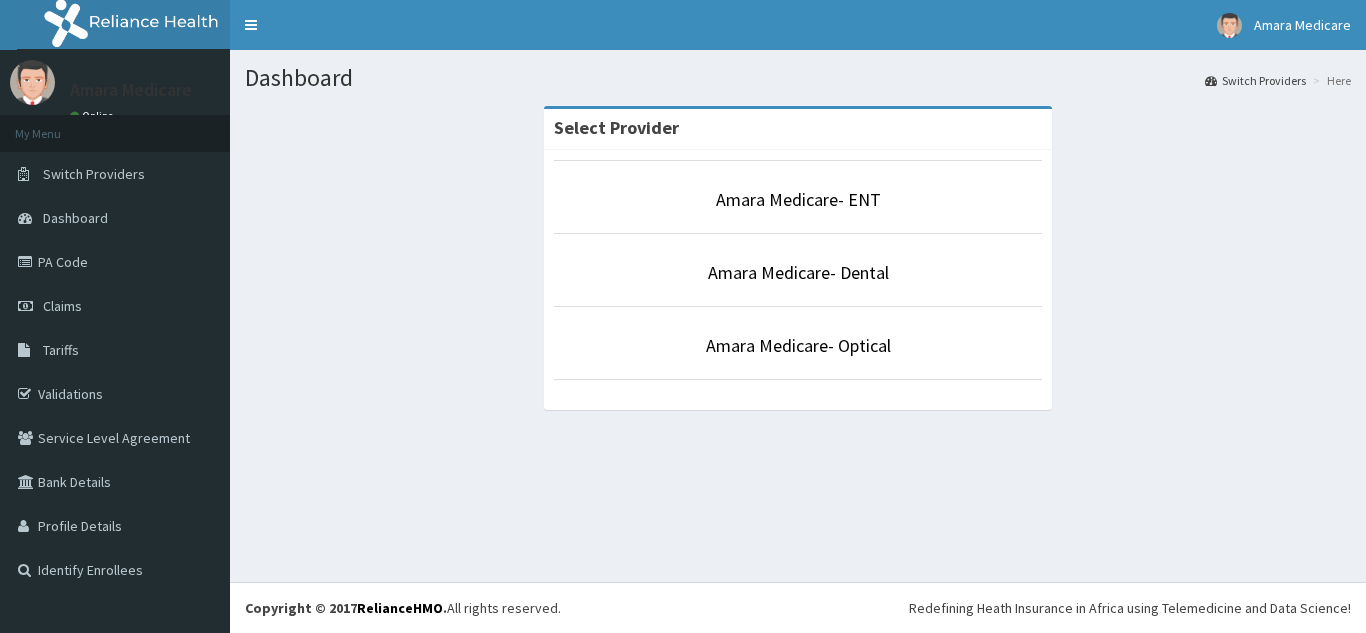 scroll, scrollTop: 0, scrollLeft: 0, axis: both 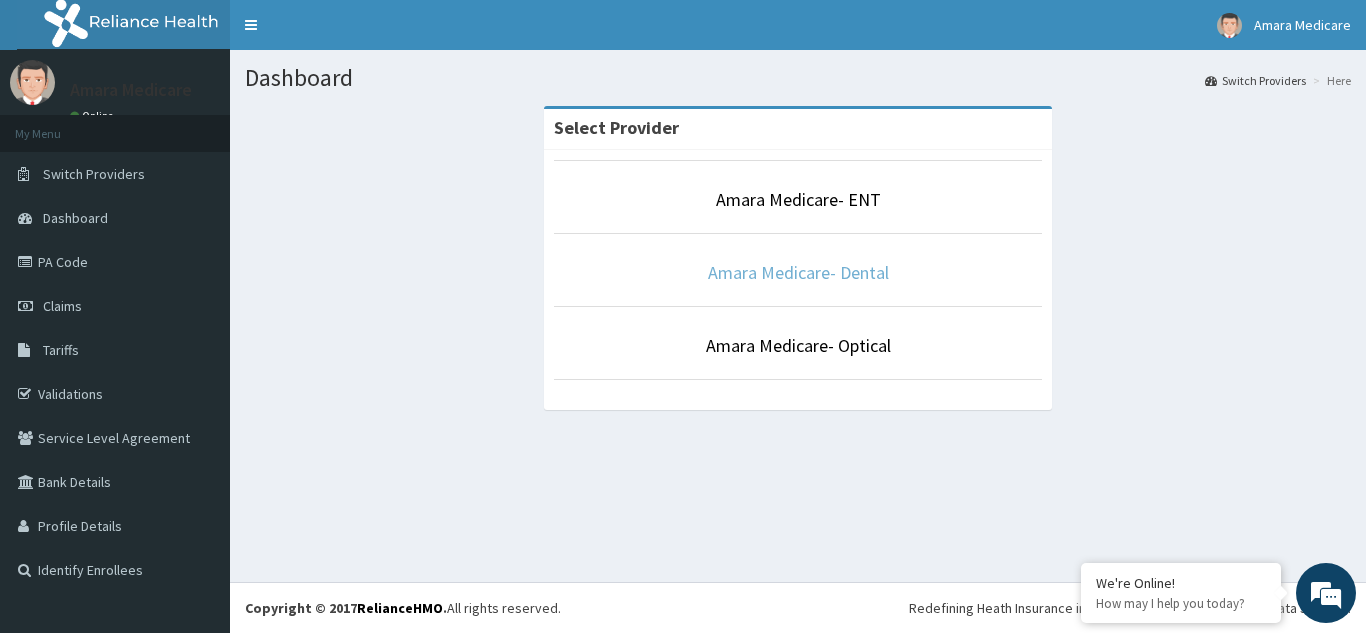 click on "Amara Medicare- Dental" at bounding box center (798, 272) 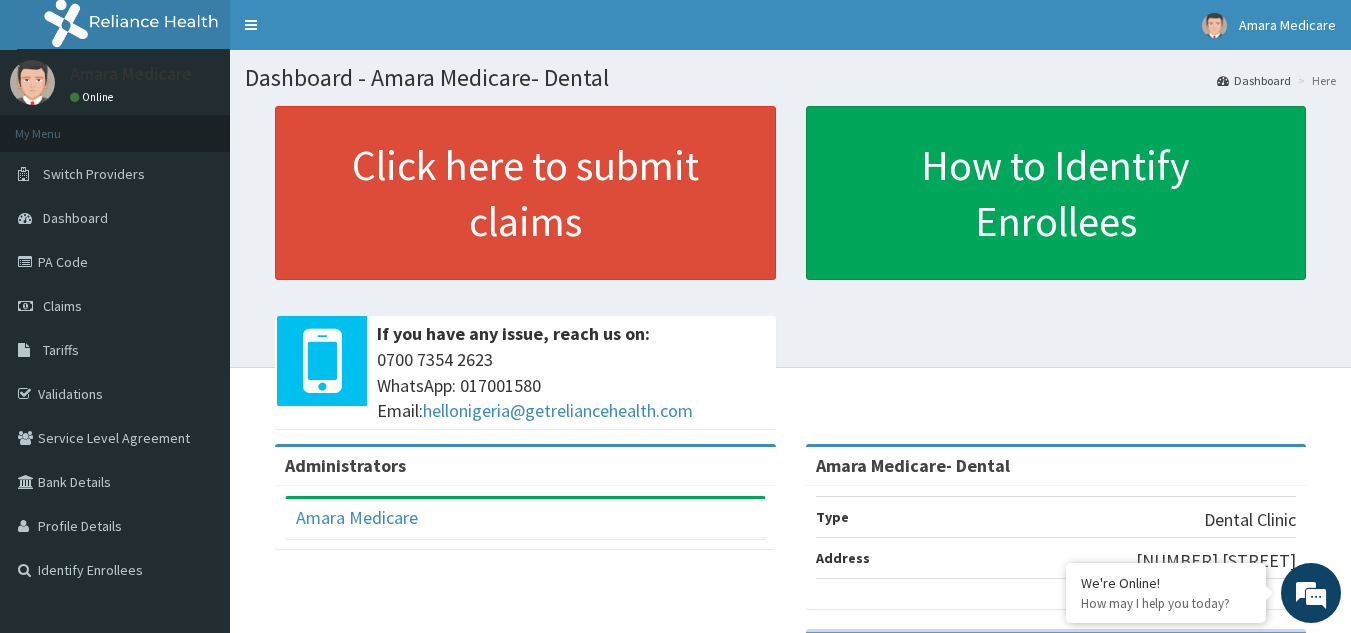 scroll, scrollTop: 0, scrollLeft: 0, axis: both 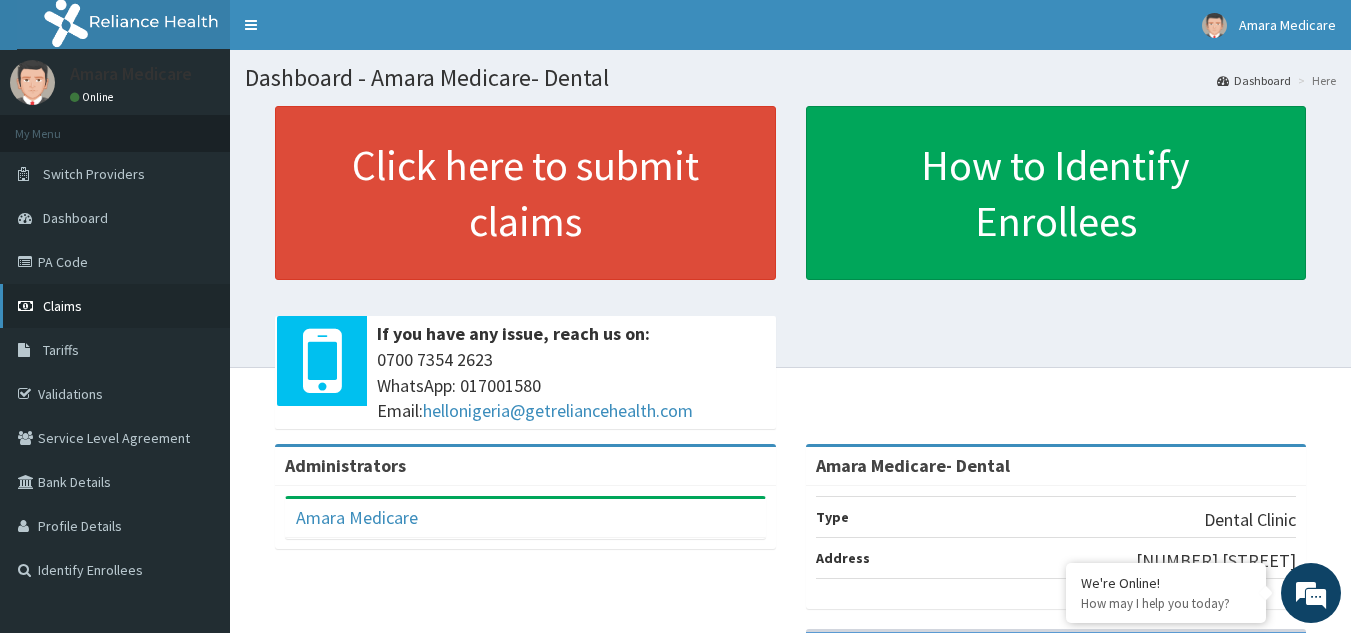click on "Claims" at bounding box center (62, 306) 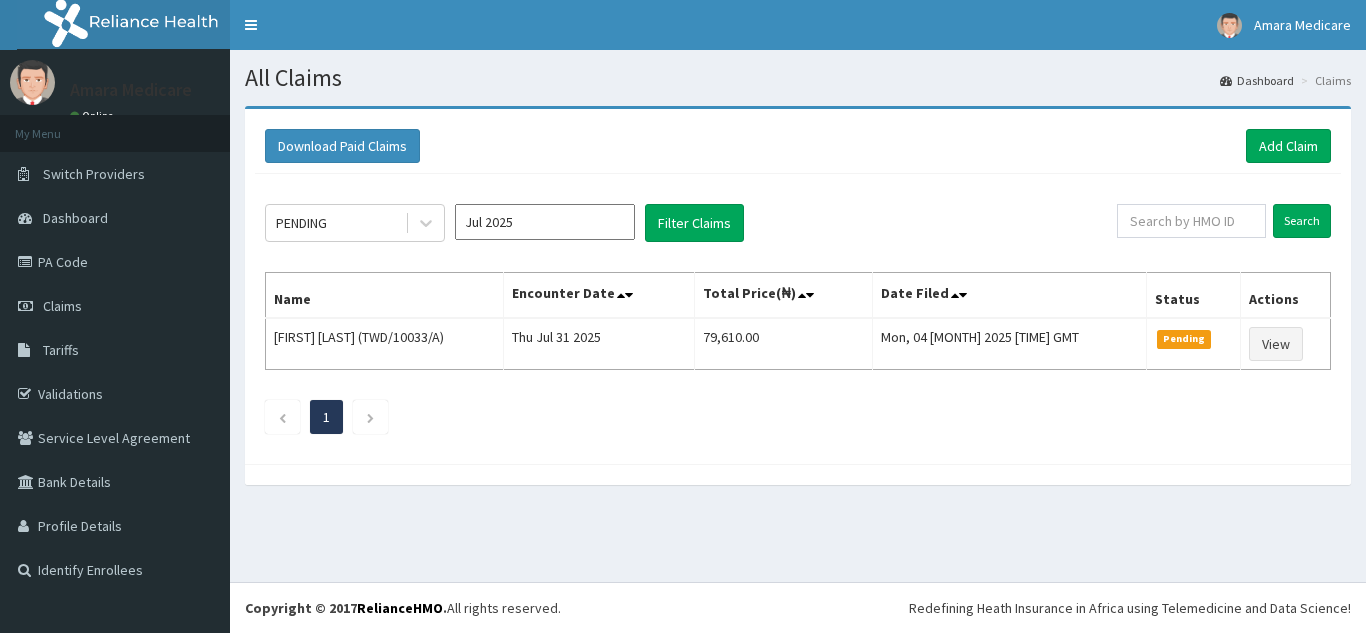 scroll, scrollTop: 0, scrollLeft: 0, axis: both 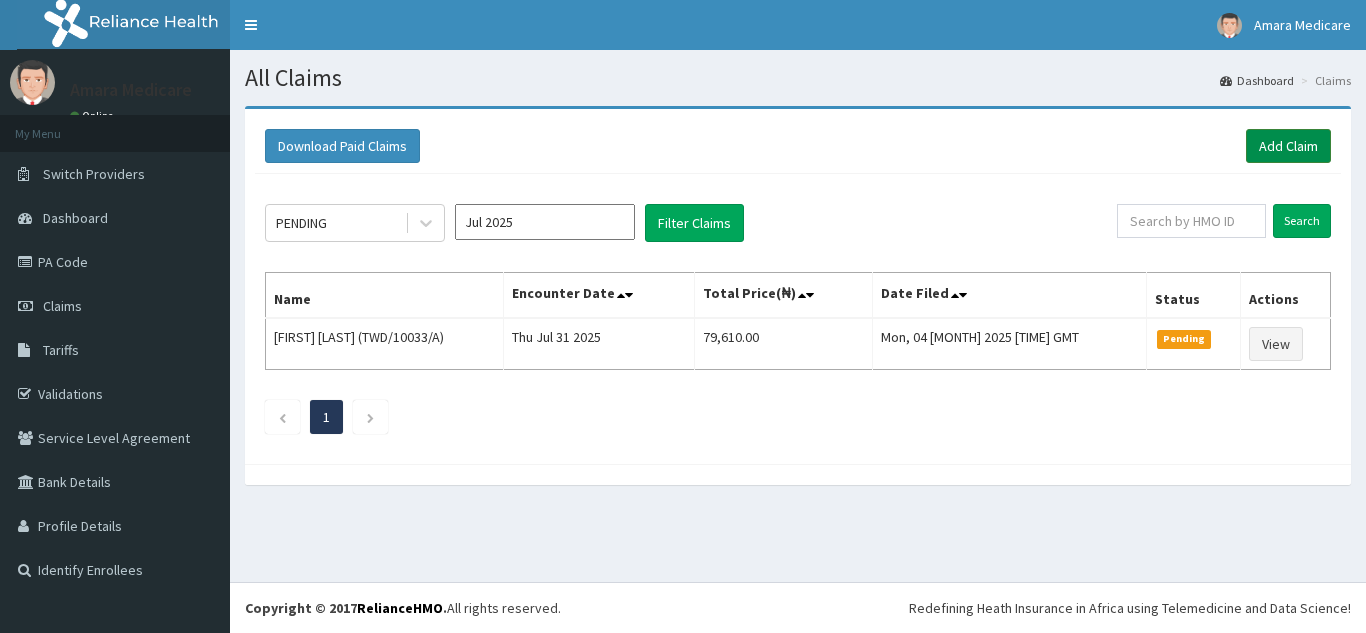 click on "Add Claim" at bounding box center (1288, 146) 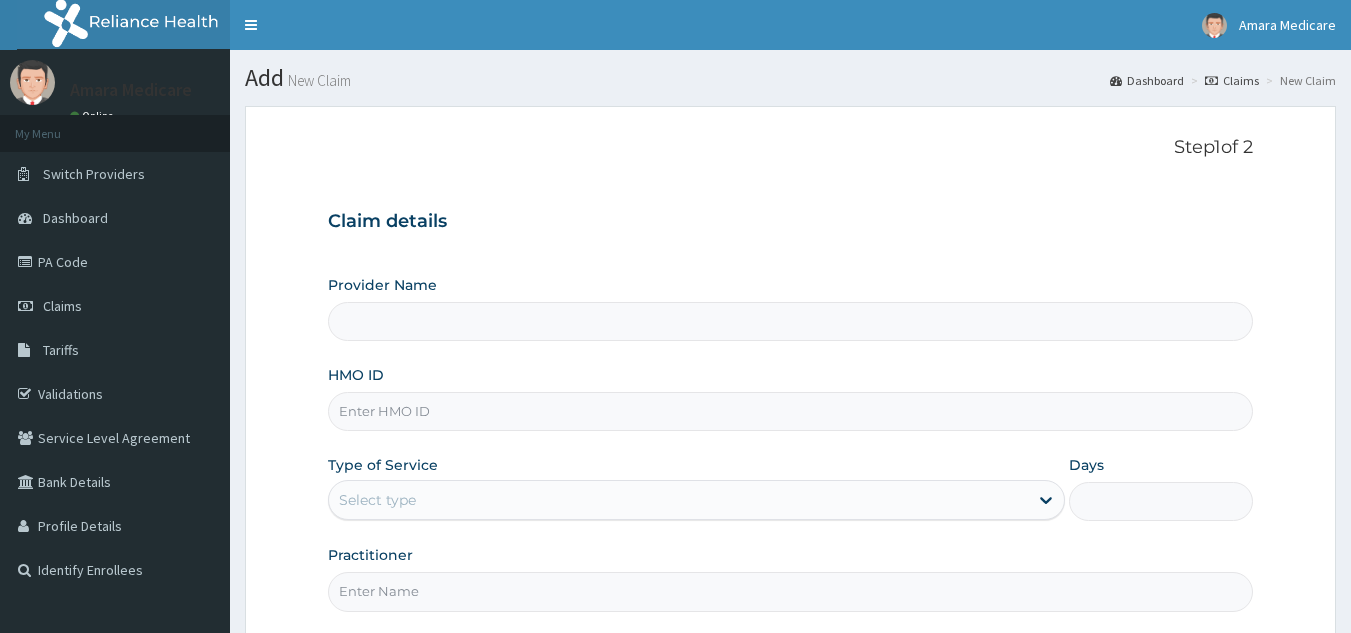 scroll, scrollTop: 0, scrollLeft: 0, axis: both 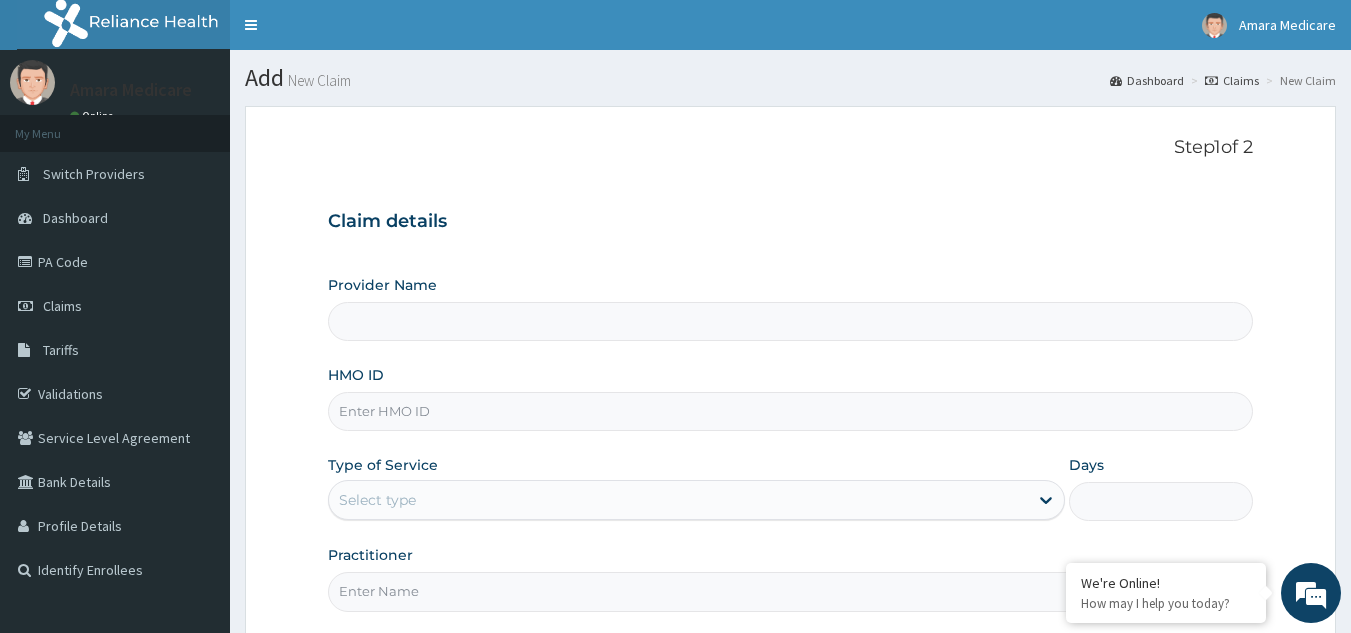 drag, startPoint x: 448, startPoint y: 419, endPoint x: 415, endPoint y: 421, distance: 33.06055 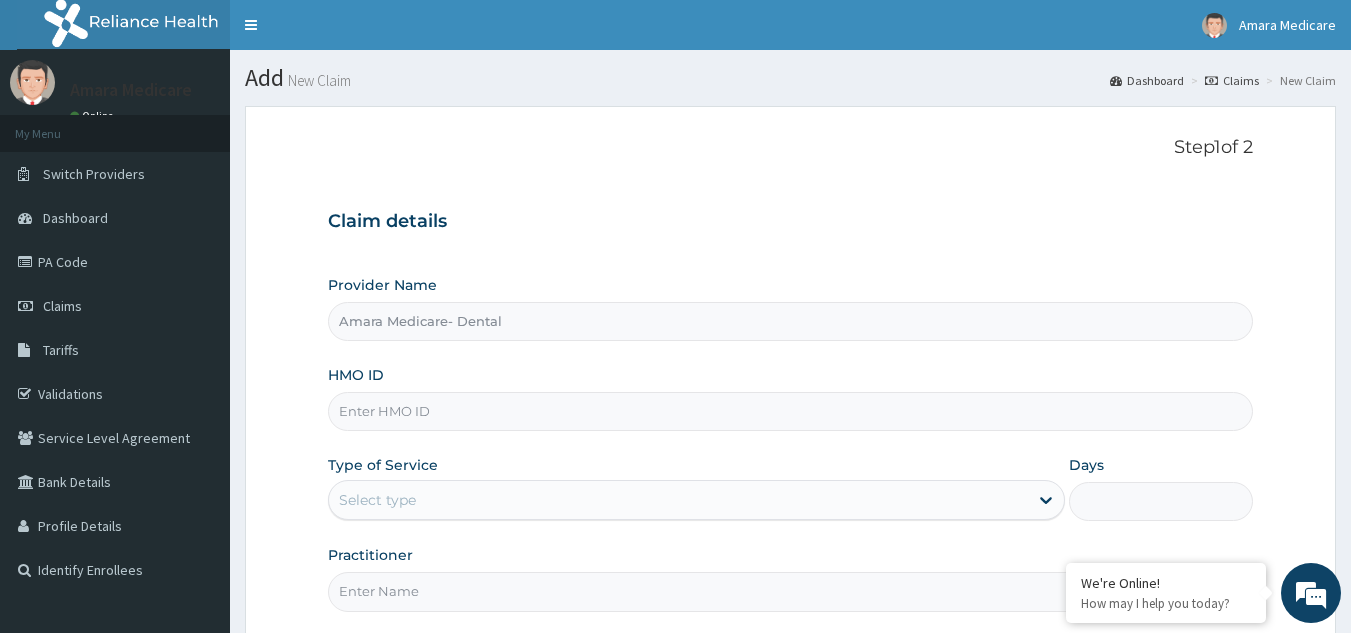 paste on "NPM/10471/A" 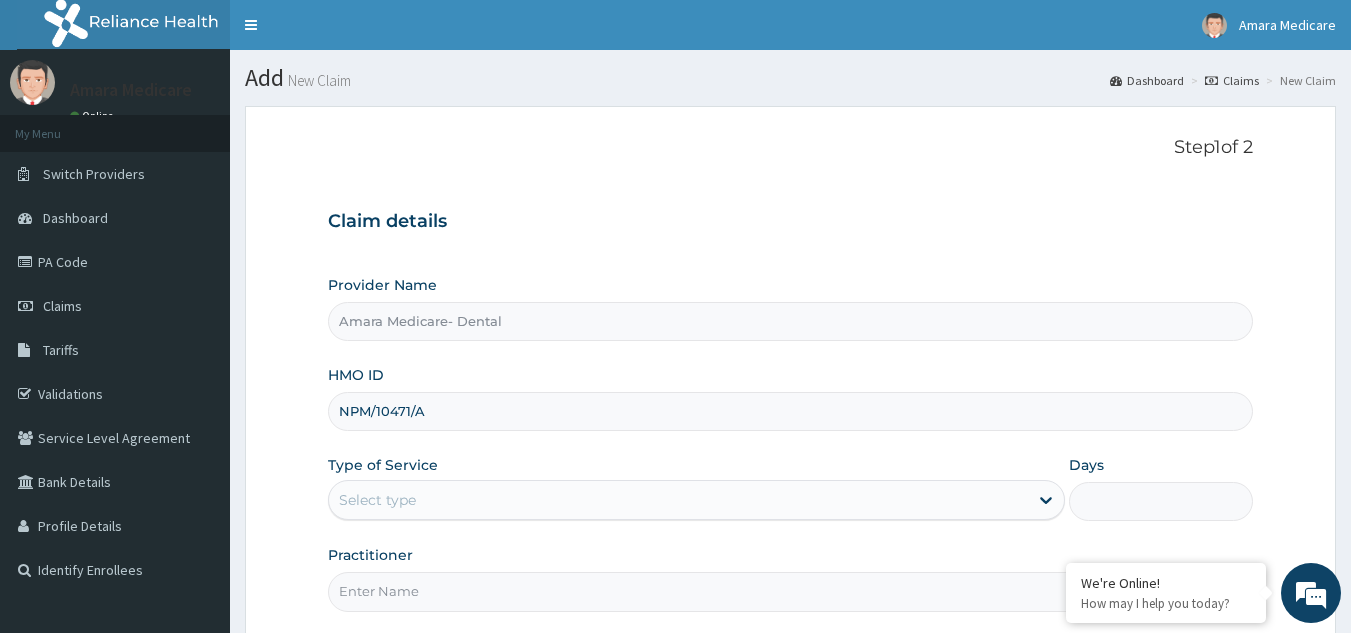 type on "NPM/10471/A" 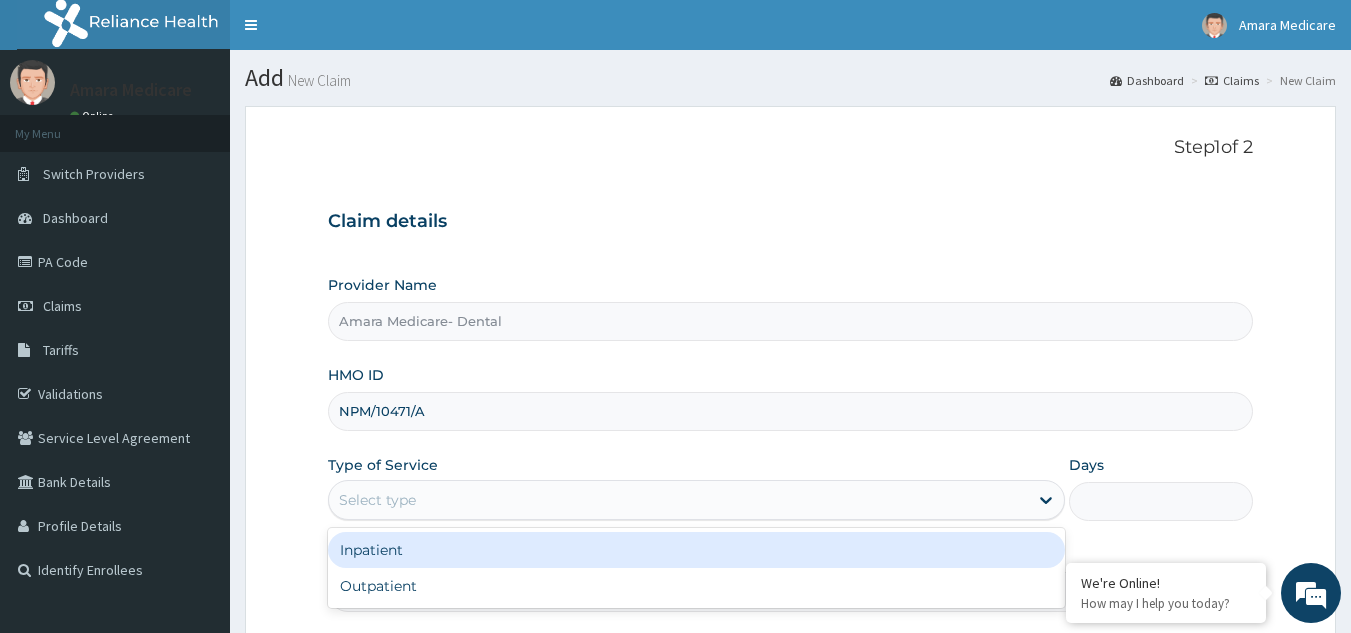 click on "Select type" at bounding box center (377, 500) 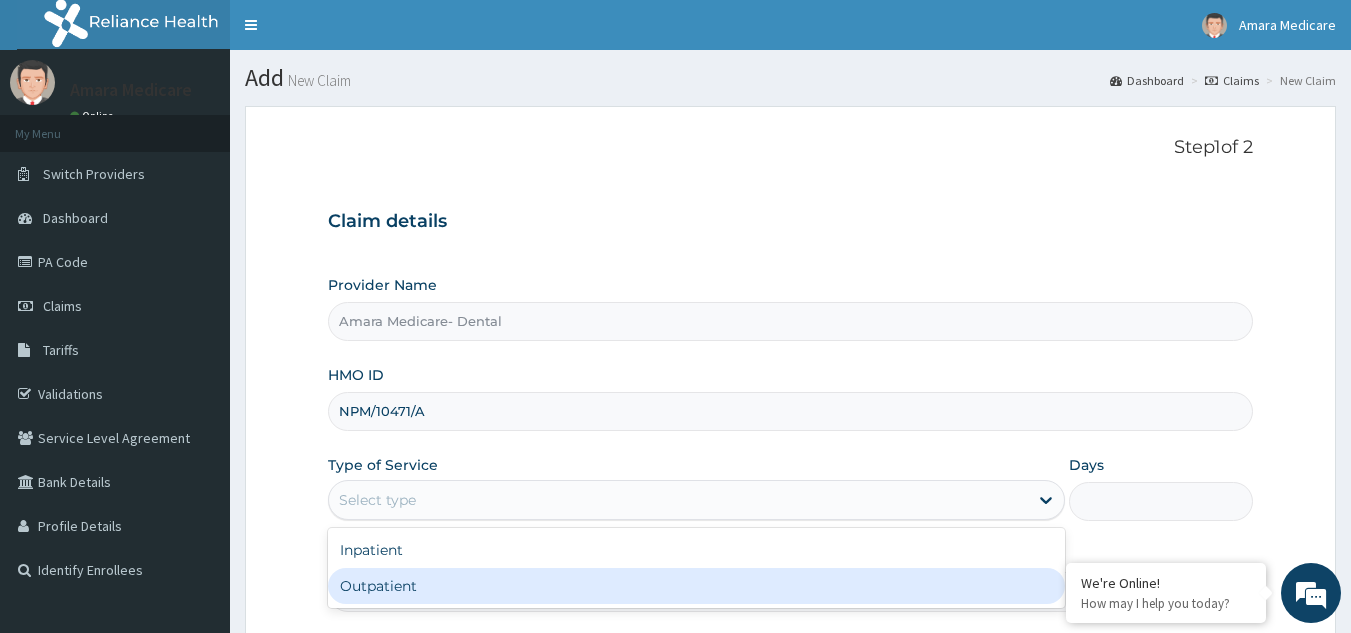 click on "Outpatient" at bounding box center [696, 586] 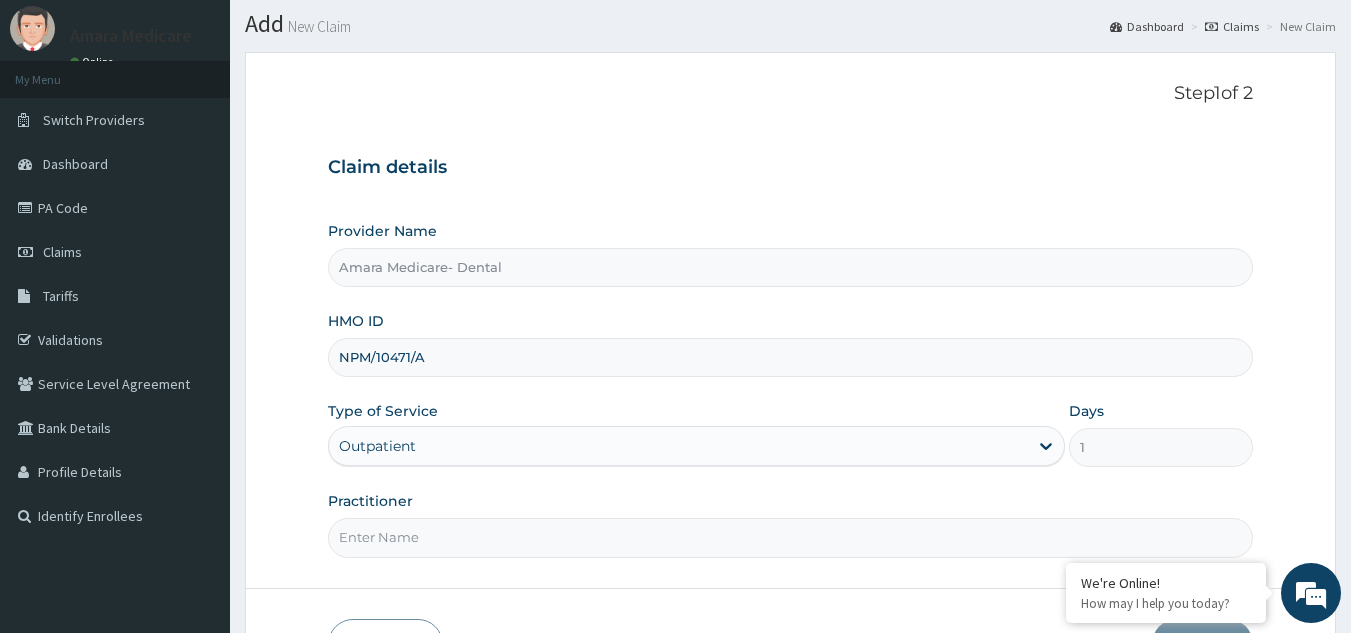 scroll, scrollTop: 100, scrollLeft: 0, axis: vertical 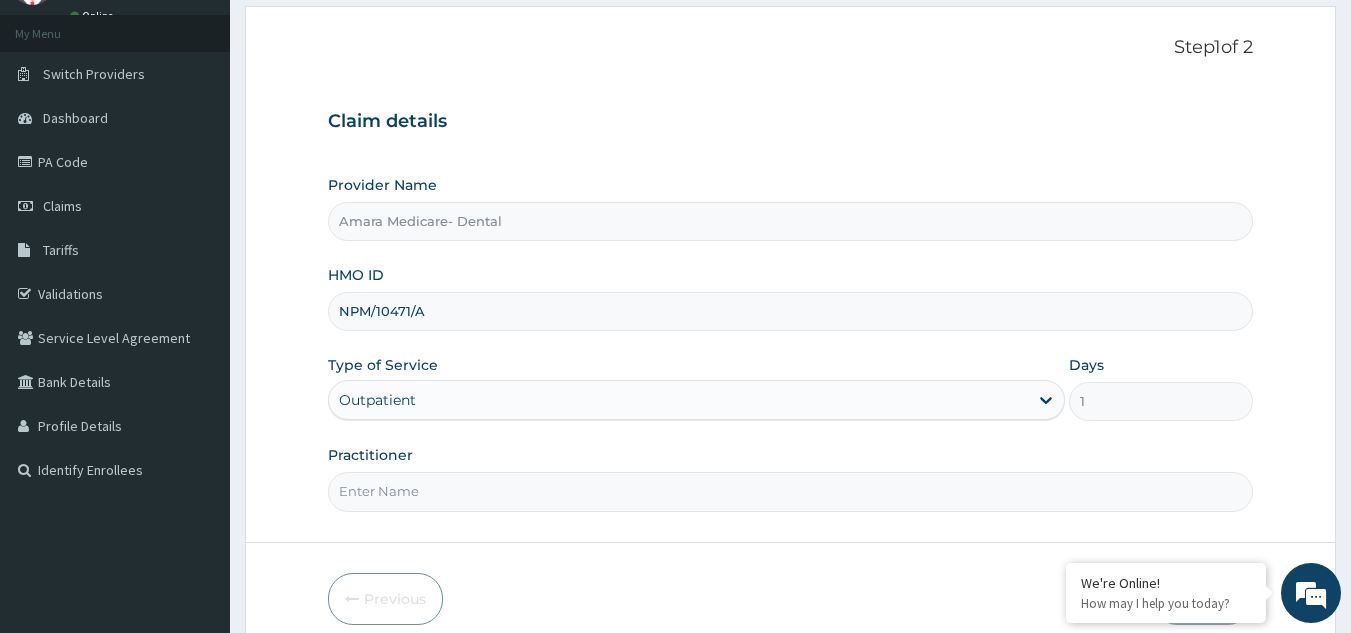 click on "Practitioner" at bounding box center (791, 491) 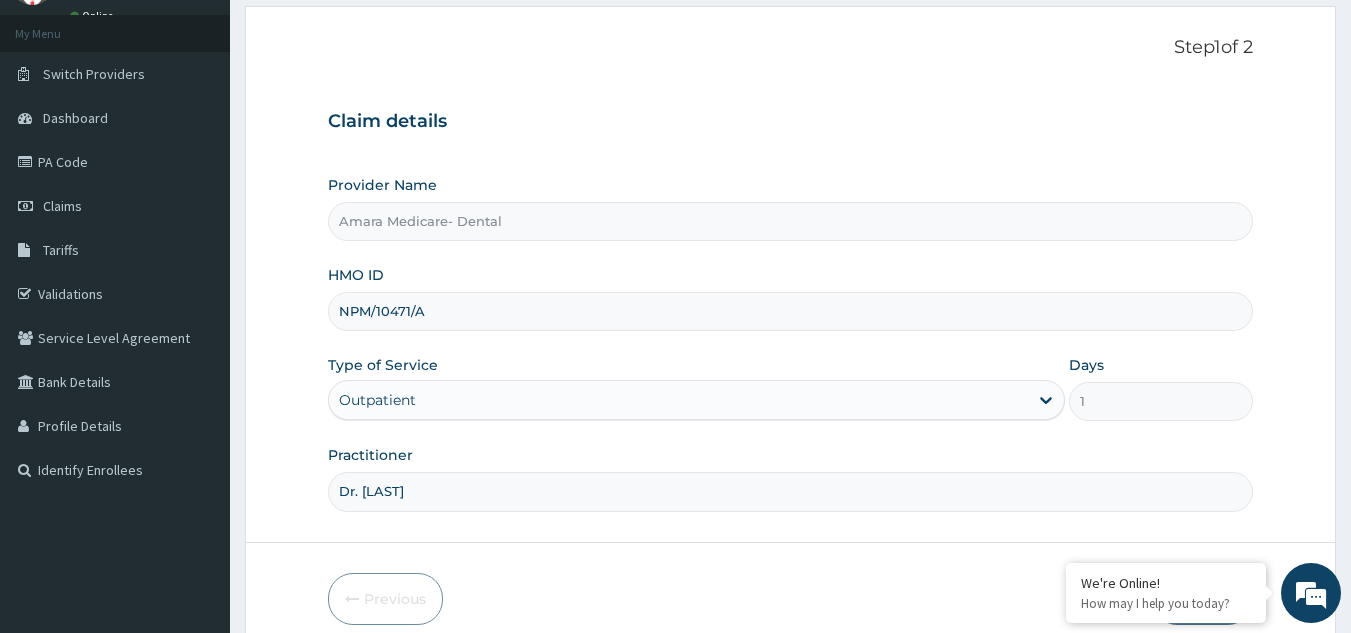 scroll, scrollTop: 0, scrollLeft: 0, axis: both 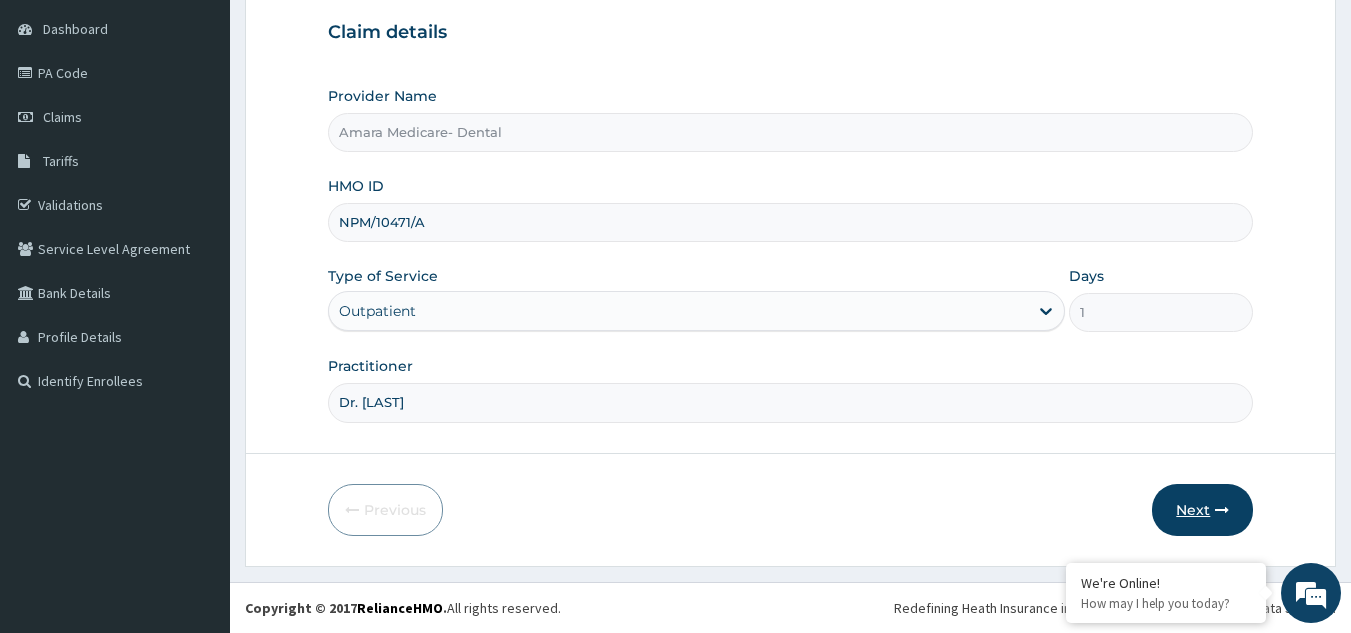 type on "Dr. Nworah" 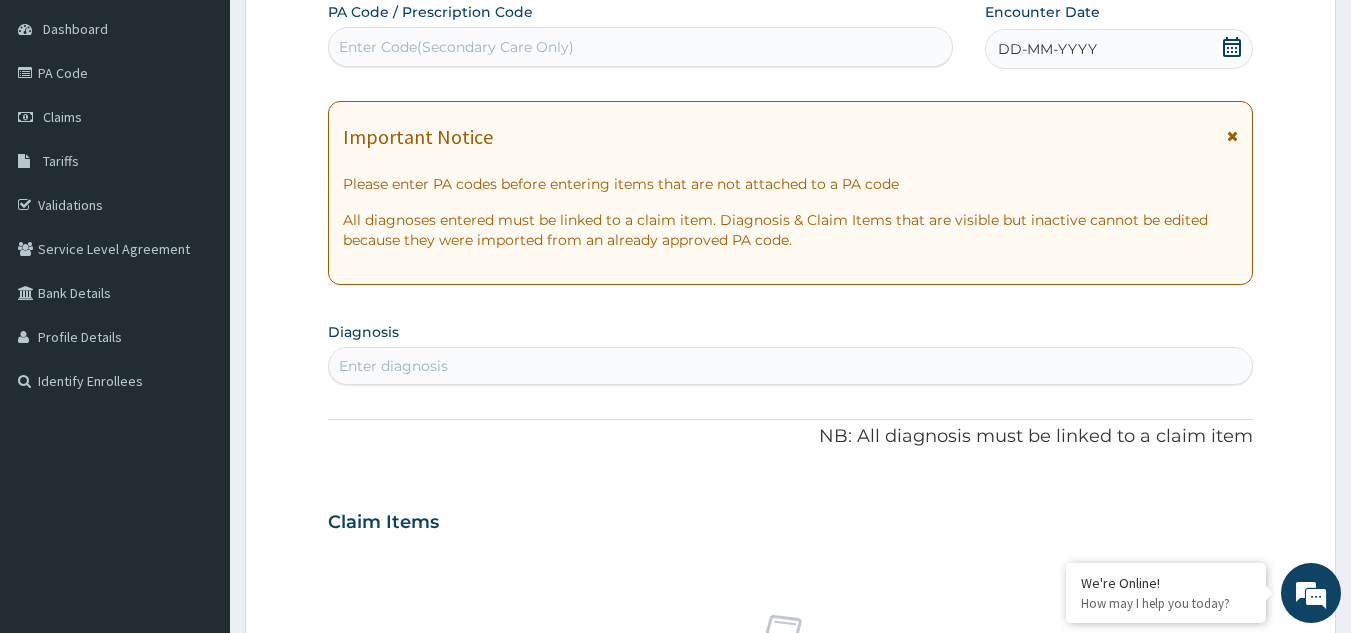 click on "Enter Code(Secondary Care Only)" at bounding box center [456, 47] 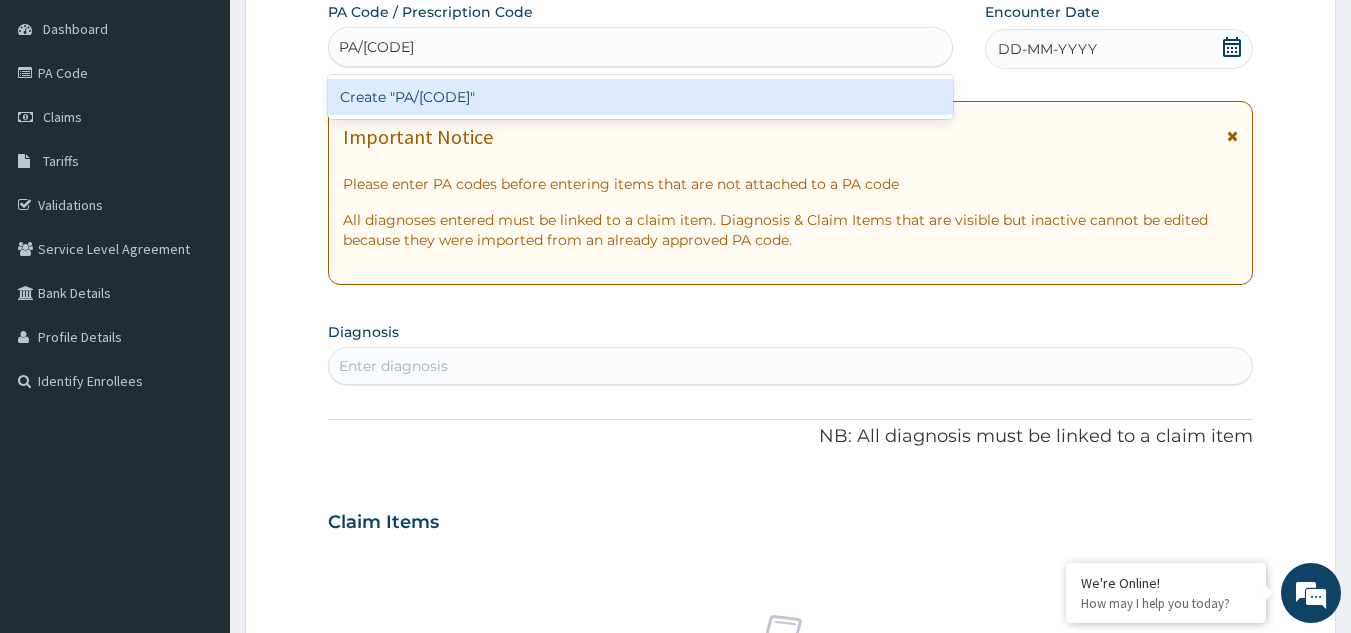 click on "Create "PA/77713A"" at bounding box center (641, 97) 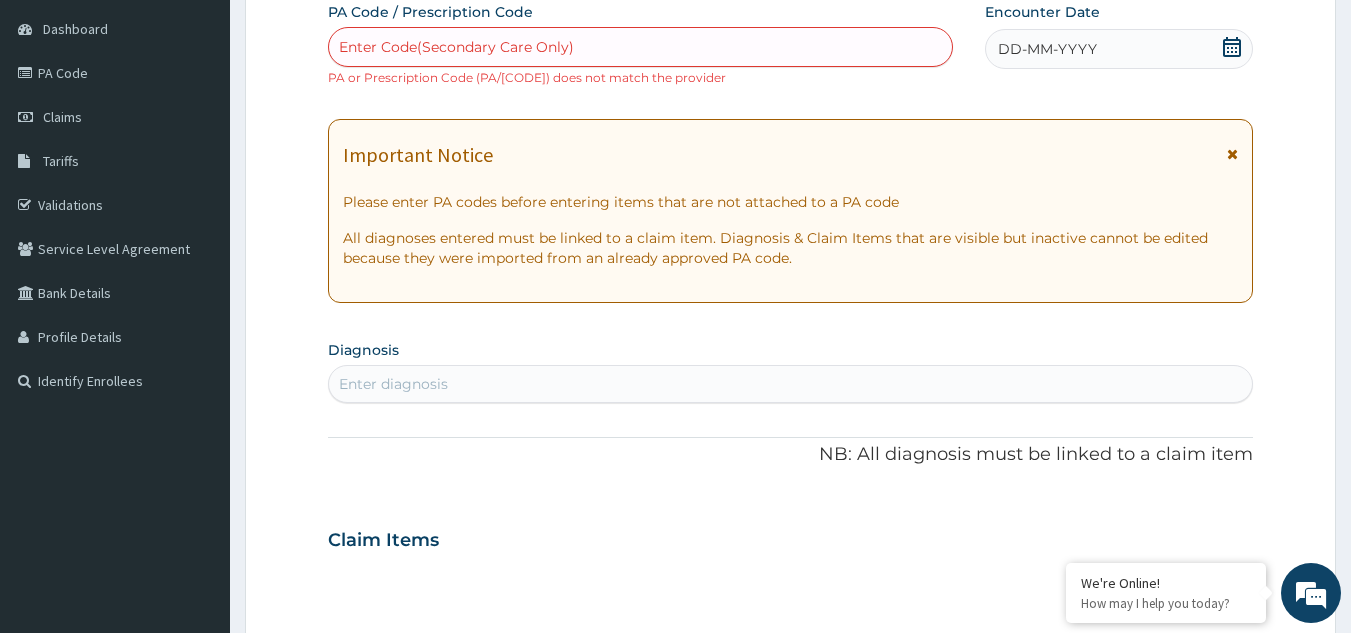 paste on "PA/77713A" 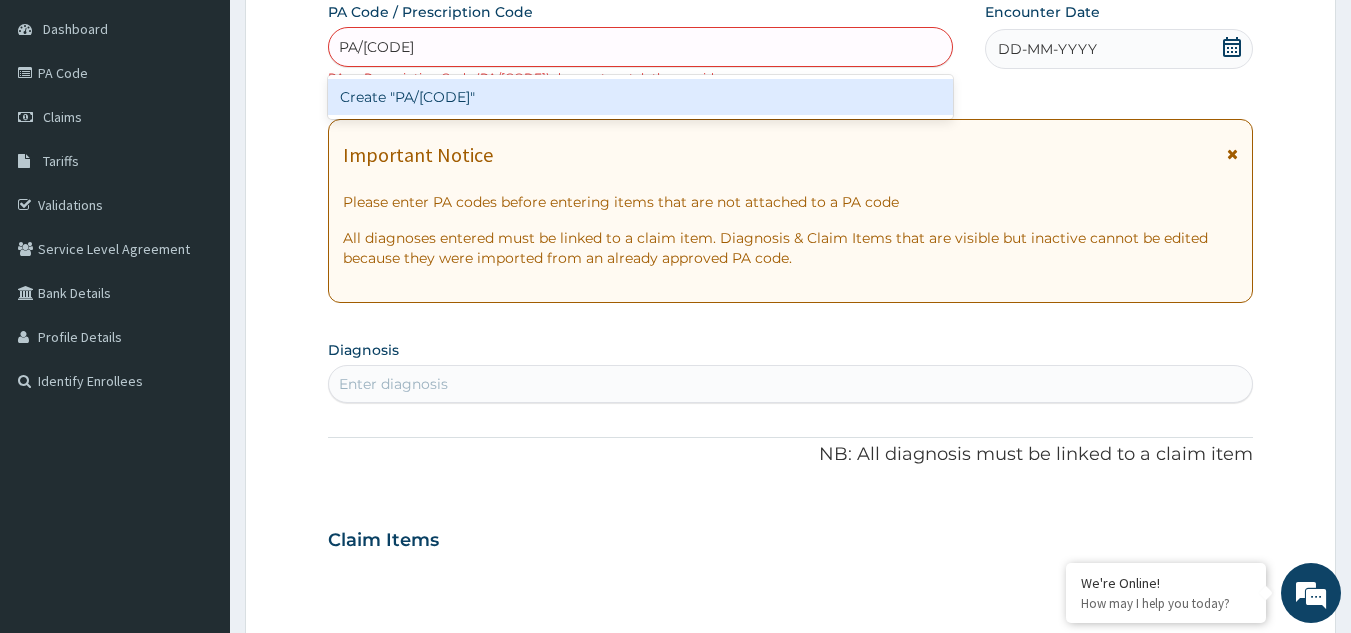 click on "Create "PA/77713A"" at bounding box center (641, 97) 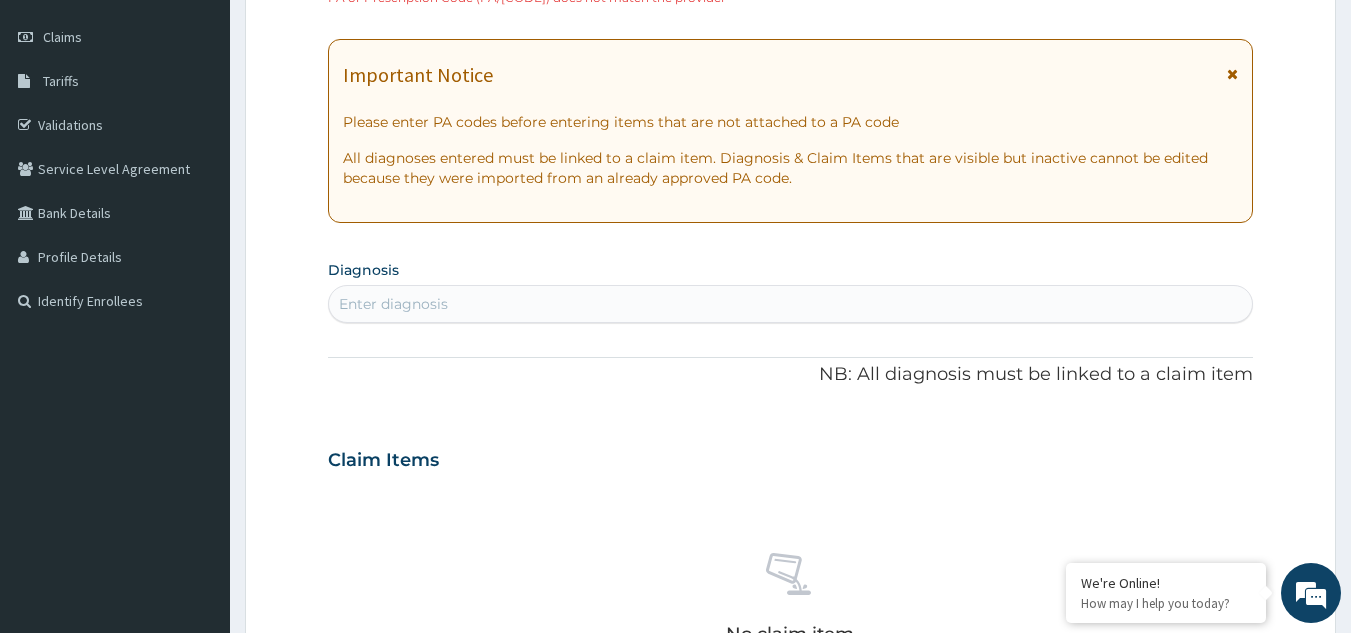 scroll, scrollTop: 389, scrollLeft: 0, axis: vertical 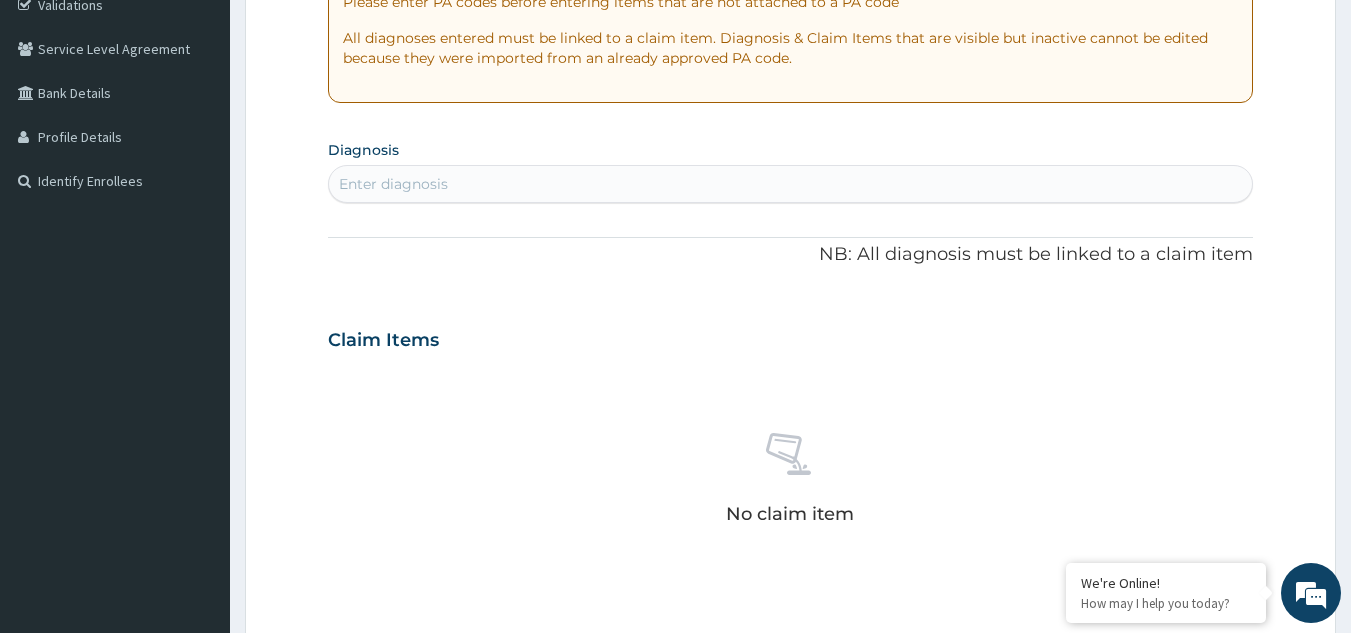 click on "Enter diagnosis" at bounding box center [791, 184] 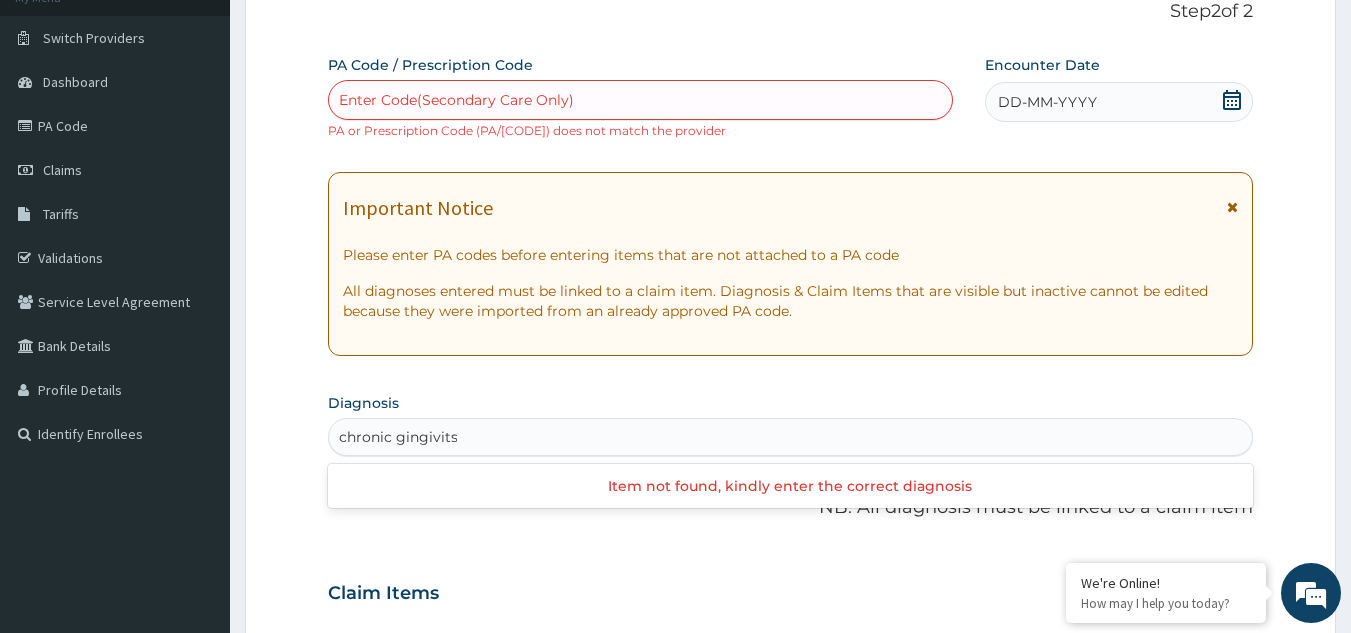 scroll, scrollTop: 100, scrollLeft: 0, axis: vertical 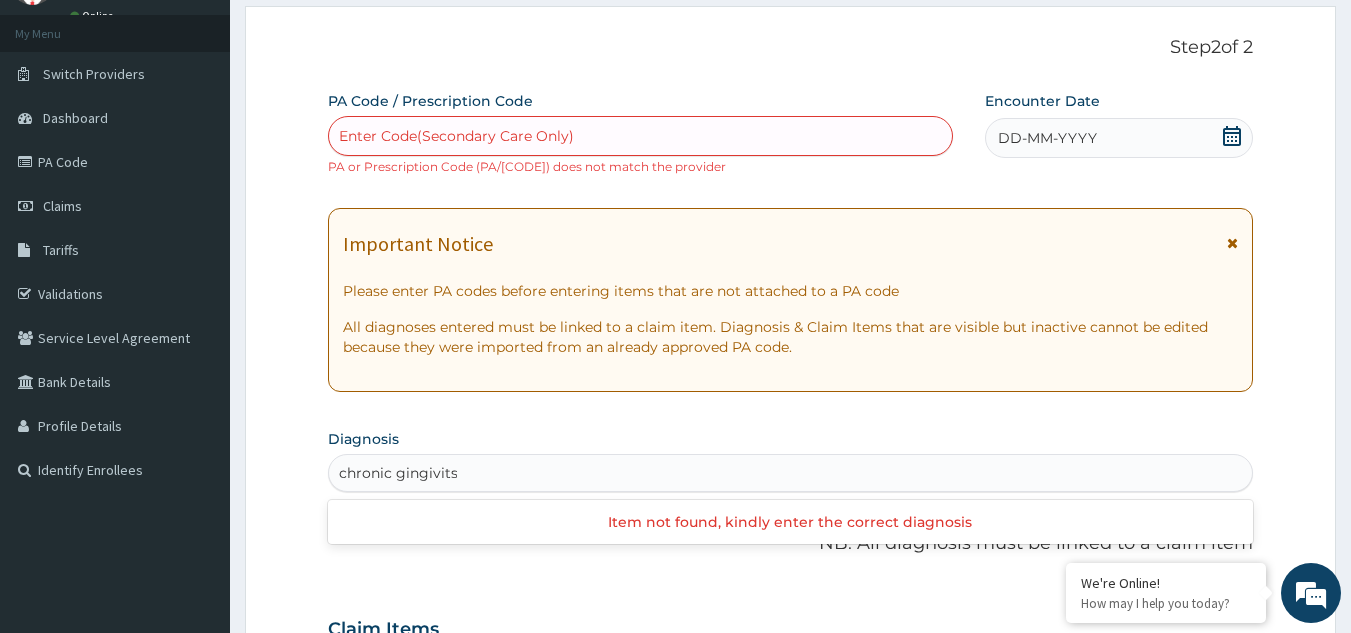 type on "chronic gingivit" 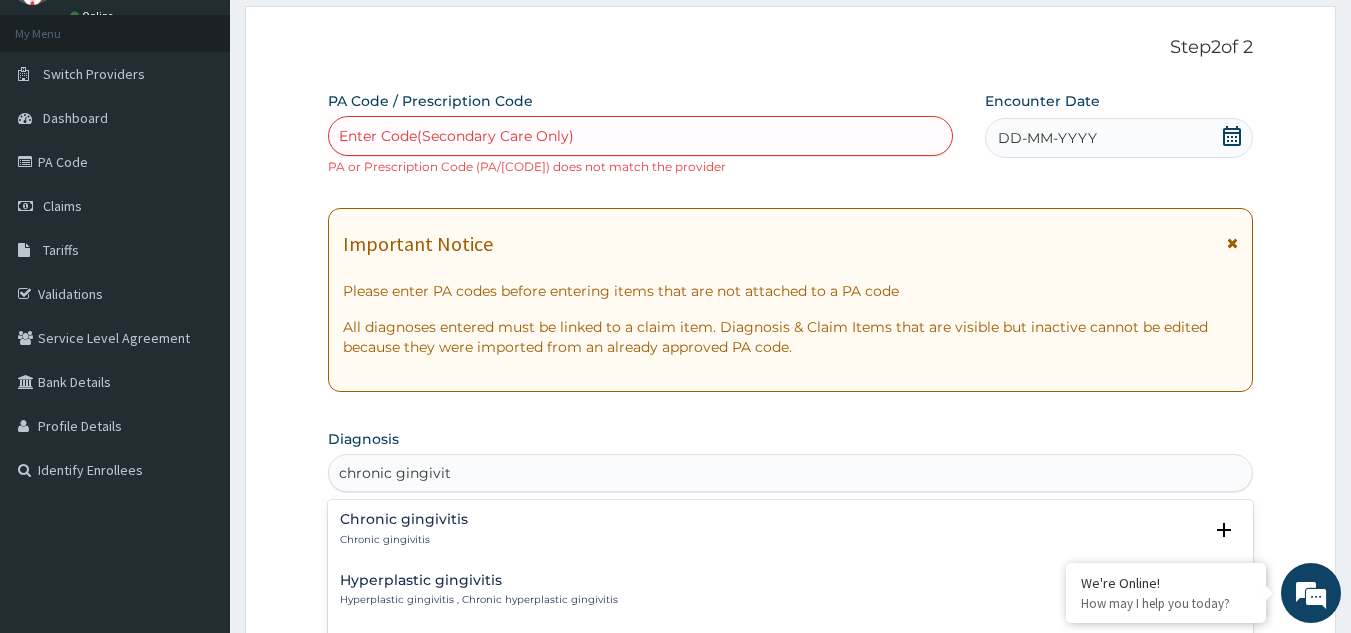 click on "Chronic gingivitis Chronic gingivitis" at bounding box center (404, 529) 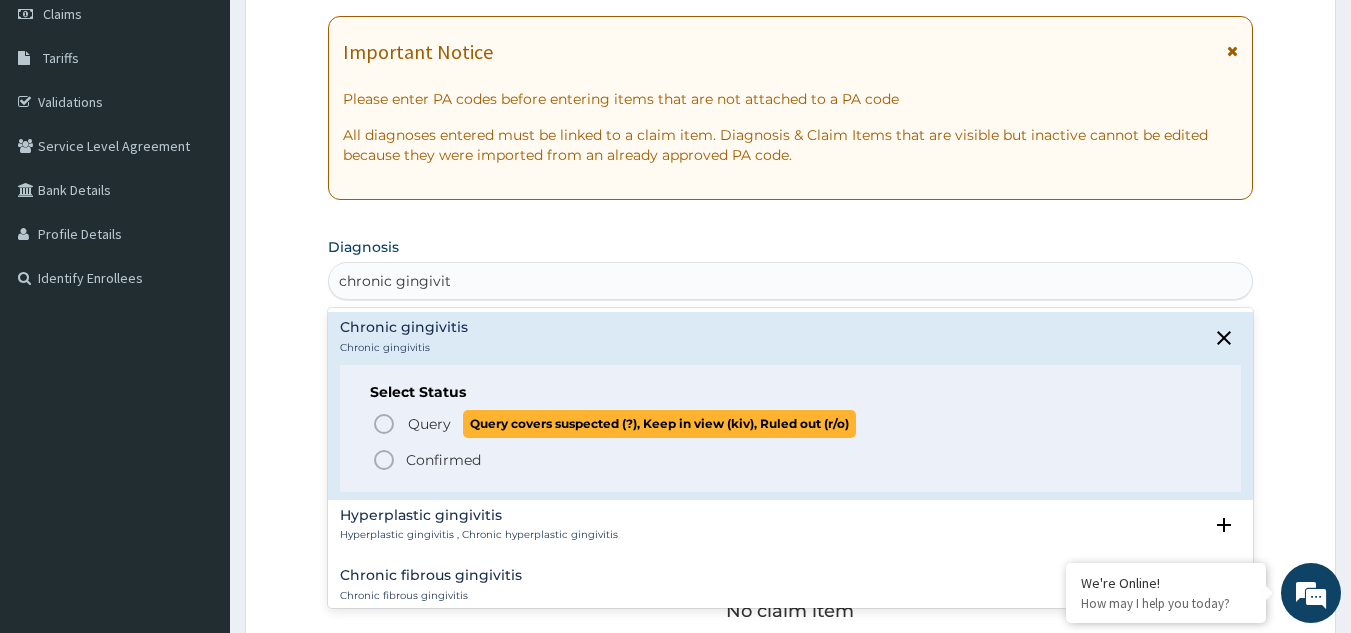 scroll, scrollTop: 300, scrollLeft: 0, axis: vertical 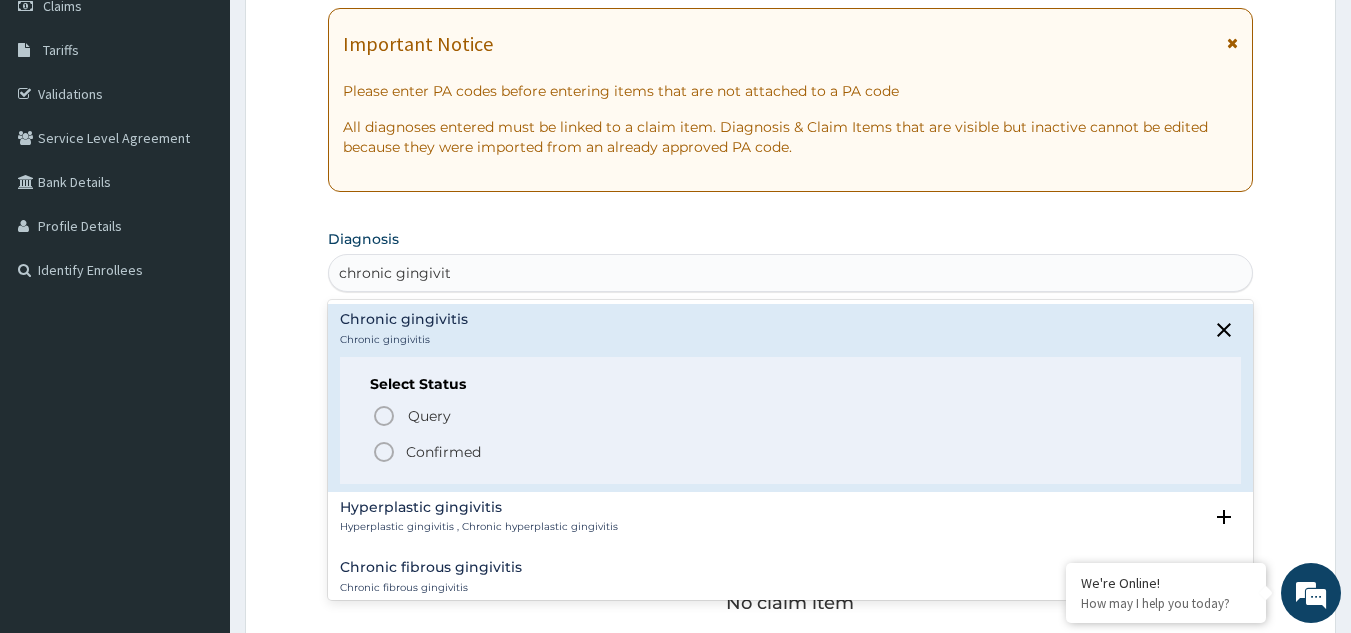 click on "Confirmed" at bounding box center (443, 452) 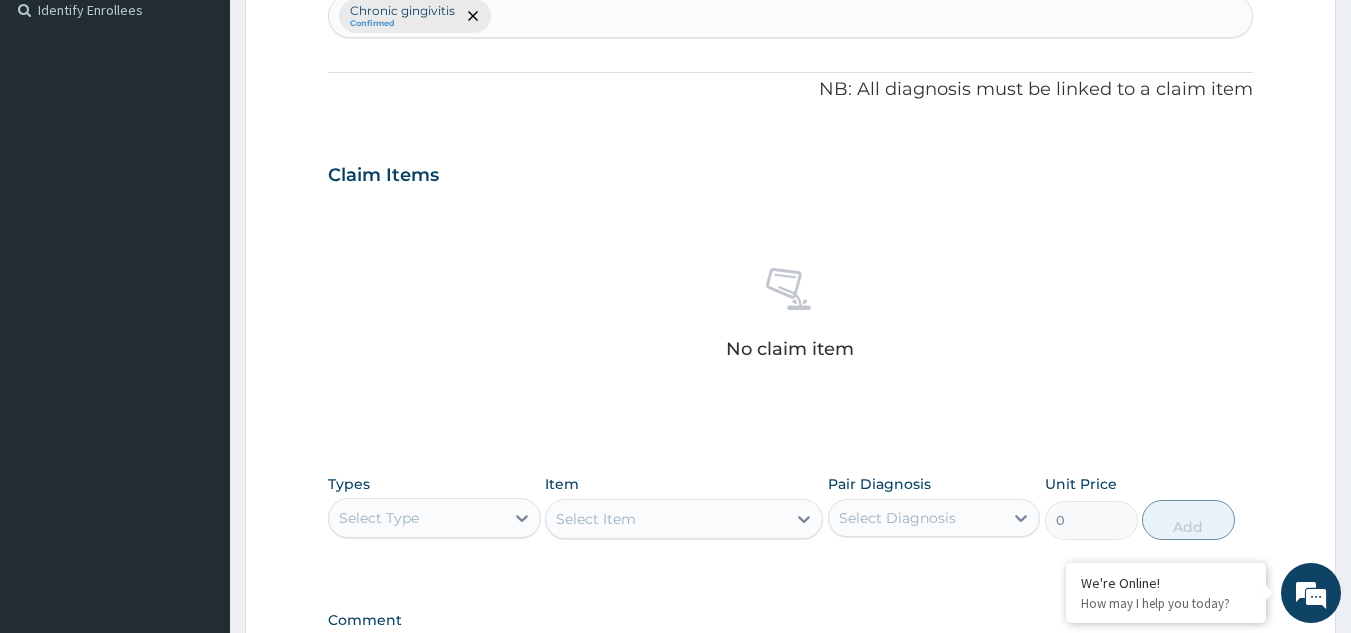 scroll, scrollTop: 600, scrollLeft: 0, axis: vertical 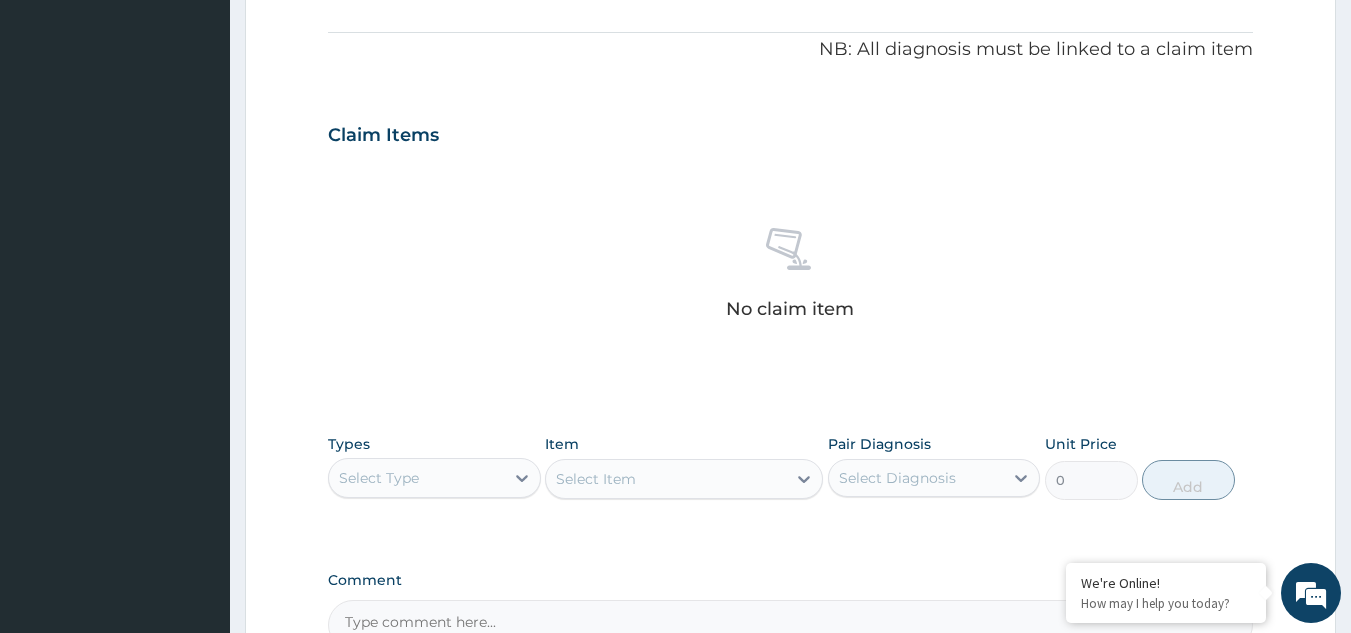 click on "Select Type" at bounding box center [416, 478] 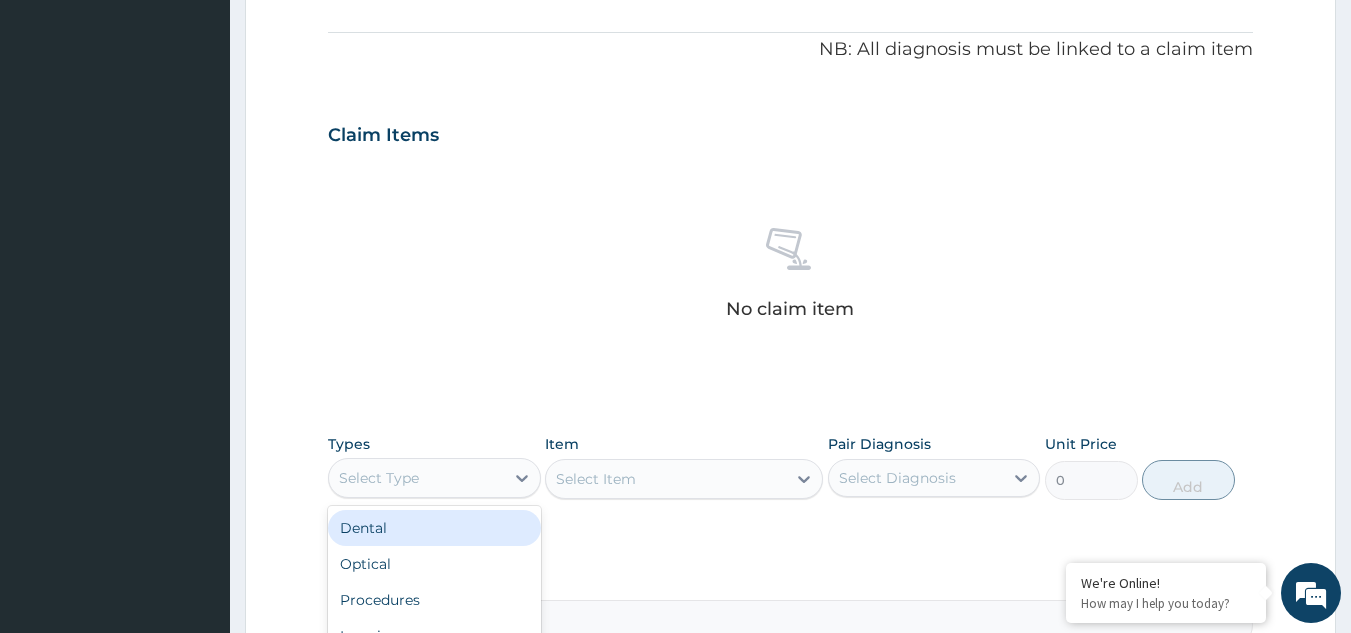 click on "Dental" at bounding box center [434, 528] 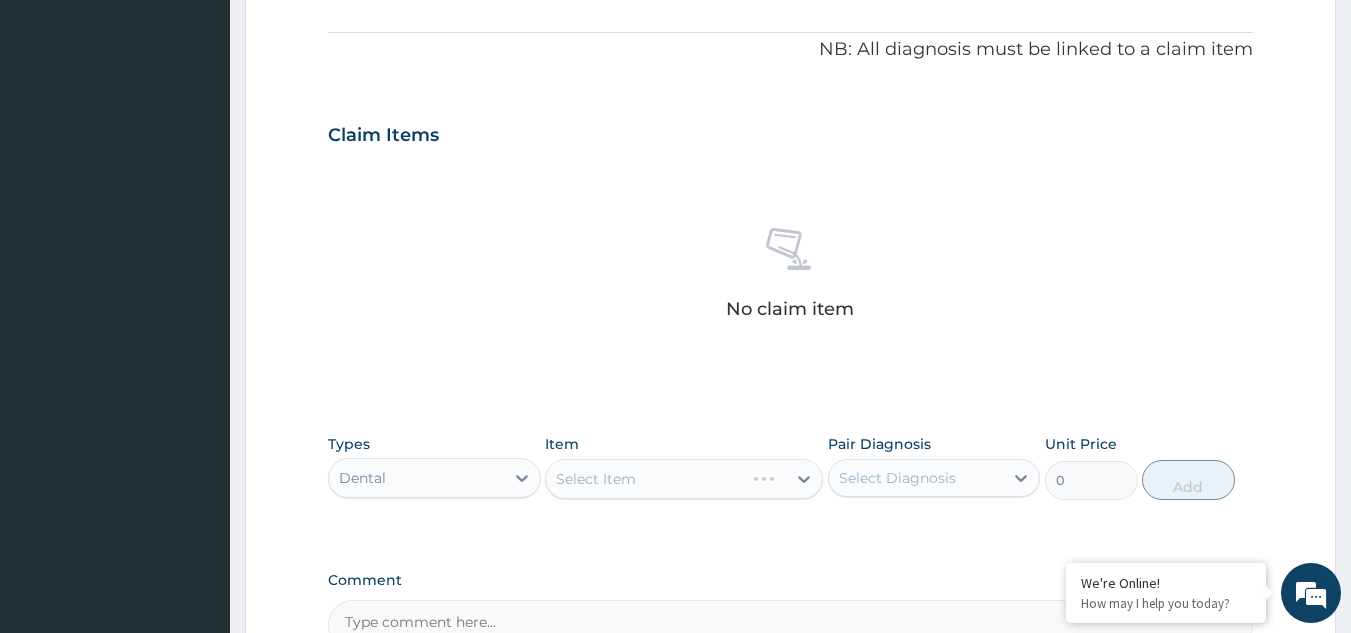 click on "Select Item" at bounding box center (684, 479) 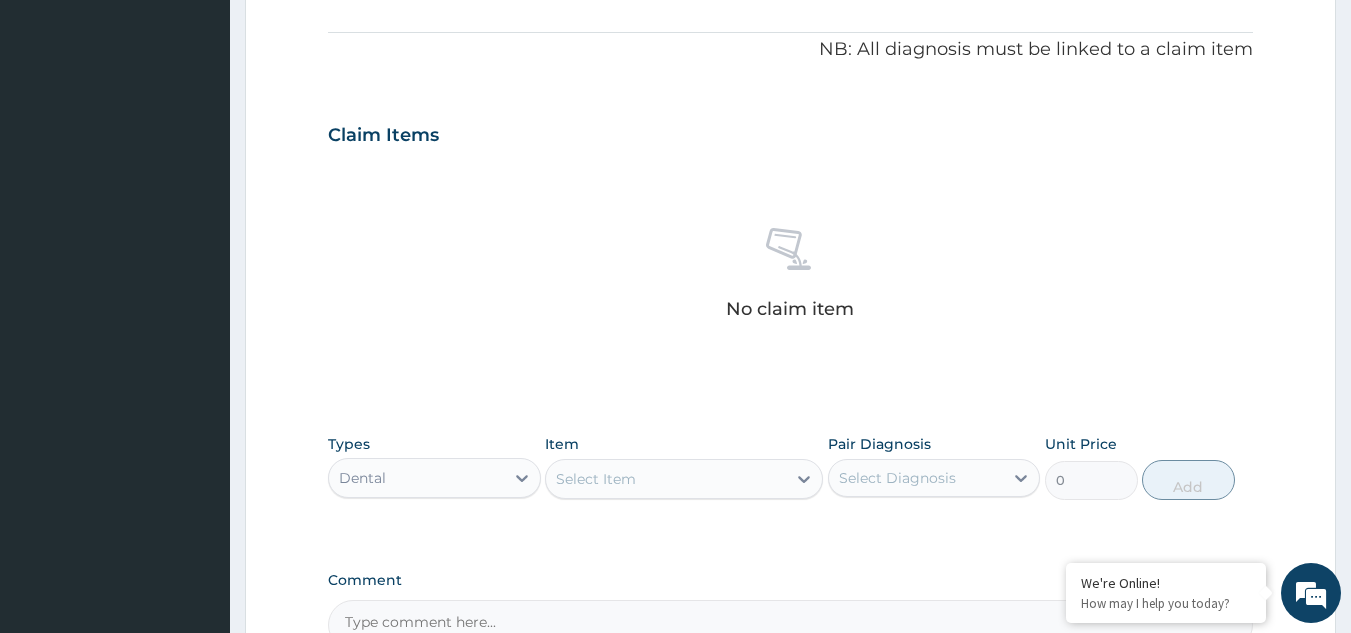 click on "Select Item" at bounding box center [666, 479] 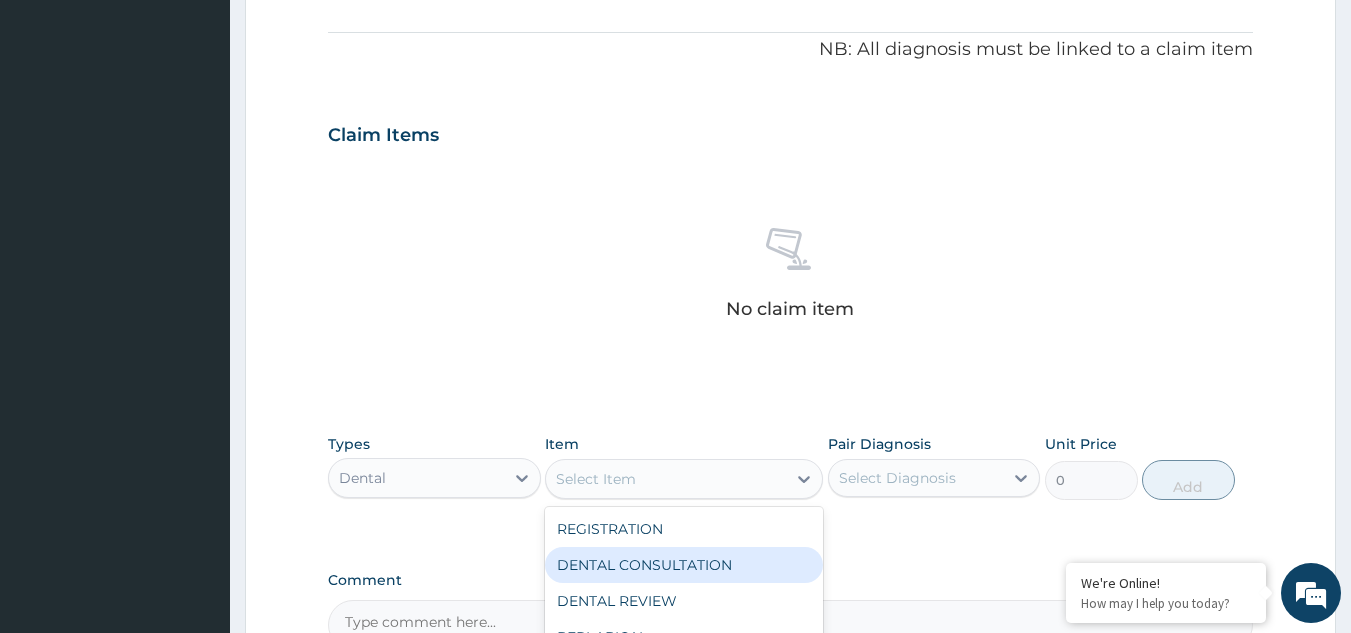 click on "DENTAL CONSULTATION" at bounding box center [684, 565] 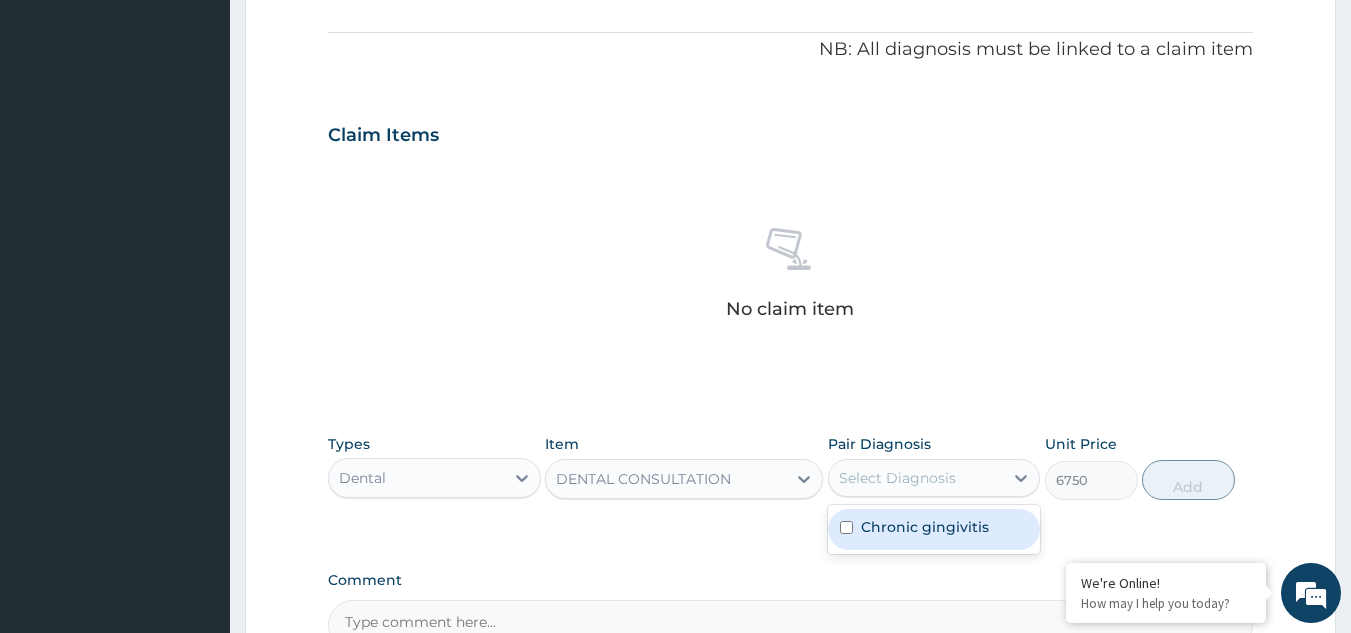 click on "Select Diagnosis" at bounding box center (897, 478) 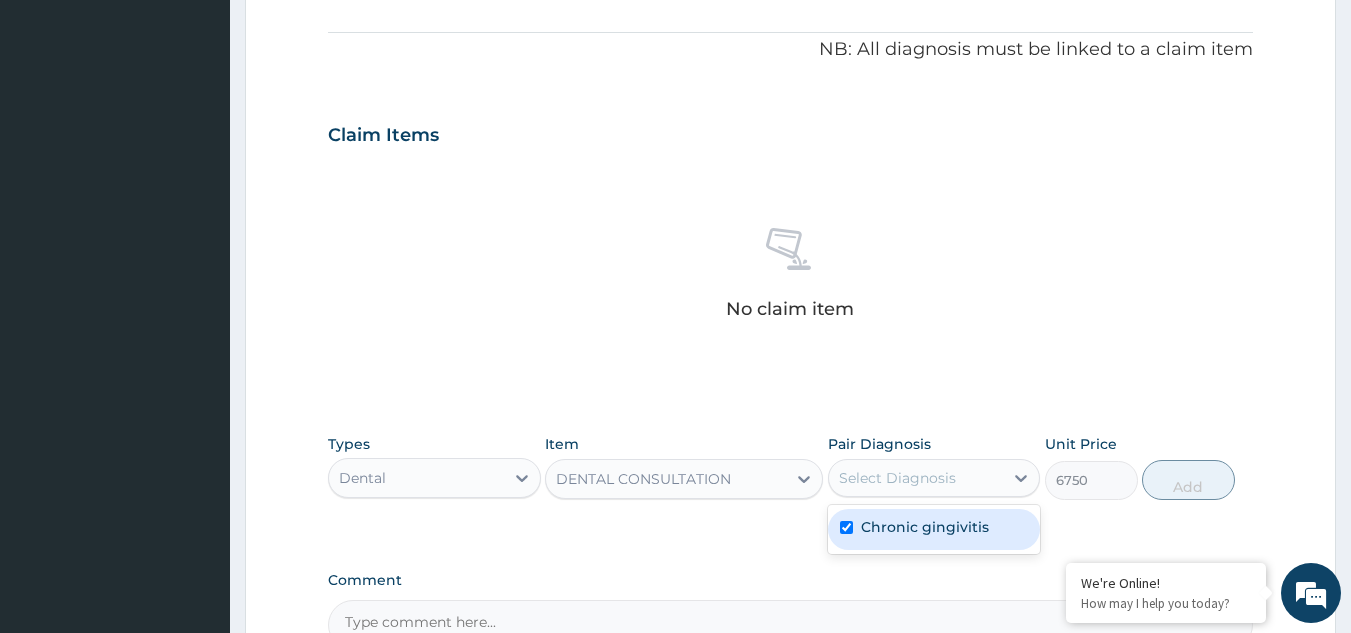 checkbox on "true" 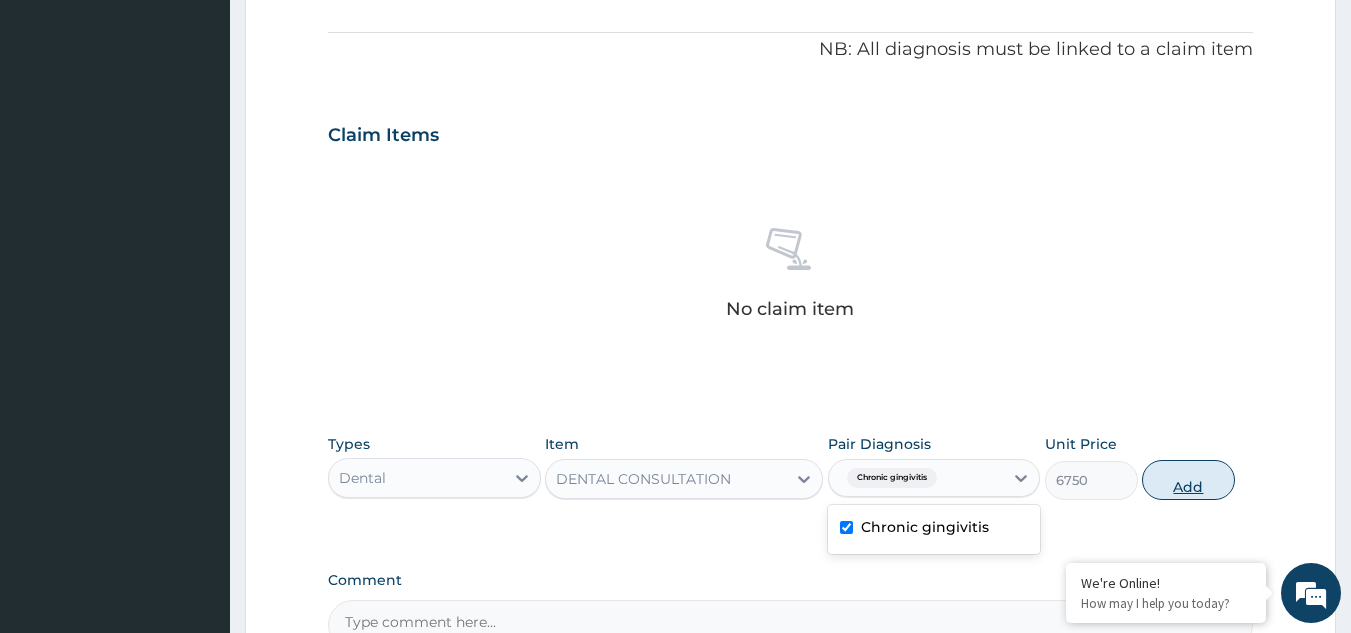 click on "Add" at bounding box center [1188, 480] 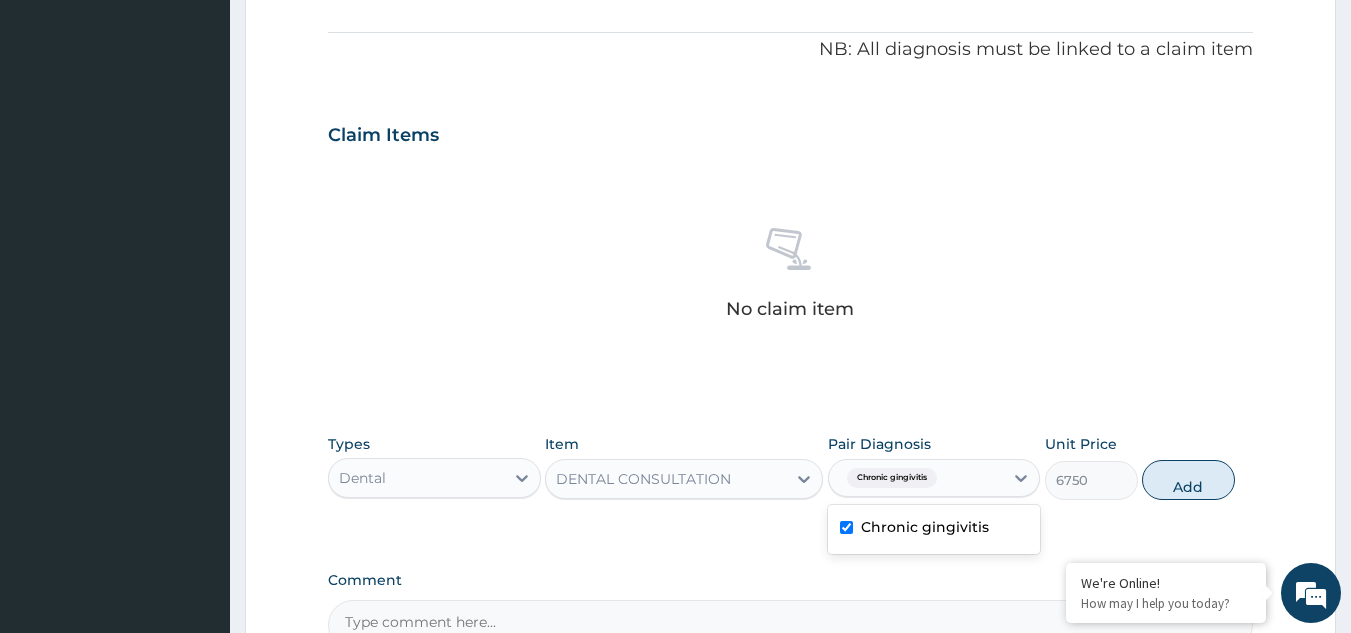 type on "0" 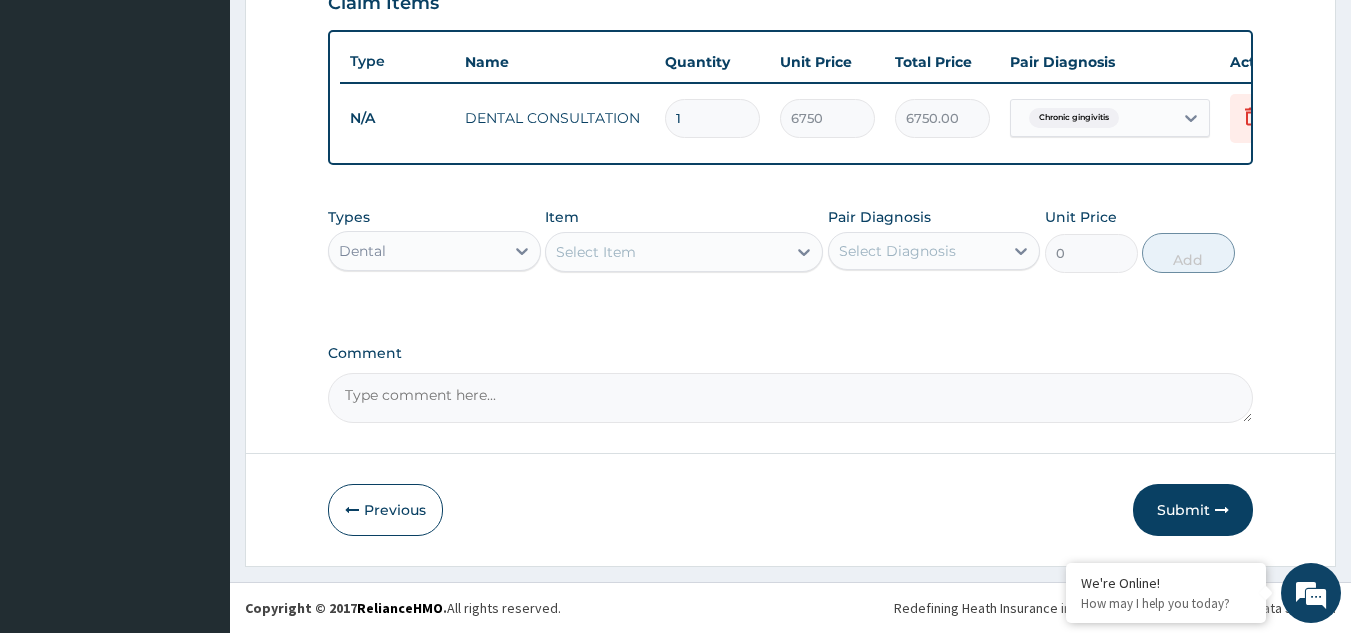 scroll, scrollTop: 747, scrollLeft: 0, axis: vertical 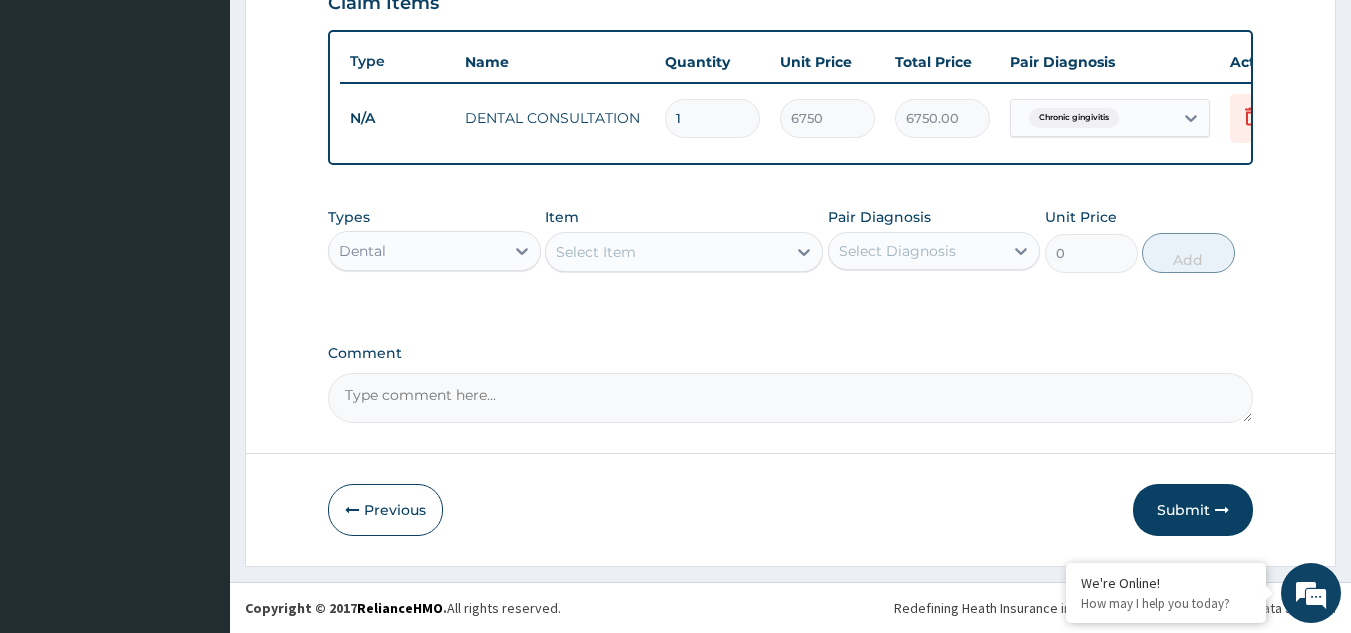 click on "Dental" at bounding box center (416, 251) 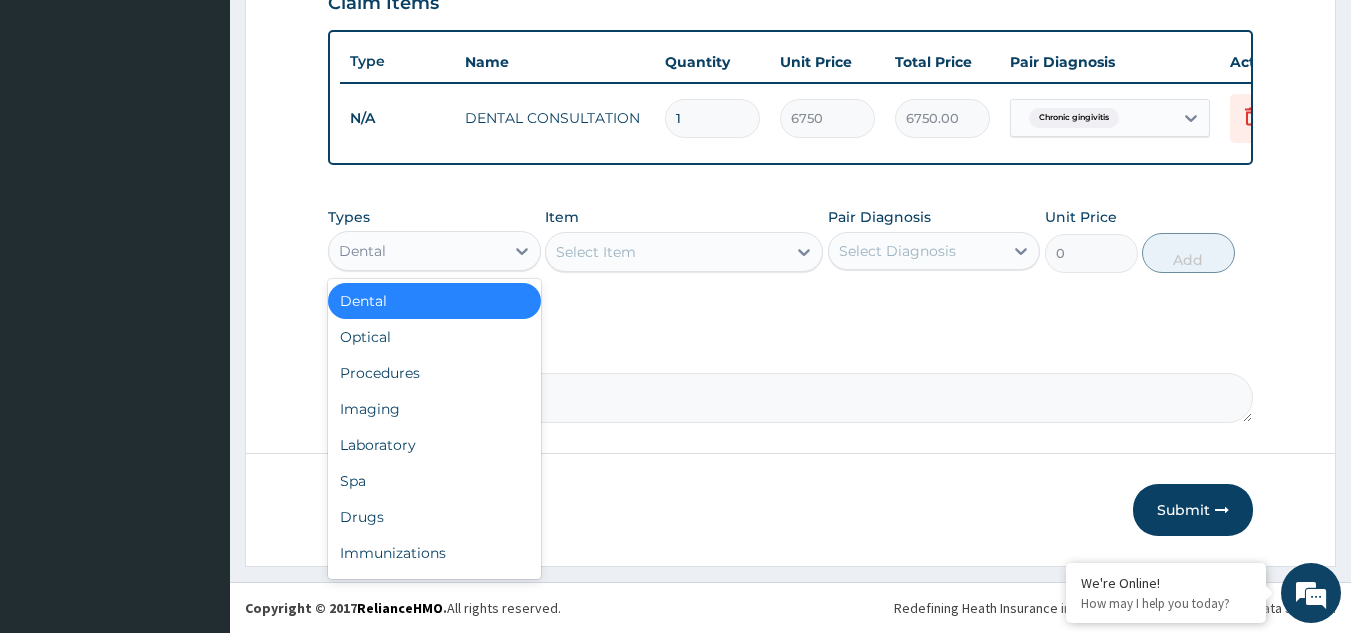 click on "Dental" at bounding box center (434, 301) 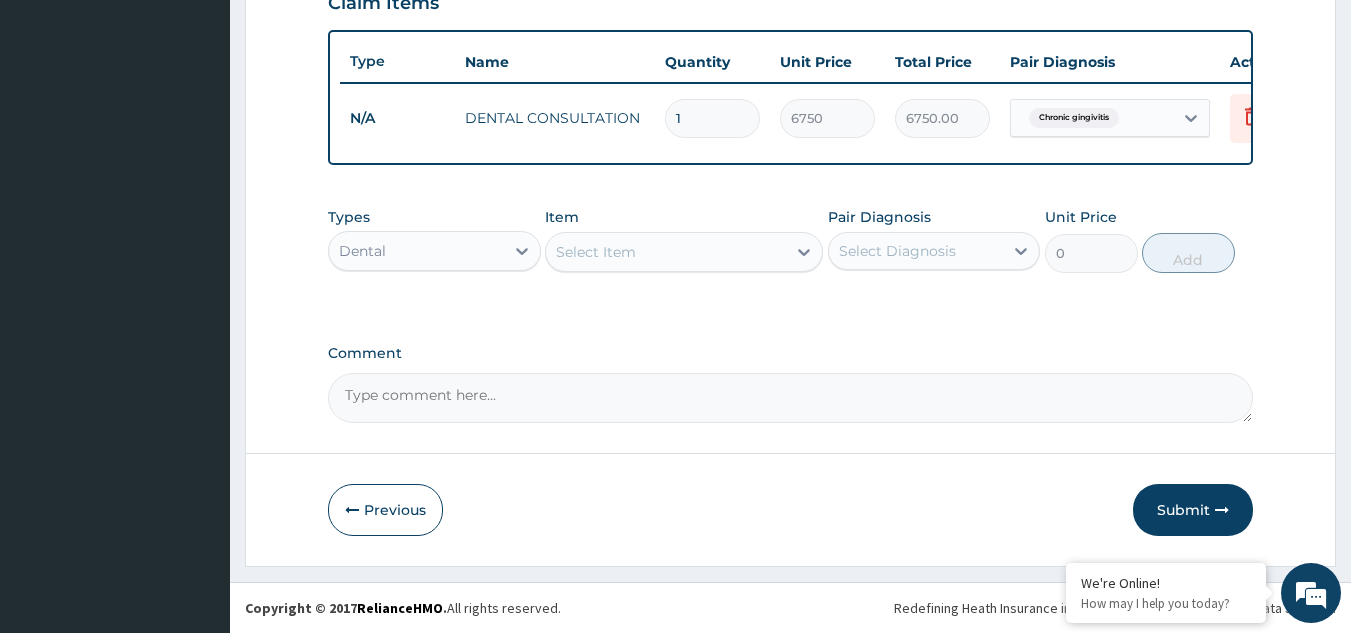 click on "Select Item" at bounding box center (666, 252) 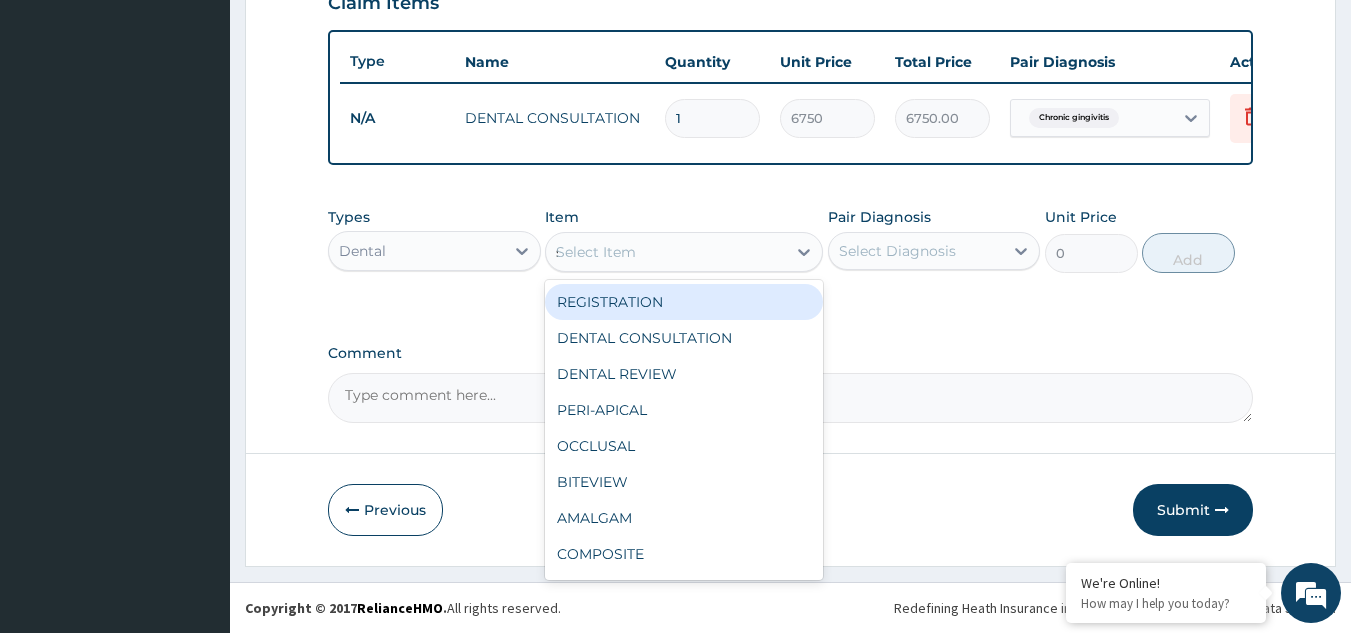 type on "sc" 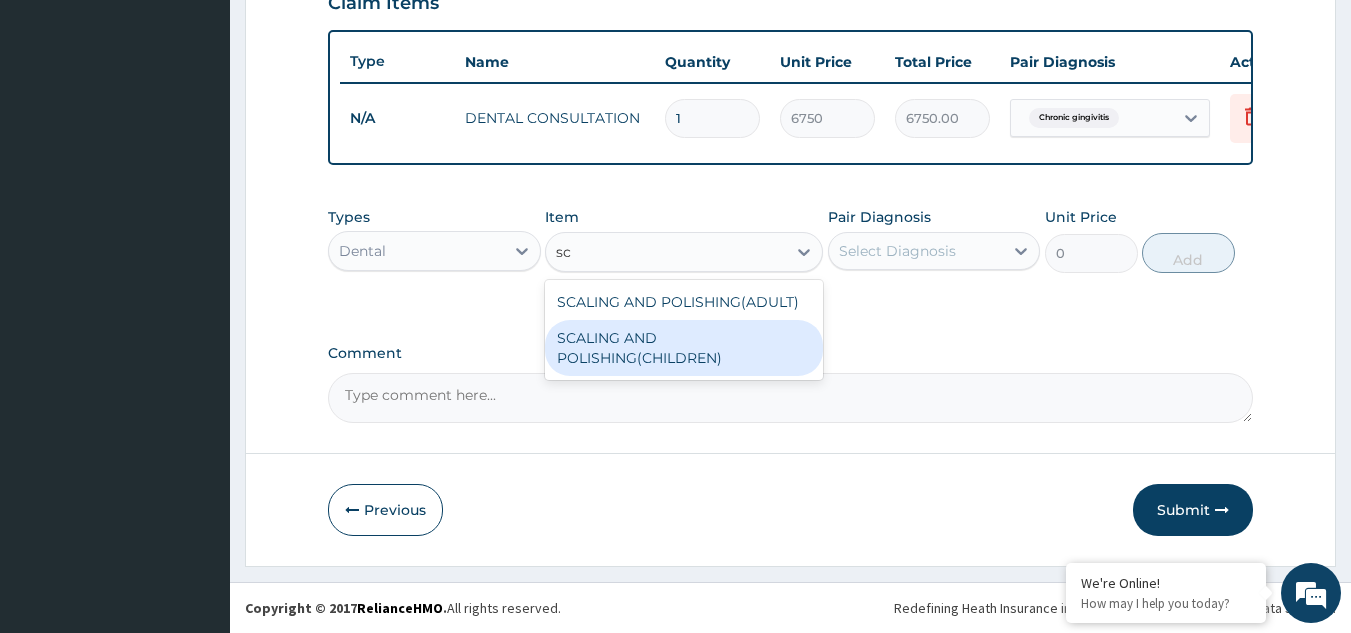 click on "SCALING AND POLISHING(CHILDREN)" at bounding box center [684, 348] 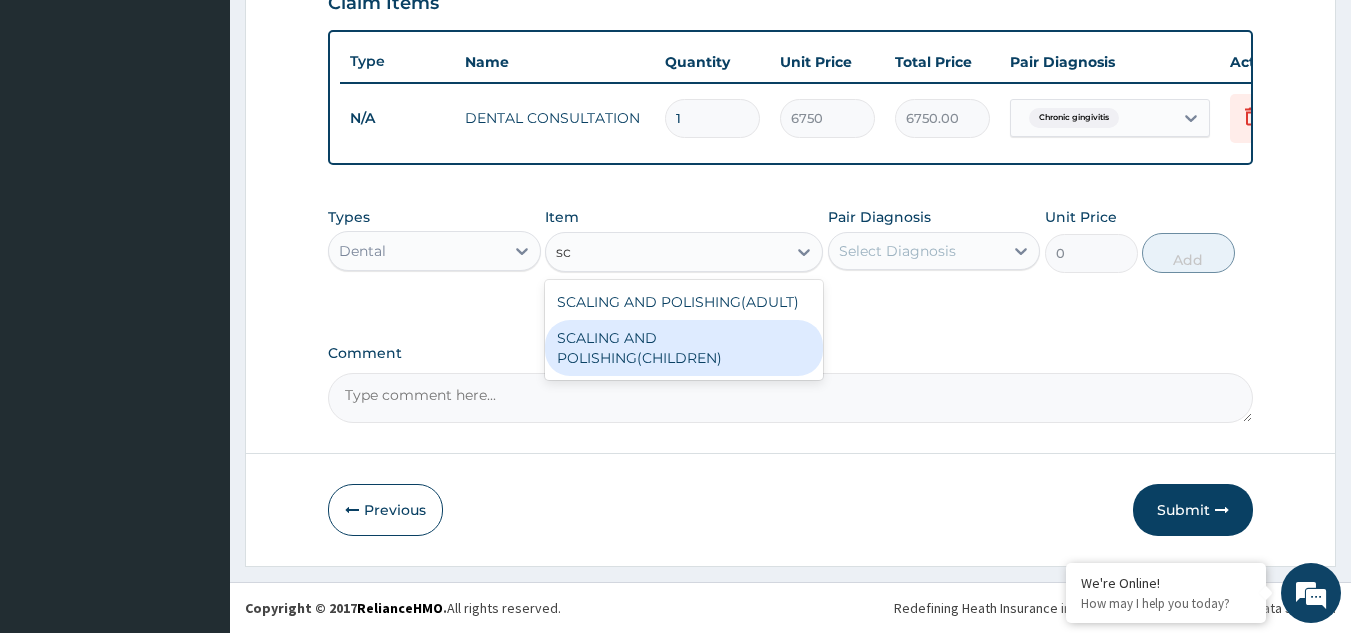 type 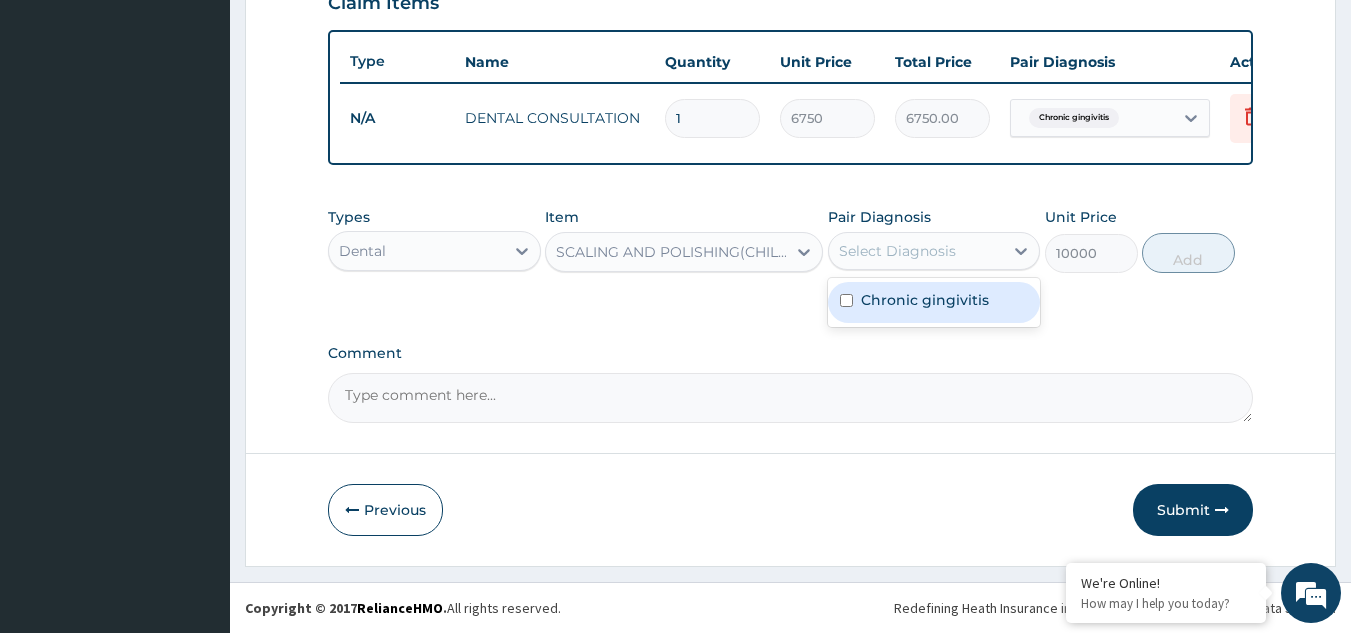click on "Select Diagnosis" at bounding box center (916, 251) 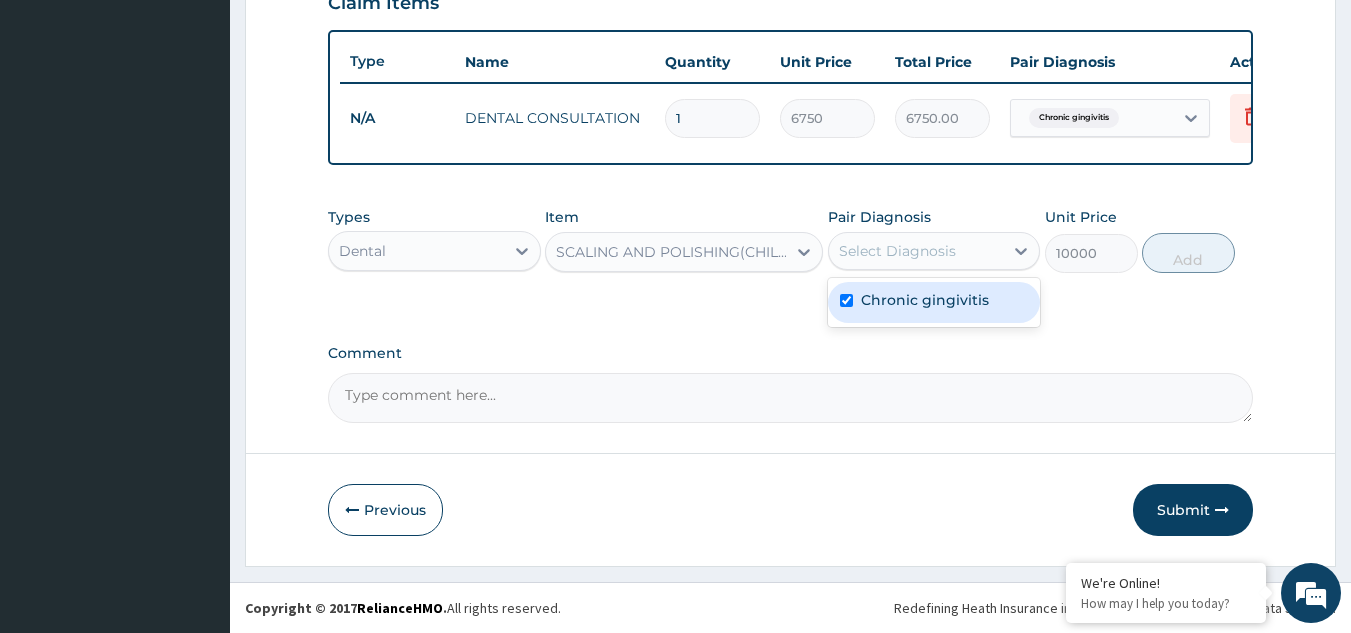 checkbox on "true" 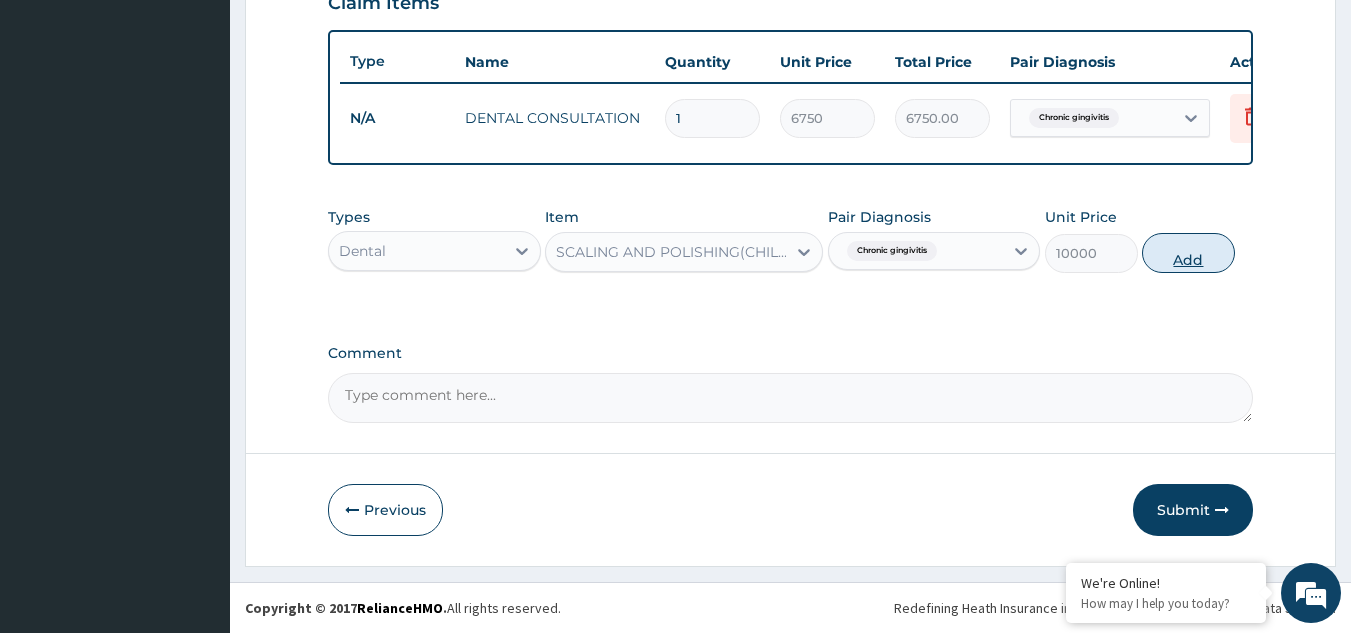 click on "Add" at bounding box center (1188, 253) 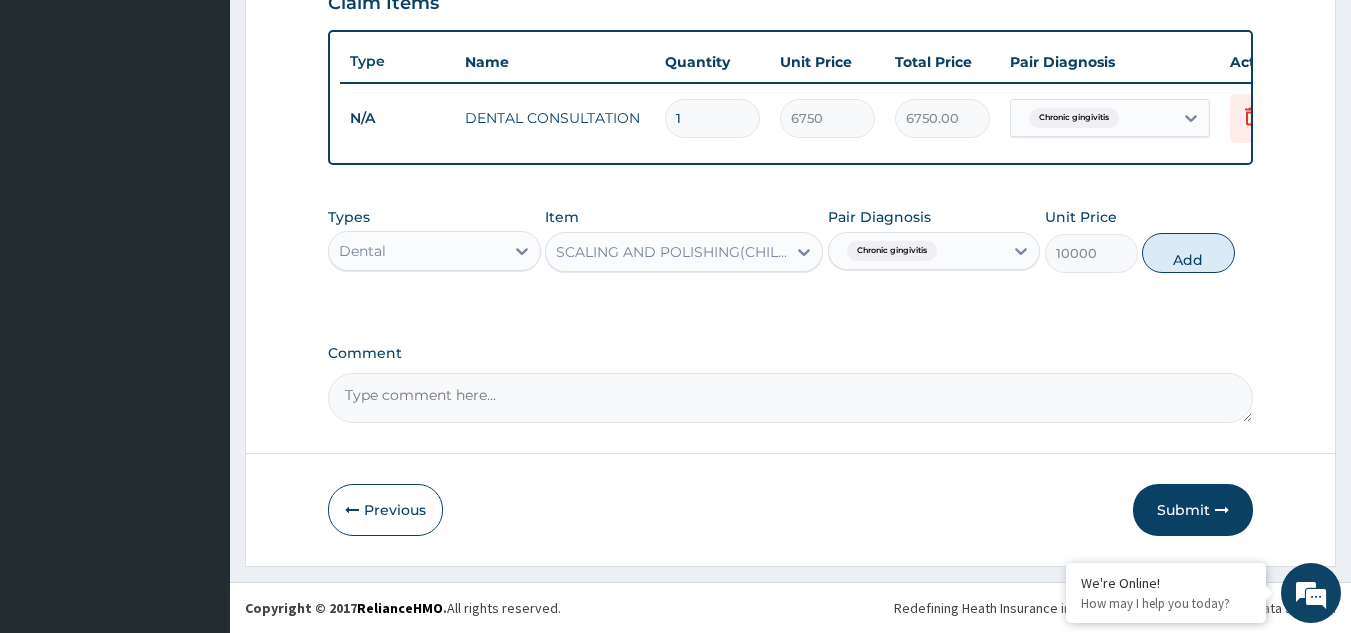 type on "0" 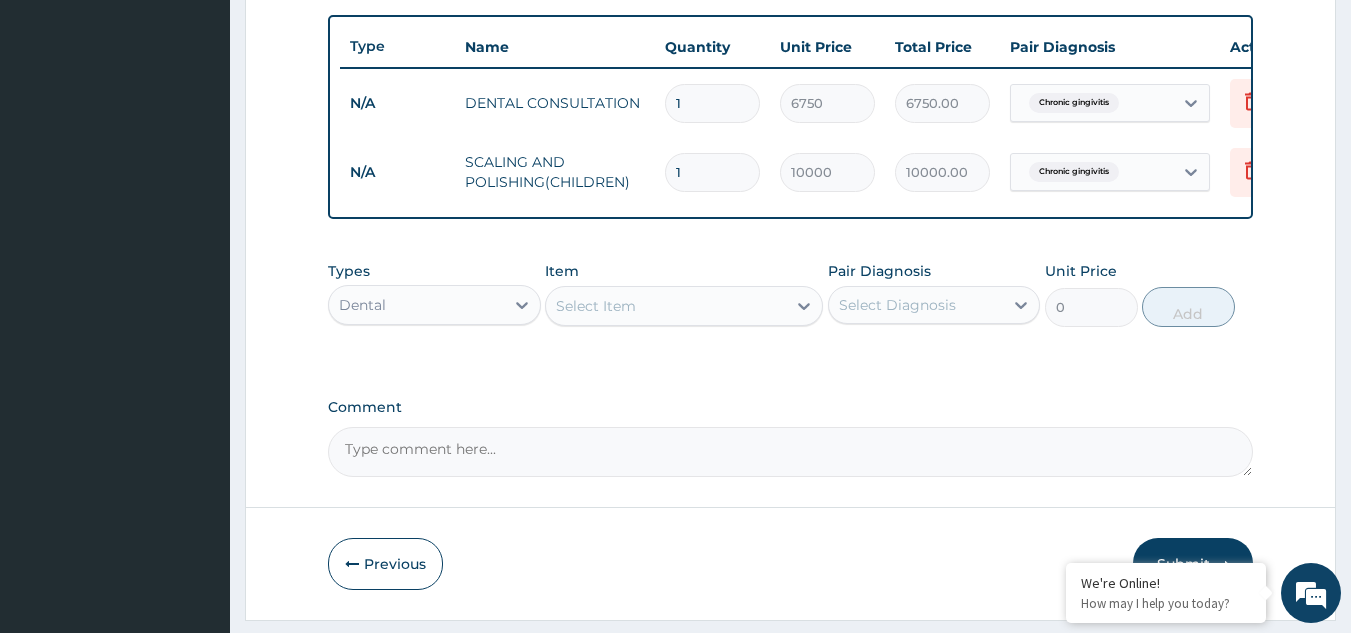 click on "Dental" at bounding box center (434, 305) 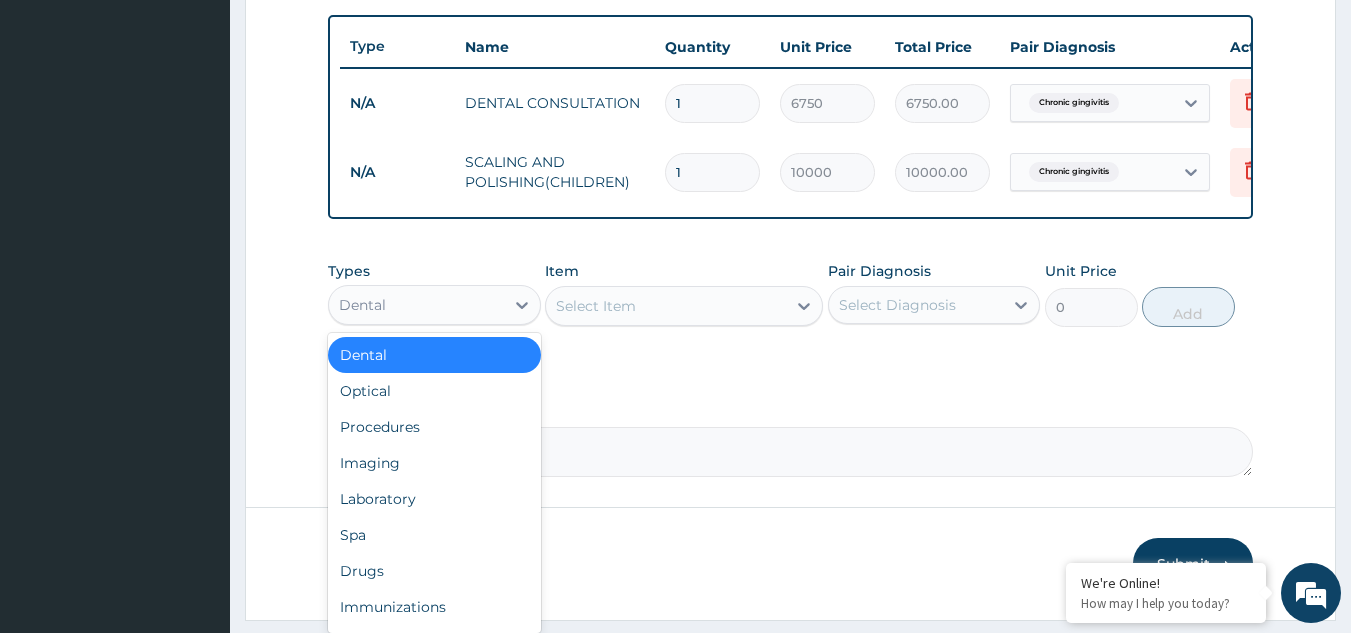 click on "Dental" at bounding box center [434, 355] 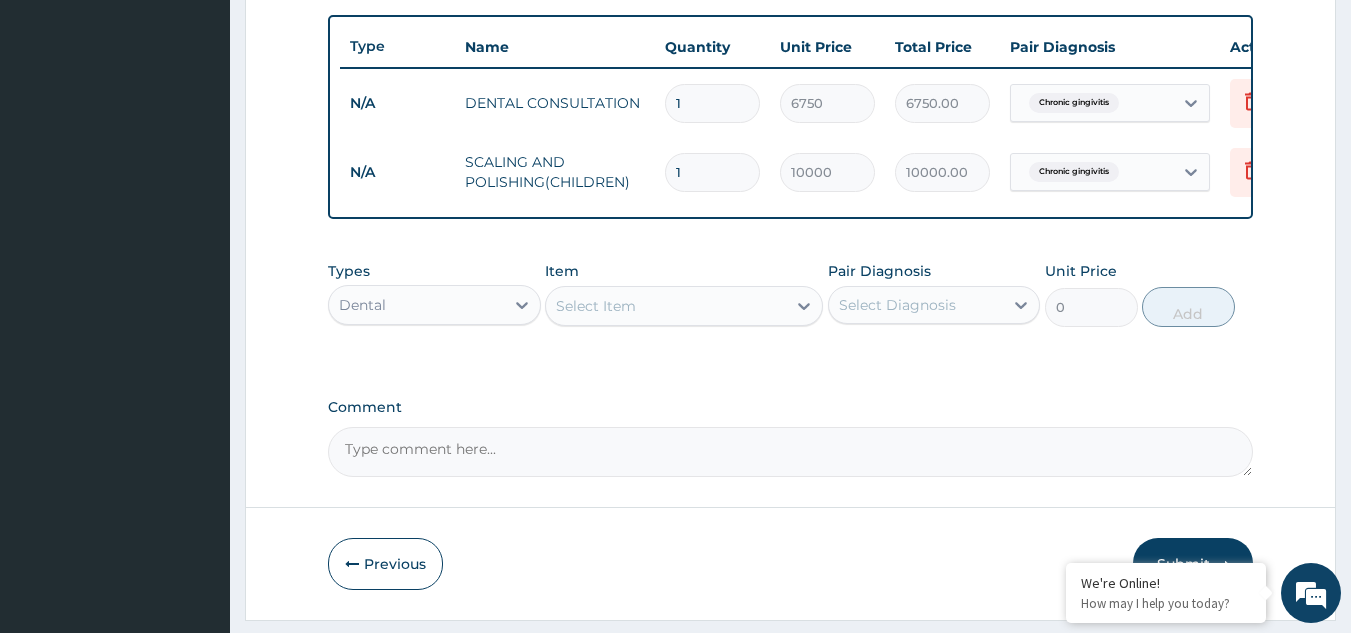 click on "Select Item" at bounding box center (596, 306) 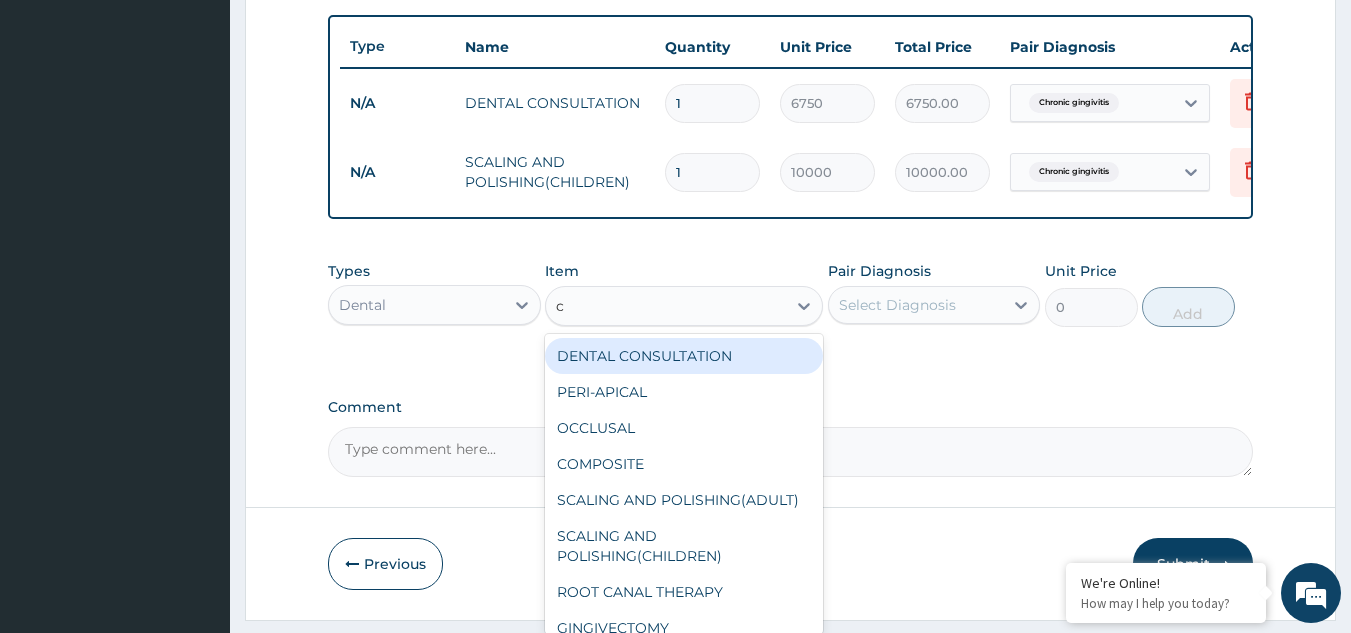 type on "cu" 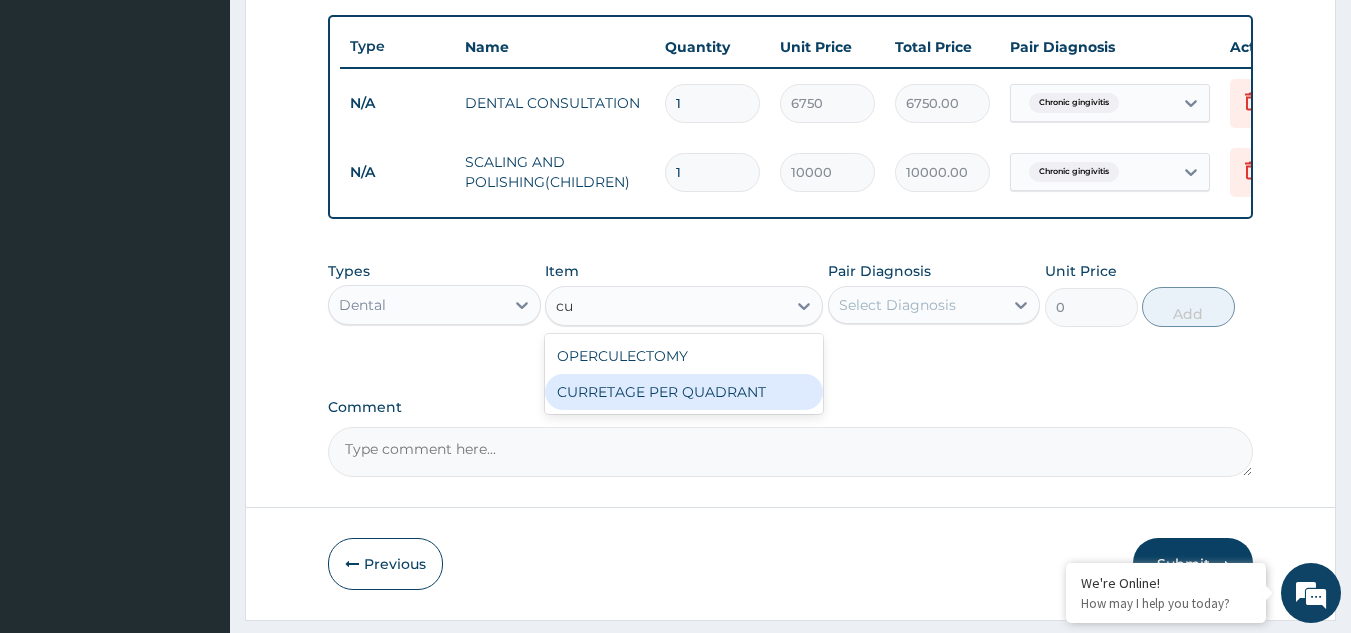 type 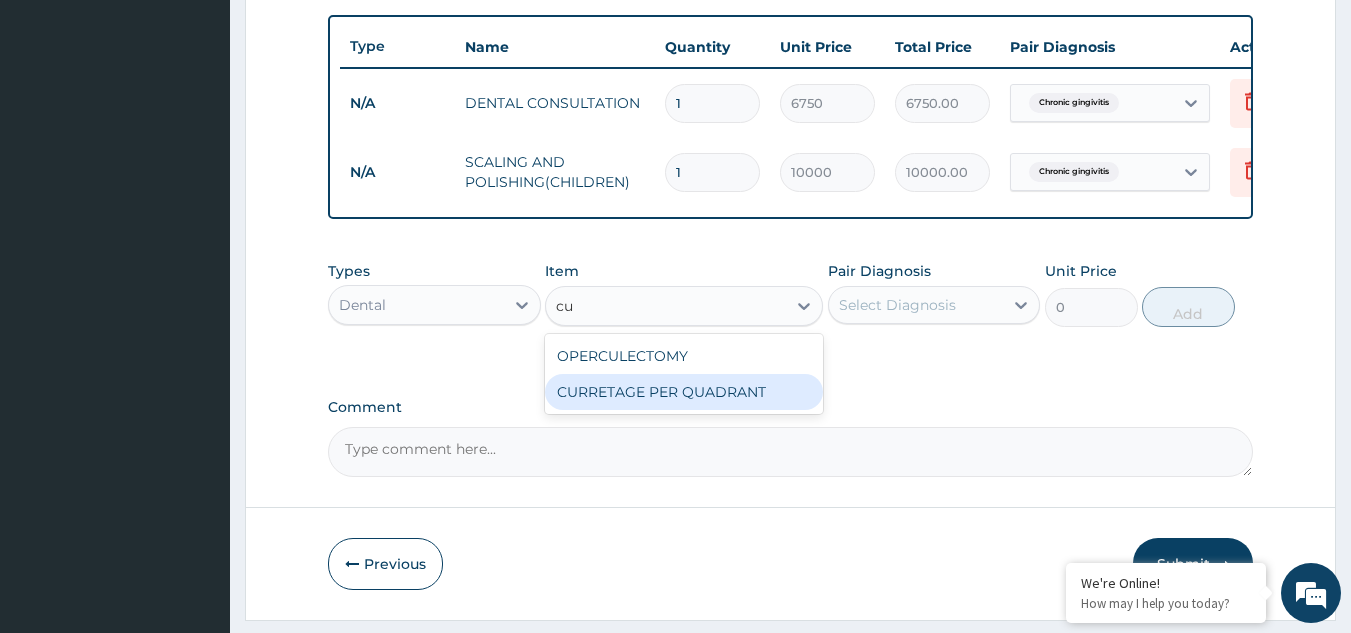 type on "6500" 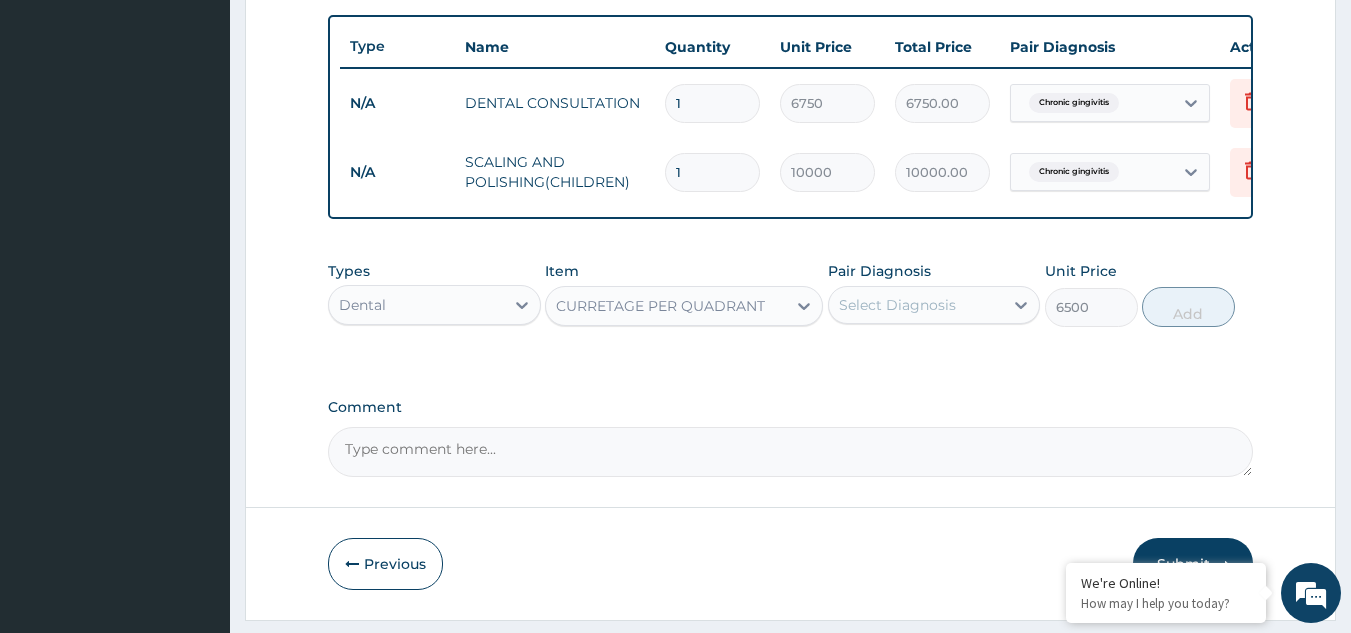 click on "Select Diagnosis" at bounding box center (916, 305) 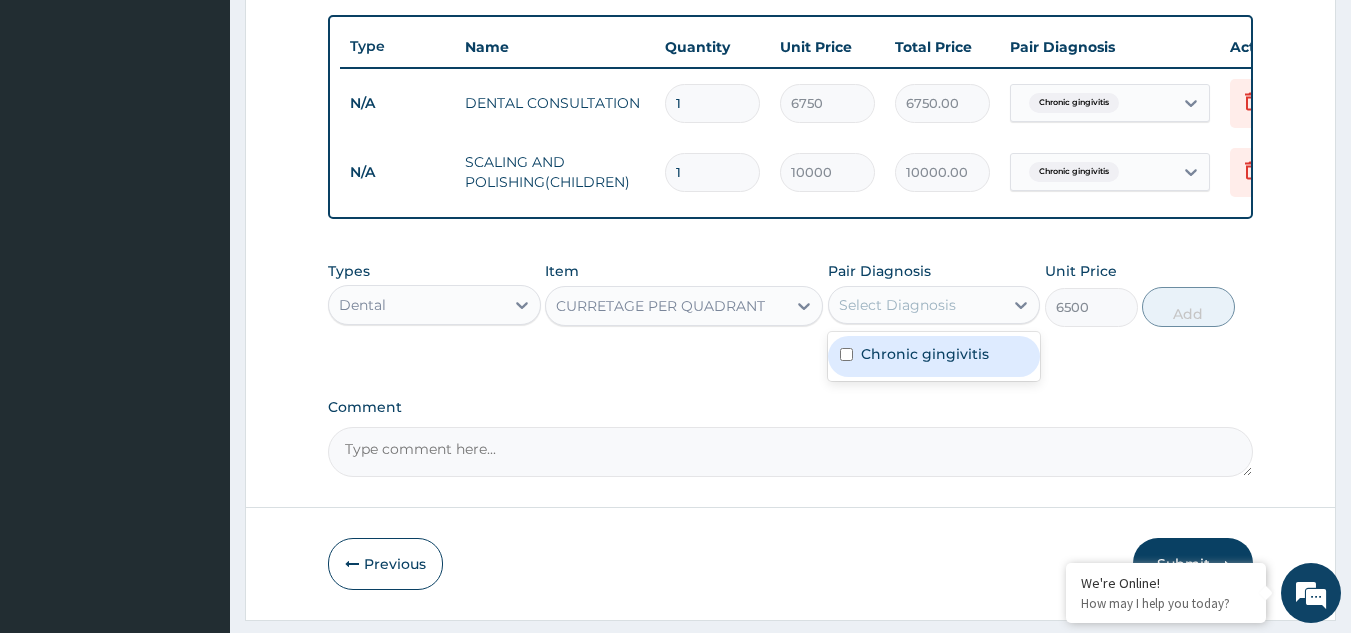 click on "Chronic gingivitis" at bounding box center [925, 354] 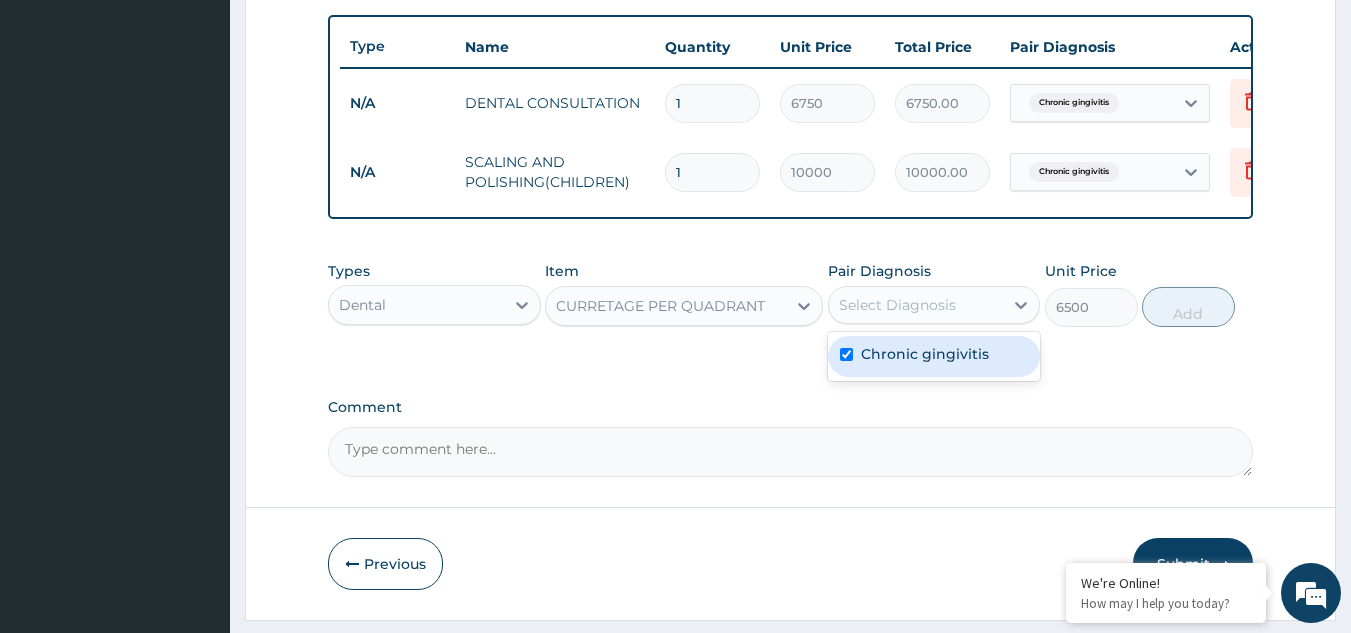 checkbox on "true" 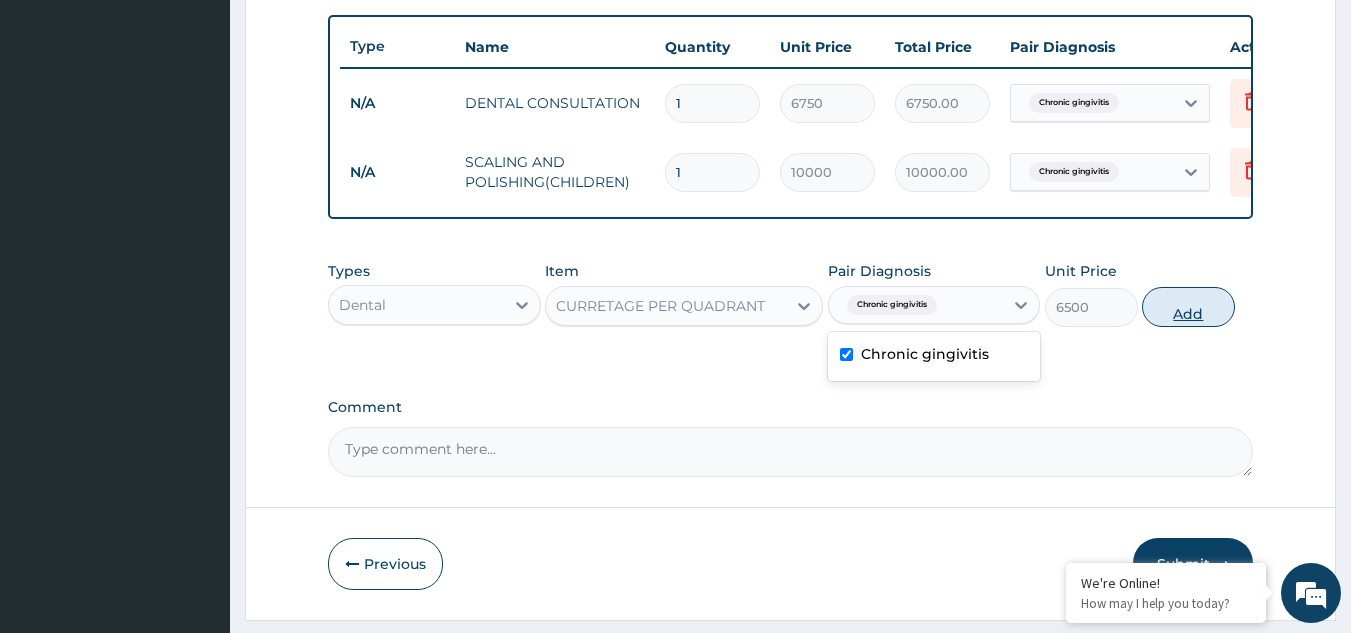 click on "Add" at bounding box center [1188, 307] 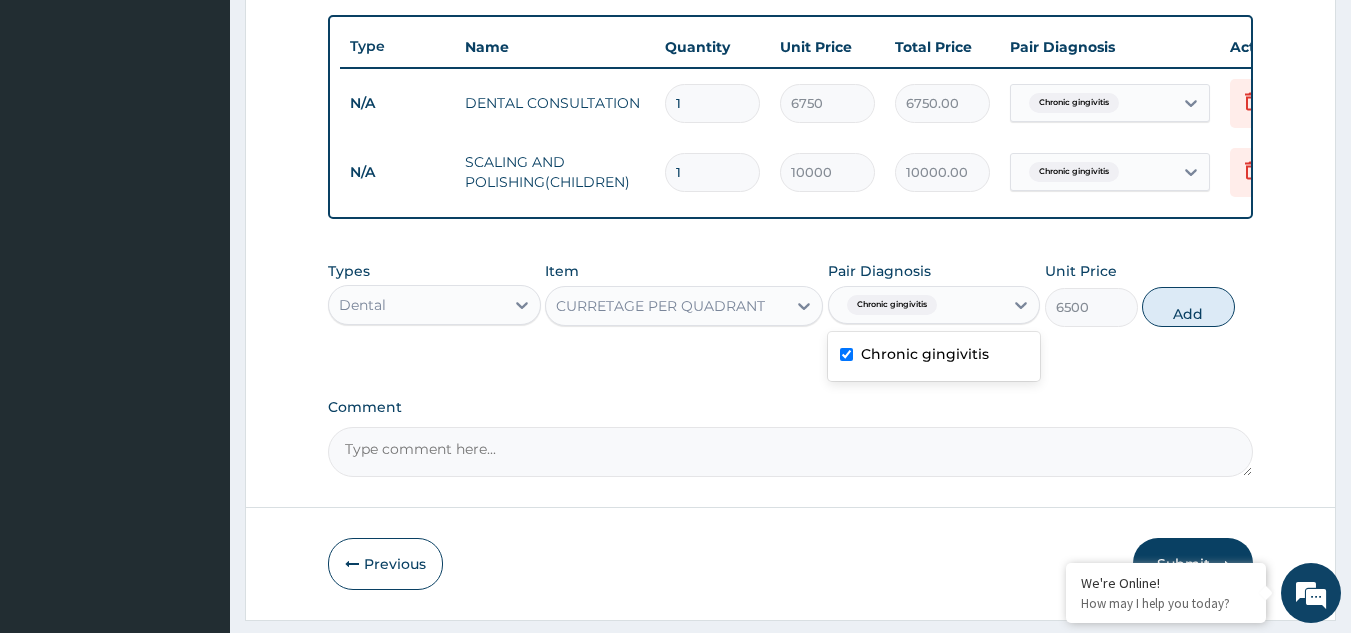 type on "0" 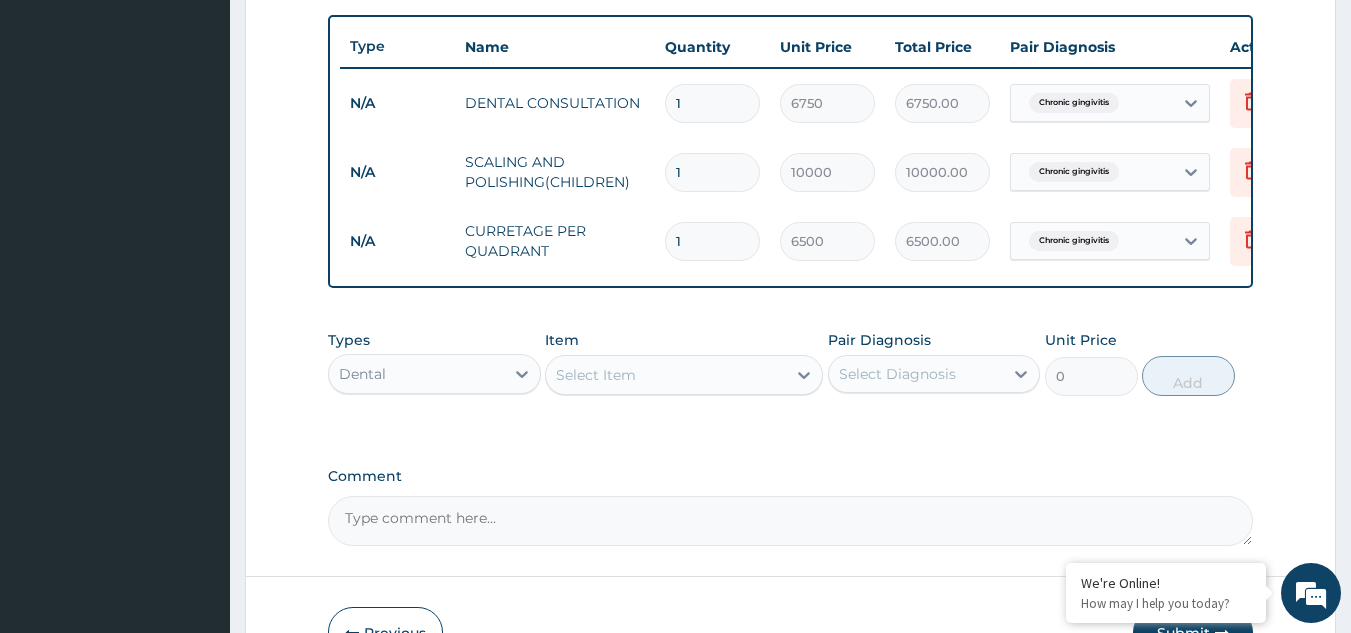 type 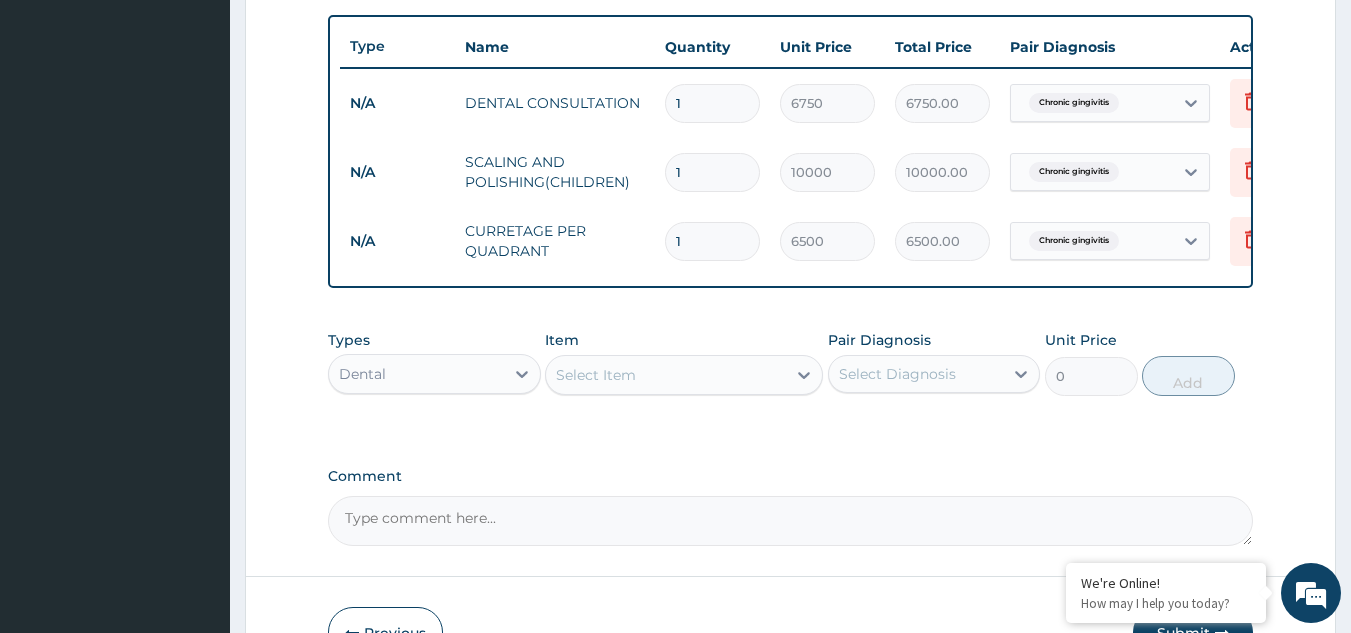 type on "0.00" 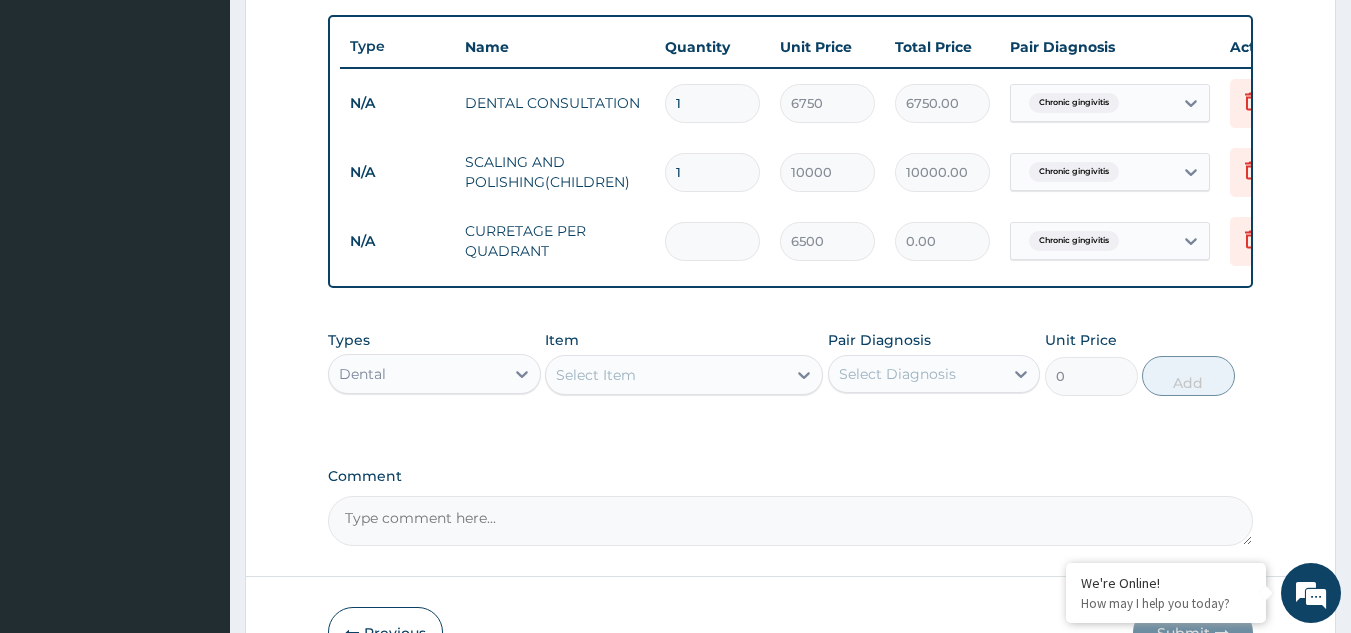 type on "4" 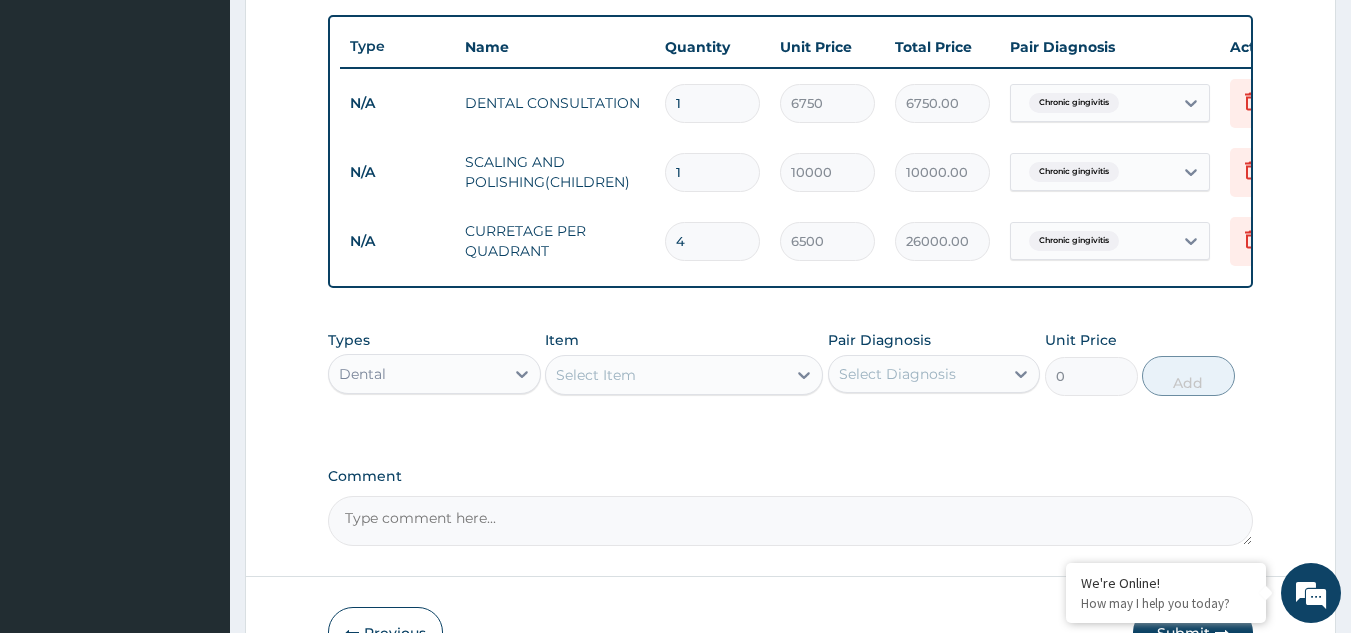 type on "4" 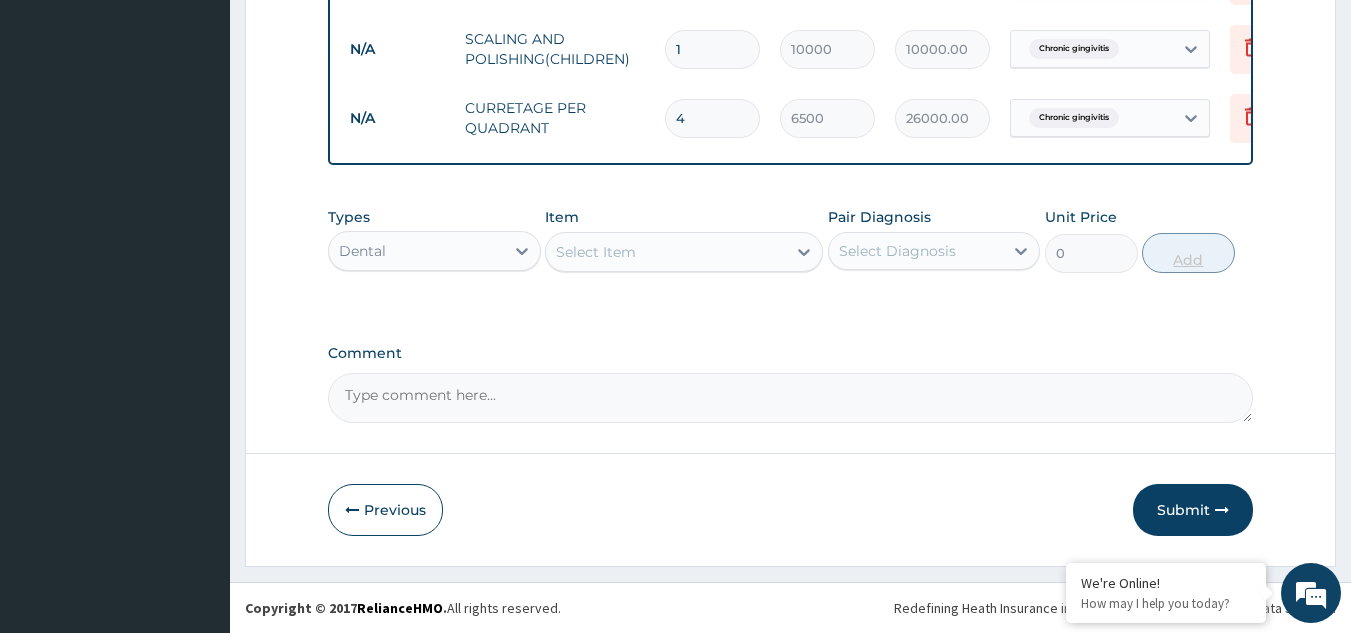 scroll, scrollTop: 885, scrollLeft: 0, axis: vertical 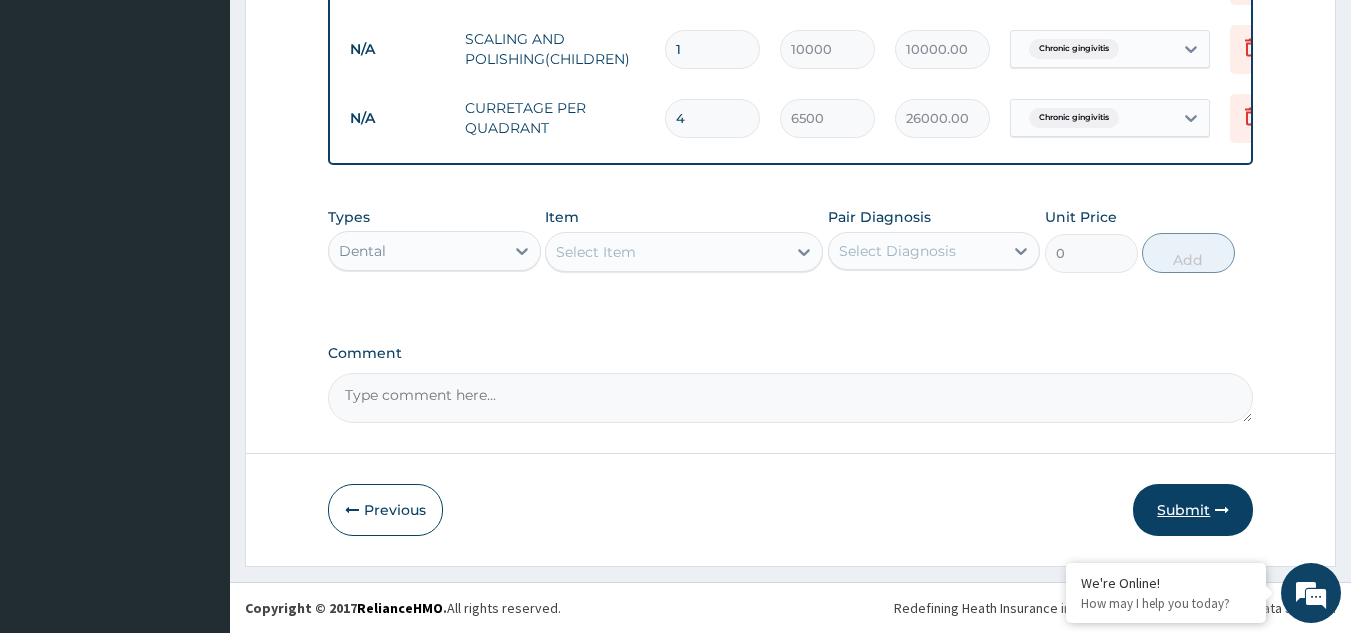 click on "Submit" at bounding box center (1193, 510) 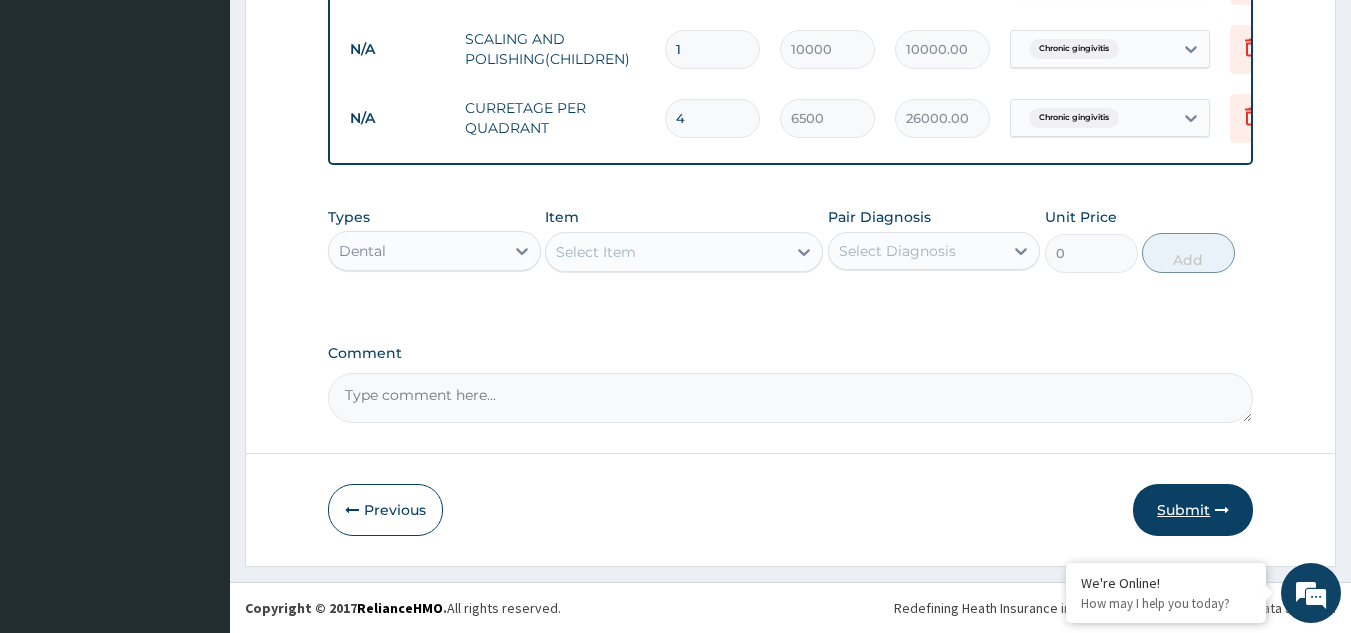 click on "Submit" at bounding box center (1193, 510) 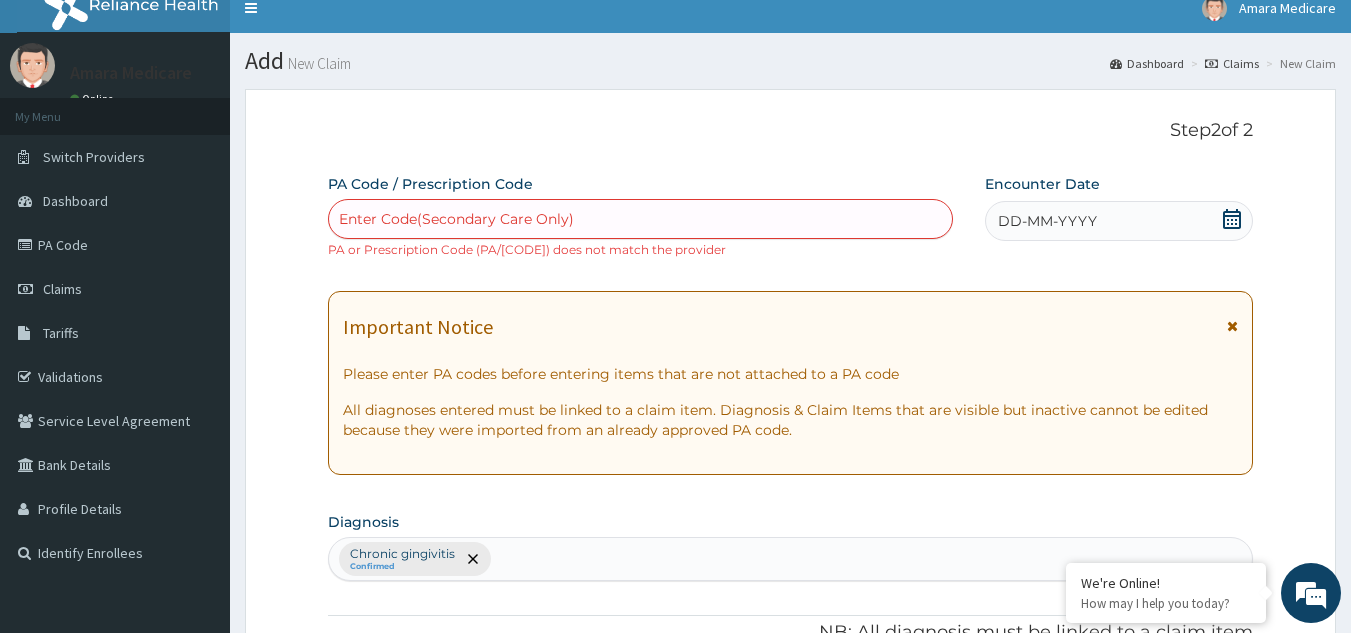 scroll, scrollTop: 0, scrollLeft: 0, axis: both 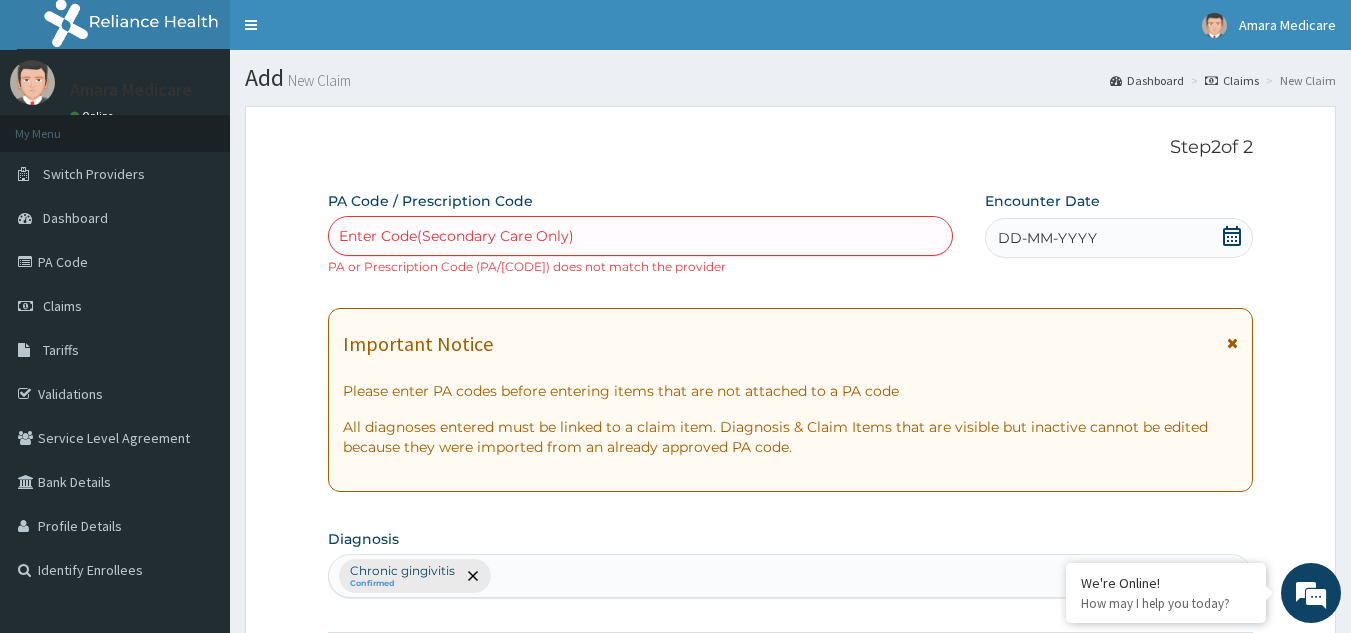 click on "Enter Code(Secondary Care Only) PA or Prescription Code  (PA/77713A) does not match the provider" at bounding box center [641, 246] 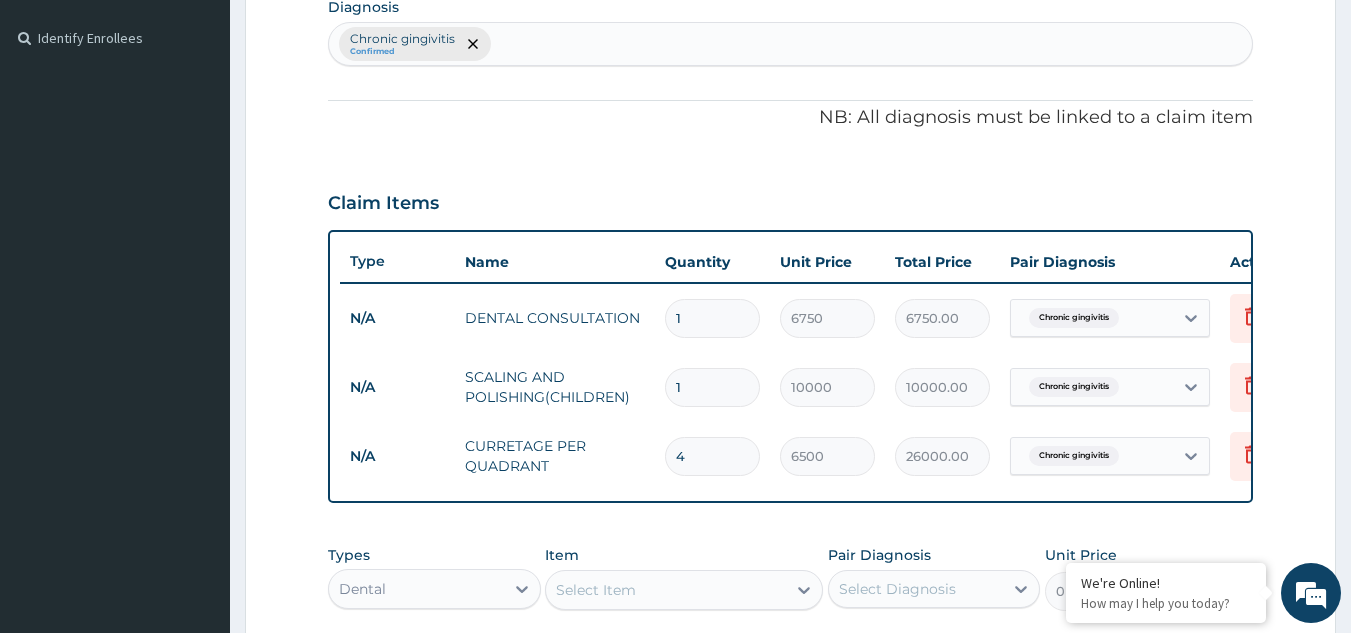 scroll, scrollTop: 800, scrollLeft: 0, axis: vertical 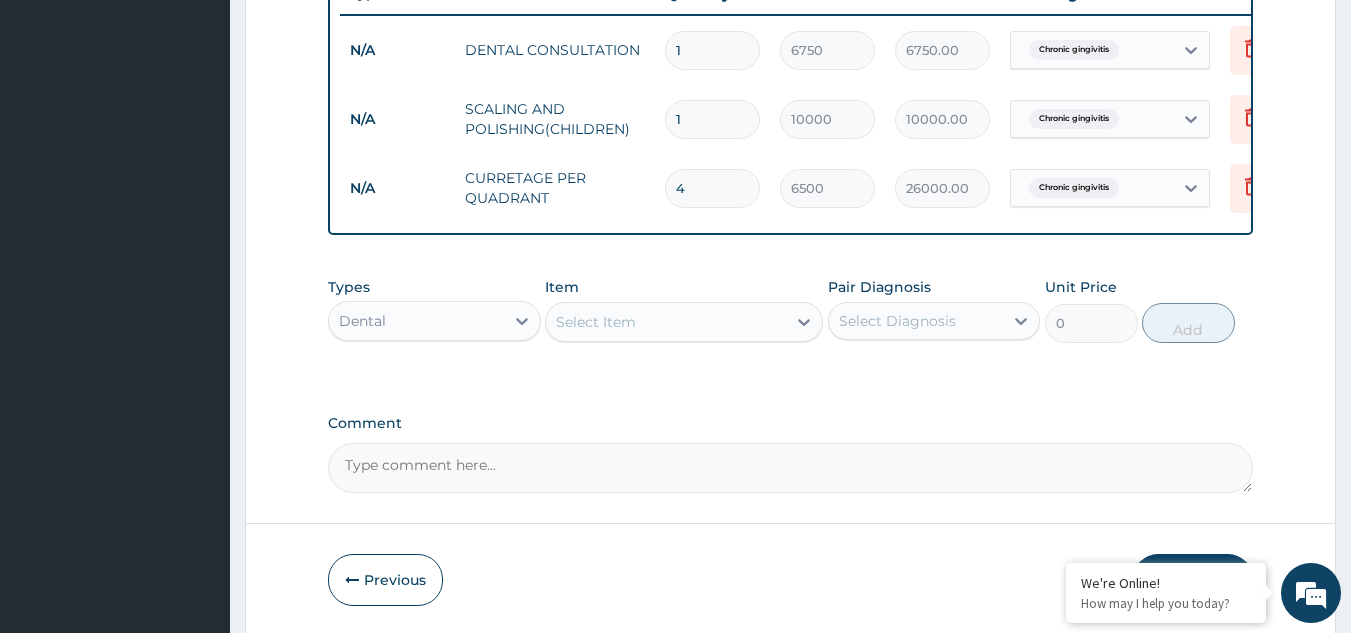 click on "Comment" at bounding box center (791, 468) 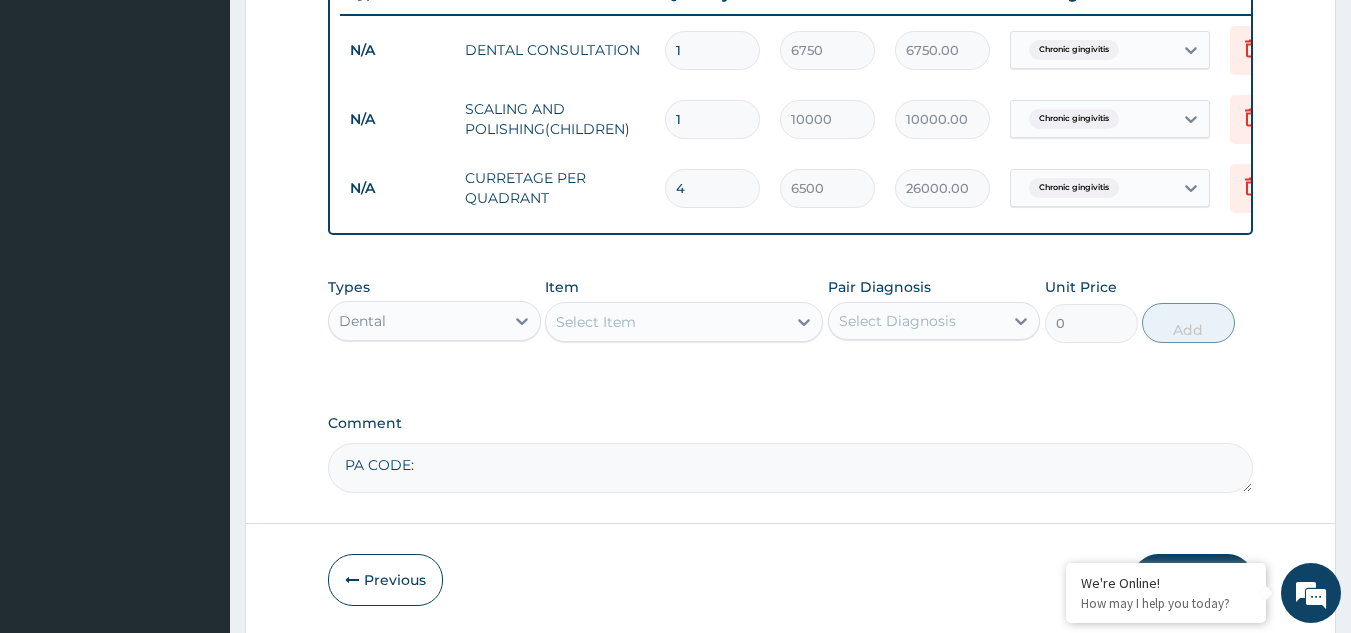 type on "PA CODE:" 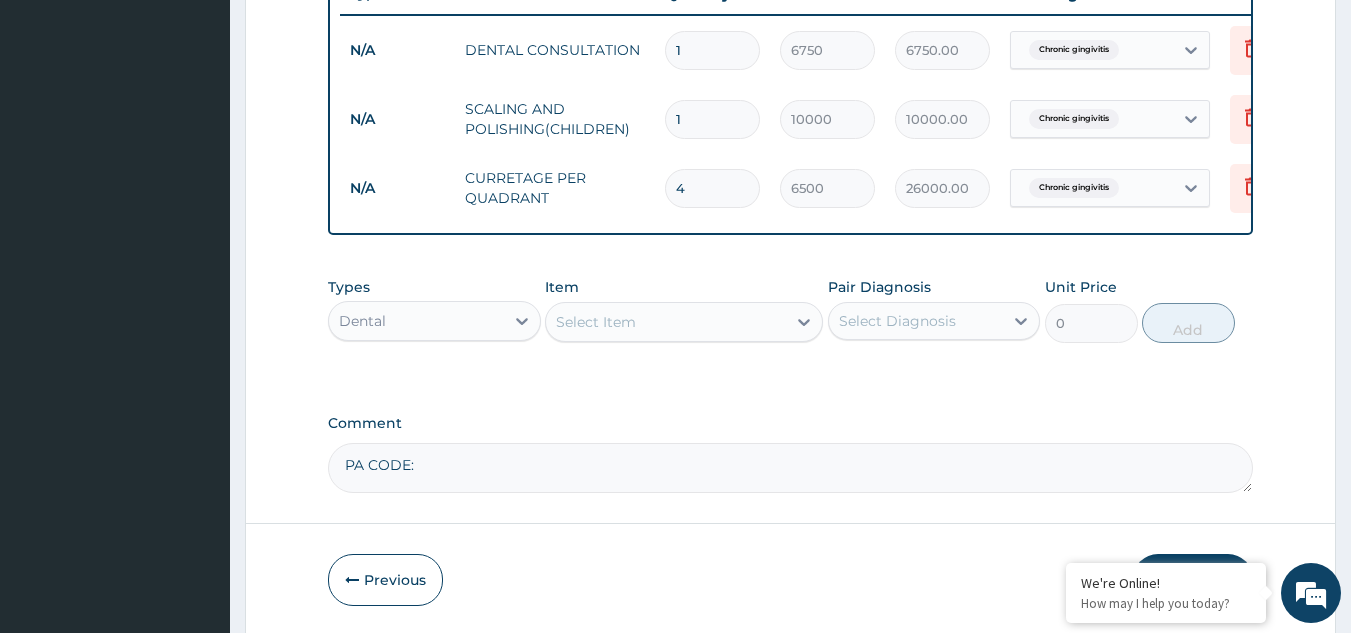 scroll, scrollTop: 100, scrollLeft: 0, axis: vertical 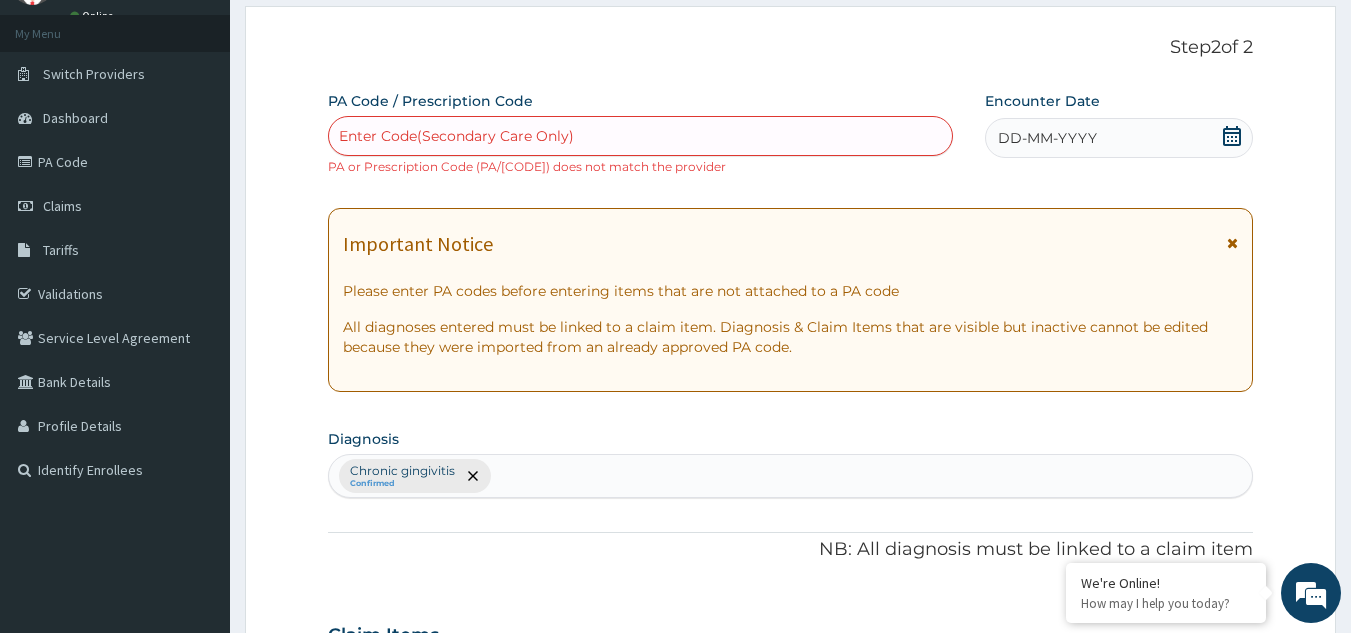 click on "Enter Code(Secondary Care Only)" at bounding box center (456, 136) 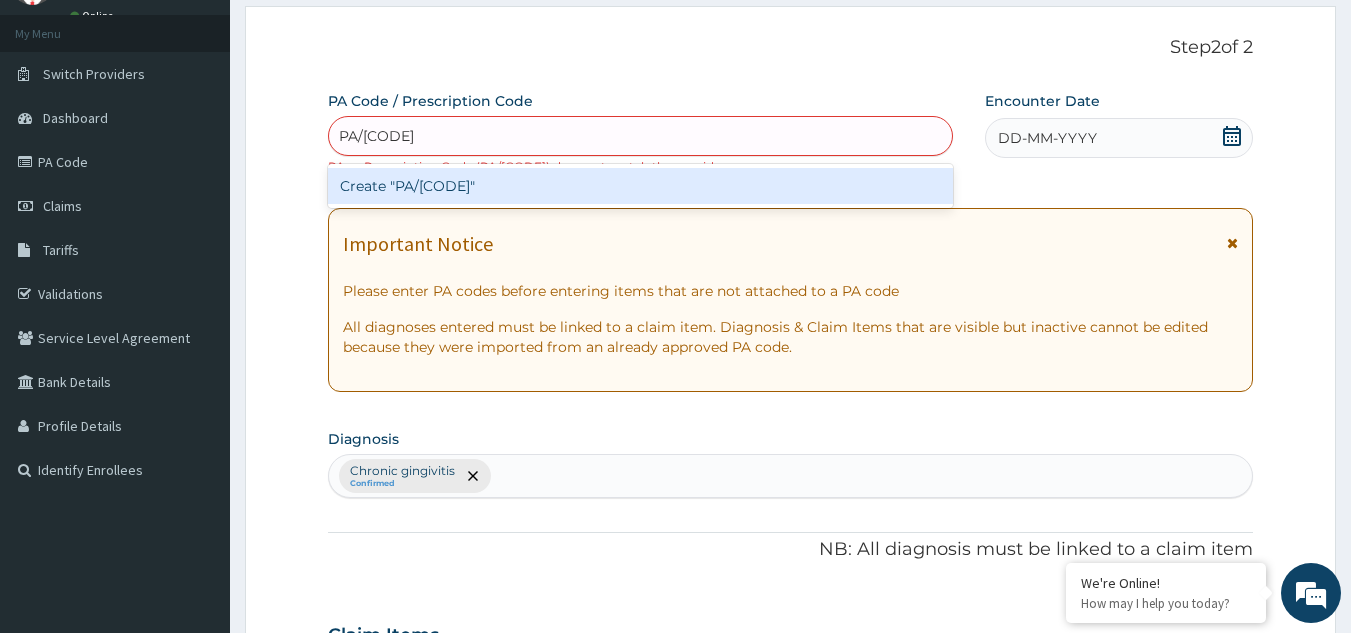 click on "Create "PA/F5D8E4"" at bounding box center [641, 186] 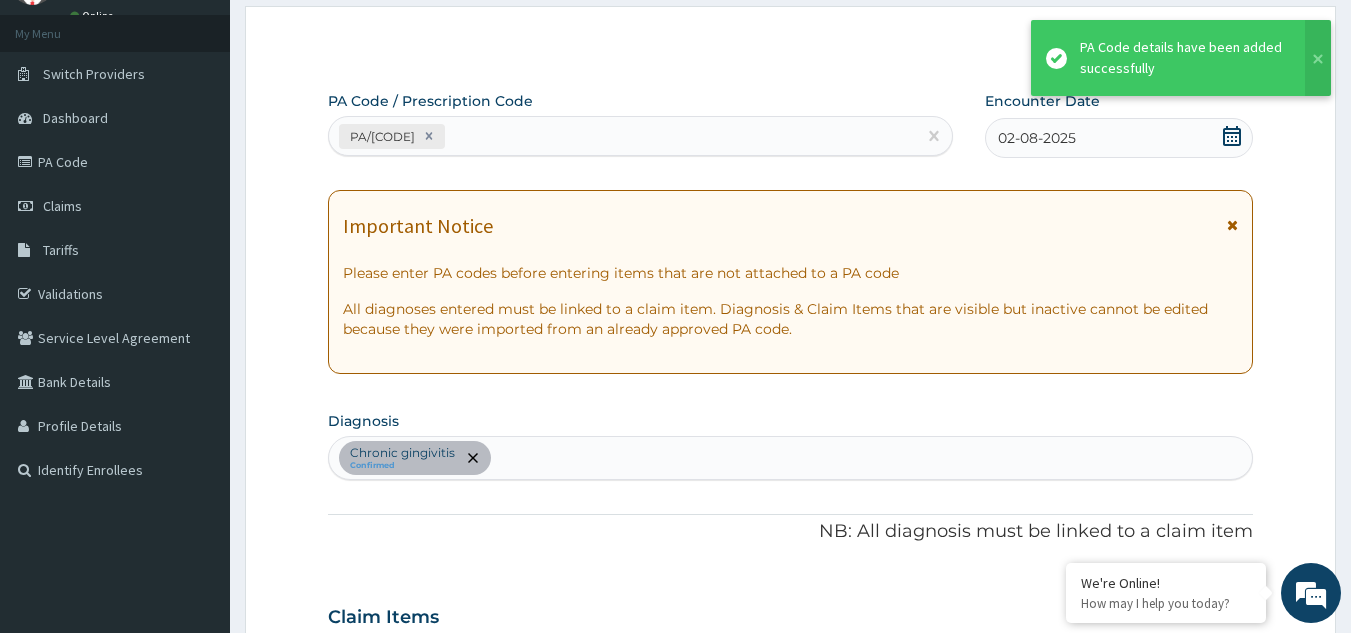 scroll, scrollTop: 723, scrollLeft: 0, axis: vertical 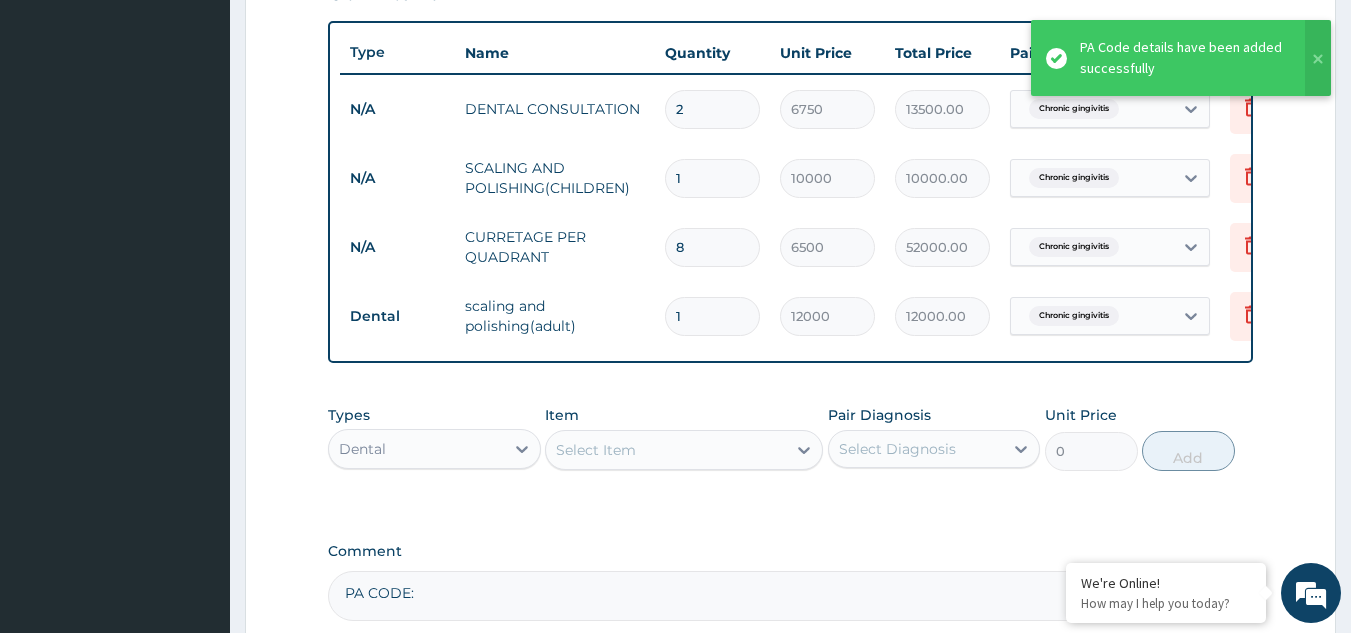 click on "2" at bounding box center (712, 109) 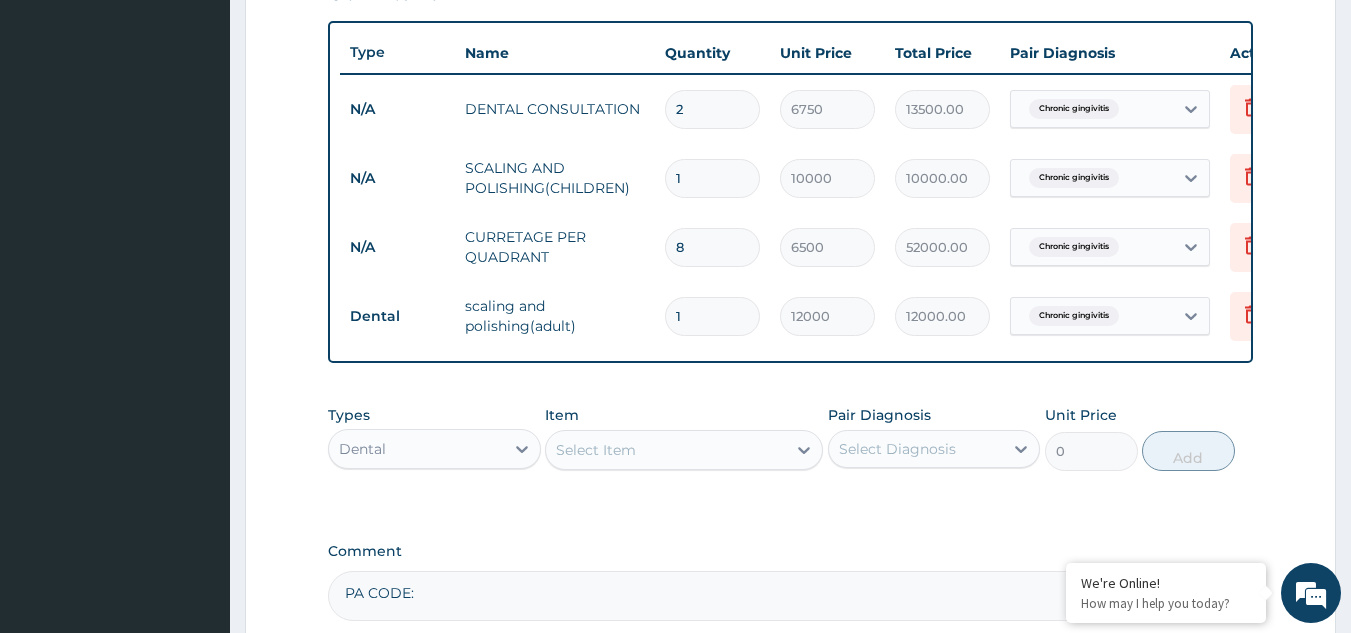 type 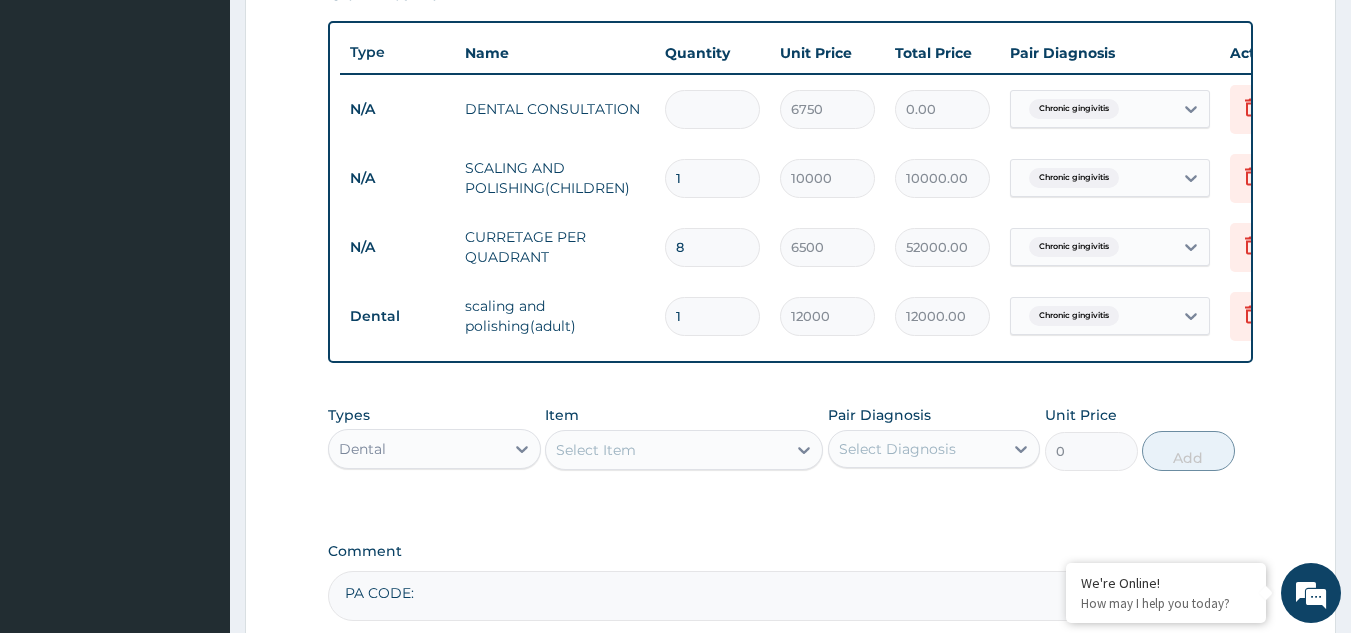 type on "1" 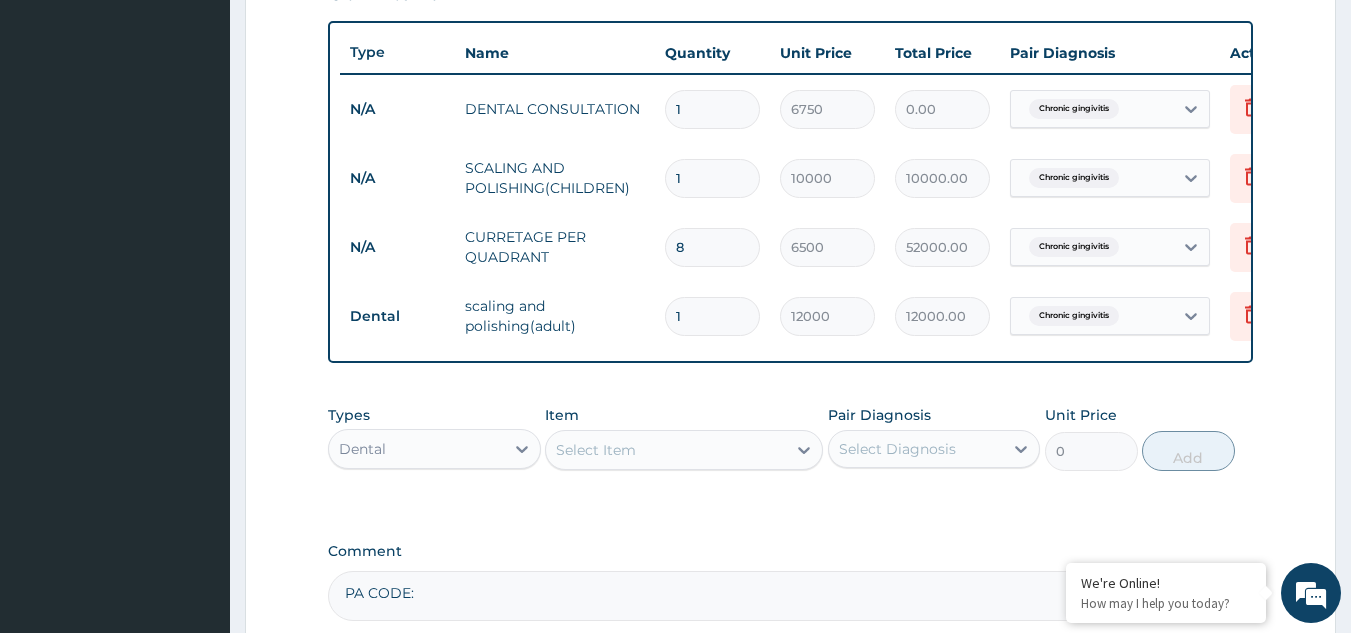 type on "6750.00" 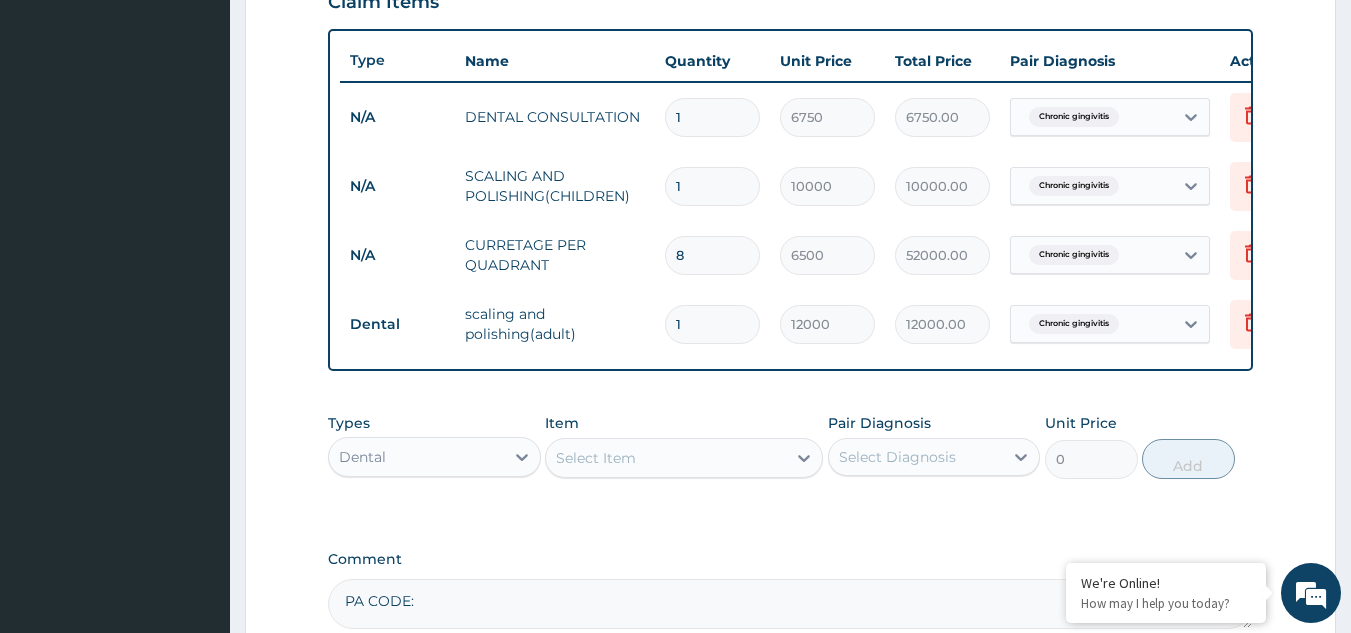 scroll, scrollTop: 736, scrollLeft: 0, axis: vertical 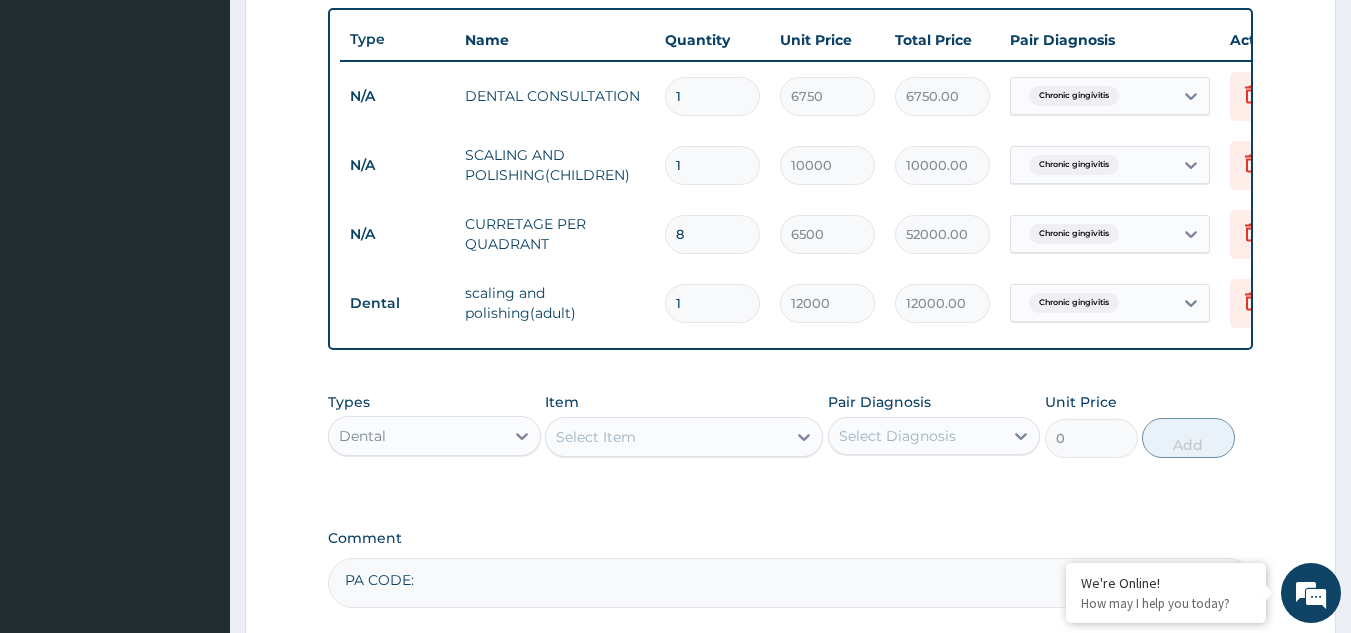 type on "1" 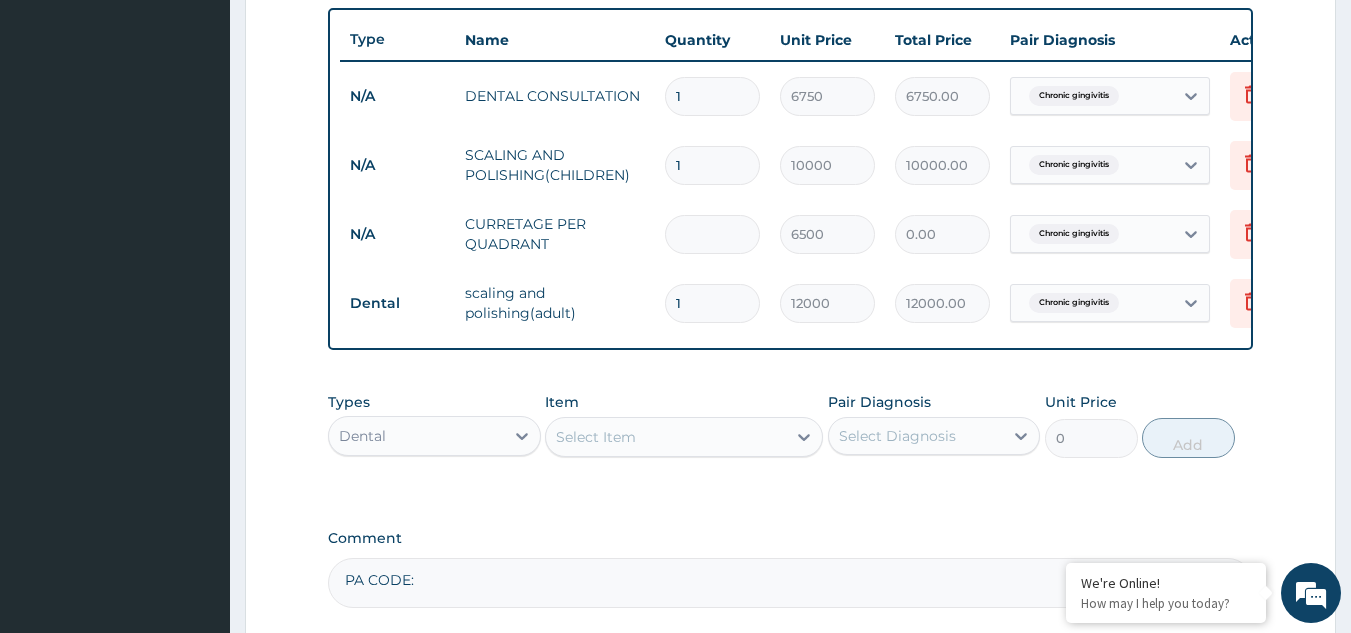 type on "4" 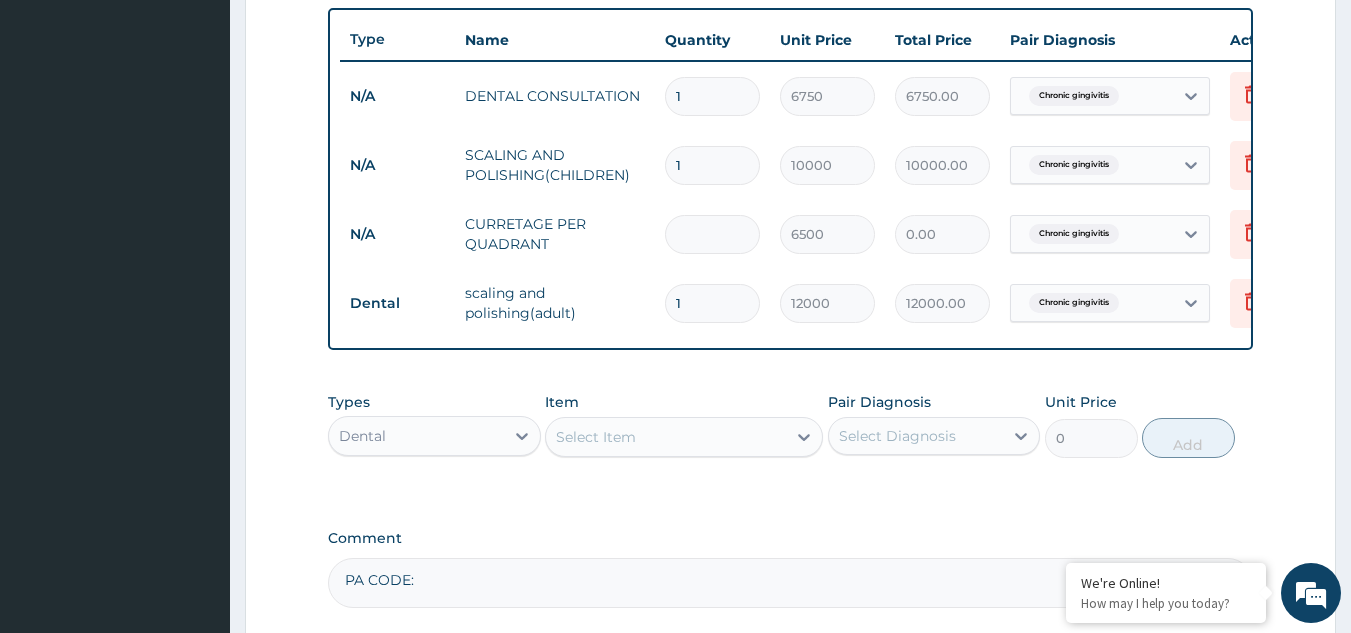 type on "26000.00" 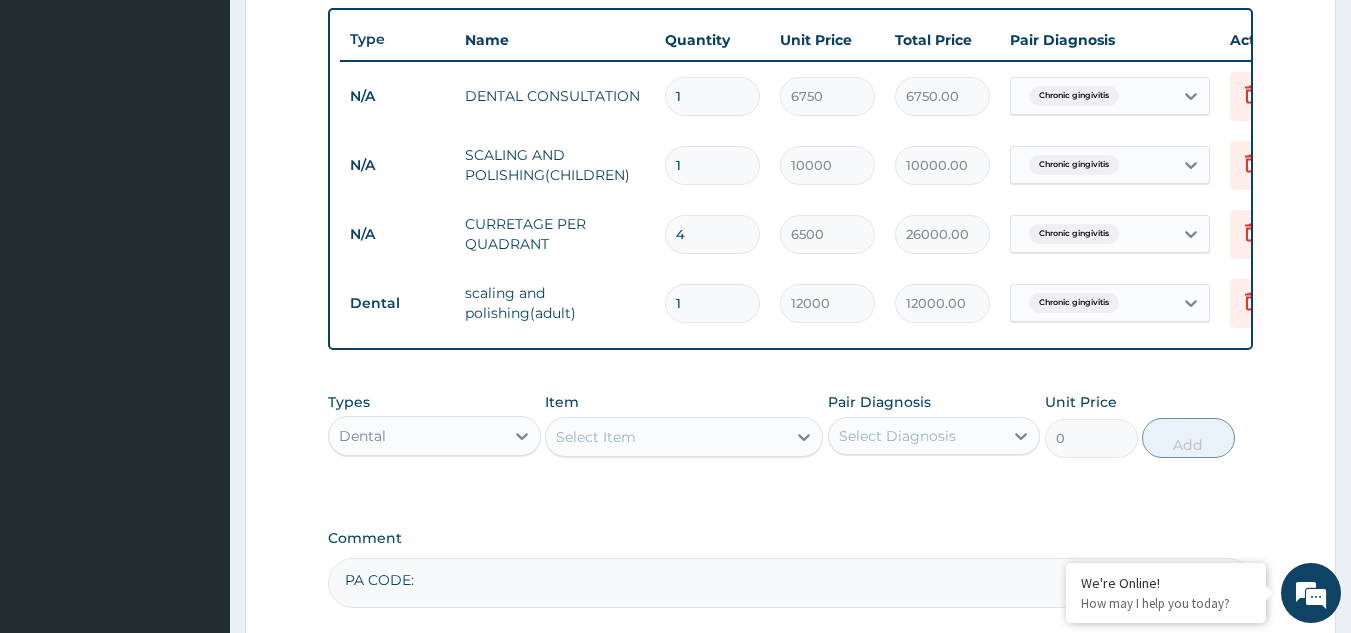 type on "5" 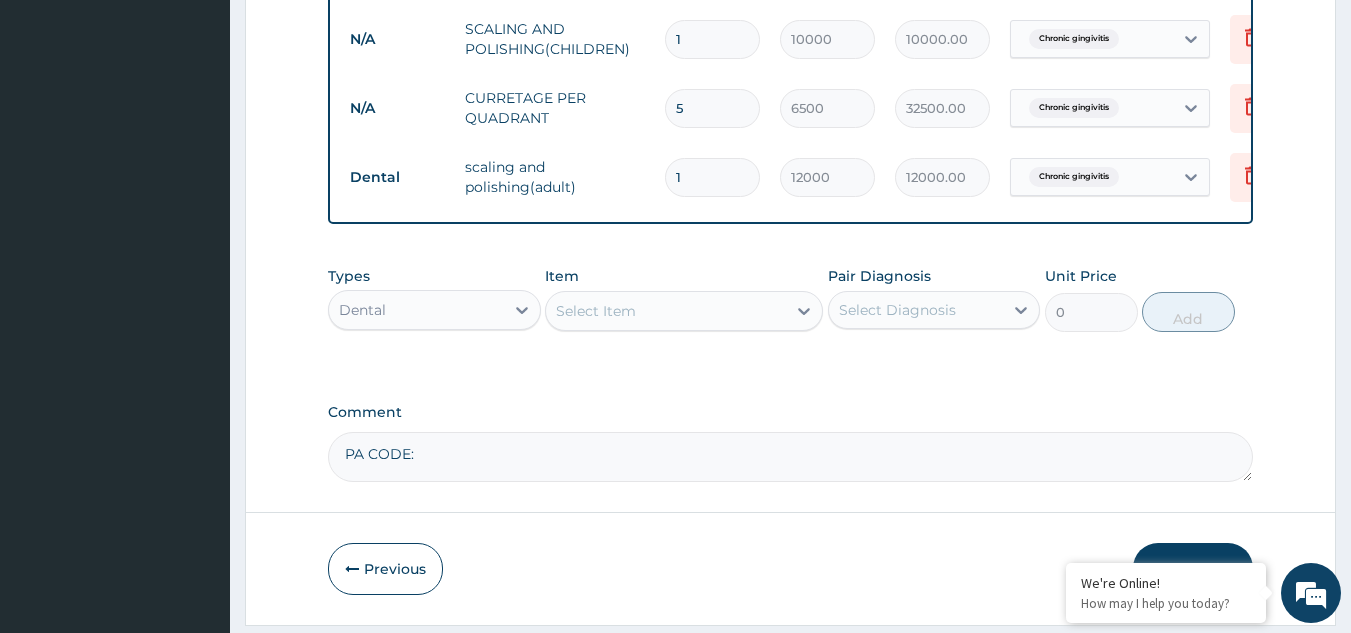 scroll, scrollTop: 936, scrollLeft: 0, axis: vertical 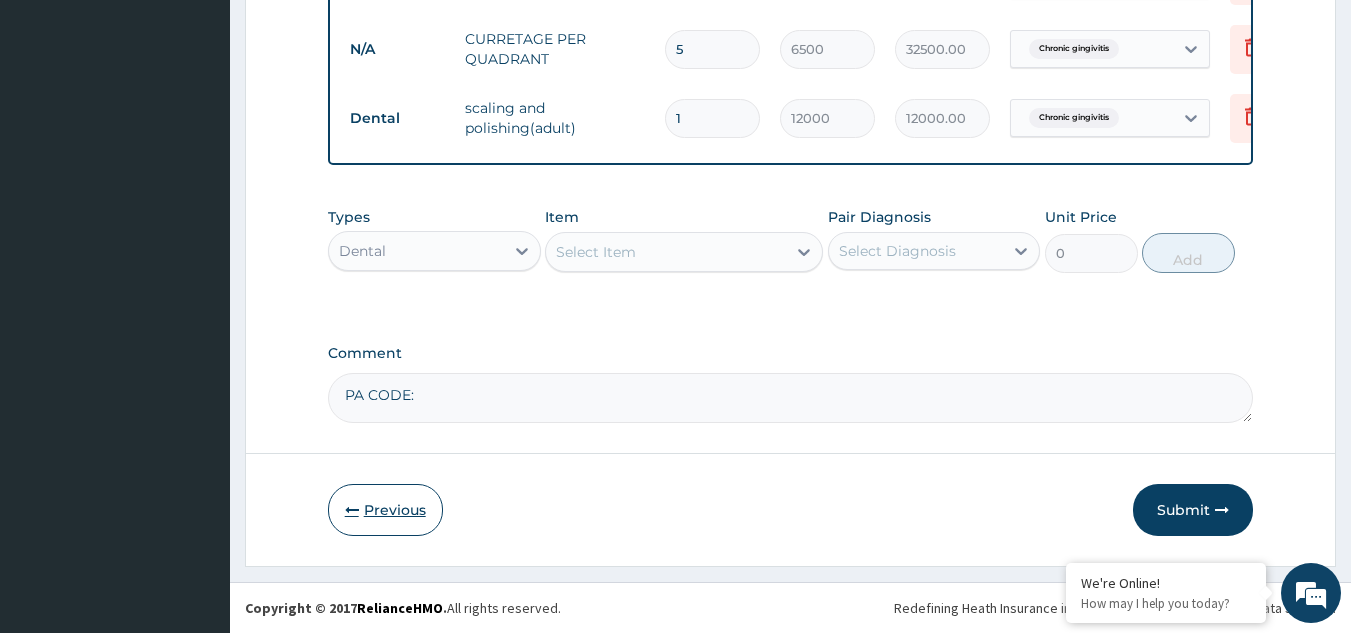 type on "5" 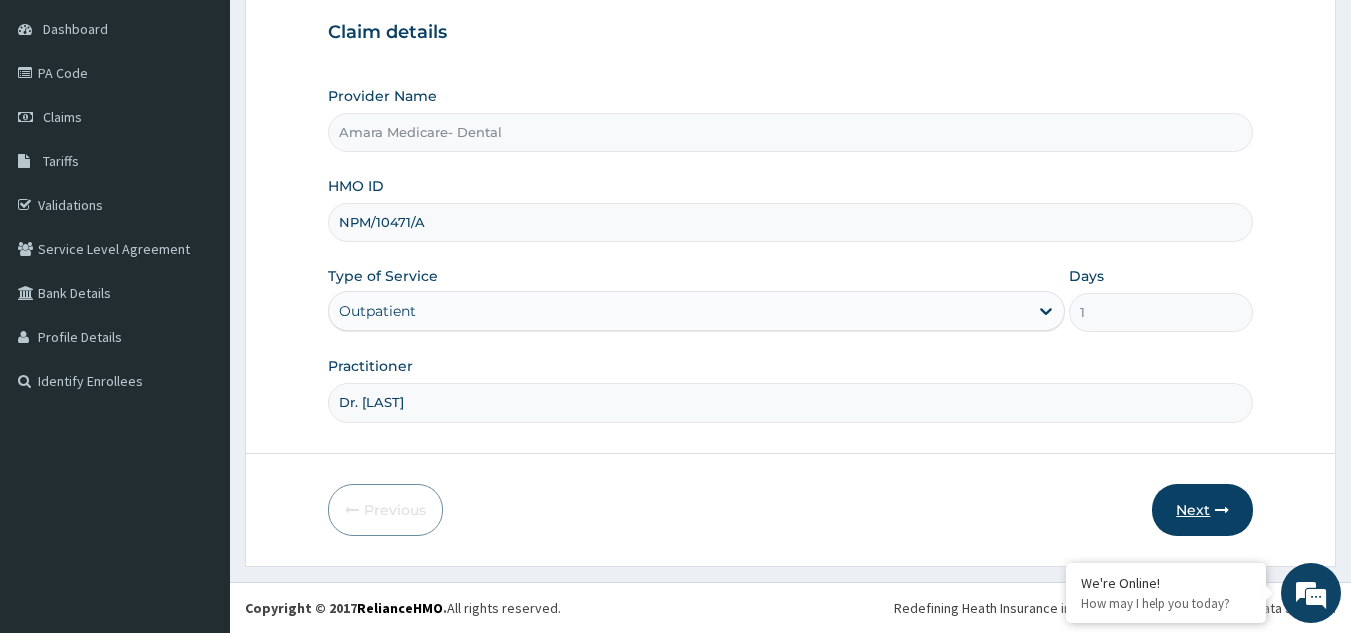 click on "Next" at bounding box center [1202, 510] 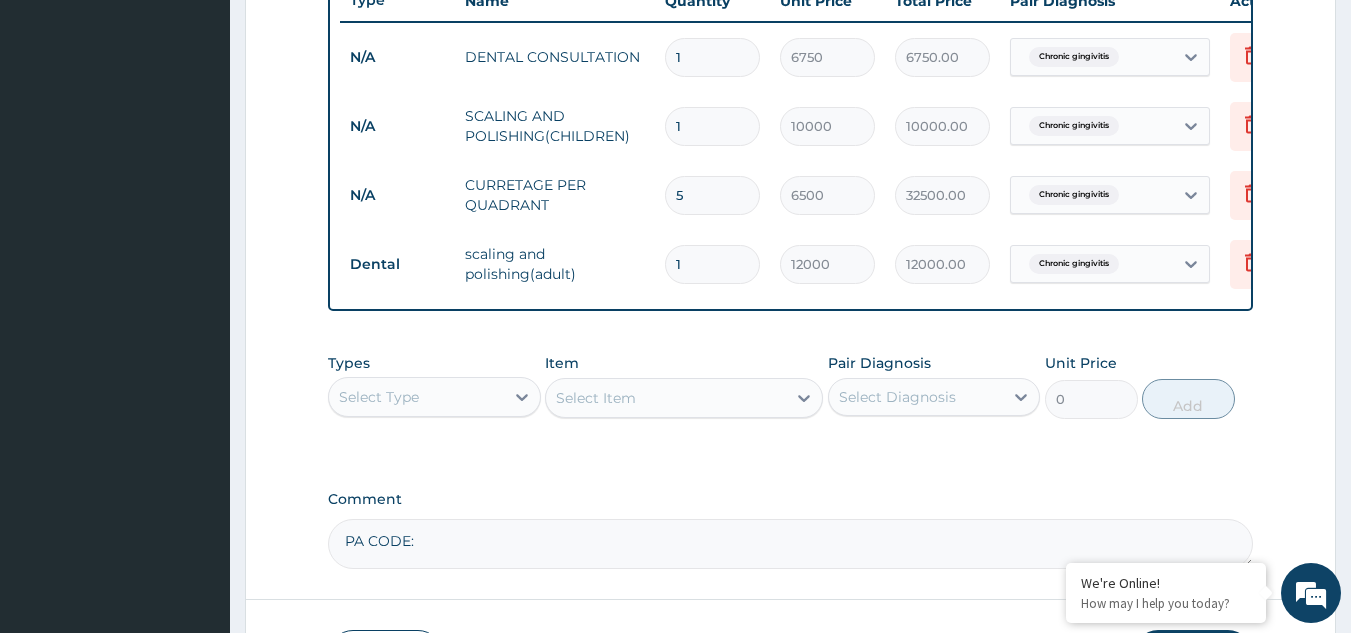 scroll, scrollTop: 489, scrollLeft: 0, axis: vertical 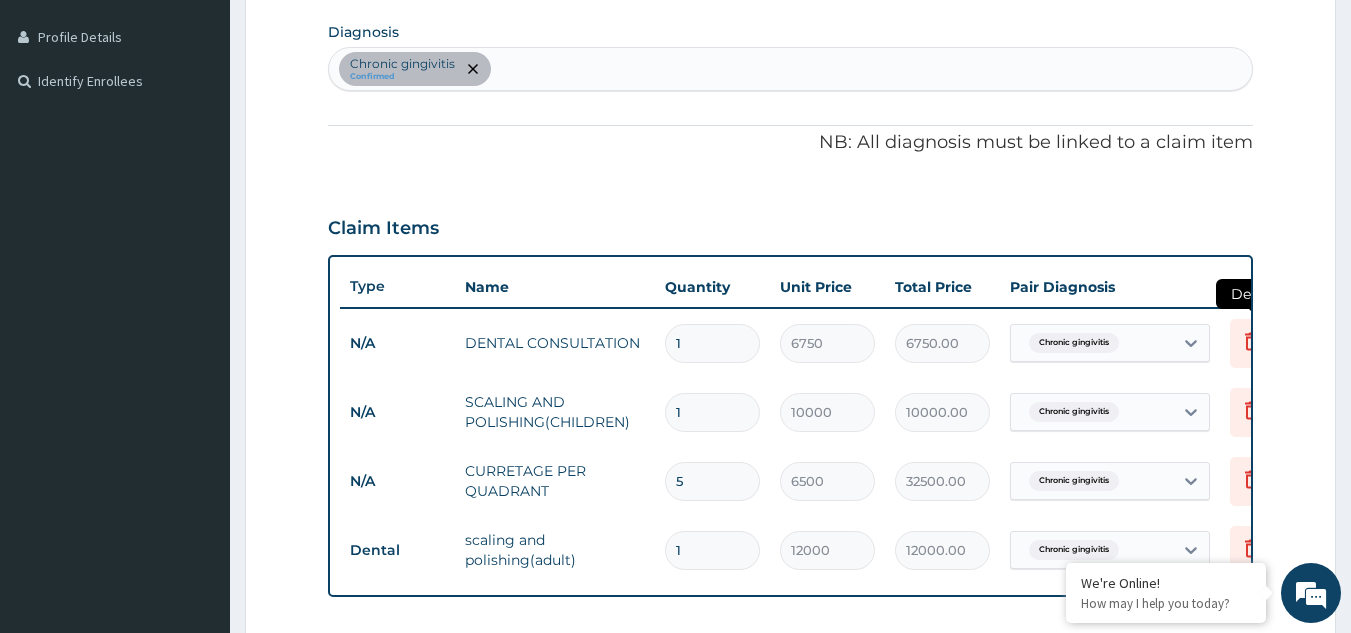 click 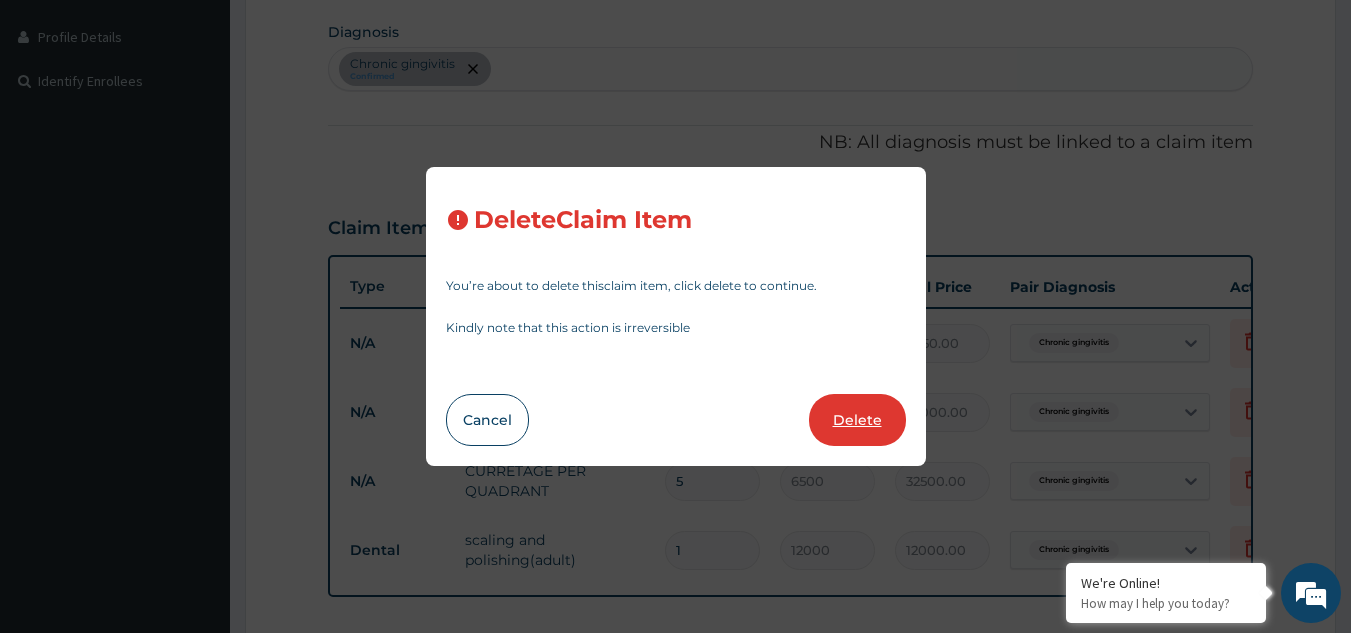 click on "Delete" at bounding box center (857, 420) 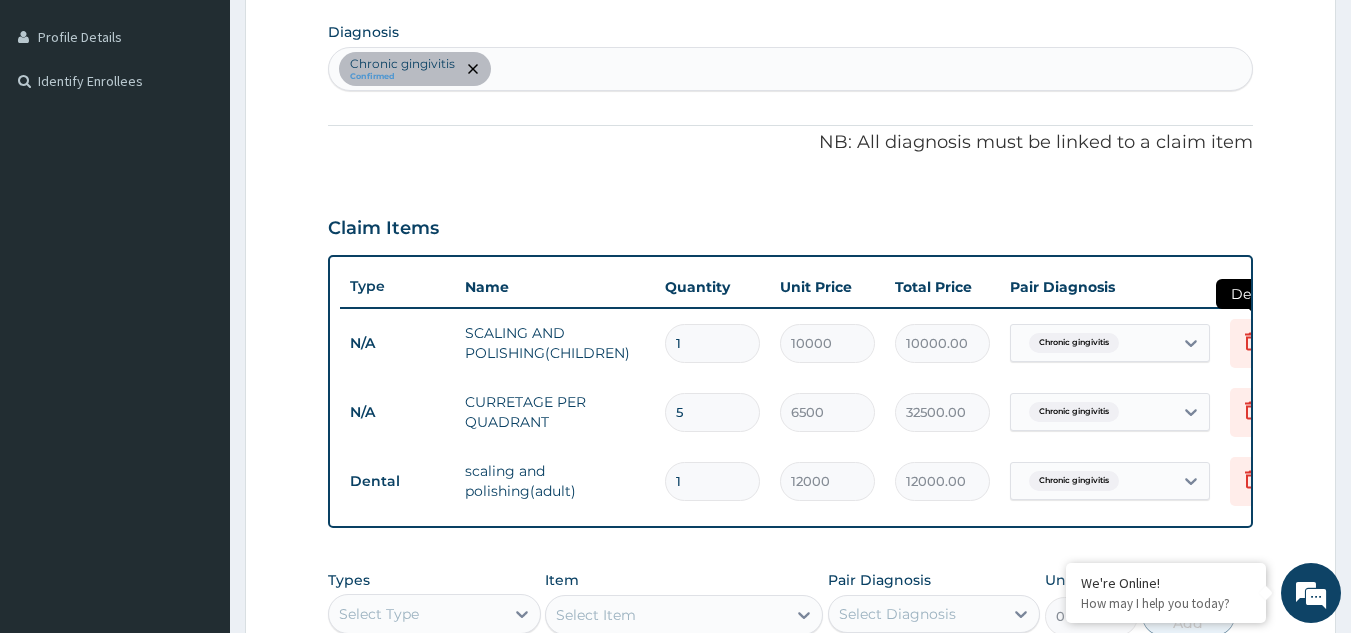 click at bounding box center [1252, 343] 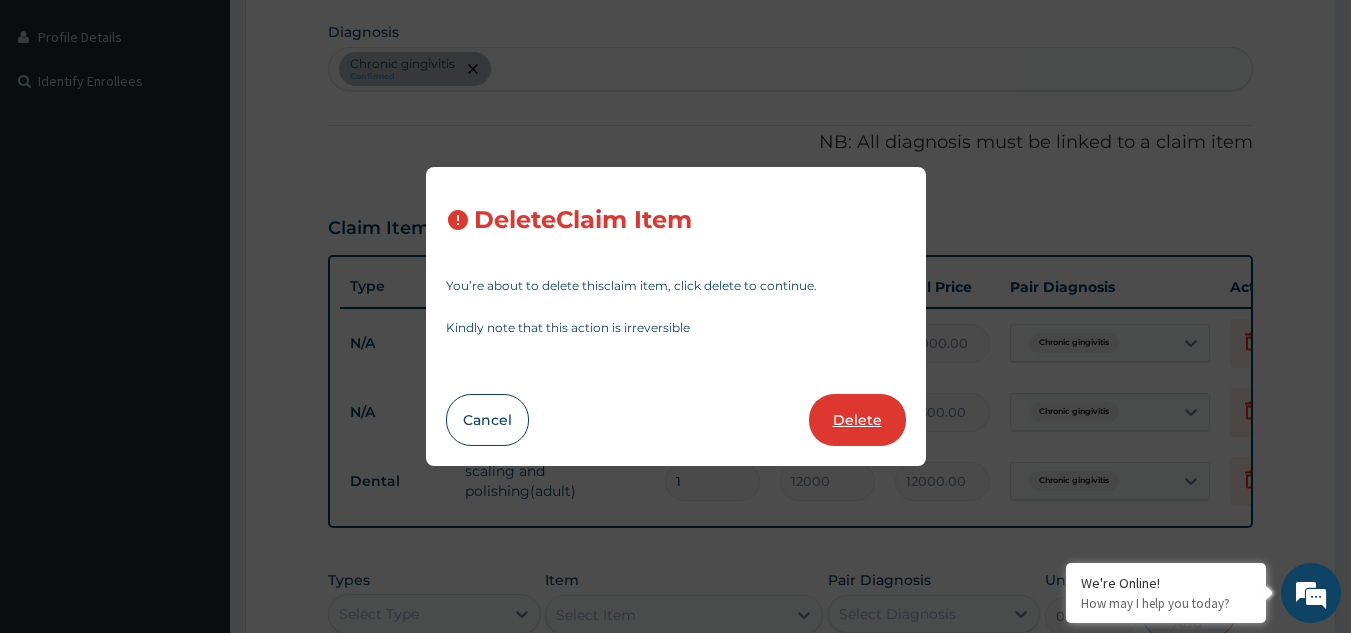 click on "Delete" at bounding box center (857, 420) 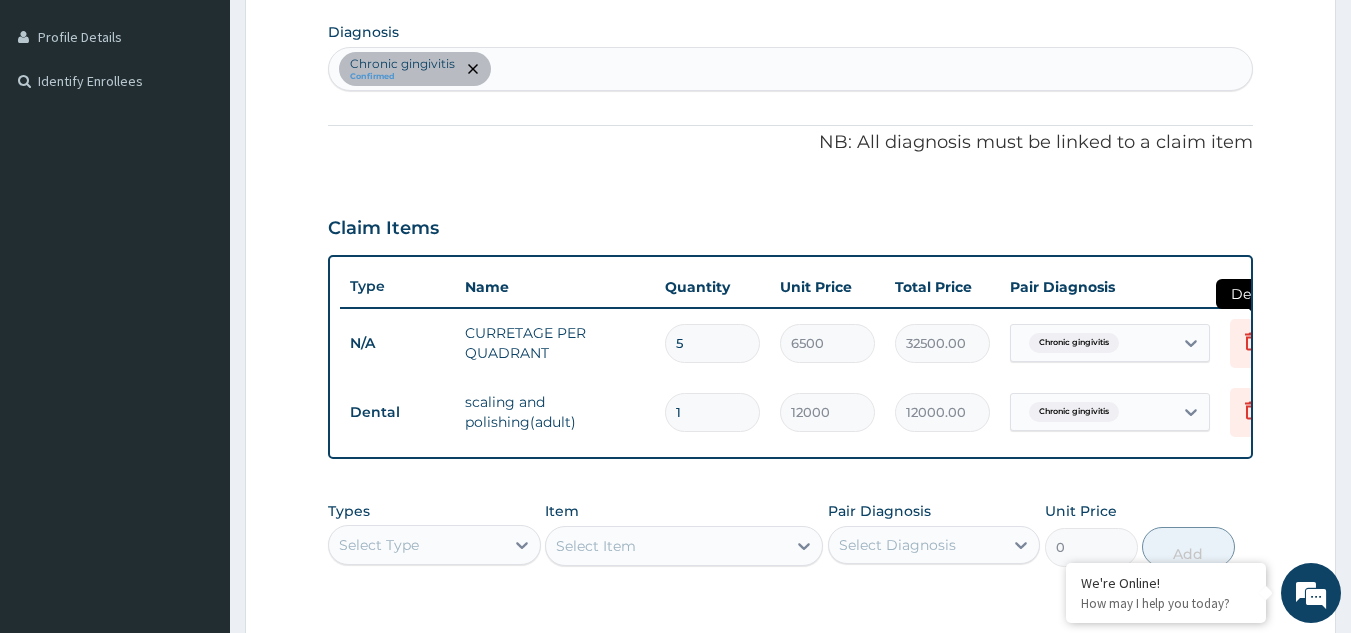 click at bounding box center (1252, 343) 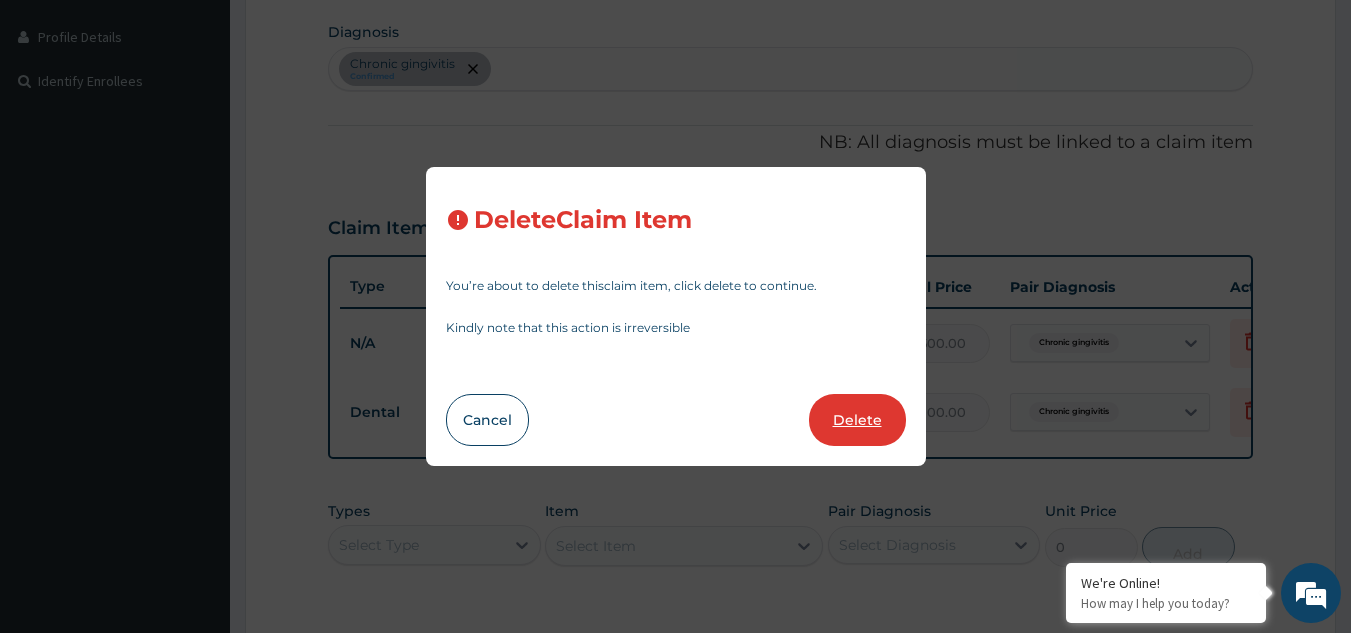 click on "Delete" at bounding box center [857, 420] 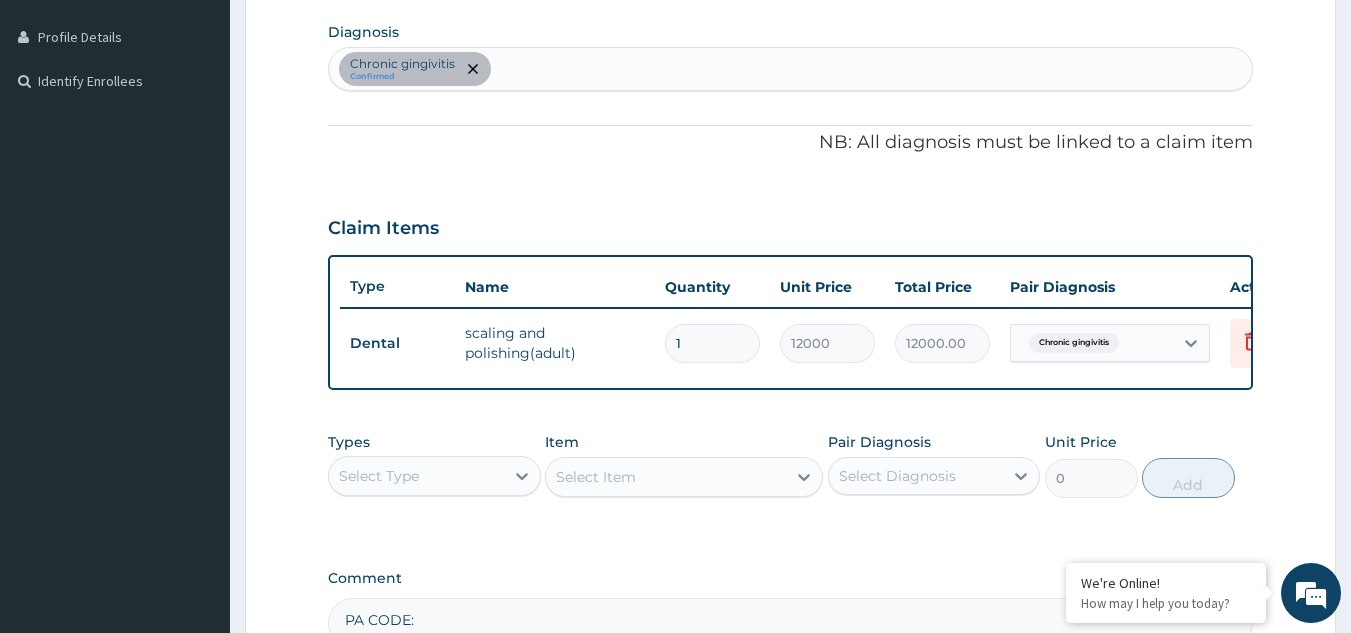 click on "Type Name Quantity Unit Price Total Price Pair Diagnosis Actions Dental scaling and polishing(adult) 1 12000 12000.00 Chronic gingivitis Delete" at bounding box center [791, 322] 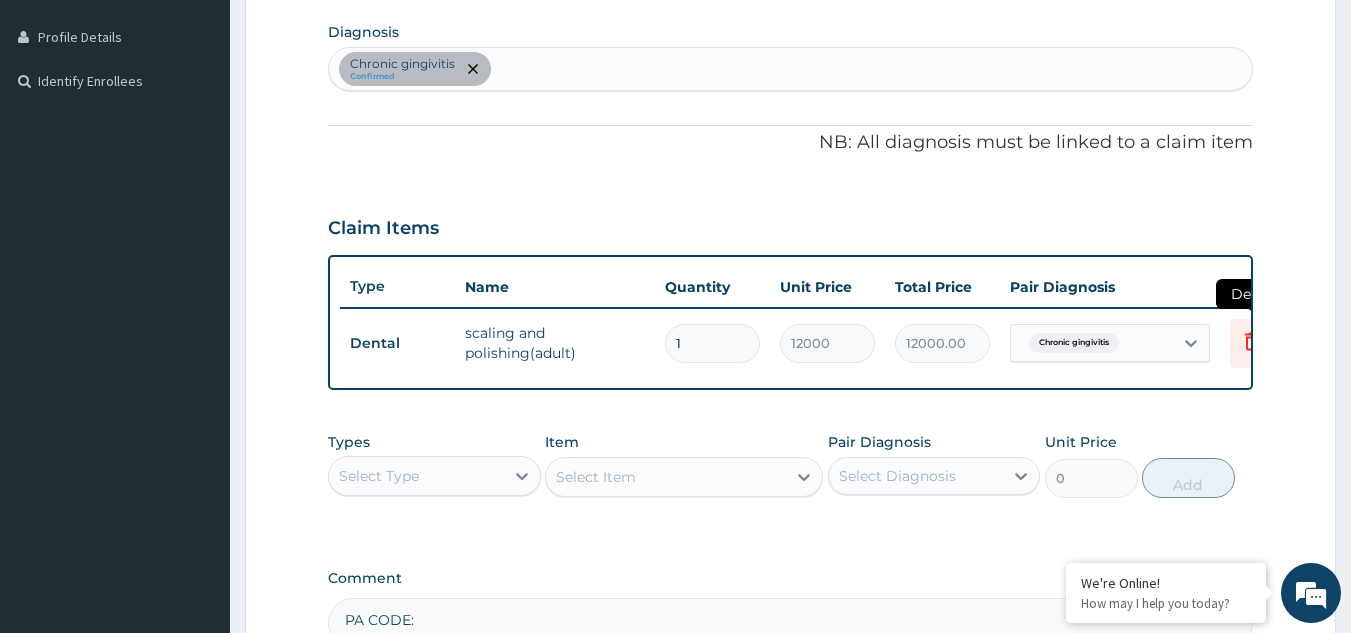 click at bounding box center [1252, 343] 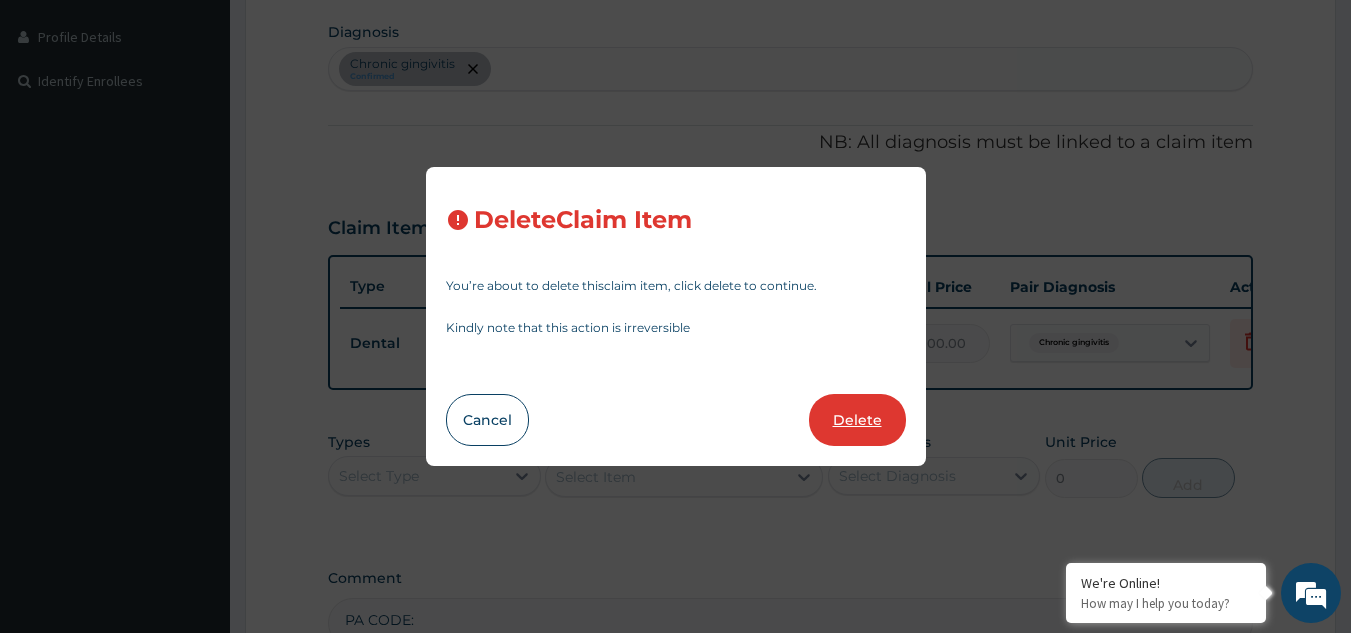 click on "Delete" at bounding box center (857, 420) 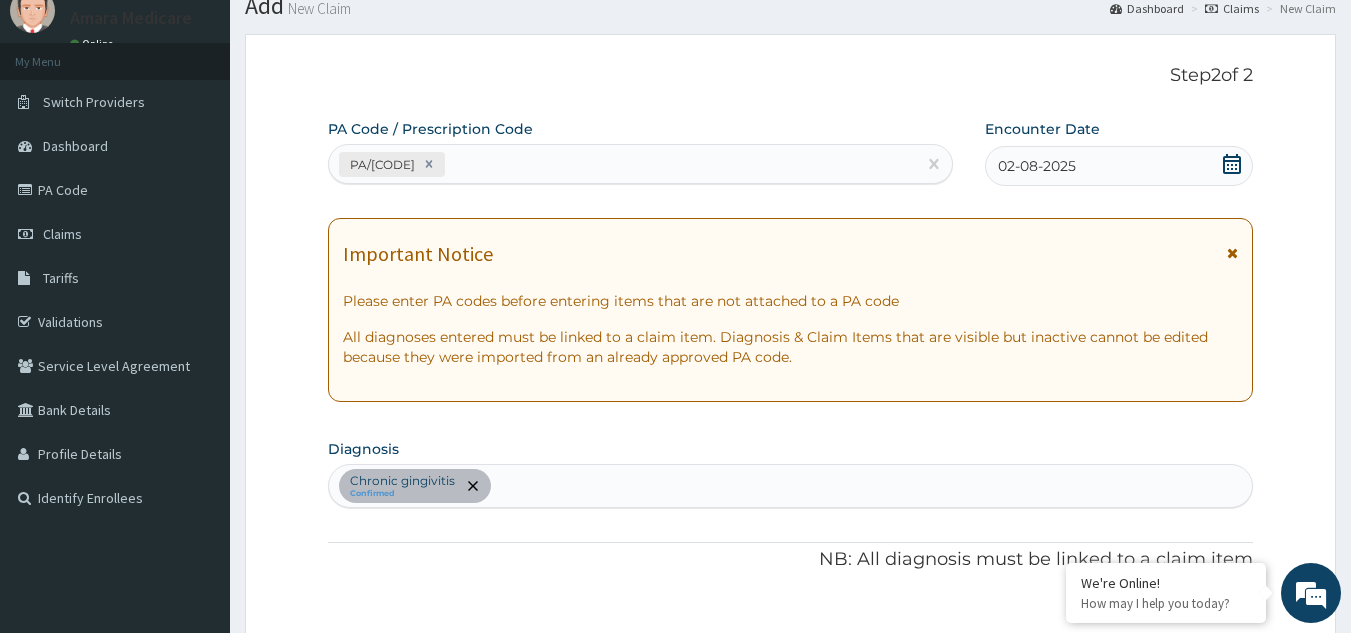 scroll, scrollTop: 0, scrollLeft: 0, axis: both 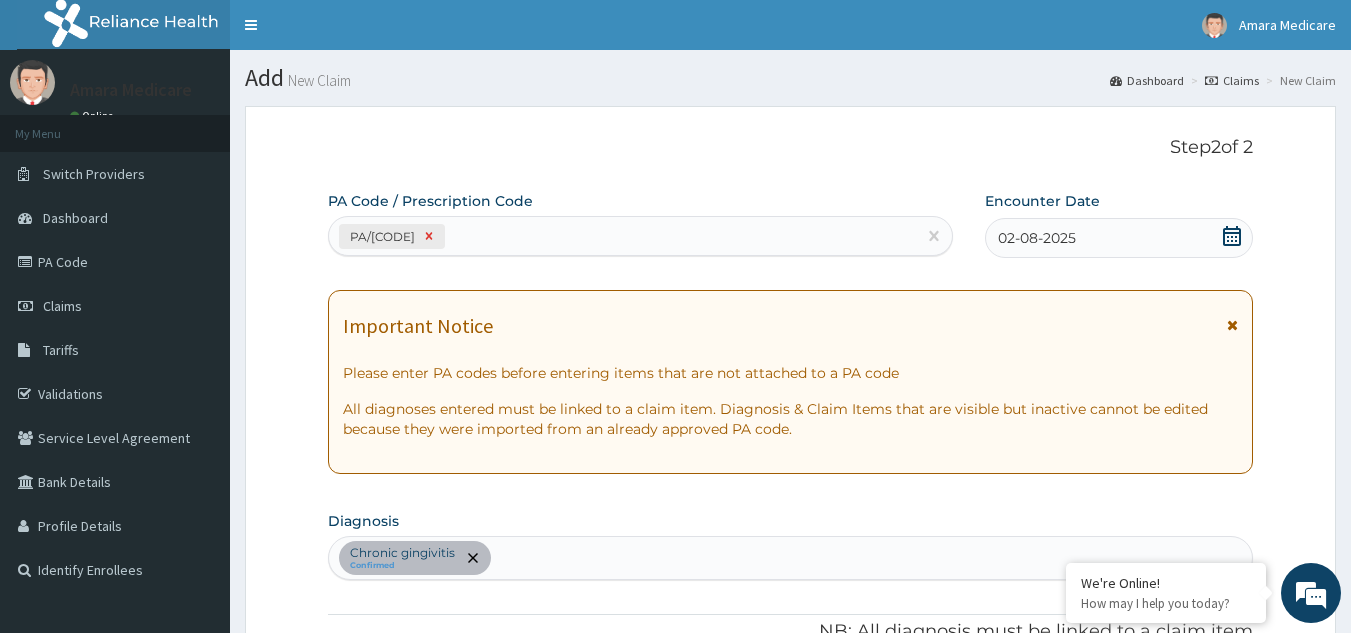click 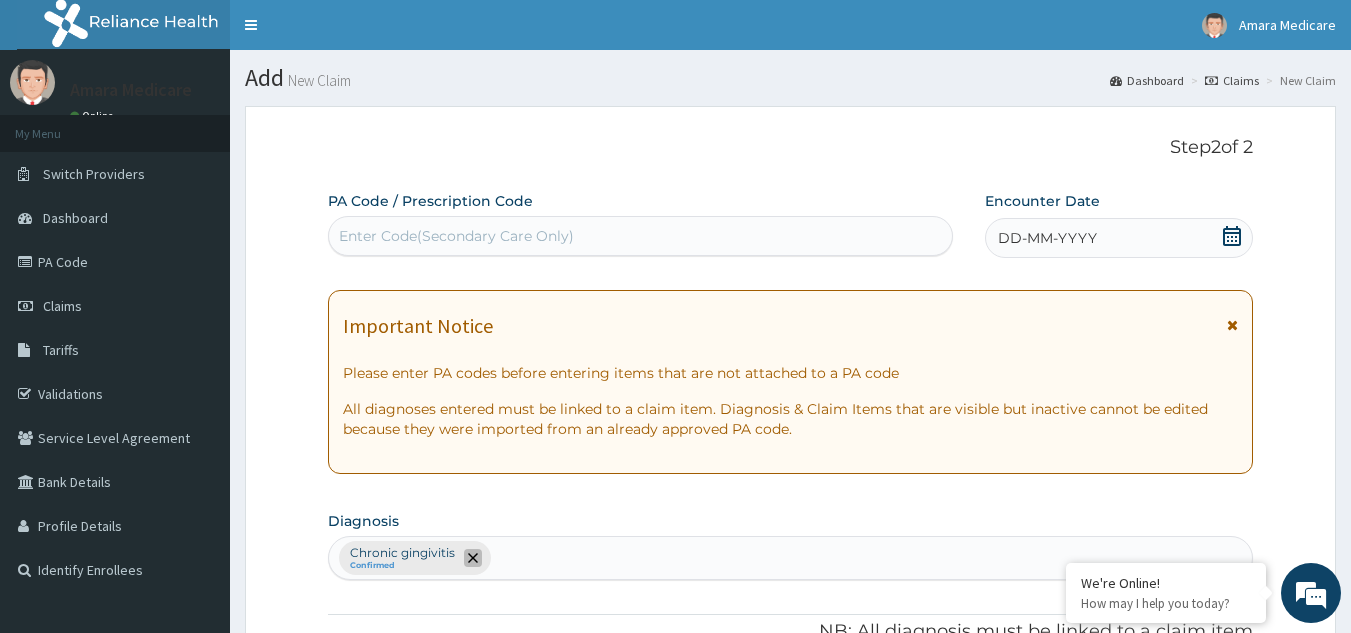 click 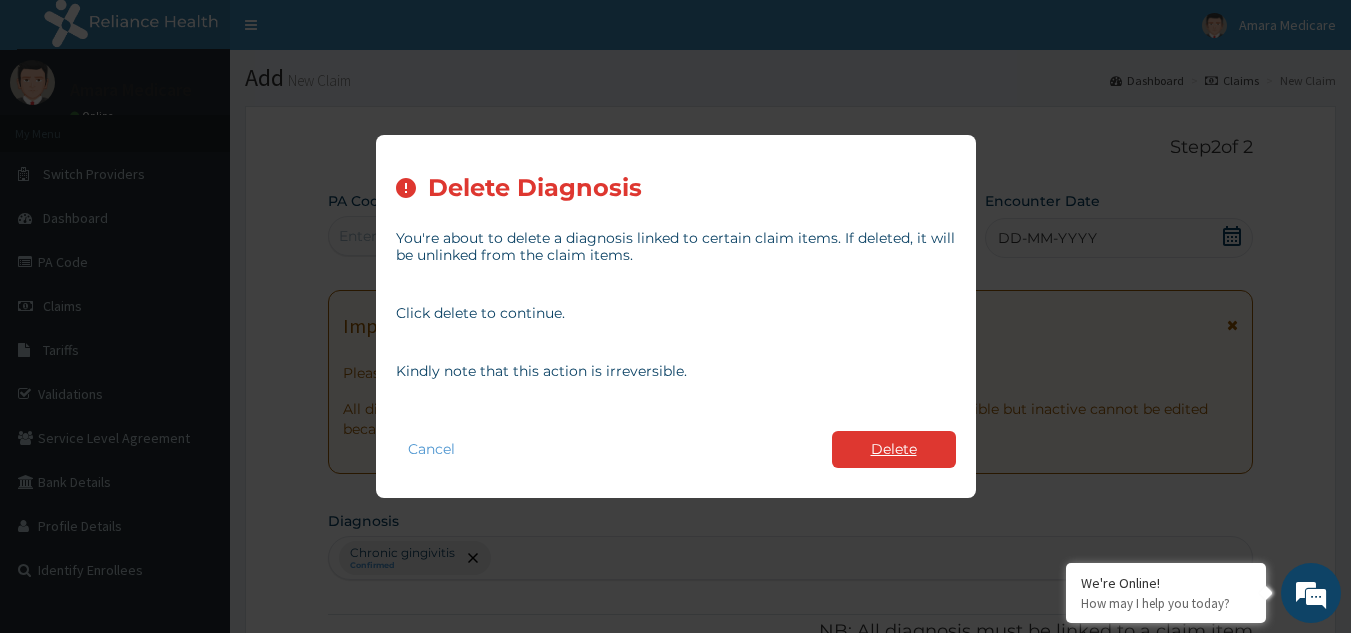 click on "Delete" at bounding box center (894, 449) 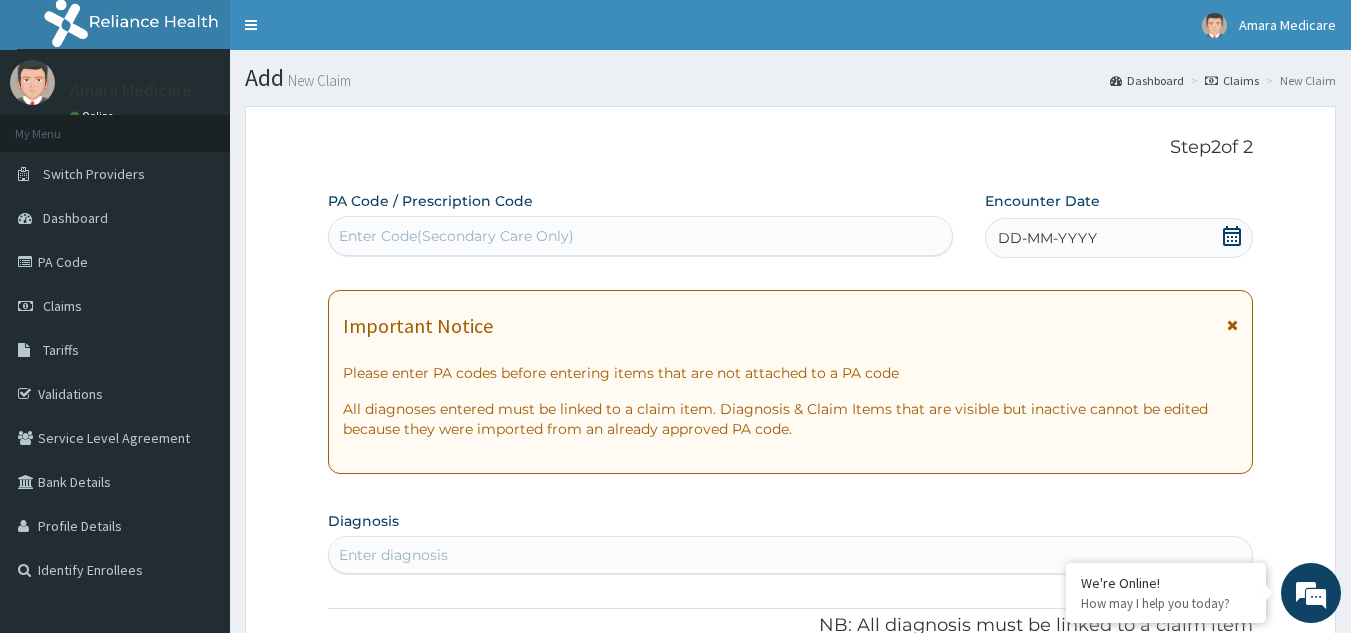 click on "Enter Code(Secondary Care Only)" at bounding box center (456, 236) 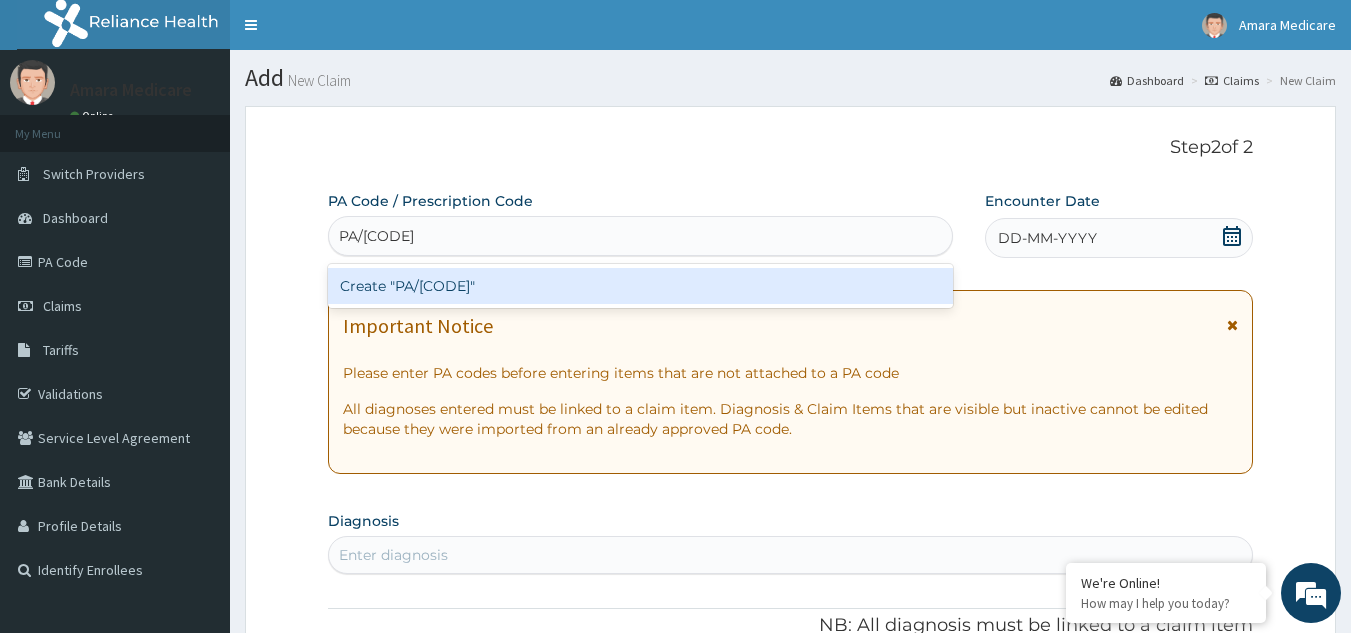 type on "PA/F5D8E4" 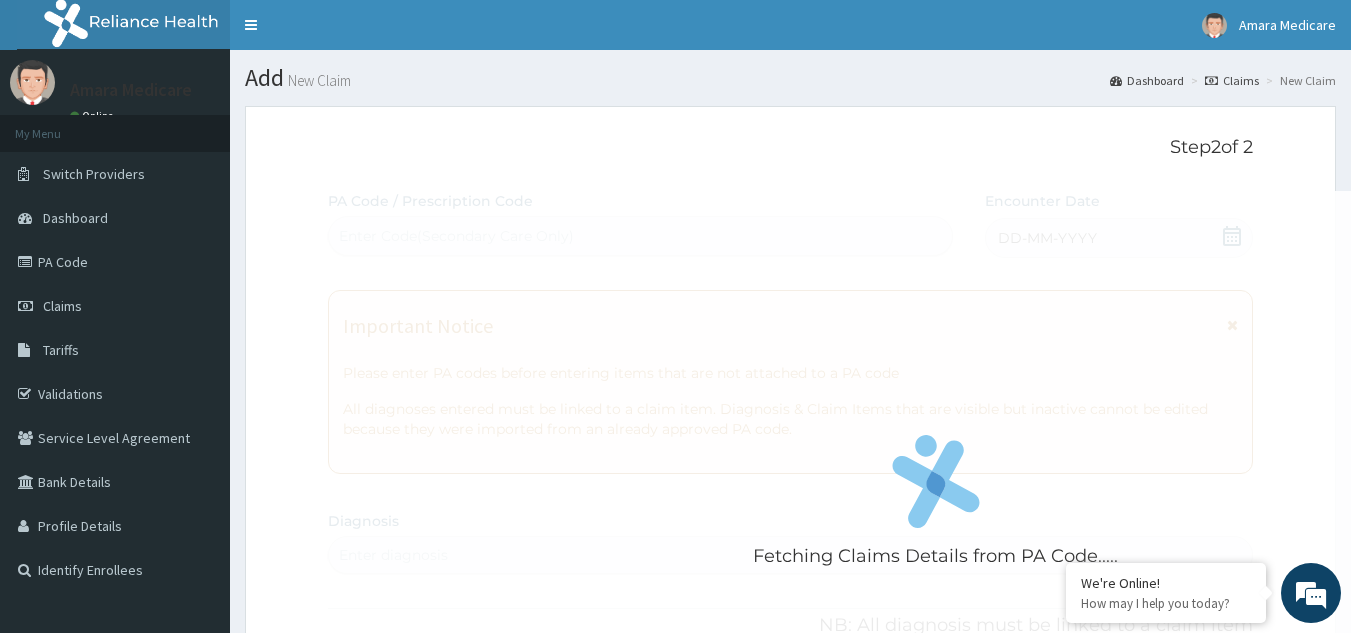 click on "Fetching Claims Details from PA Code..... PA Code / Prescription Code Enter Code(Secondary Care Only) Encounter Date DD-MM-YYYY Important Notice Please enter PA codes before entering items that are not attached to a PA code   All diagnoses entered must be linked to a claim item. Diagnosis & Claim Items that are visible but inactive cannot be edited because they were imported from an already approved PA code. Diagnosis Enter diagnosis NB: All diagnosis must be linked to a claim item Claim Items No claim item Types Select Type Item Select Item Pair Diagnosis Select Diagnosis Unit Price 0 Add Comment PA CODE:" at bounding box center [791, 708] 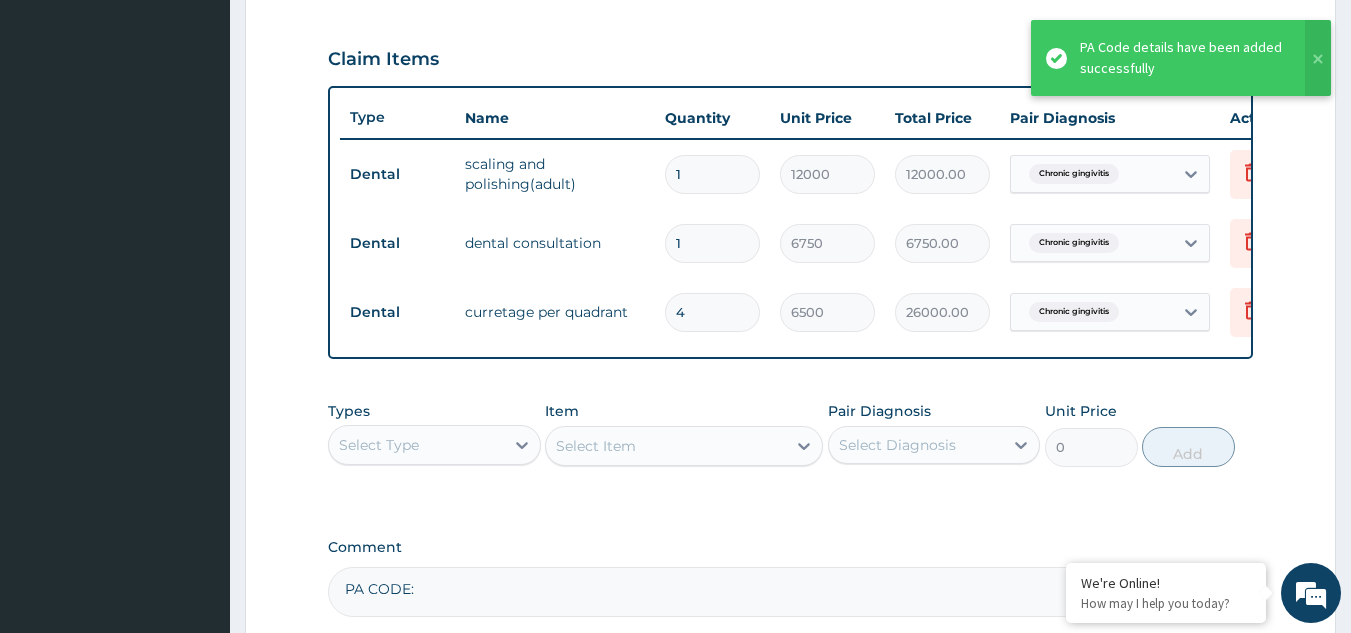 scroll, scrollTop: 867, scrollLeft: 0, axis: vertical 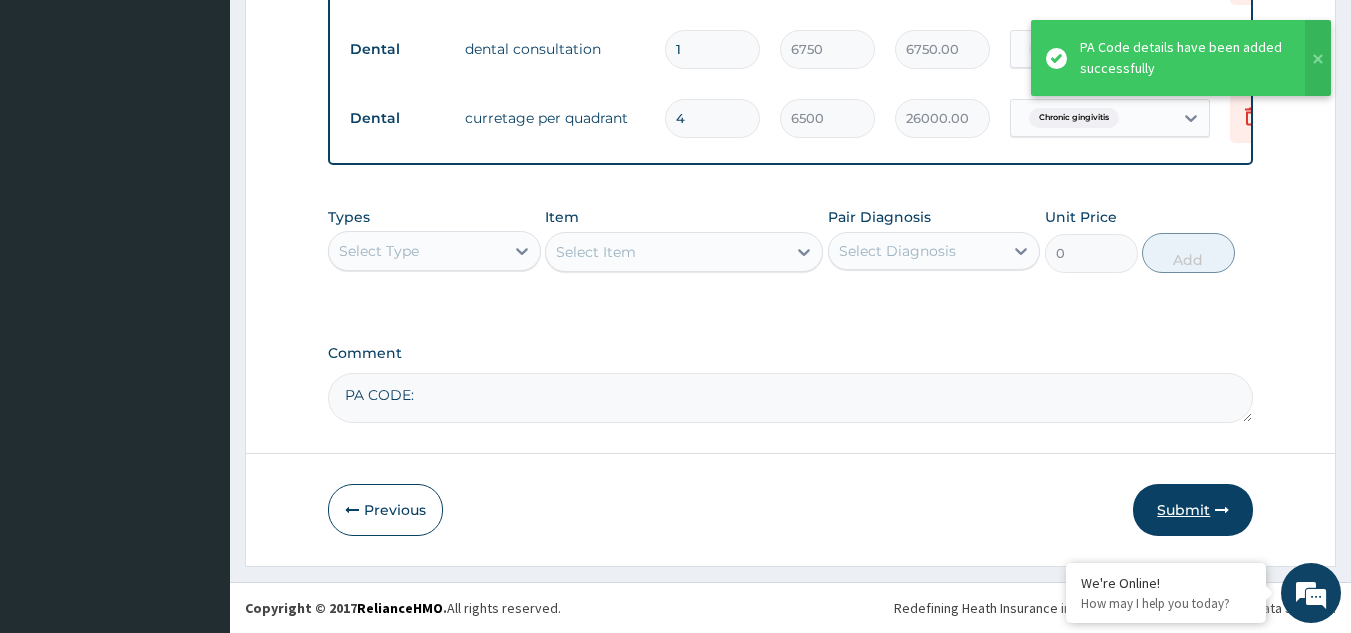 click on "Submit" at bounding box center [1193, 510] 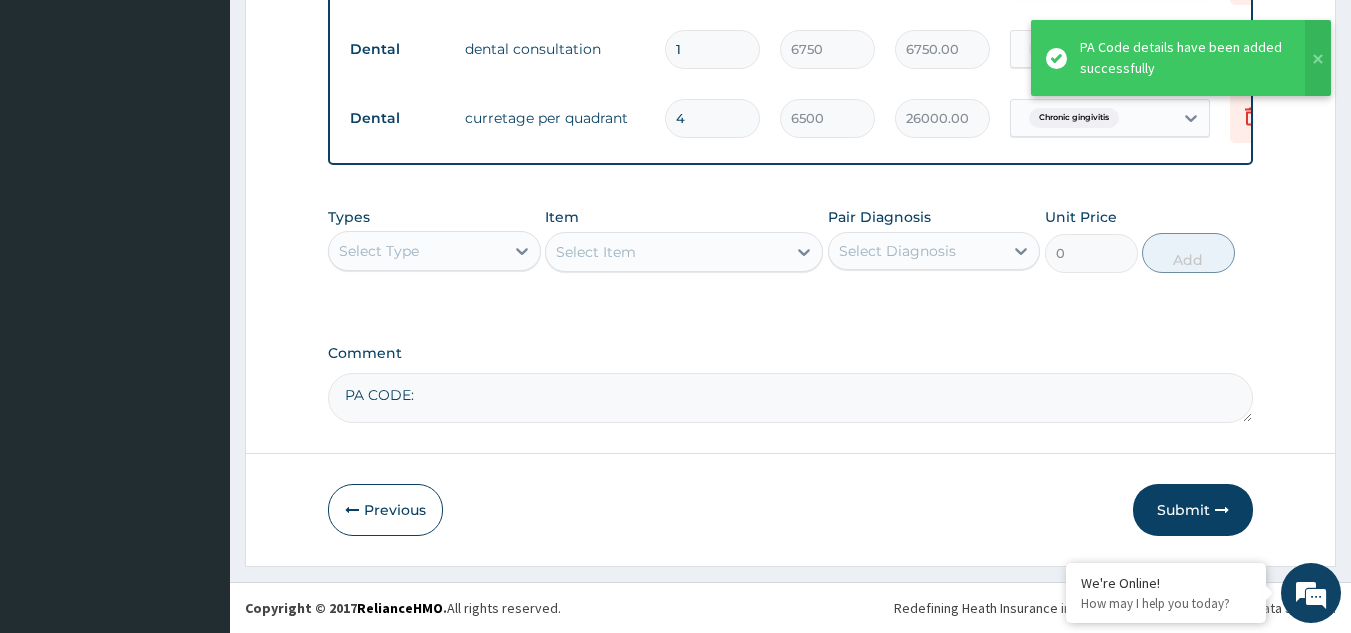 scroll, scrollTop: 77, scrollLeft: 0, axis: vertical 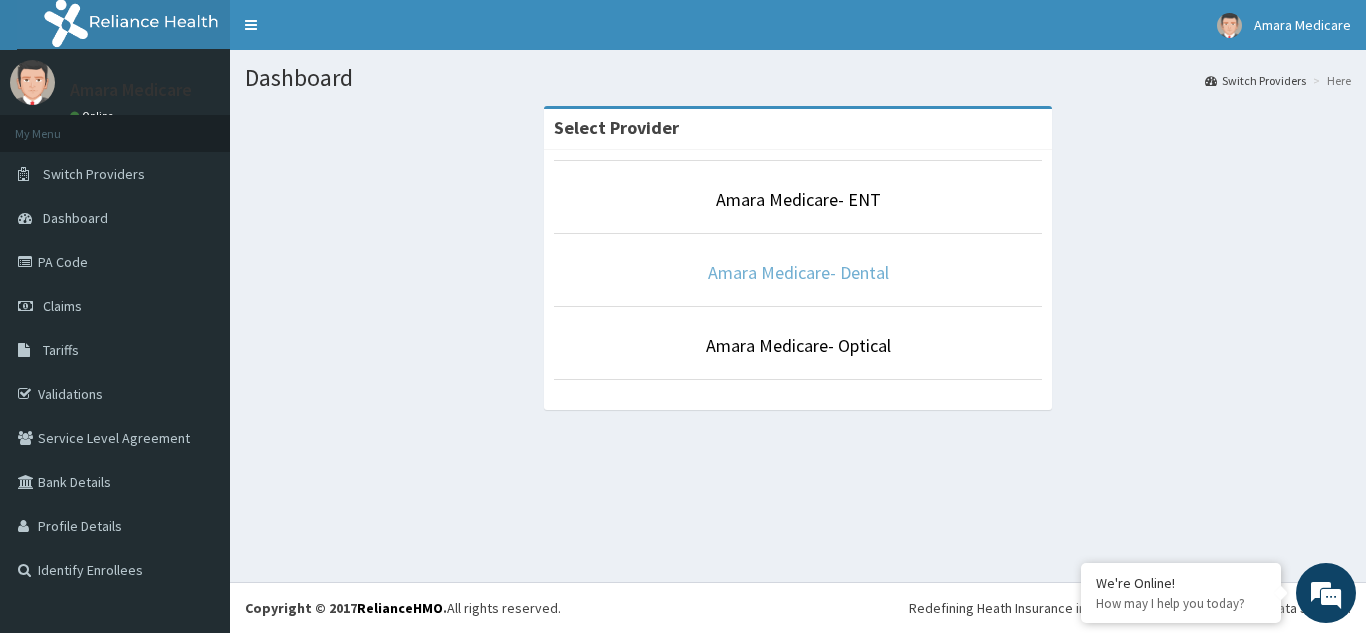 click on "Amara Medicare- Dental" at bounding box center [798, 272] 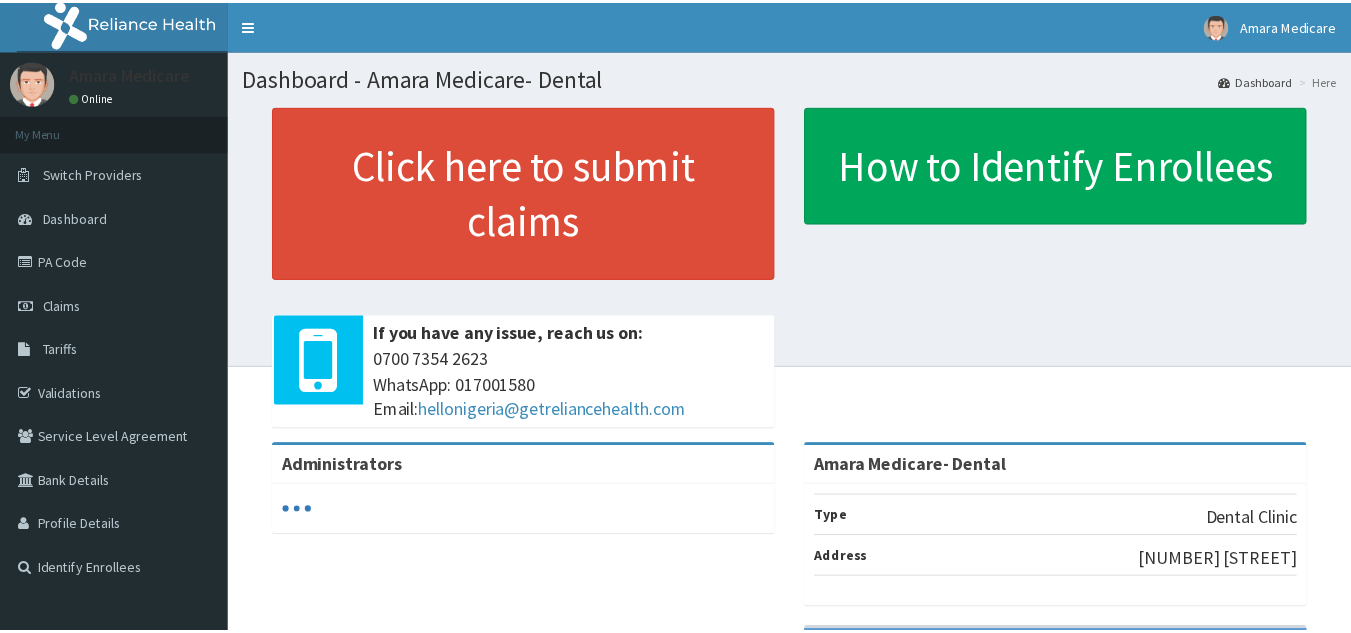 scroll, scrollTop: 0, scrollLeft: 0, axis: both 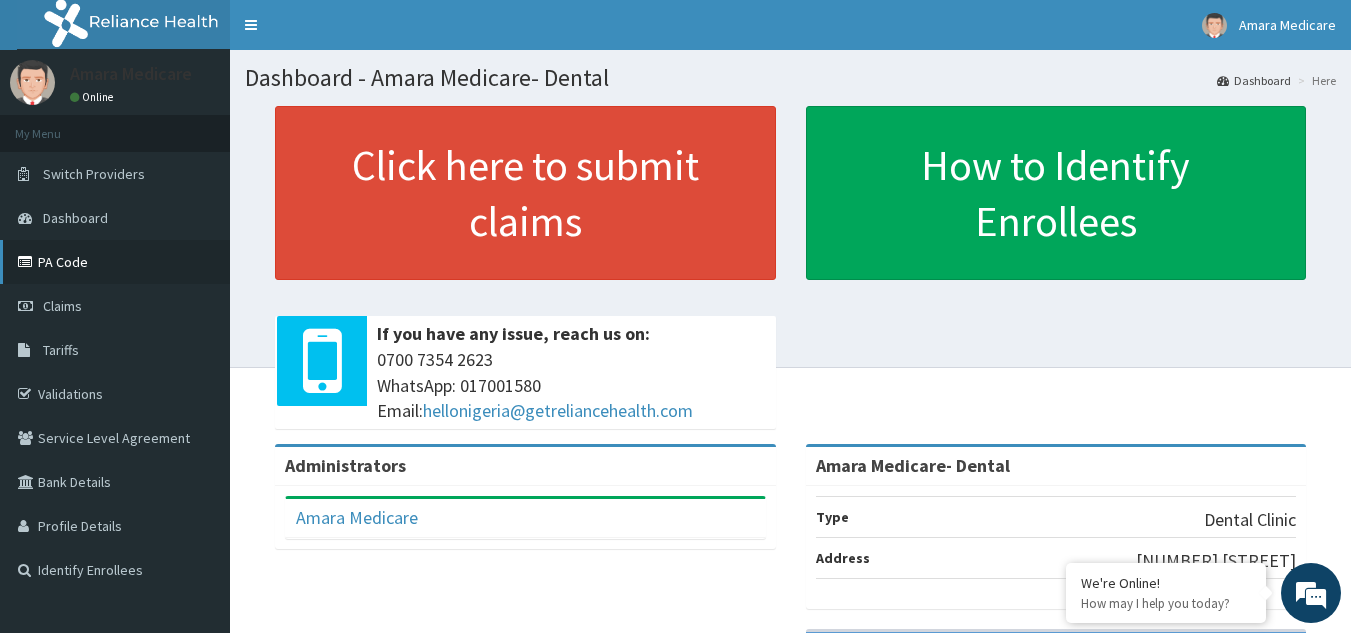 click on "PA Code" at bounding box center (115, 262) 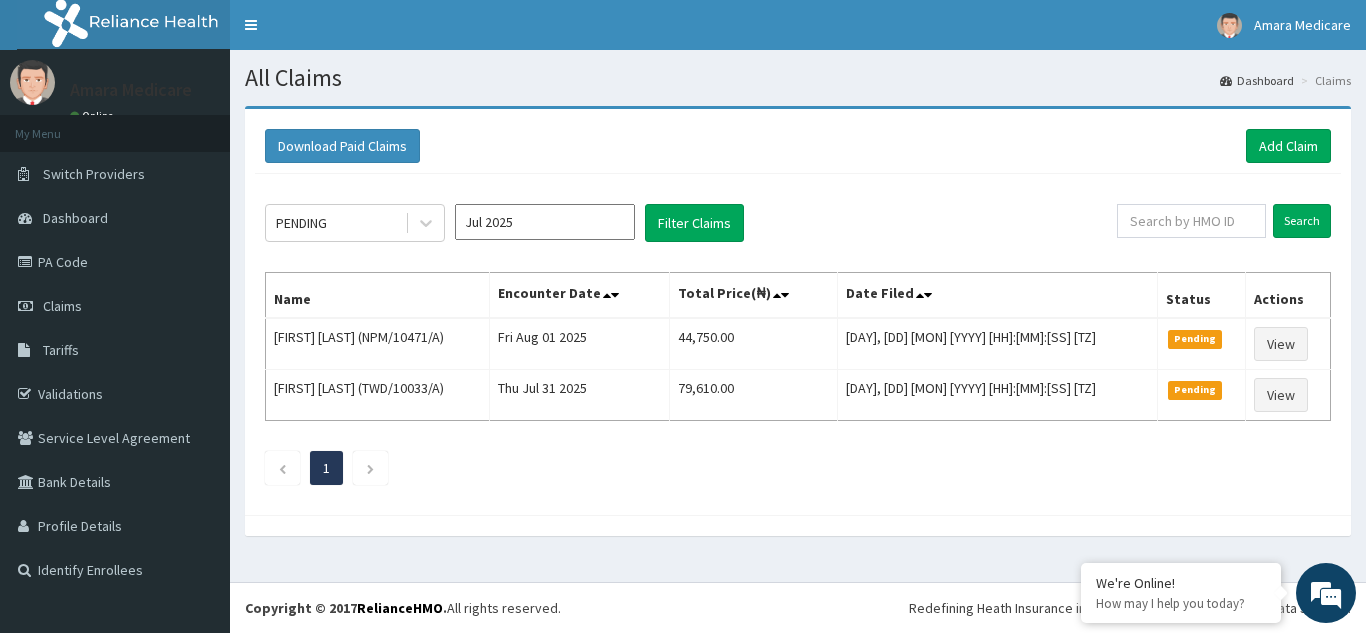 scroll, scrollTop: 0, scrollLeft: 0, axis: both 